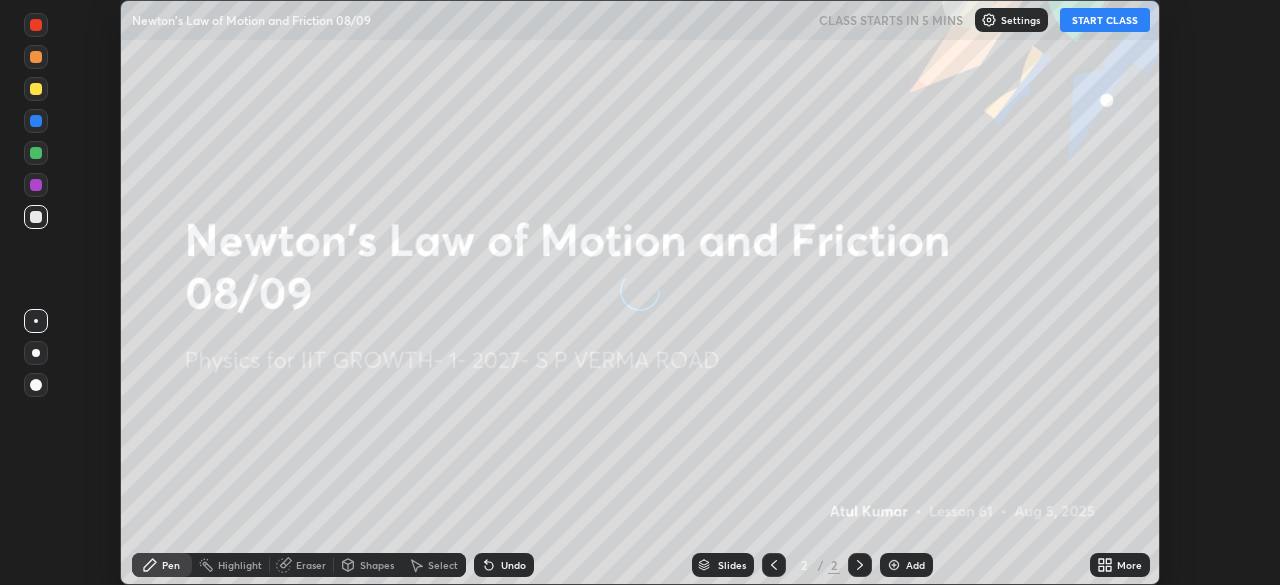 scroll, scrollTop: 0, scrollLeft: 0, axis: both 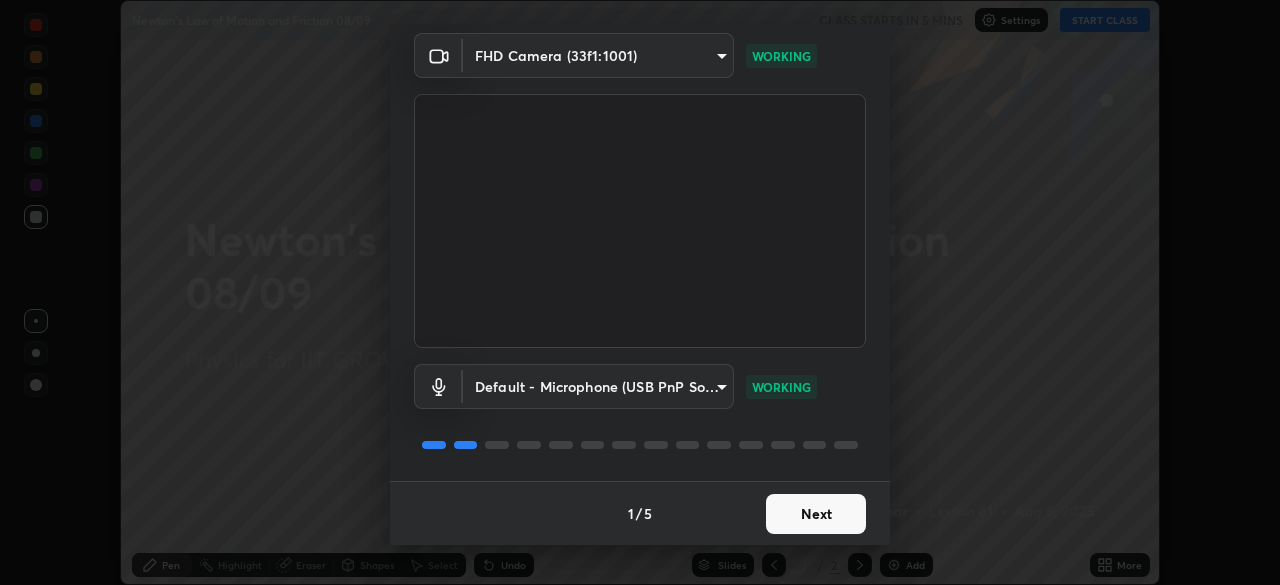 click on "Next" at bounding box center (816, 514) 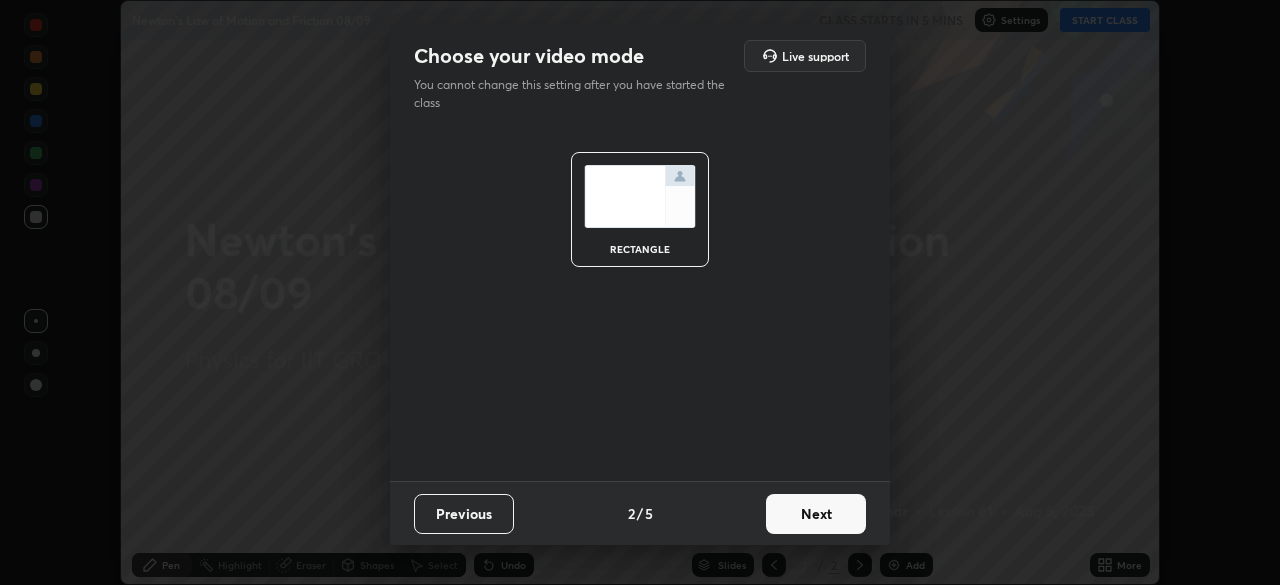 scroll, scrollTop: 0, scrollLeft: 0, axis: both 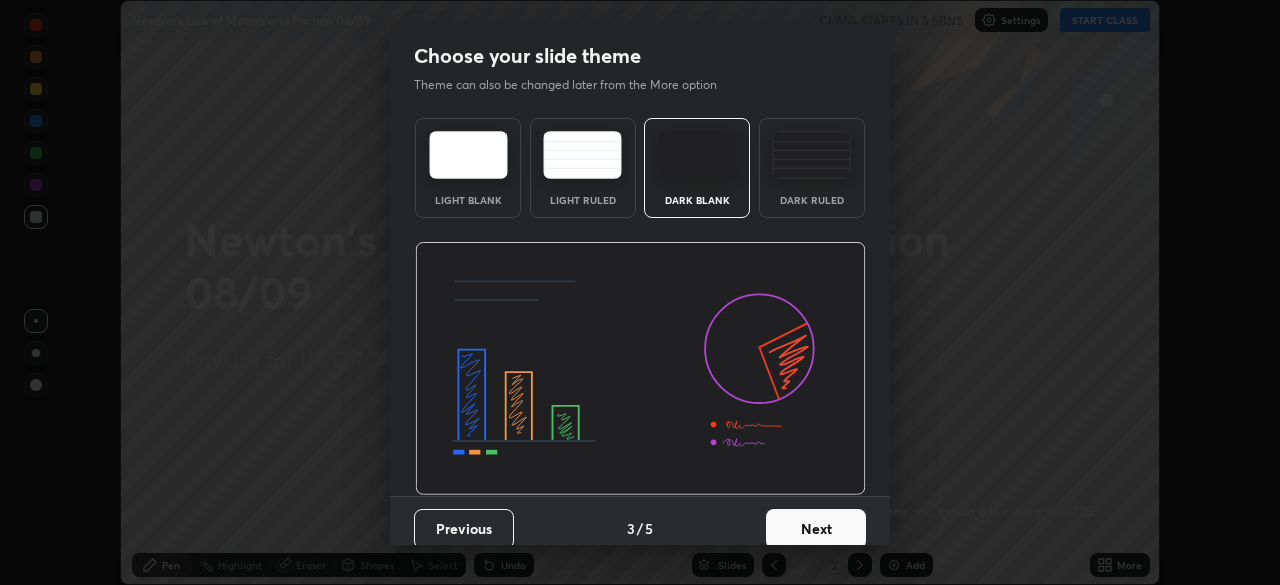 click on "Next" at bounding box center (816, 529) 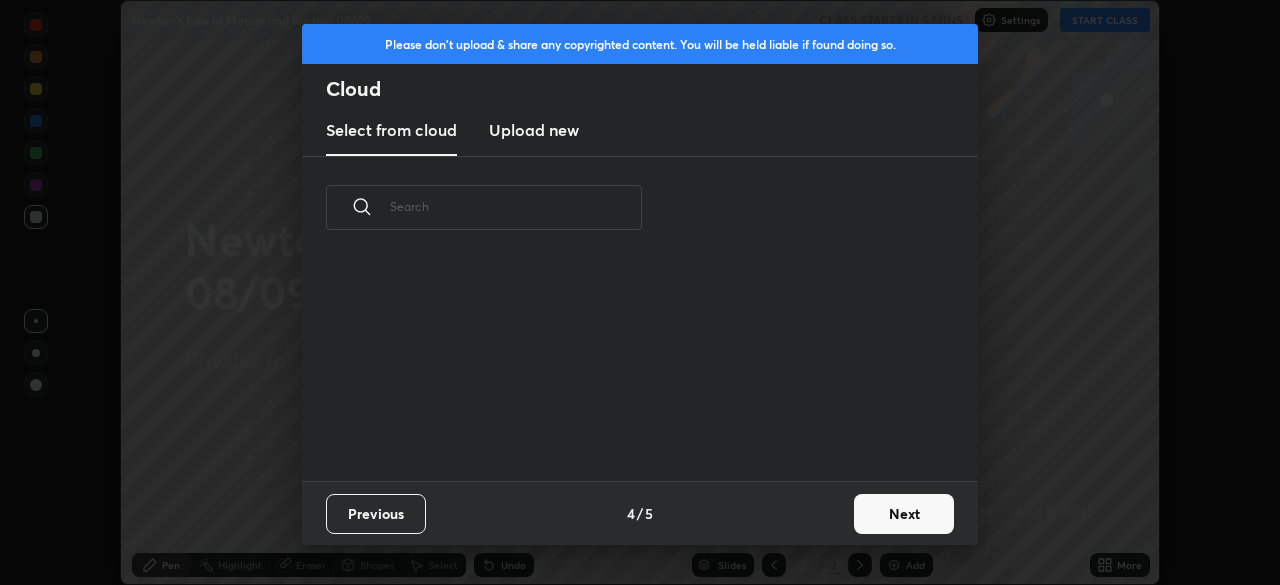 click on "Next" at bounding box center (904, 514) 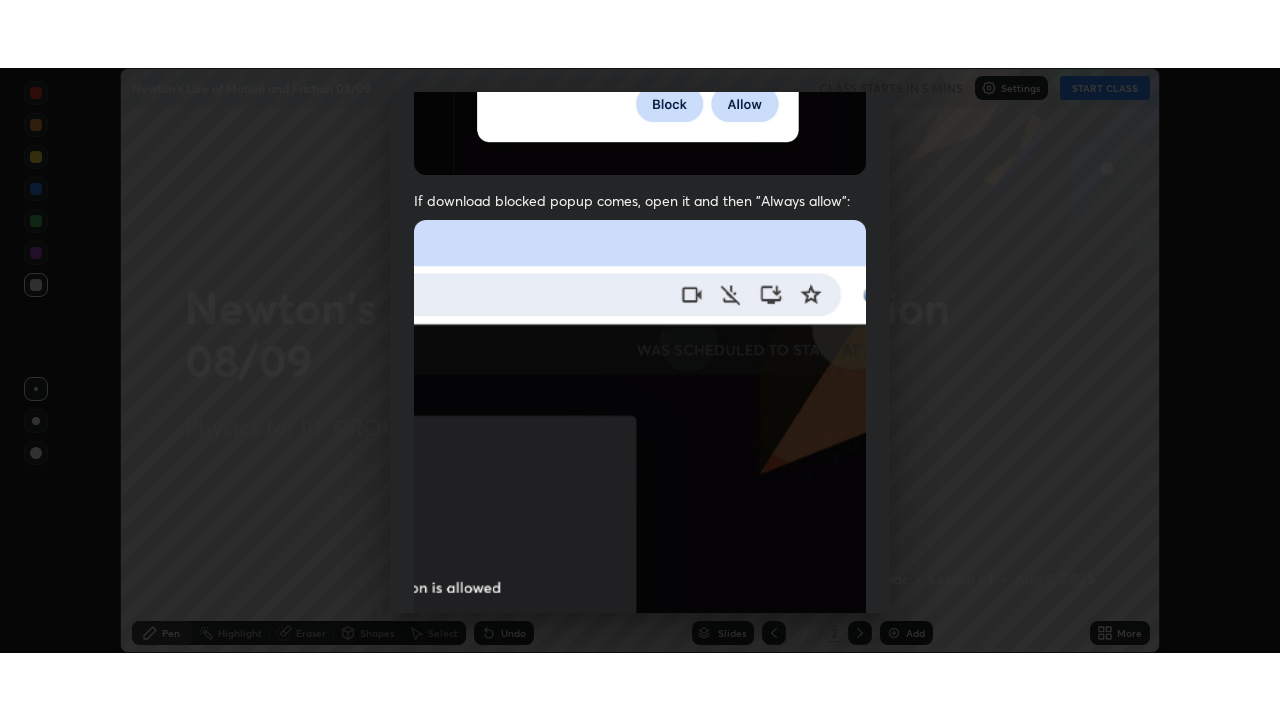 scroll, scrollTop: 479, scrollLeft: 0, axis: vertical 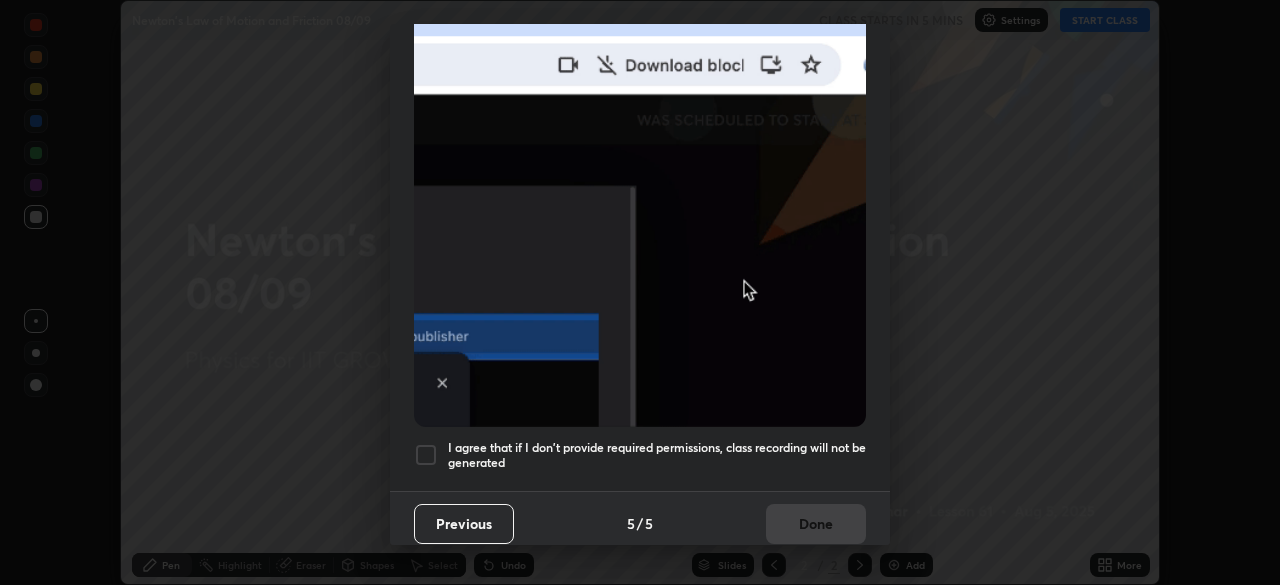 click at bounding box center (426, 455) 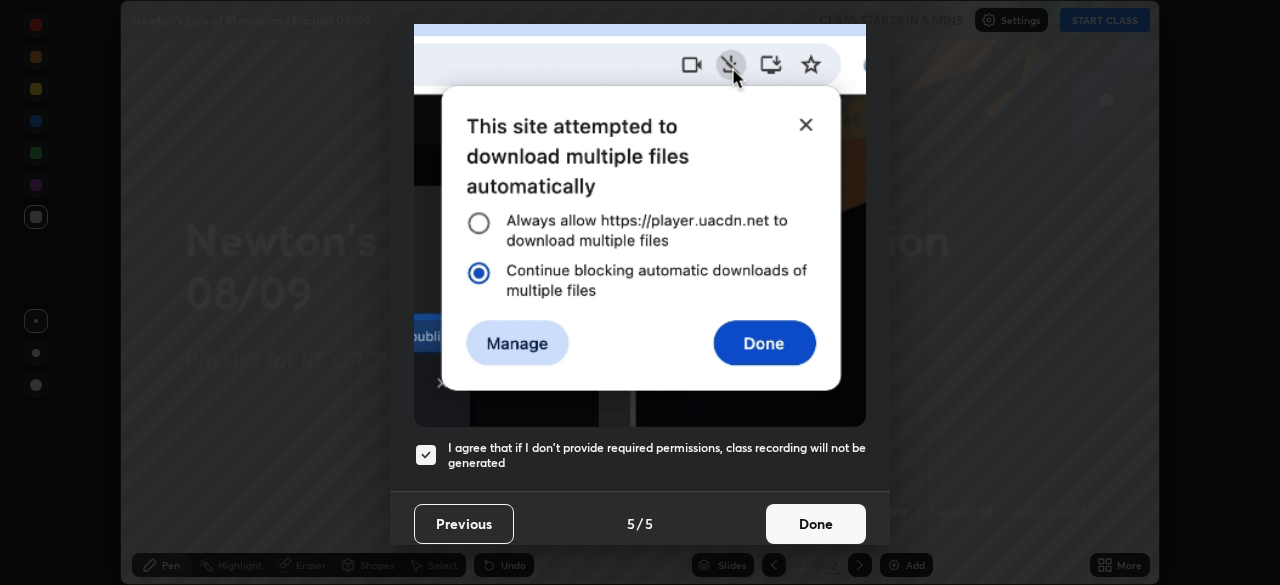 click on "Done" at bounding box center [816, 524] 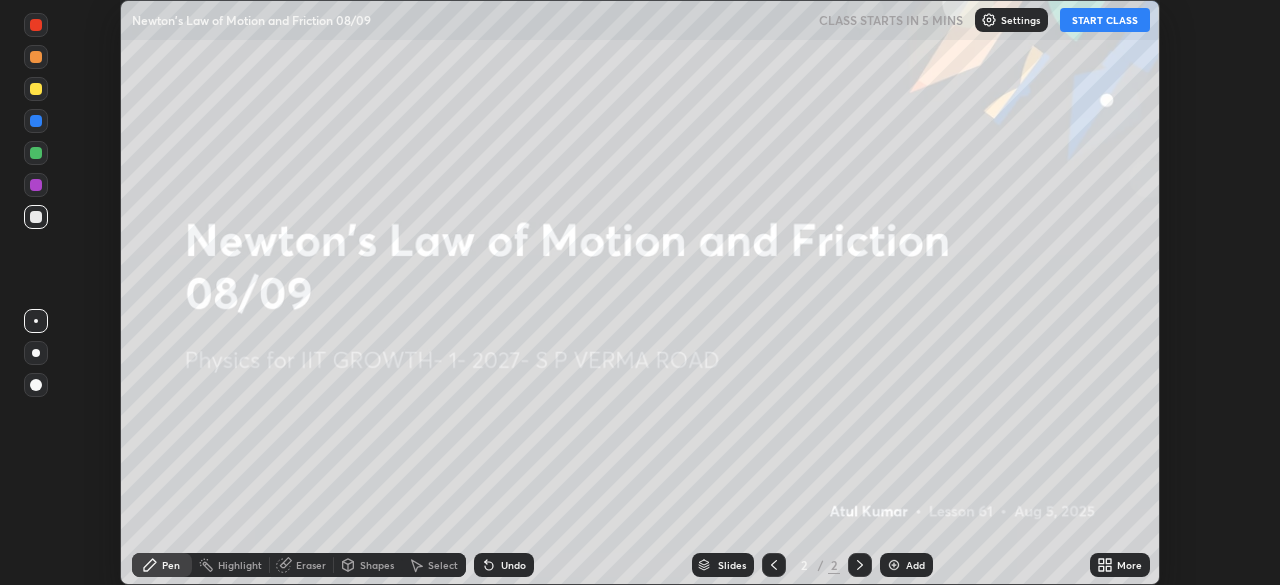 click 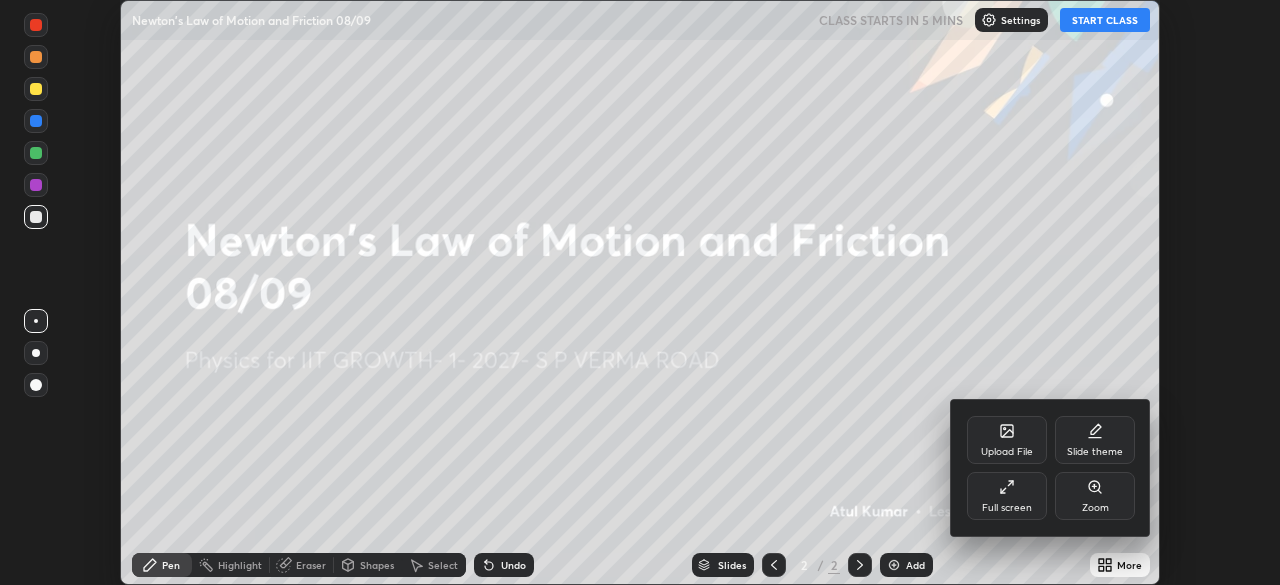 click on "Full screen" at bounding box center [1007, 496] 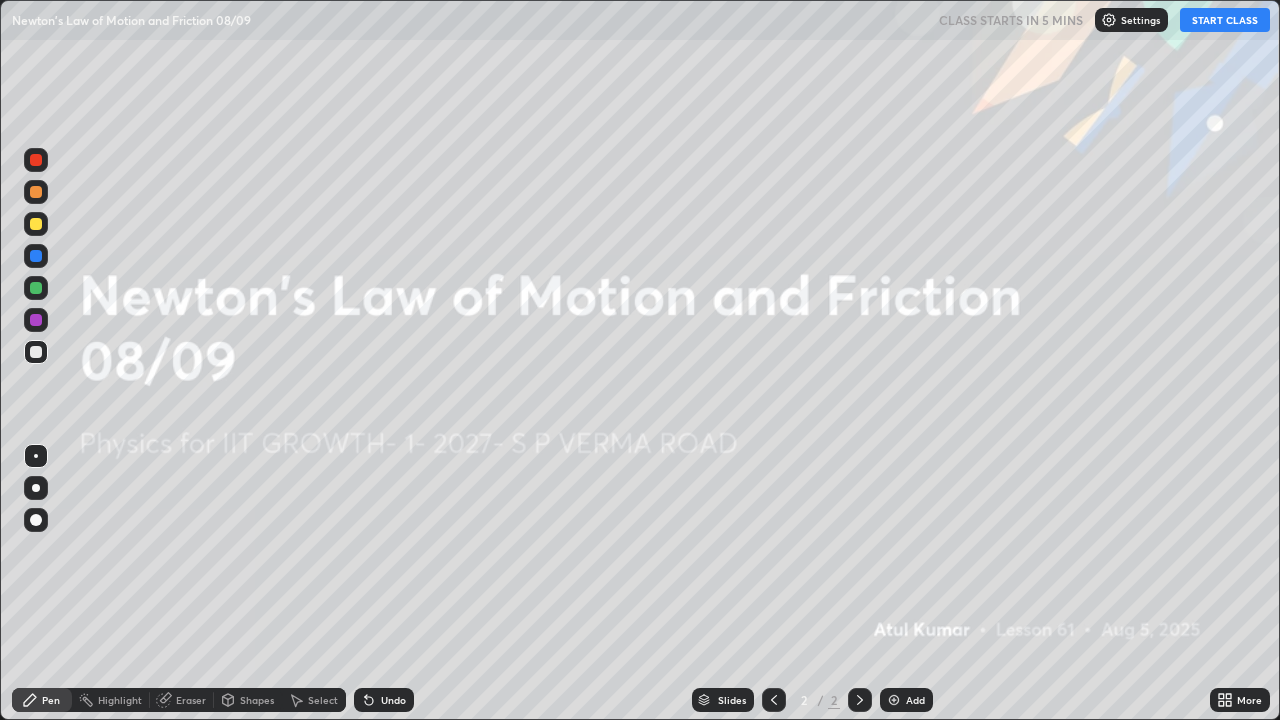 scroll, scrollTop: 99280, scrollLeft: 98720, axis: both 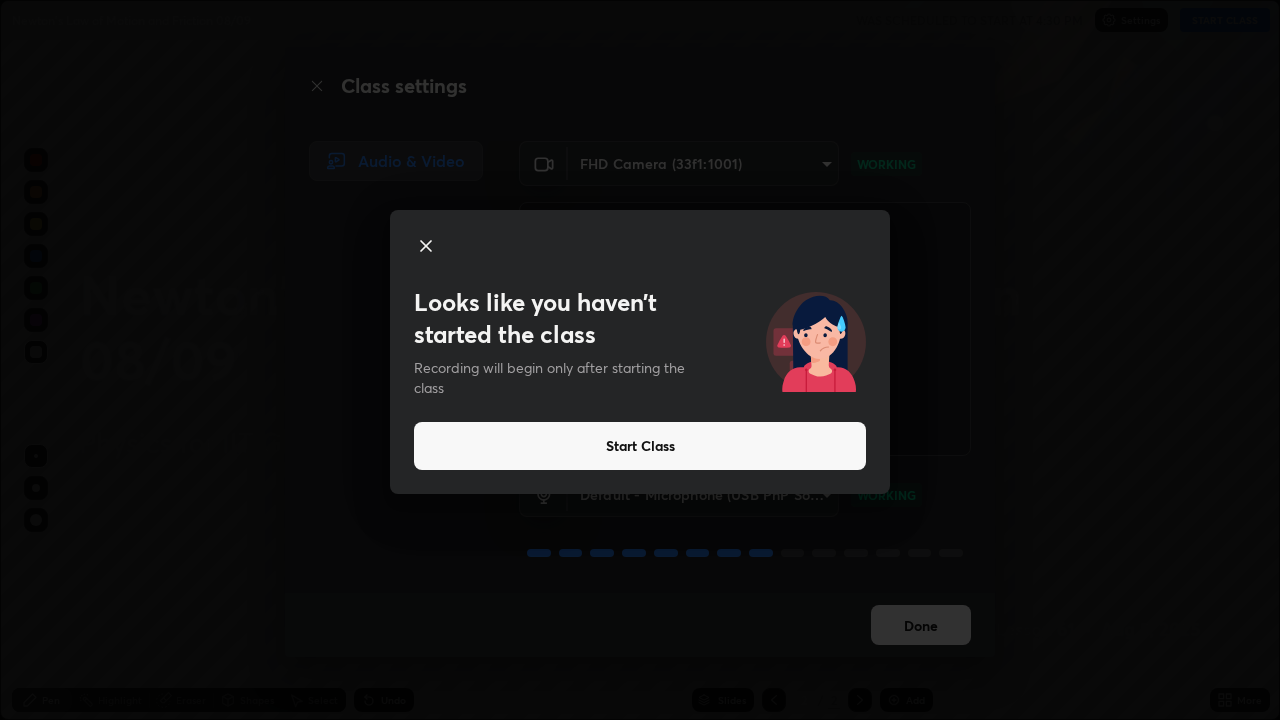 click 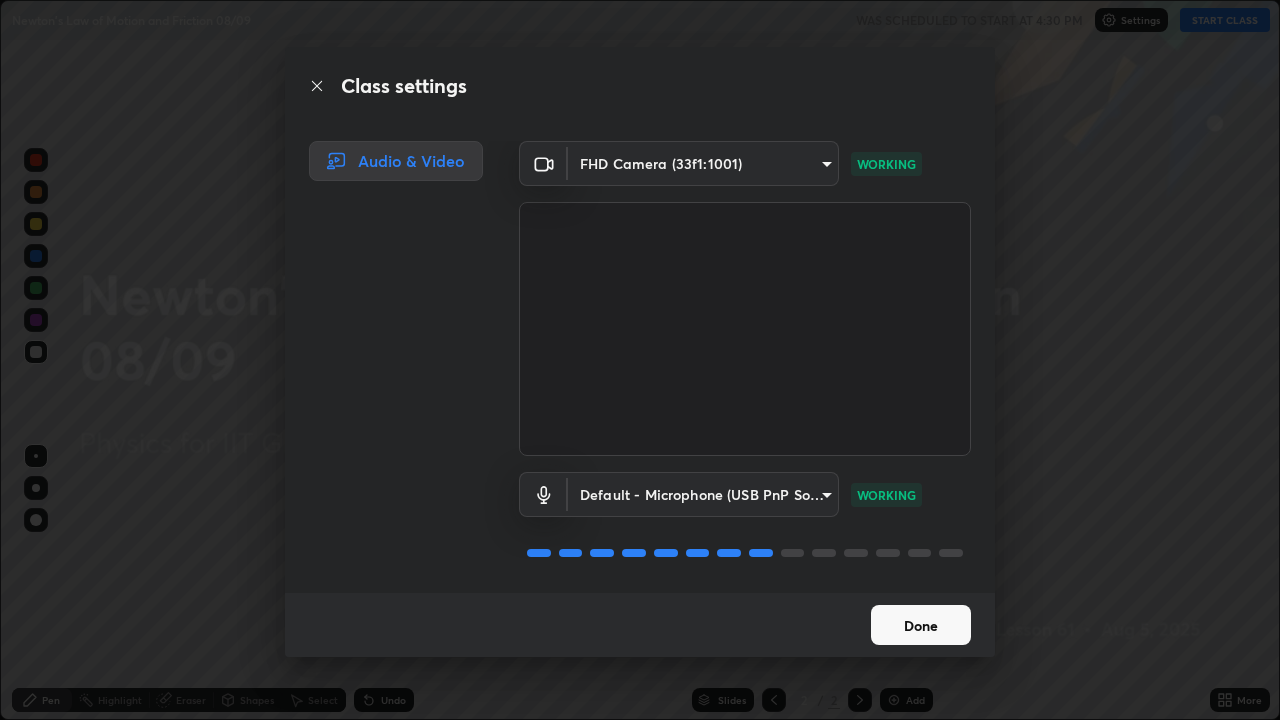 click on "Done" at bounding box center [921, 625] 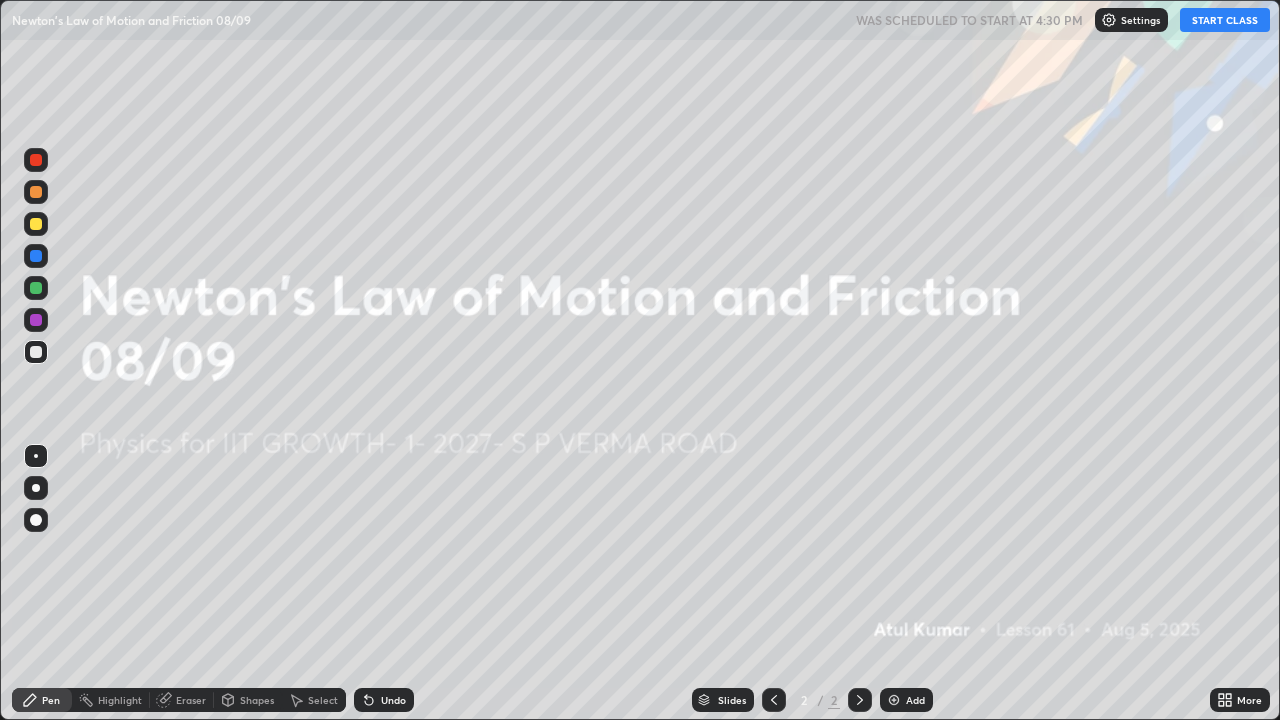 click on "START CLASS" at bounding box center [1225, 20] 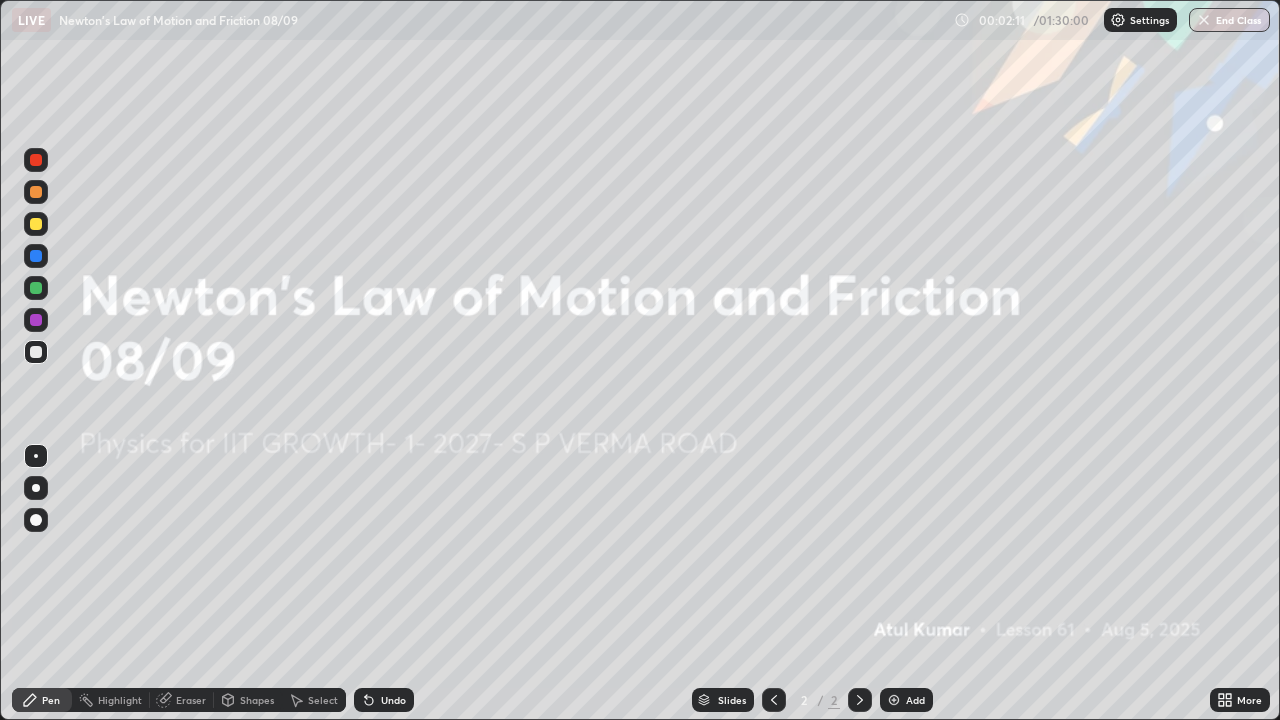 click on "Add" at bounding box center [915, 700] 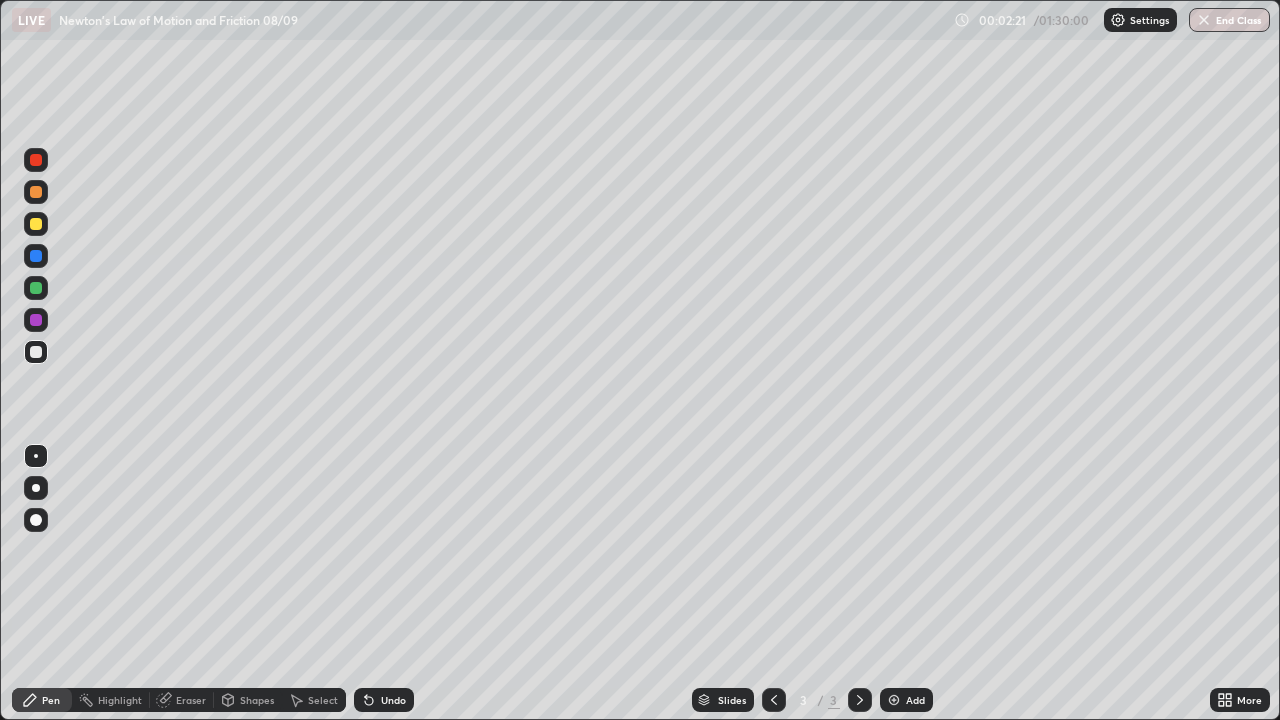 click on "Shapes" at bounding box center [257, 700] 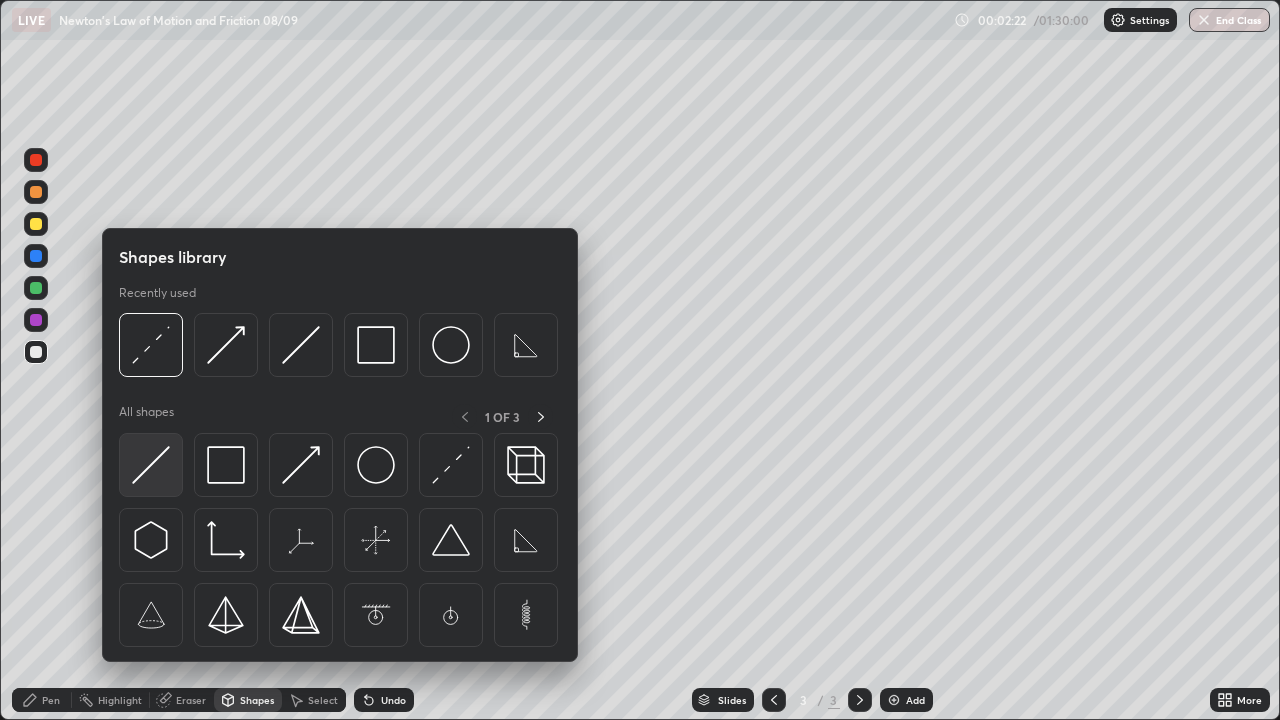click at bounding box center [151, 465] 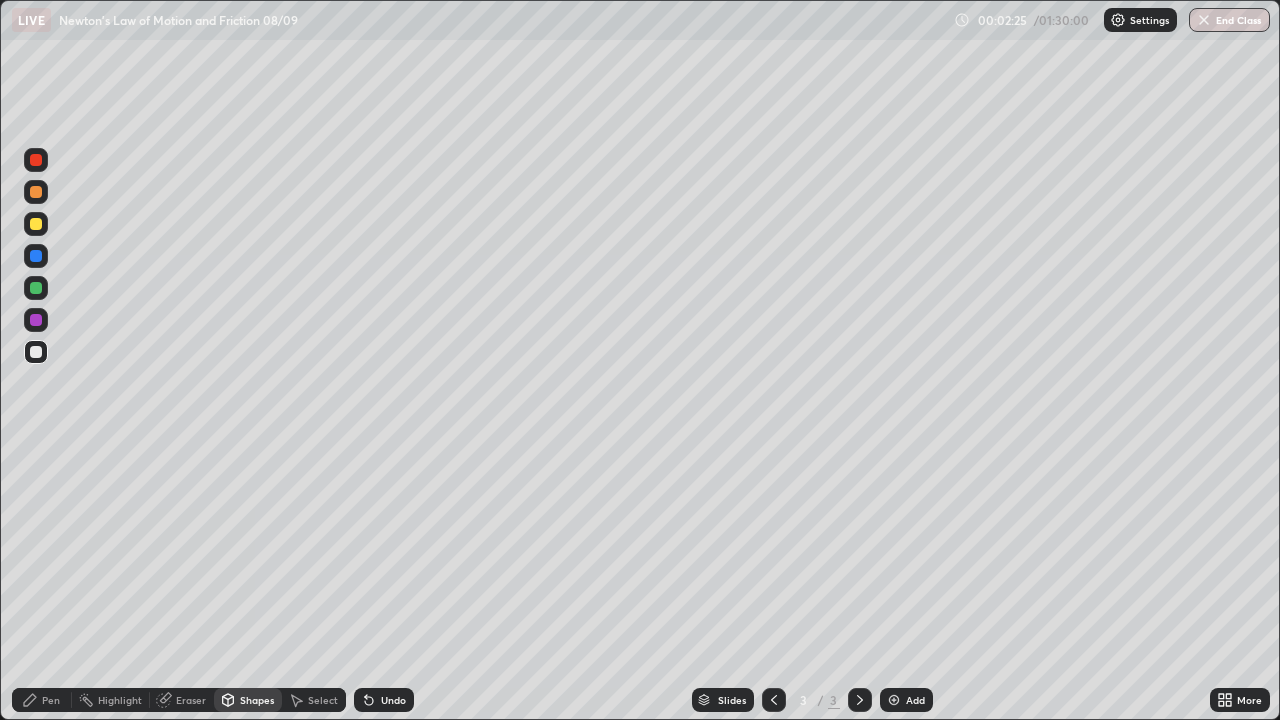 click on "Shapes" at bounding box center (248, 700) 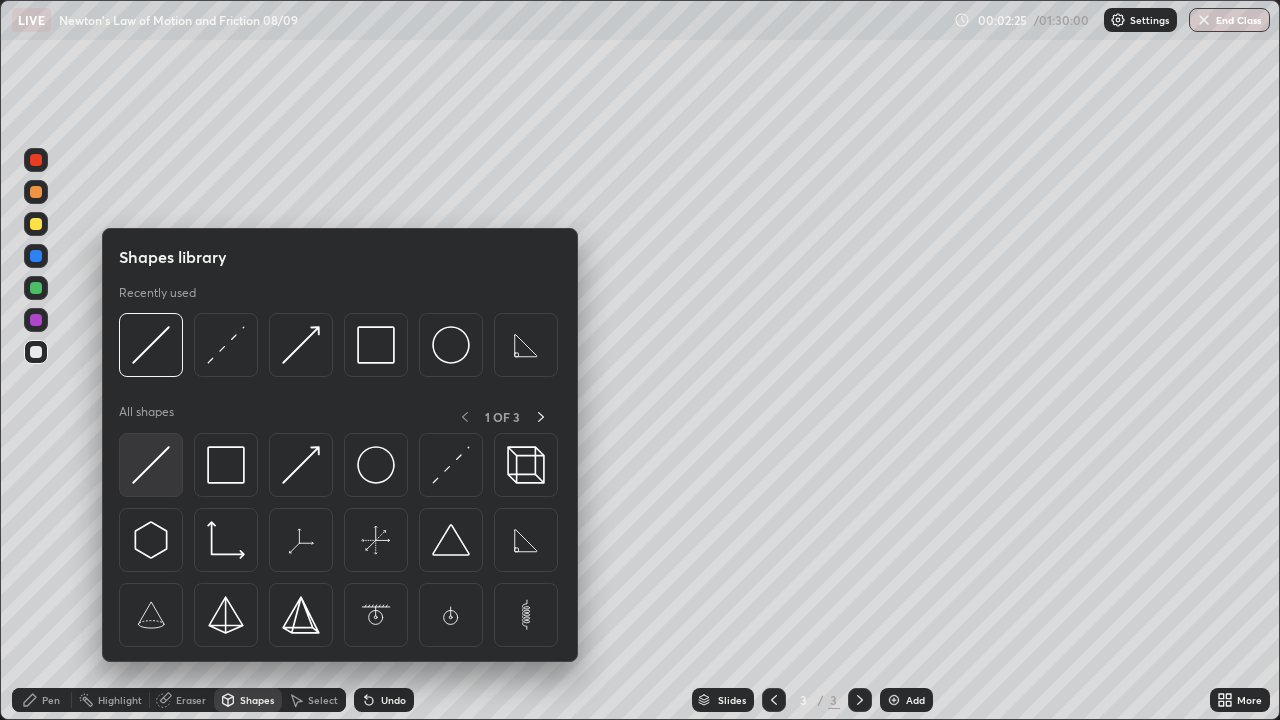click at bounding box center (151, 465) 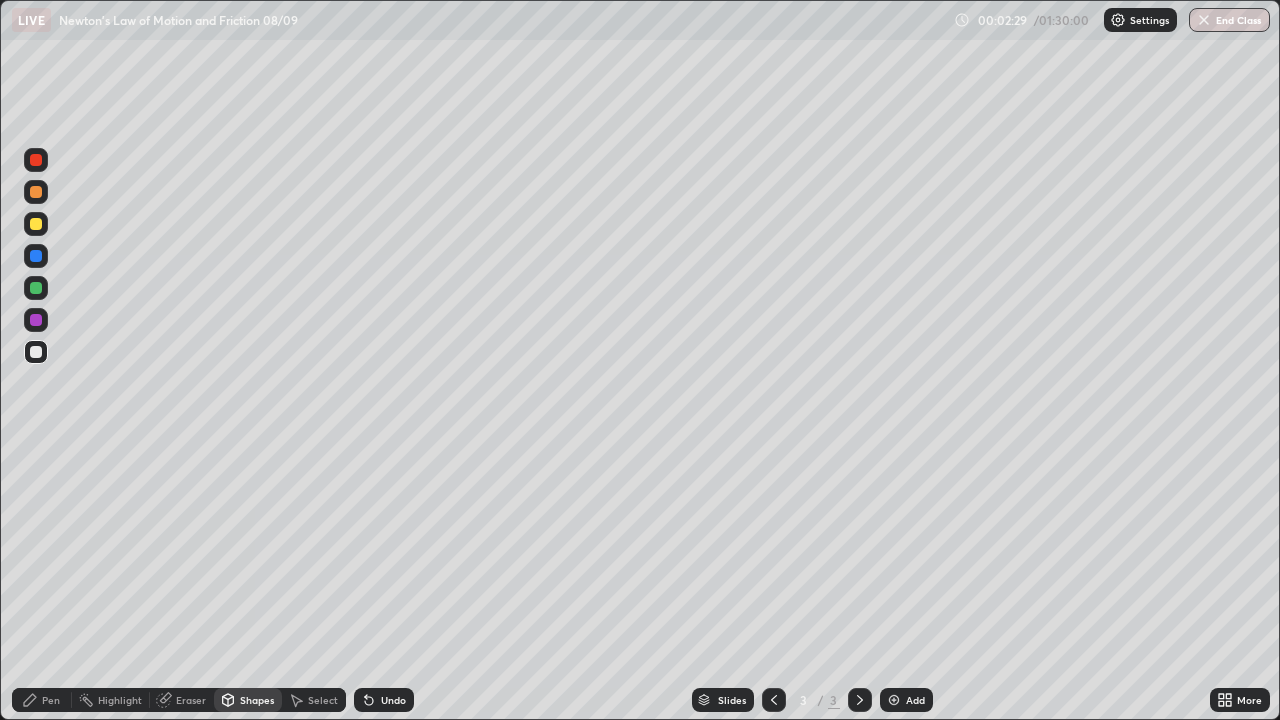 click on "Shapes" at bounding box center (257, 700) 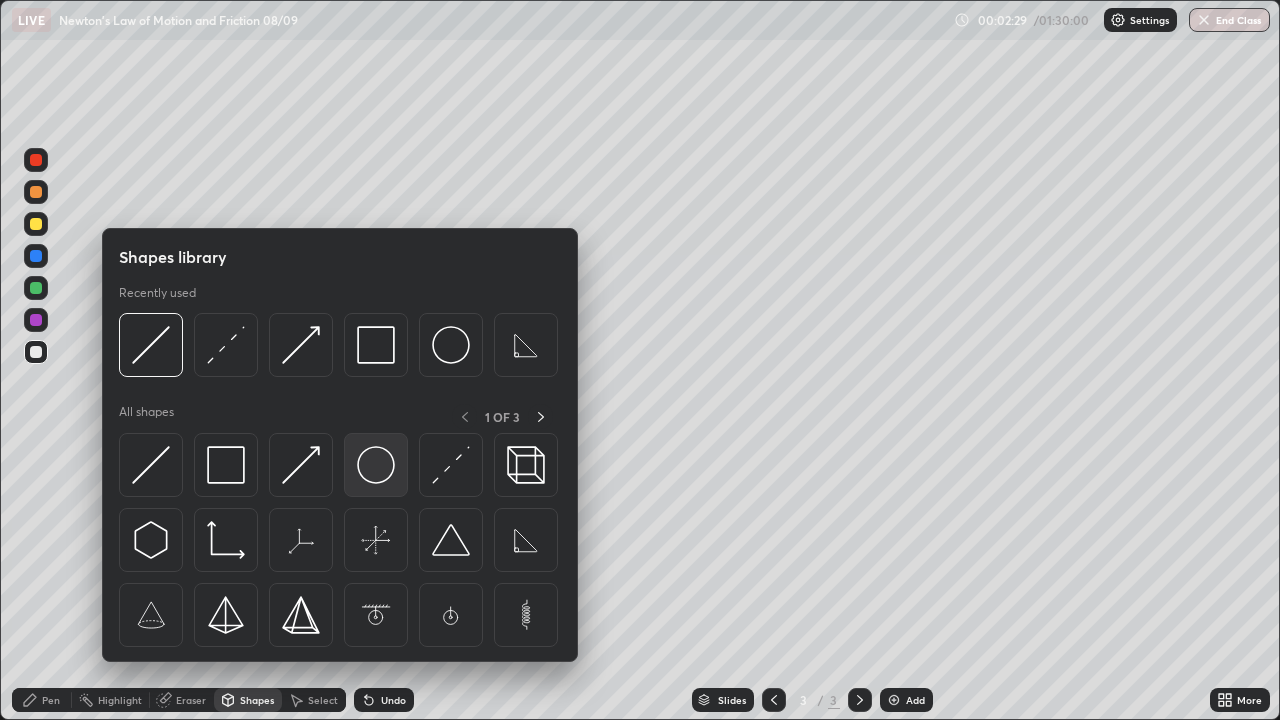 click at bounding box center [376, 465] 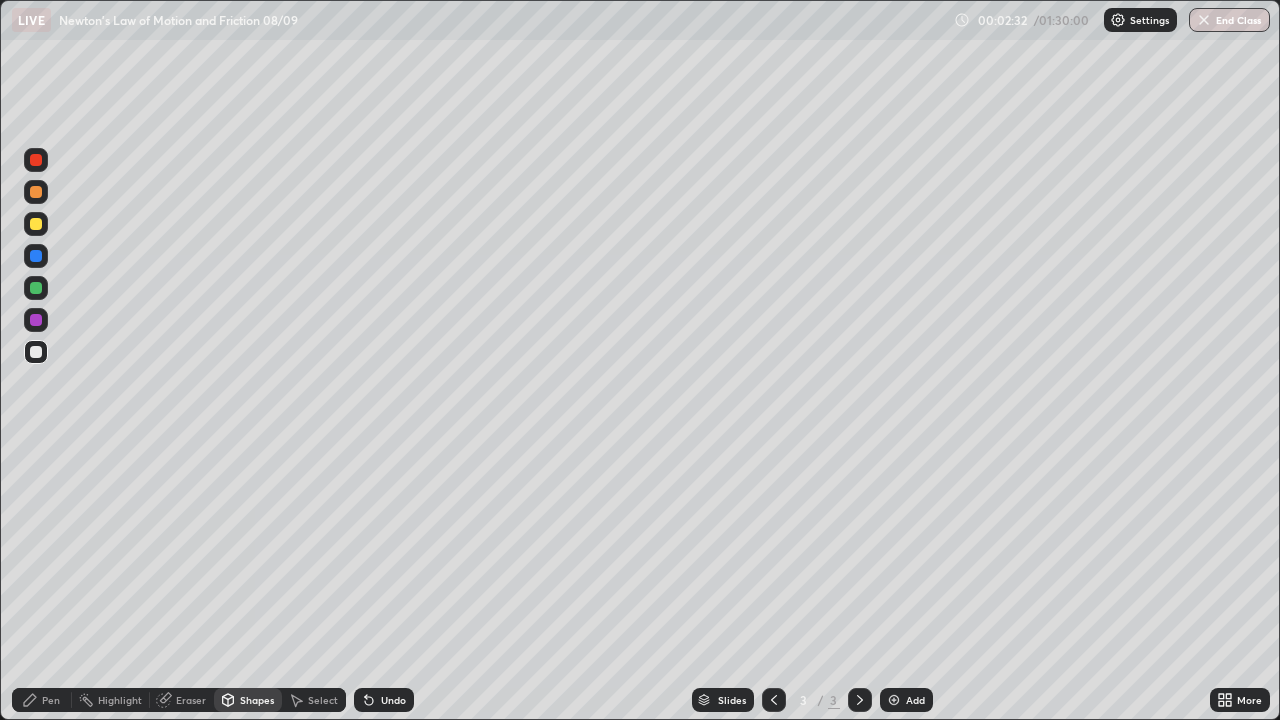 click on "Shapes" at bounding box center [257, 700] 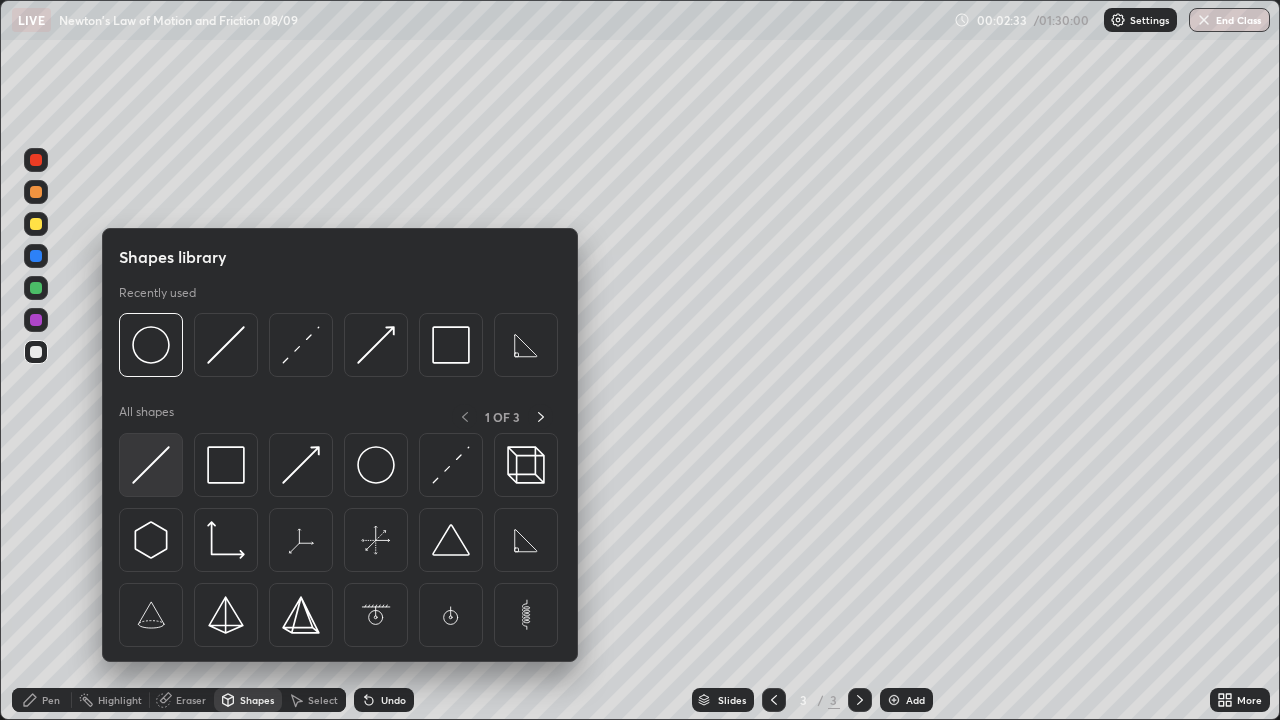 click at bounding box center [151, 465] 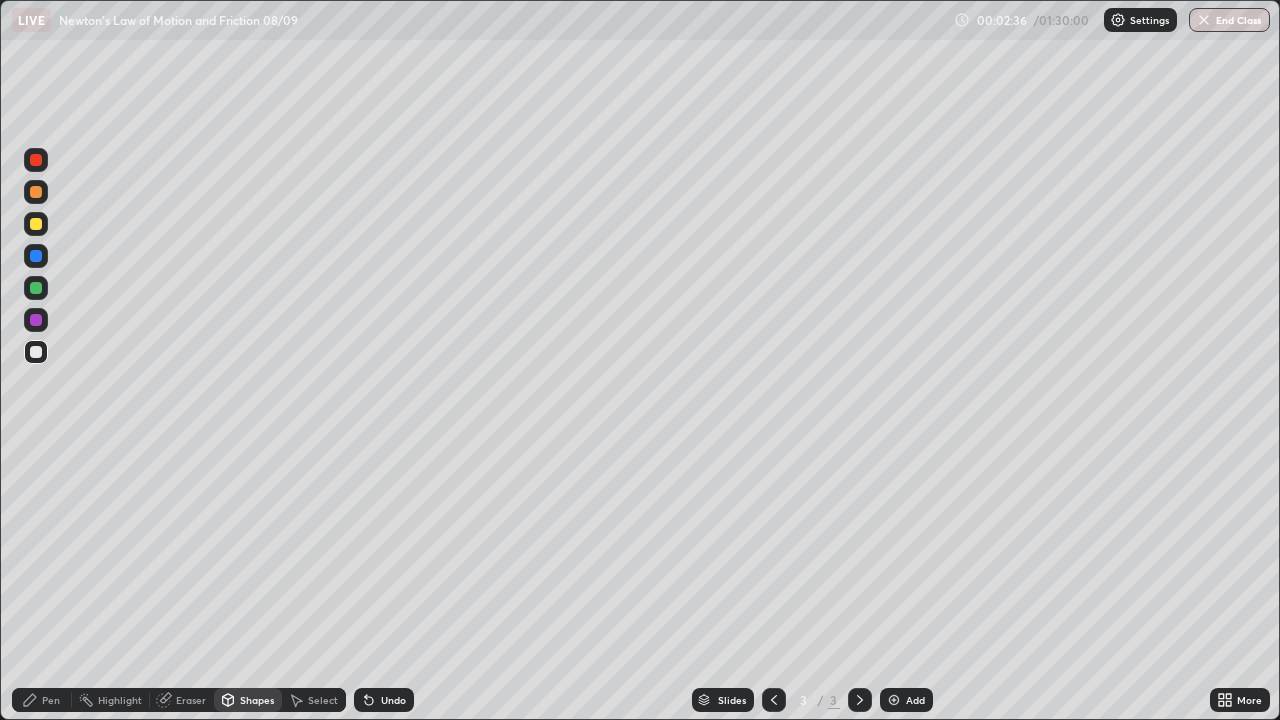 click on "Pen" at bounding box center (42, 700) 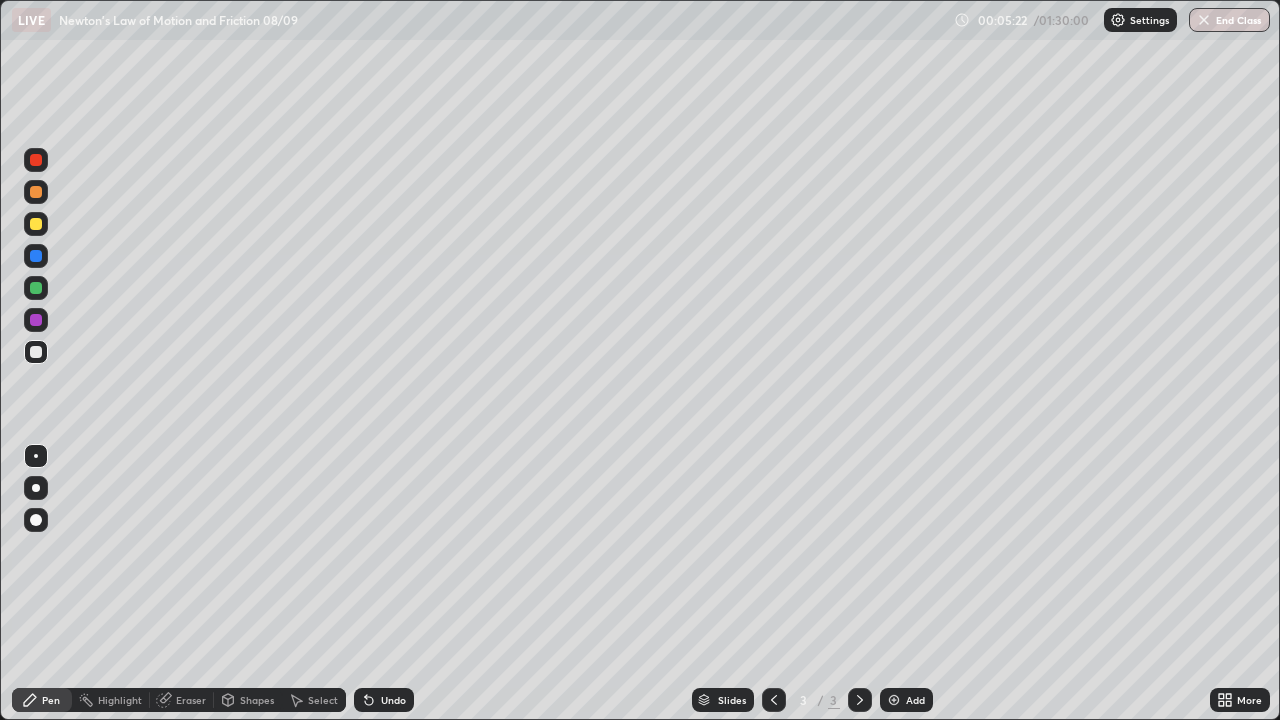 click on "Add" at bounding box center (915, 700) 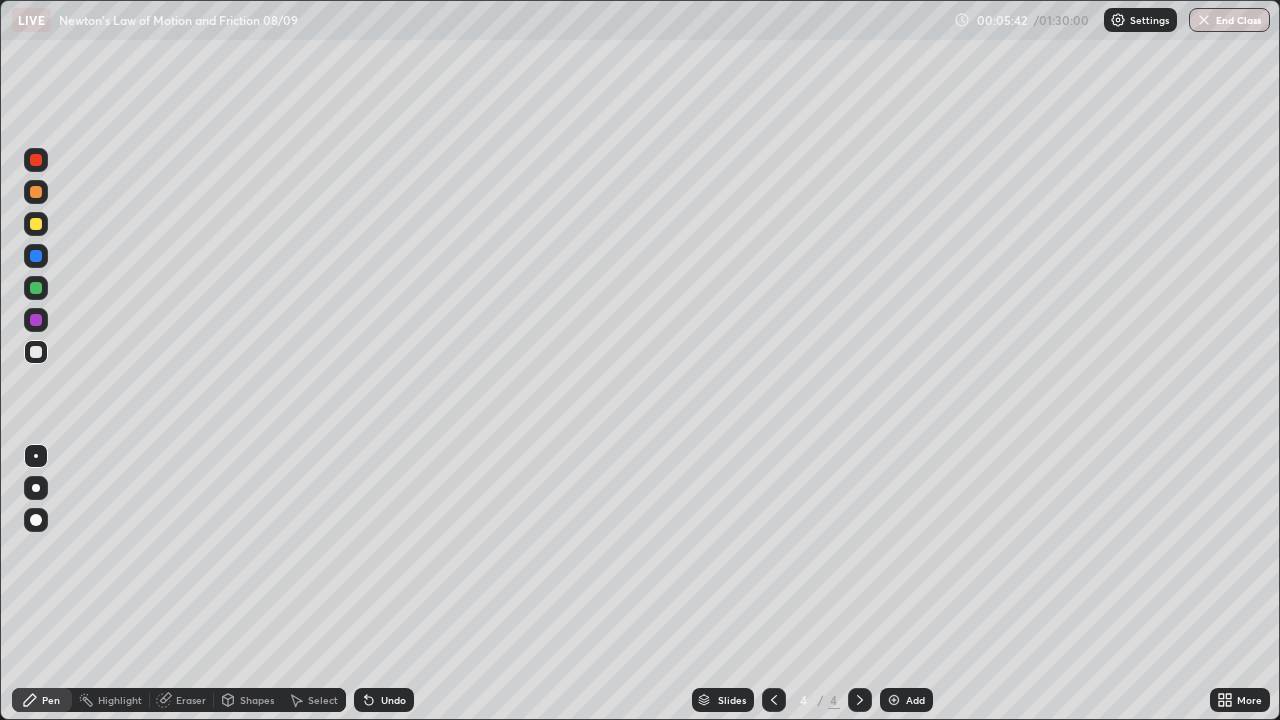 click on "Shapes" at bounding box center (248, 700) 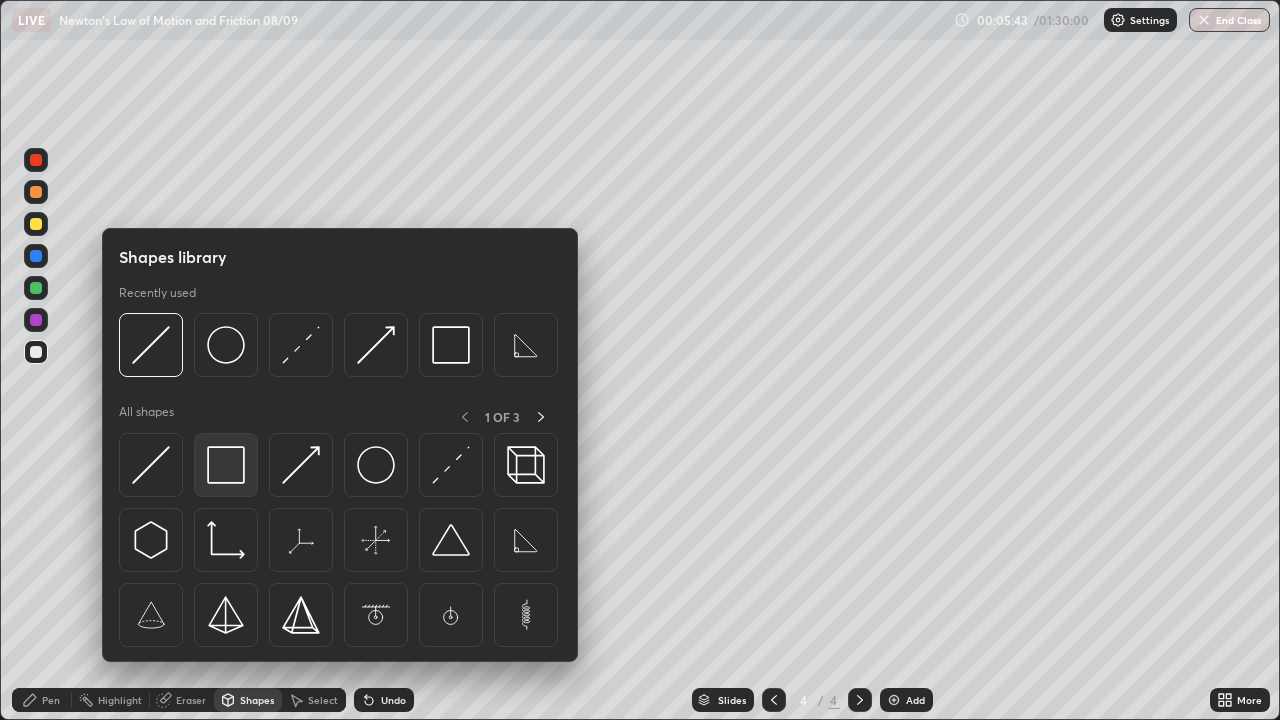 click at bounding box center (226, 465) 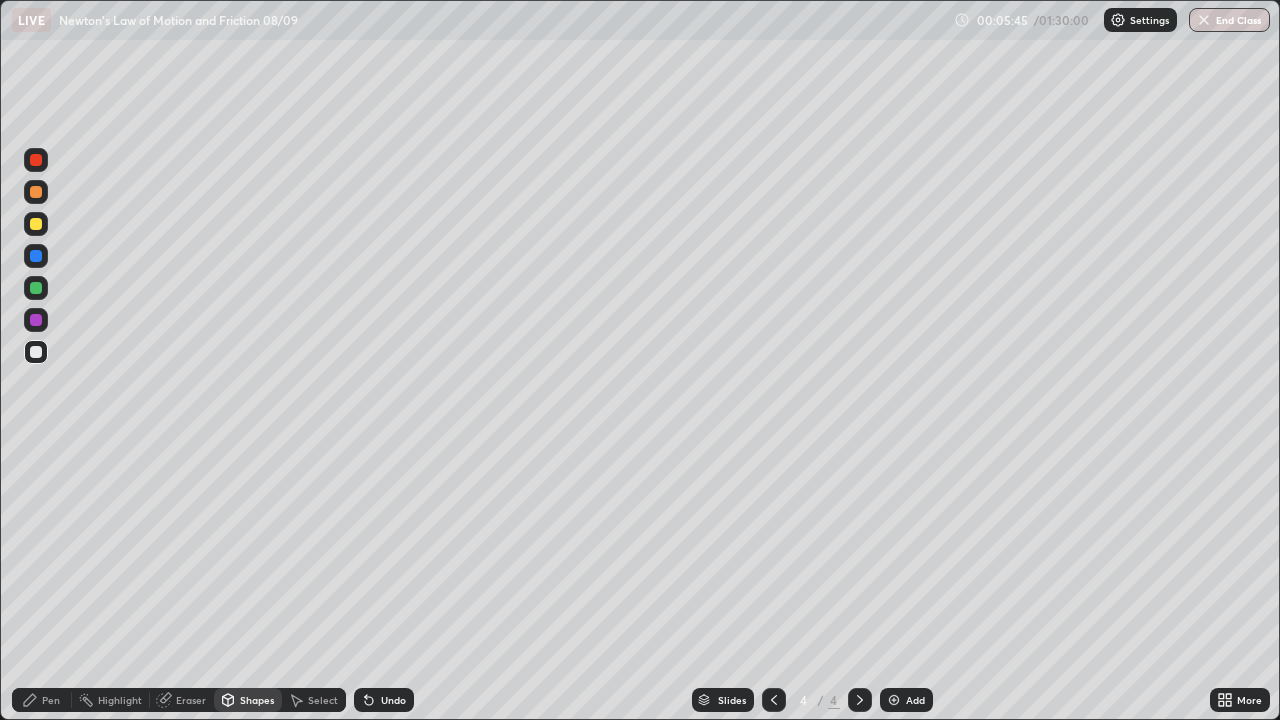 click on "Shapes" at bounding box center [248, 700] 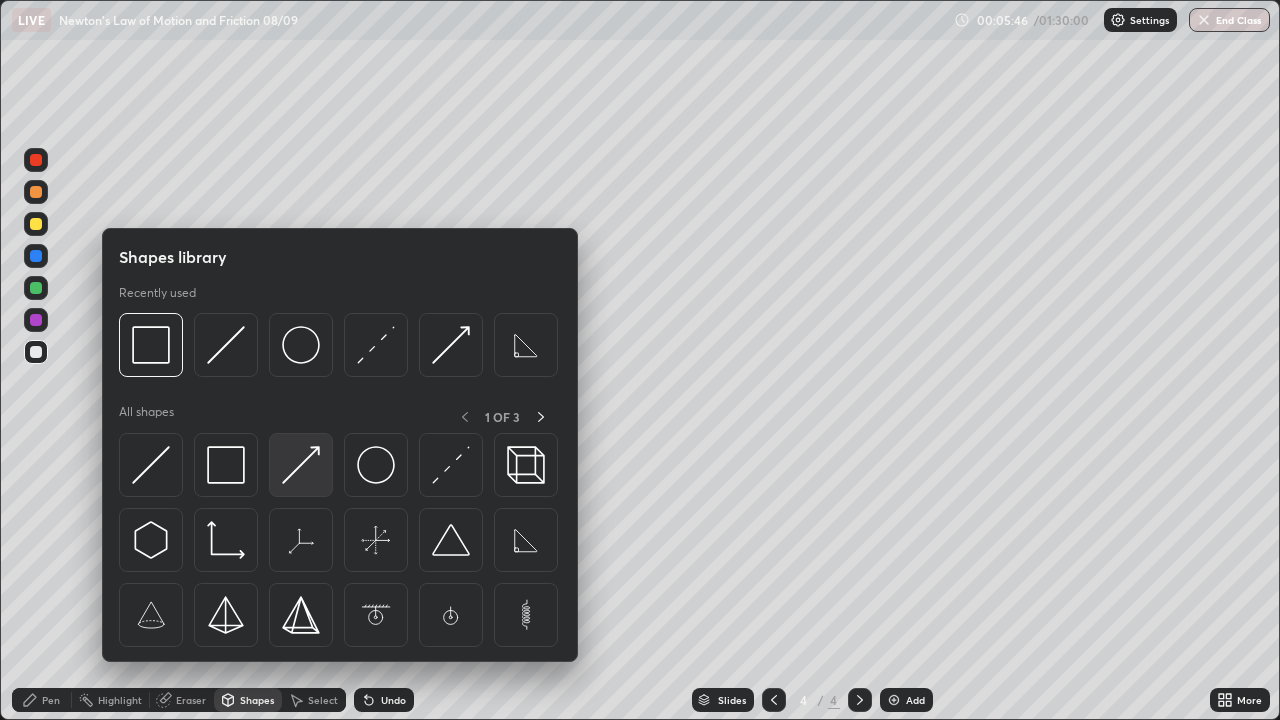 click at bounding box center (301, 465) 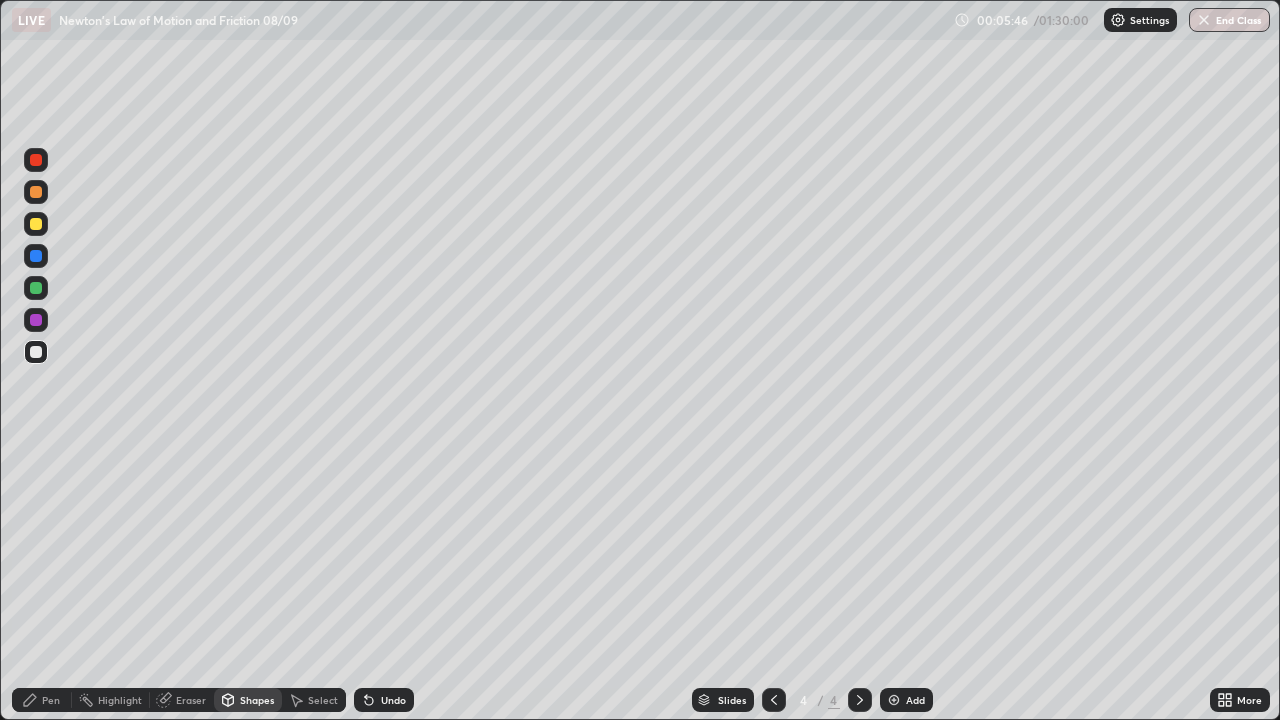 click at bounding box center (36, 288) 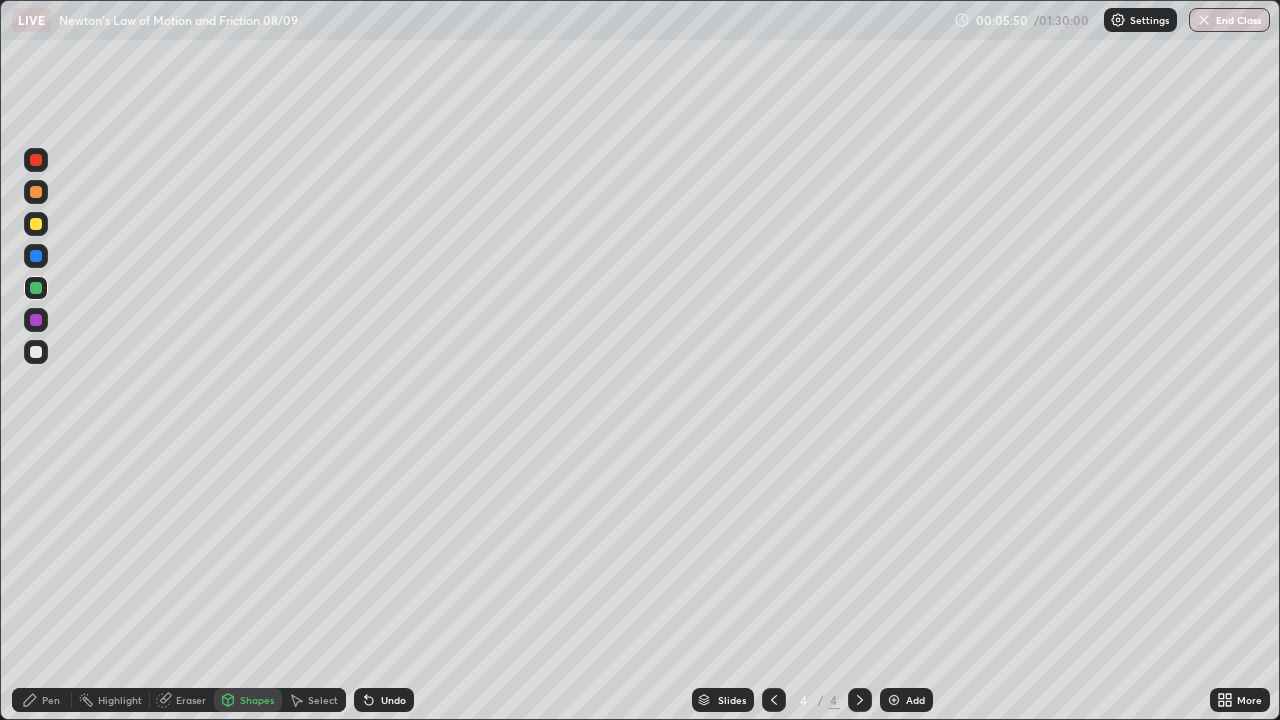 click on "Pen" at bounding box center [51, 700] 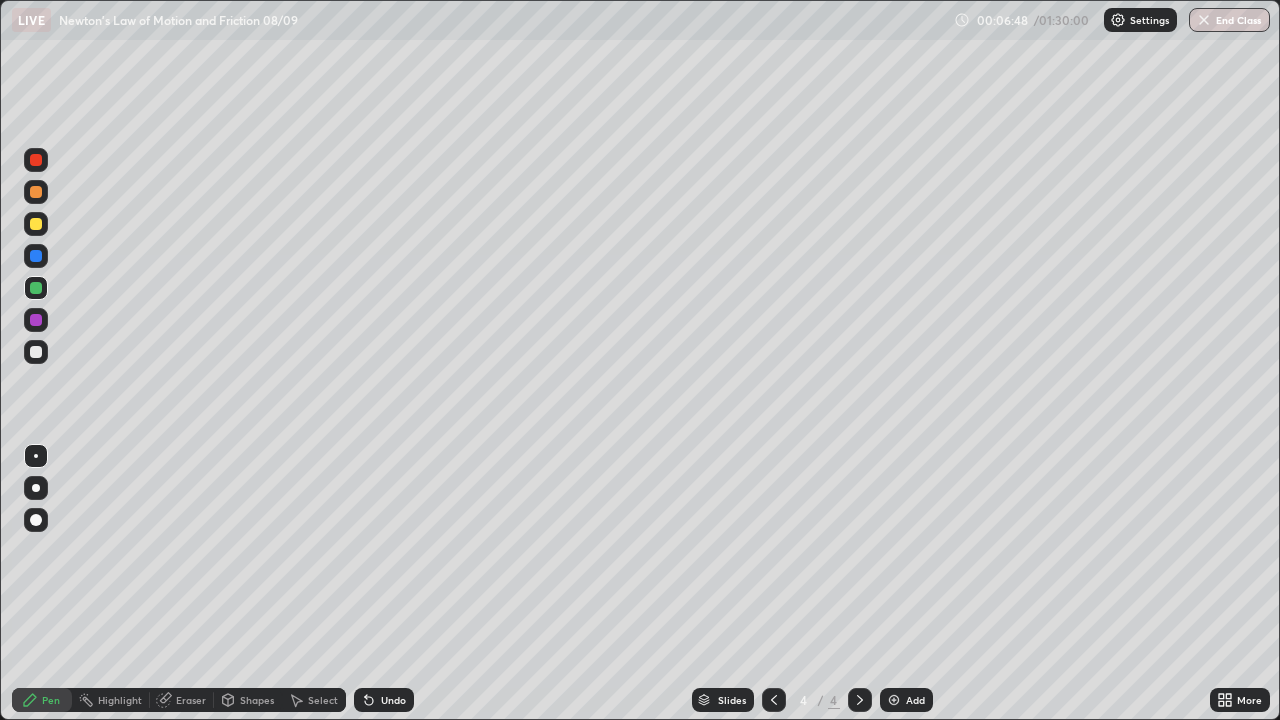 click on "Undo" at bounding box center [384, 700] 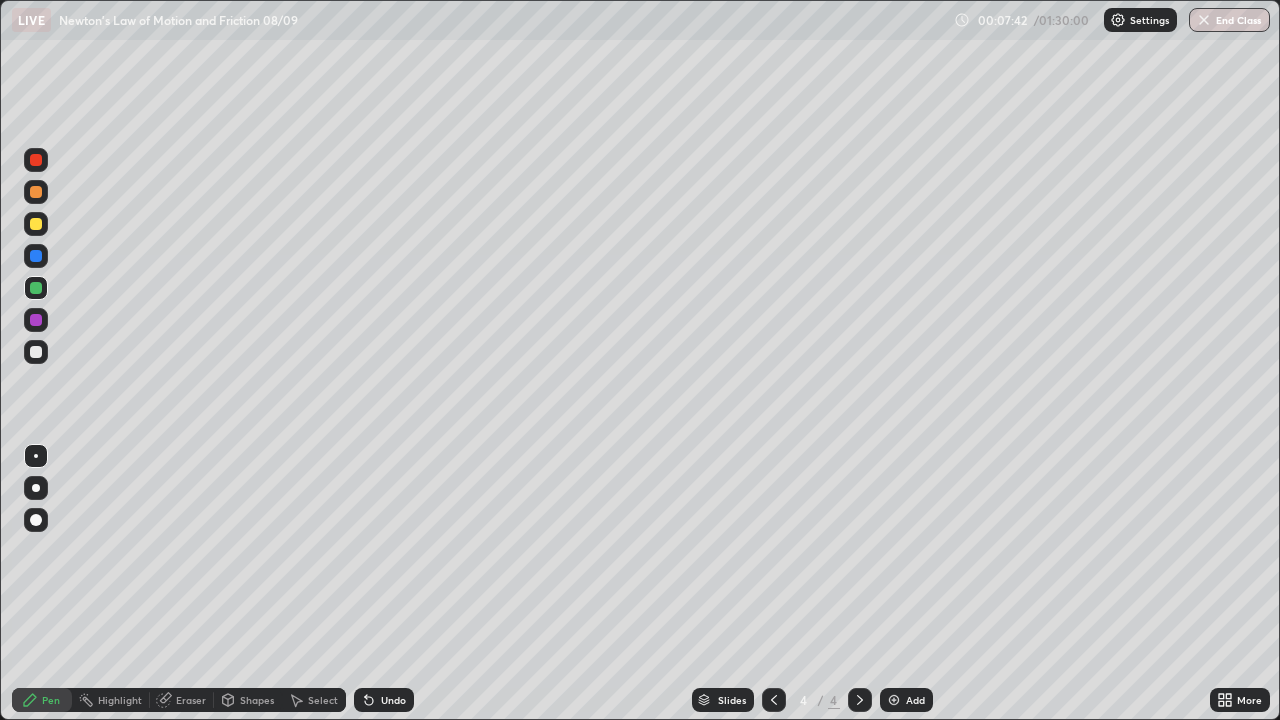 click on "Undo" at bounding box center [393, 700] 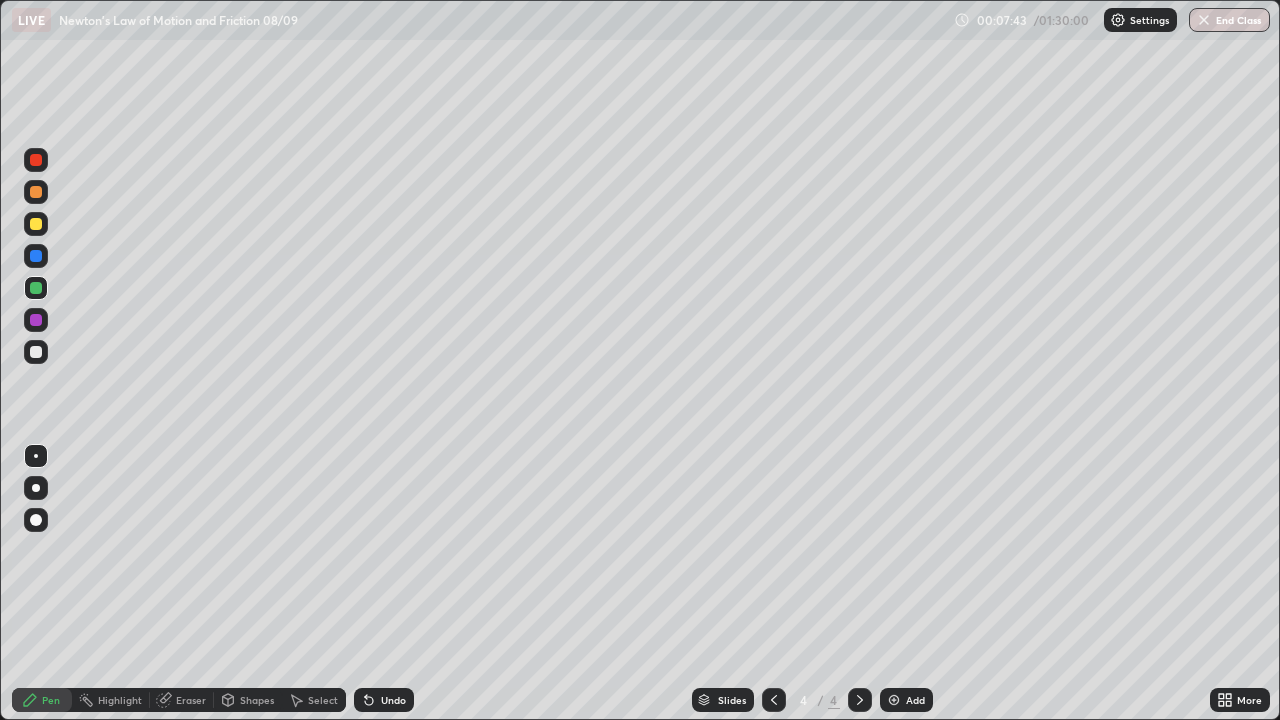 click on "Undo" at bounding box center [393, 700] 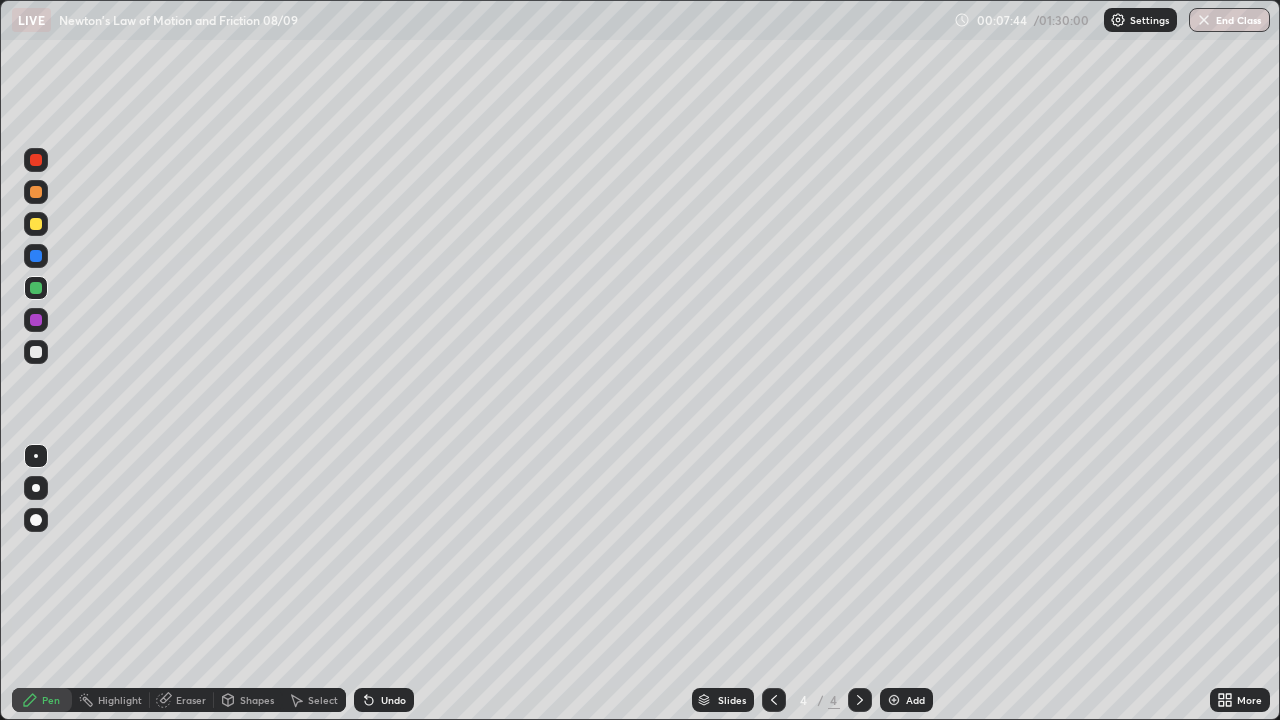 click on "Undo" at bounding box center [393, 700] 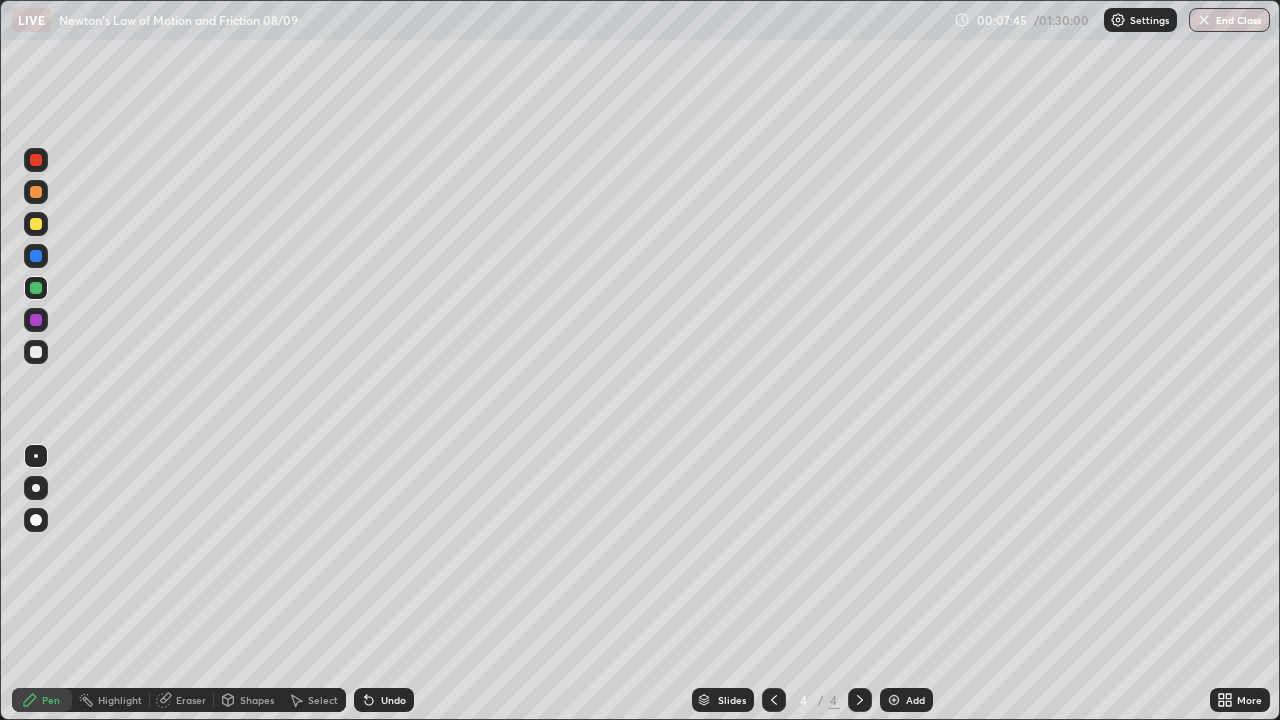 click on "Undo" at bounding box center [393, 700] 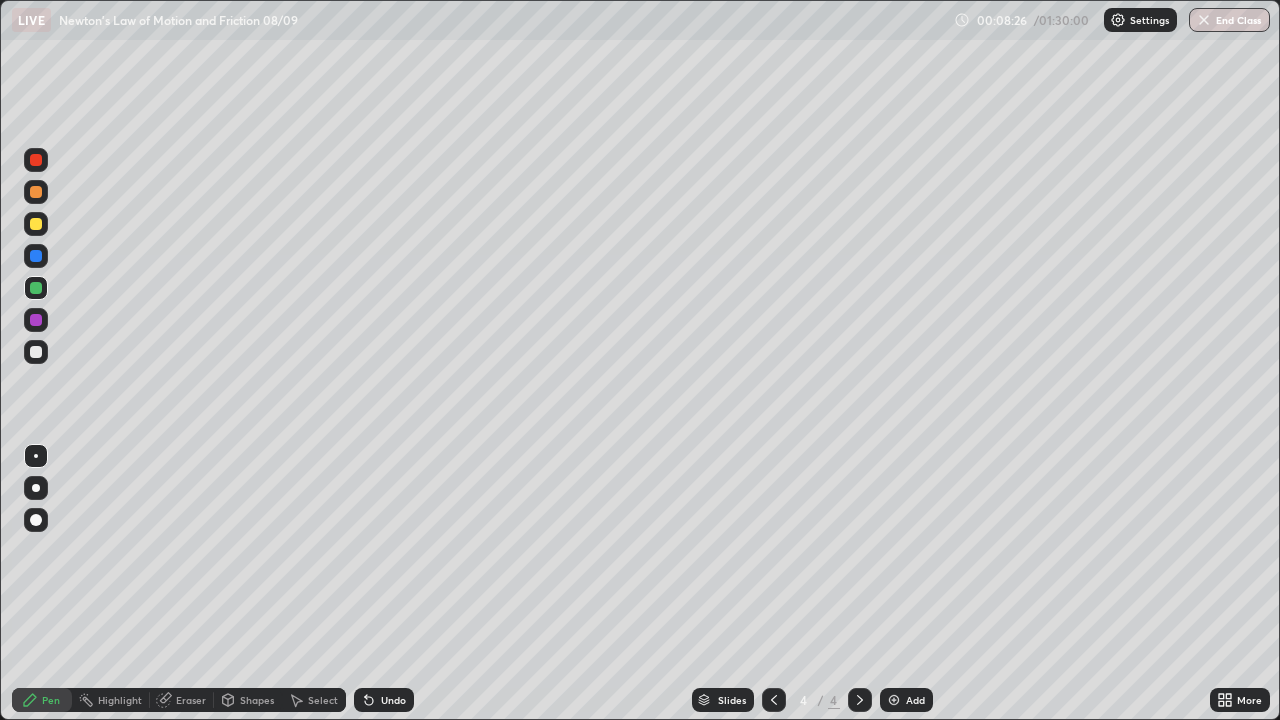 click on "Eraser" at bounding box center (182, 700) 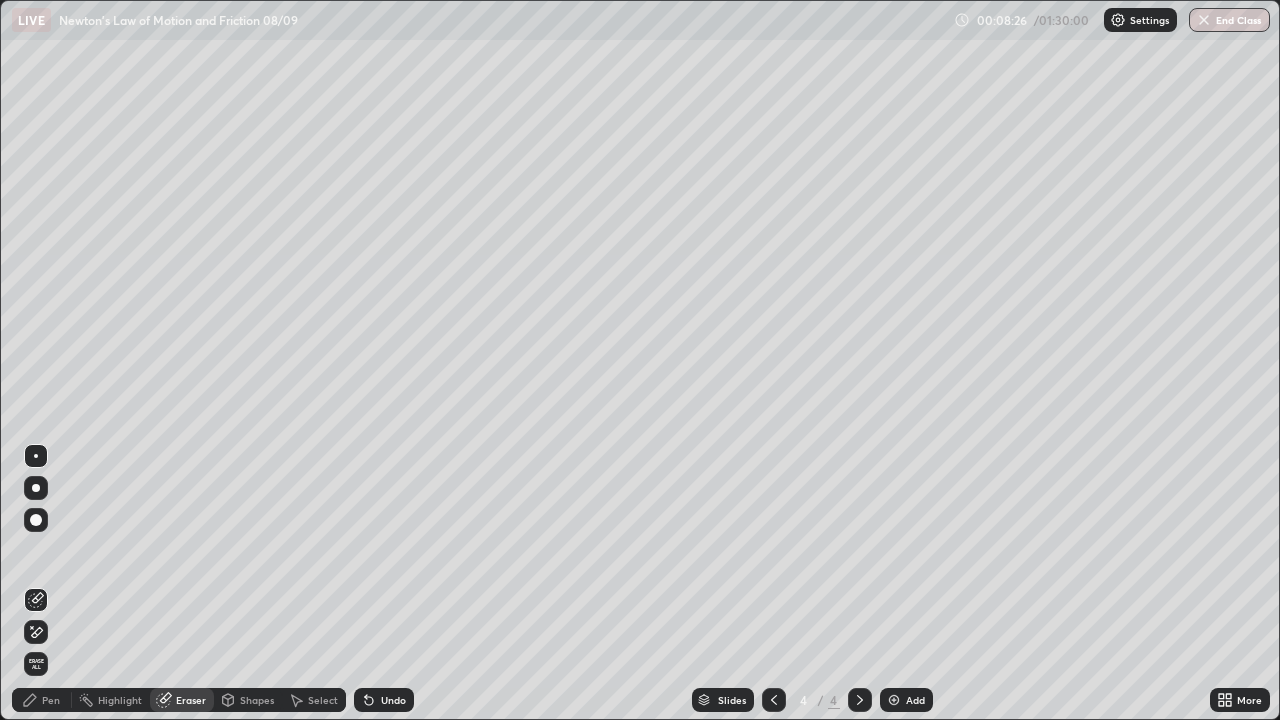click at bounding box center [36, 456] 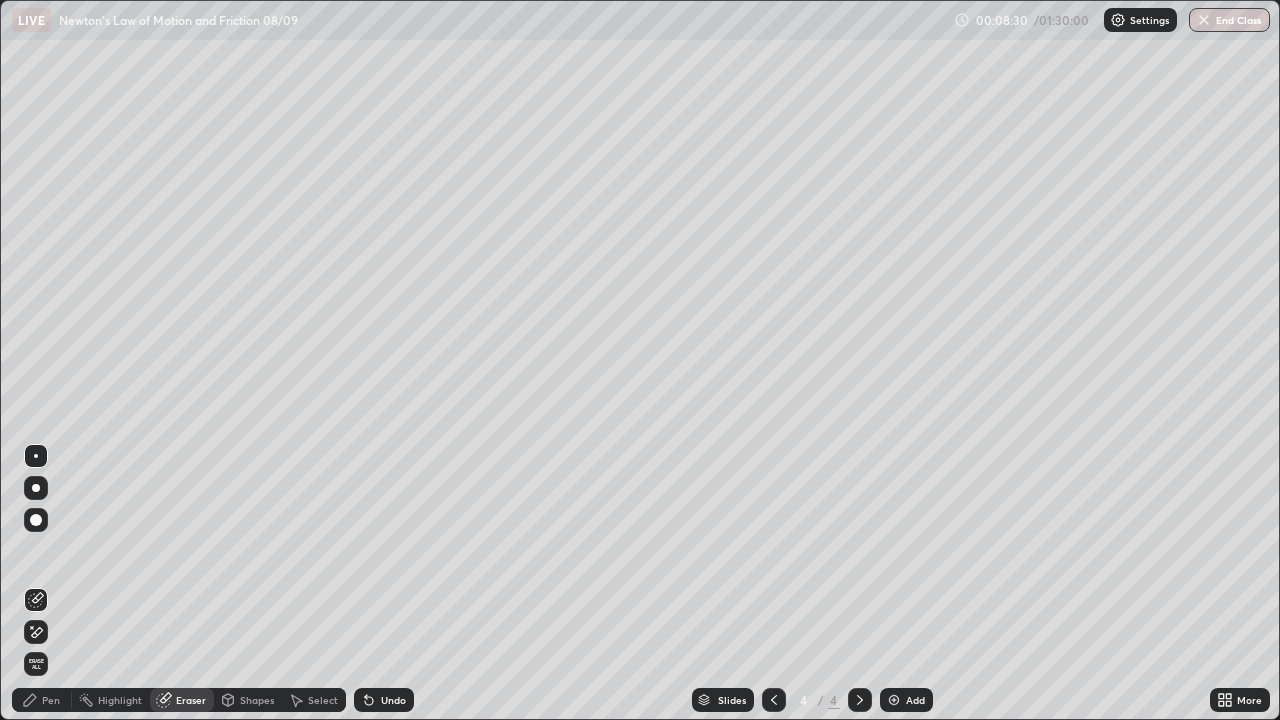 click on "Pen" at bounding box center (51, 700) 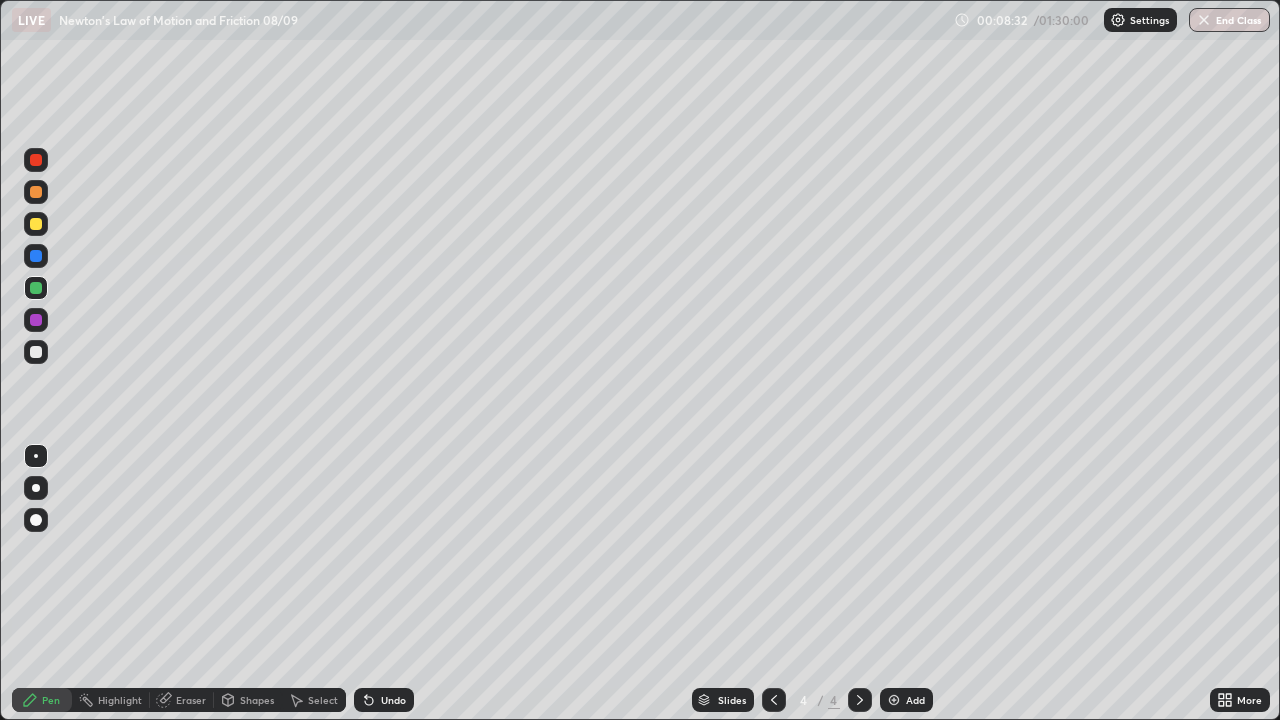 click on "Eraser" at bounding box center (191, 700) 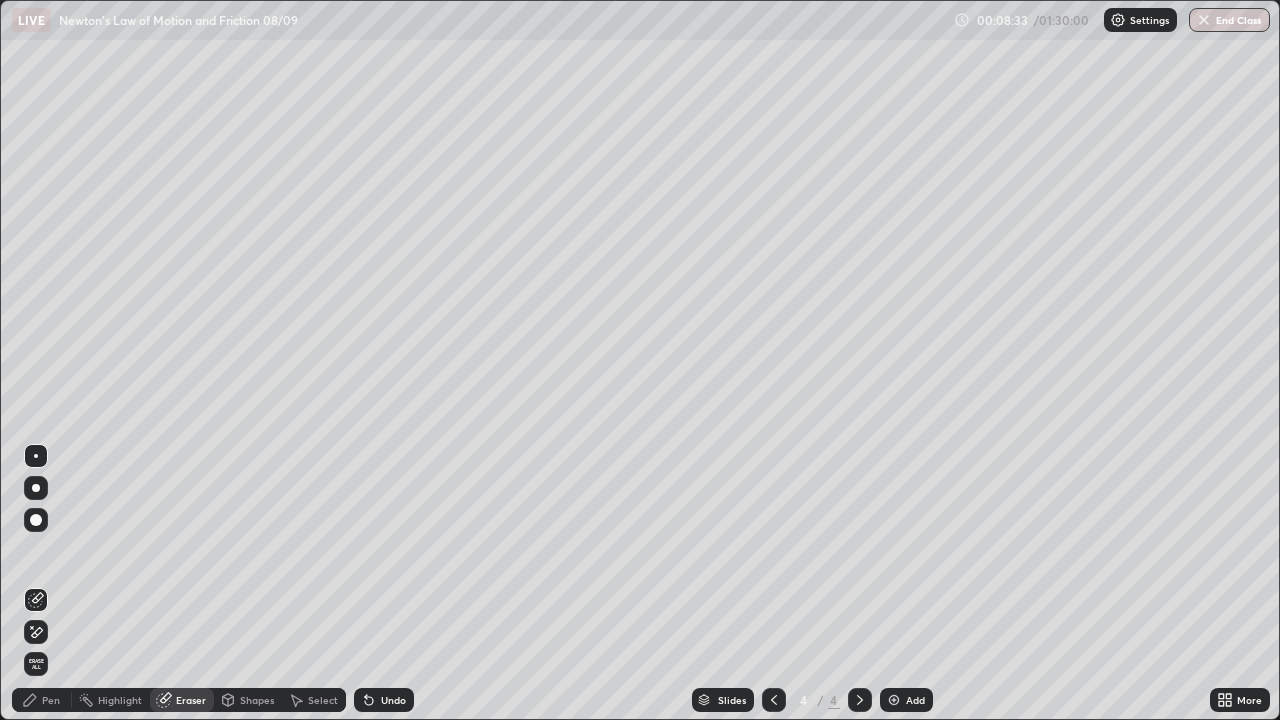 click at bounding box center (36, 520) 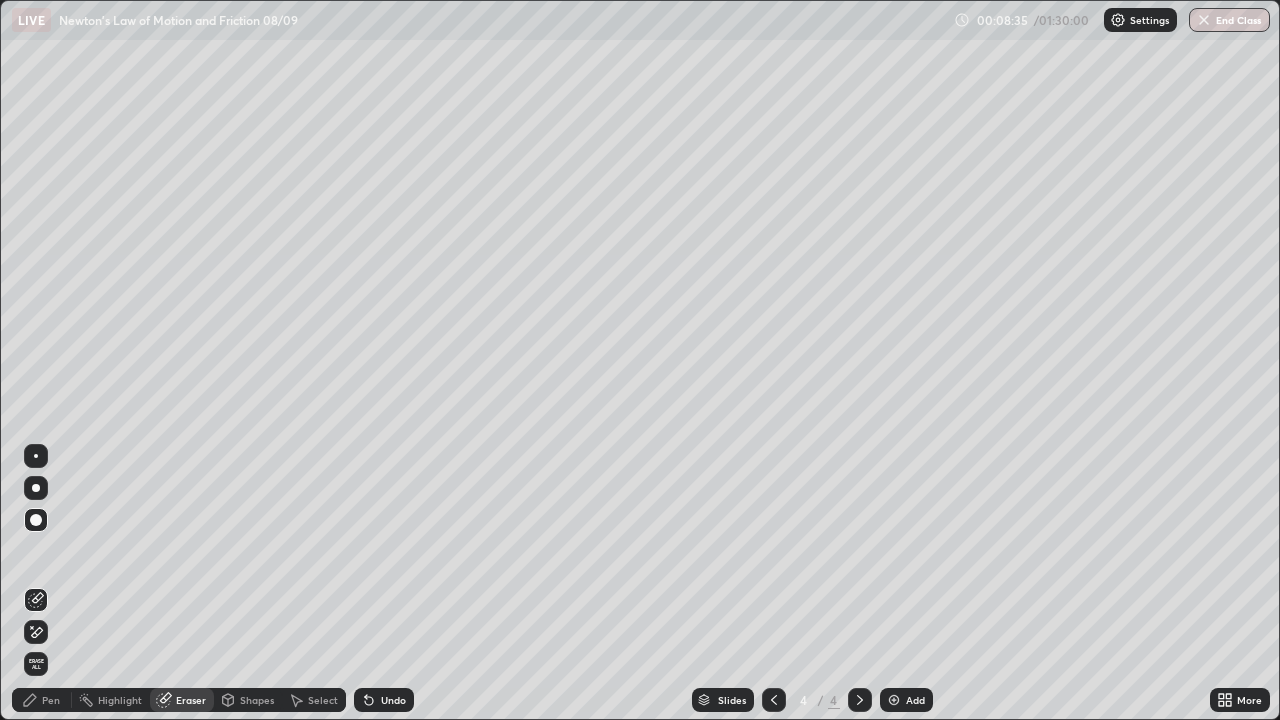 click at bounding box center [36, 520] 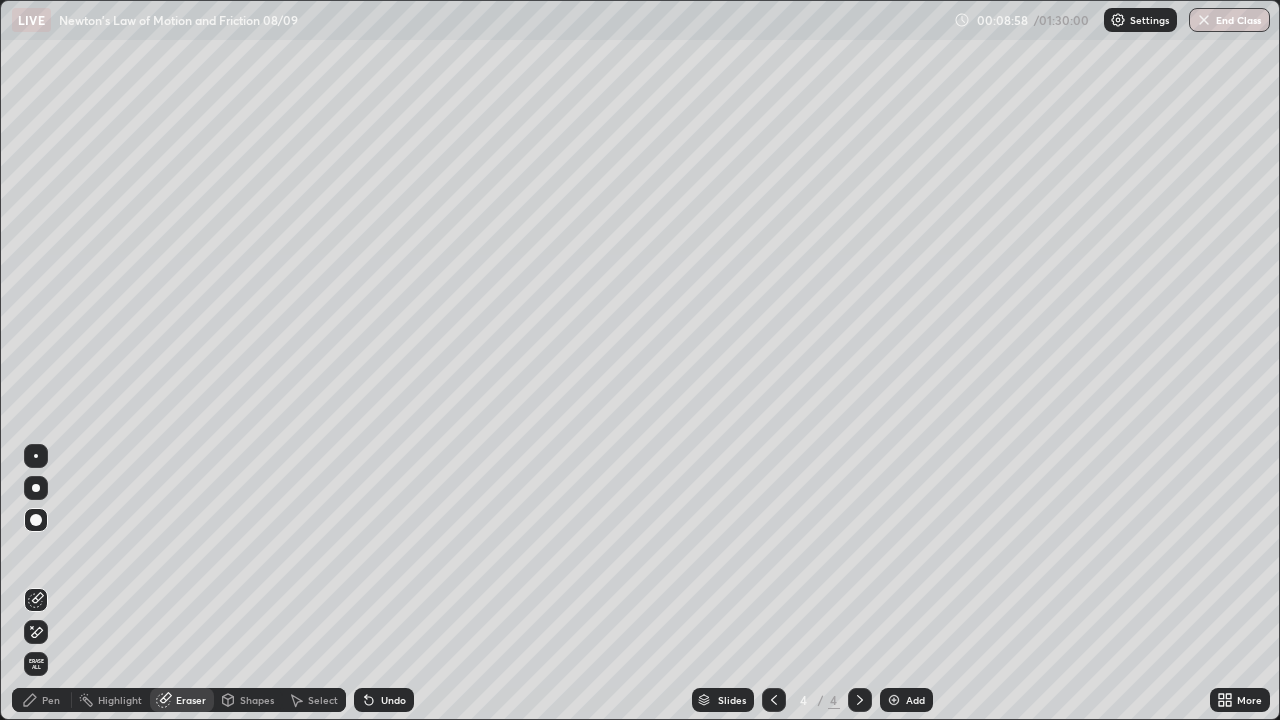click on "Pen" at bounding box center (51, 700) 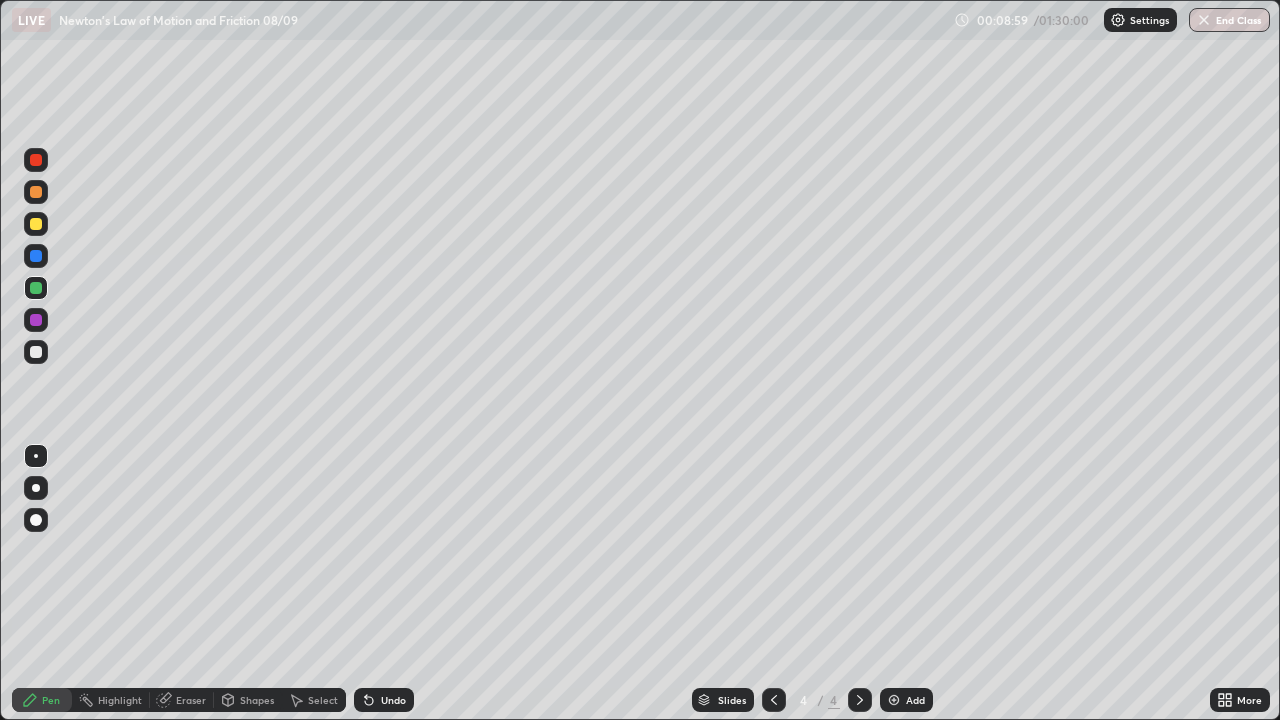 click at bounding box center (36, 192) 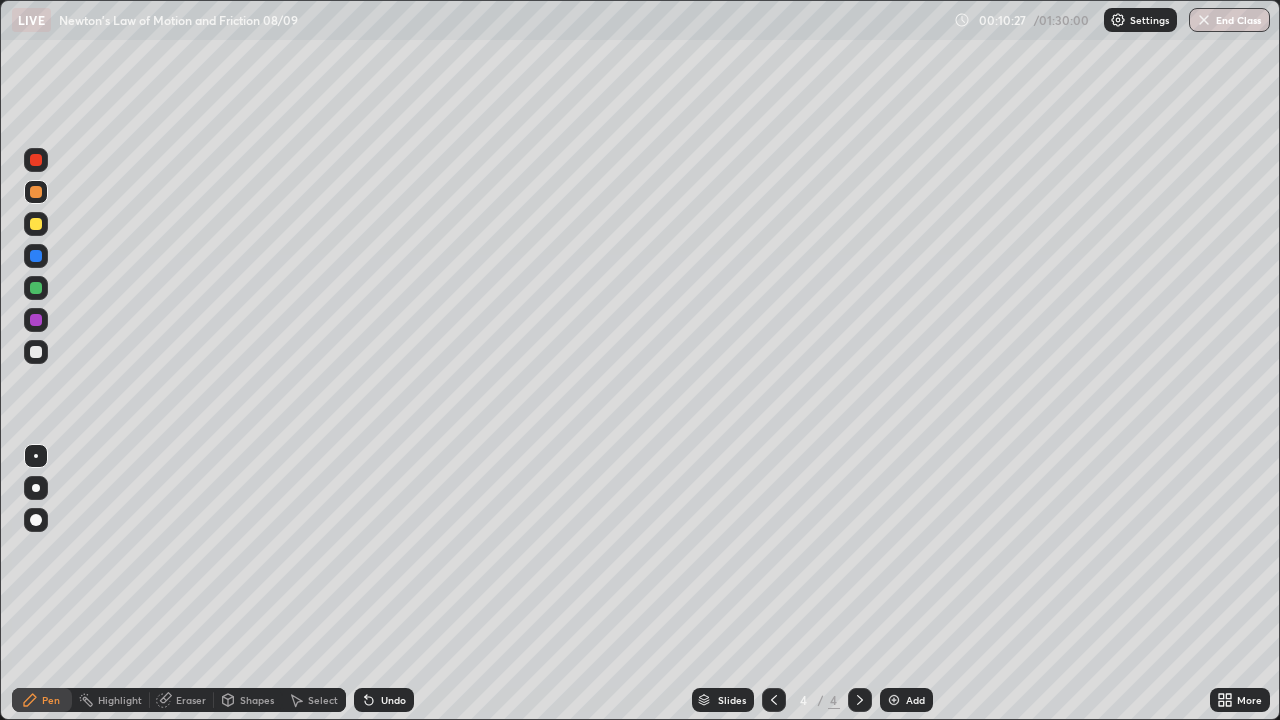 click at bounding box center [894, 700] 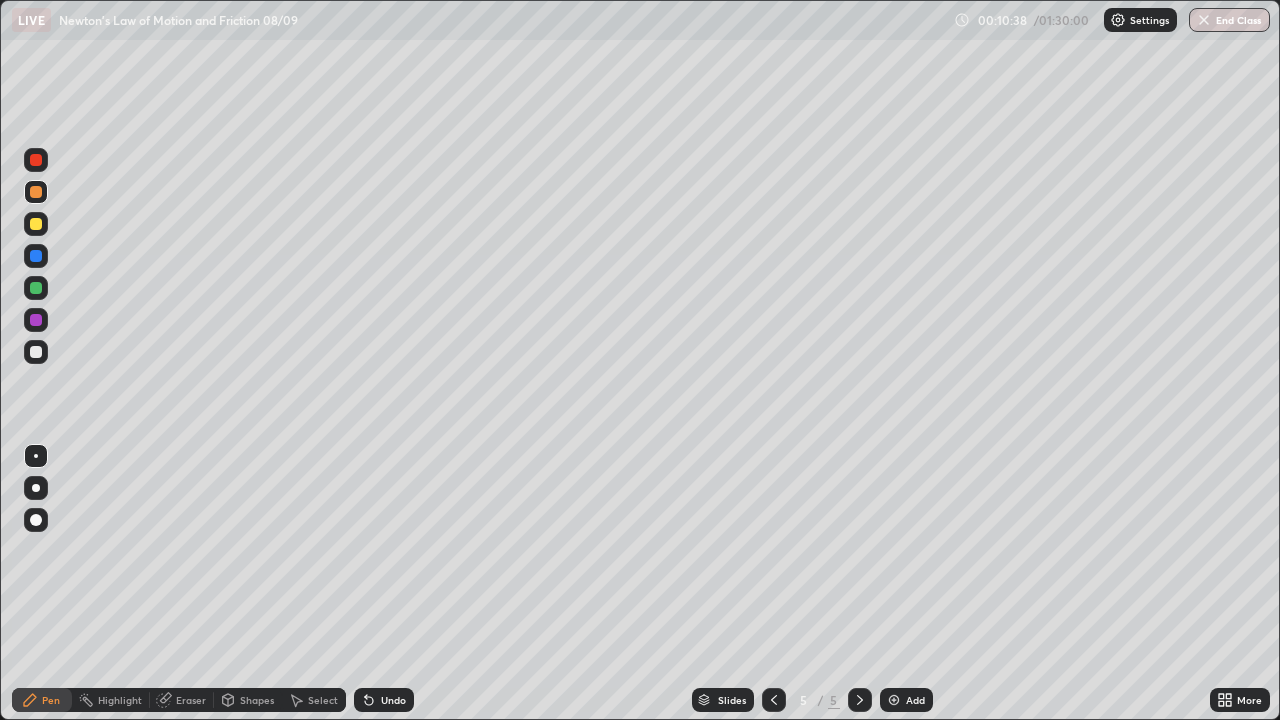 click 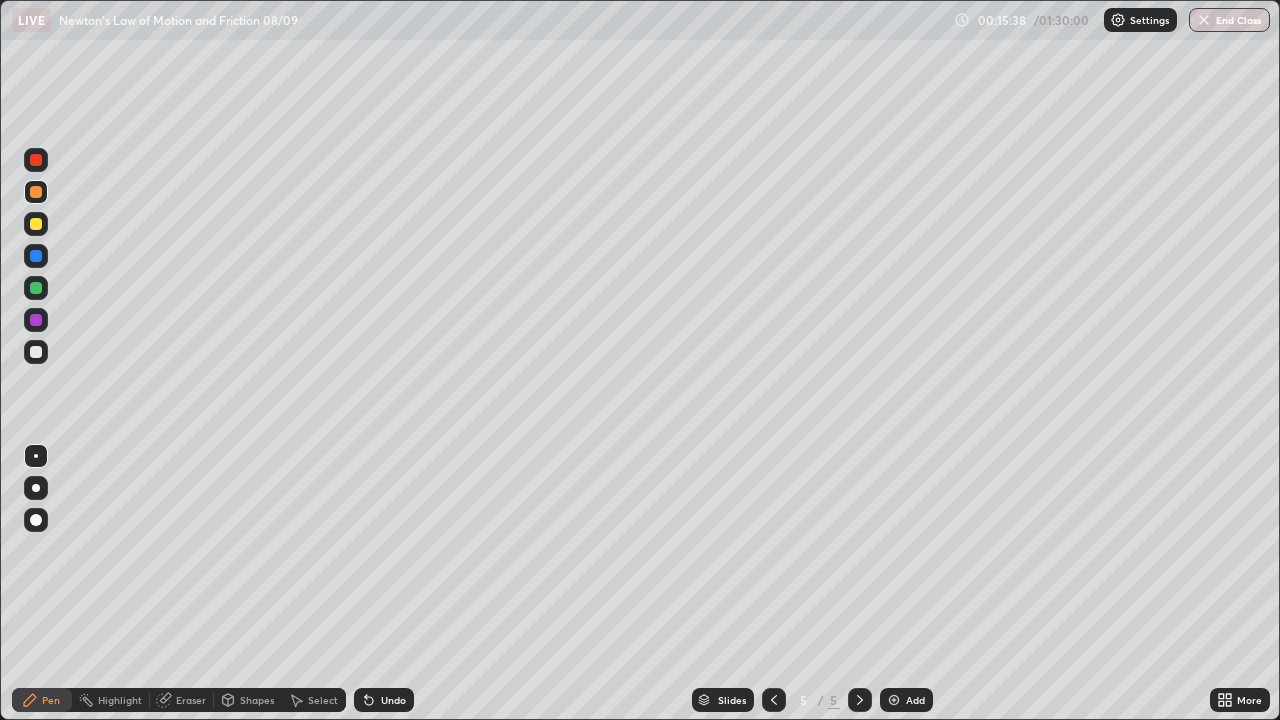 click at bounding box center (894, 700) 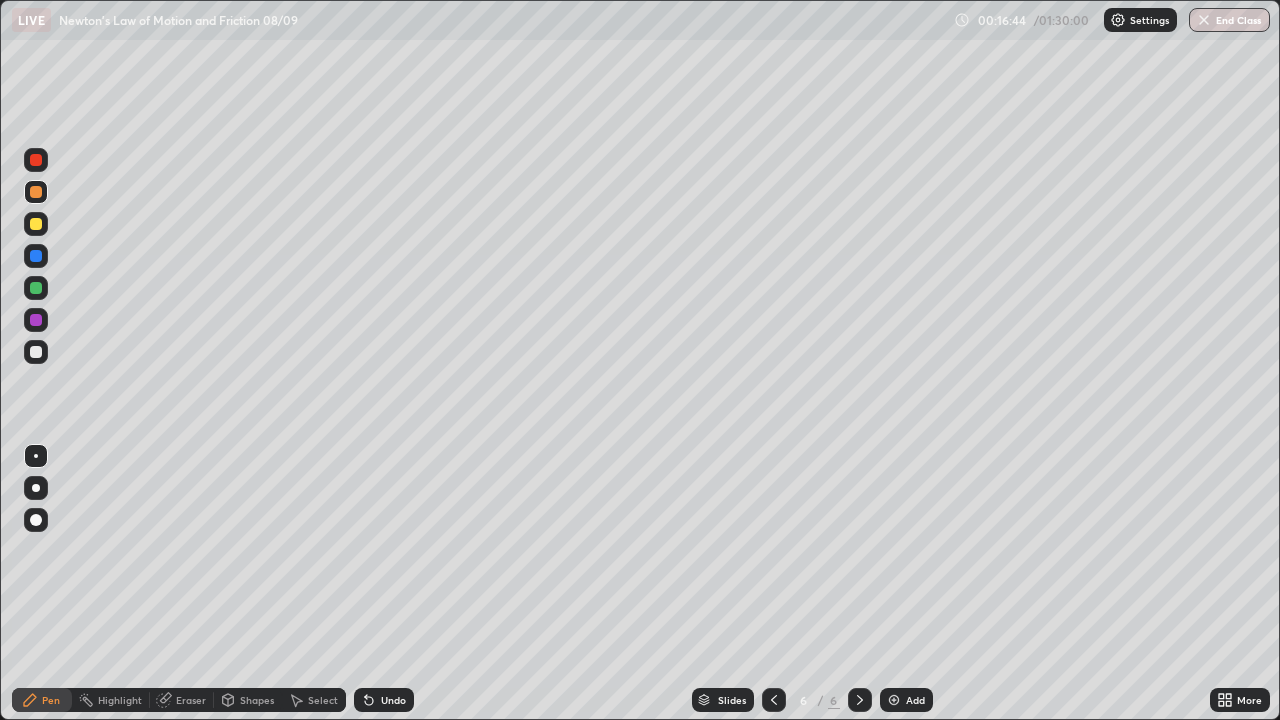 click on "Shapes" at bounding box center [257, 700] 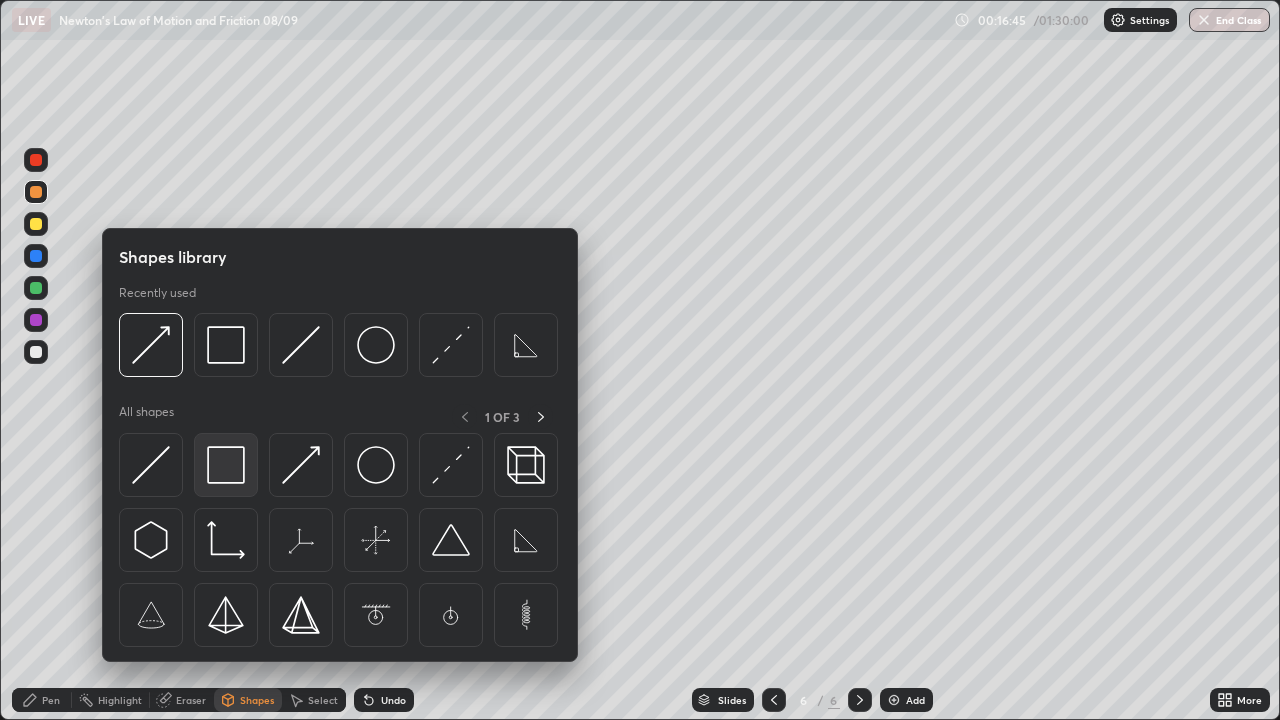 click at bounding box center [226, 465] 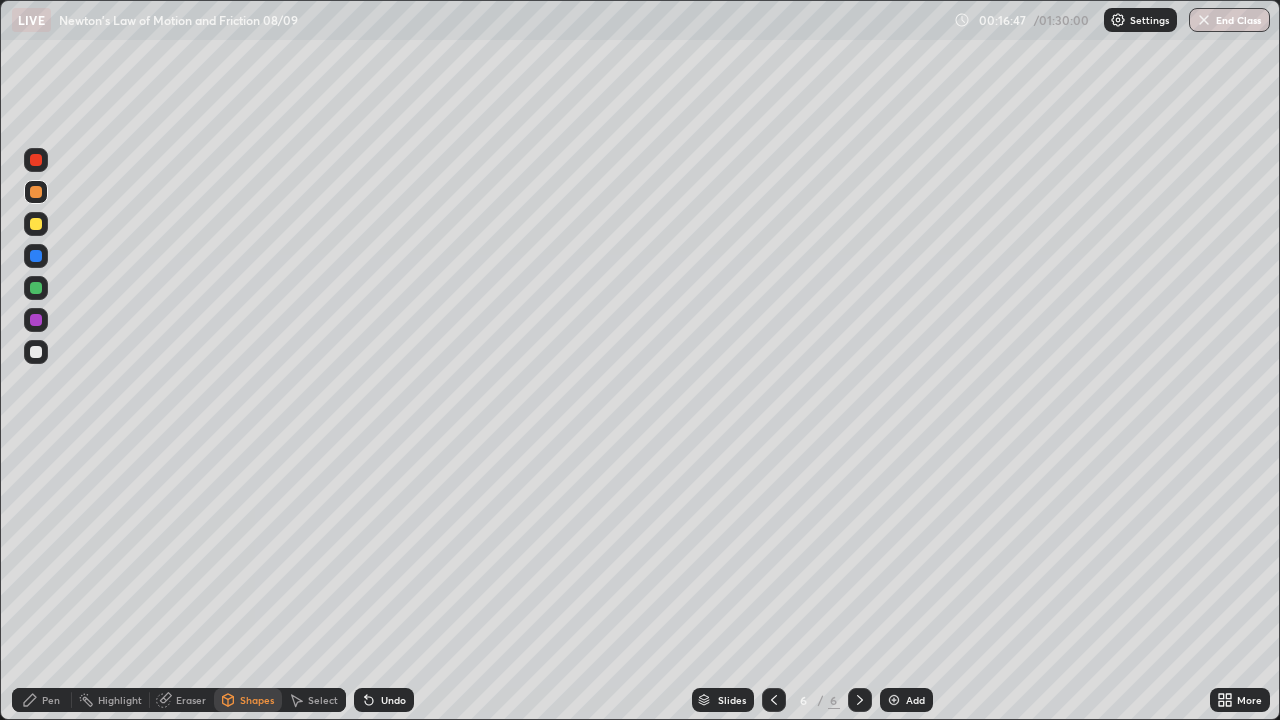 click on "Pen" at bounding box center (42, 700) 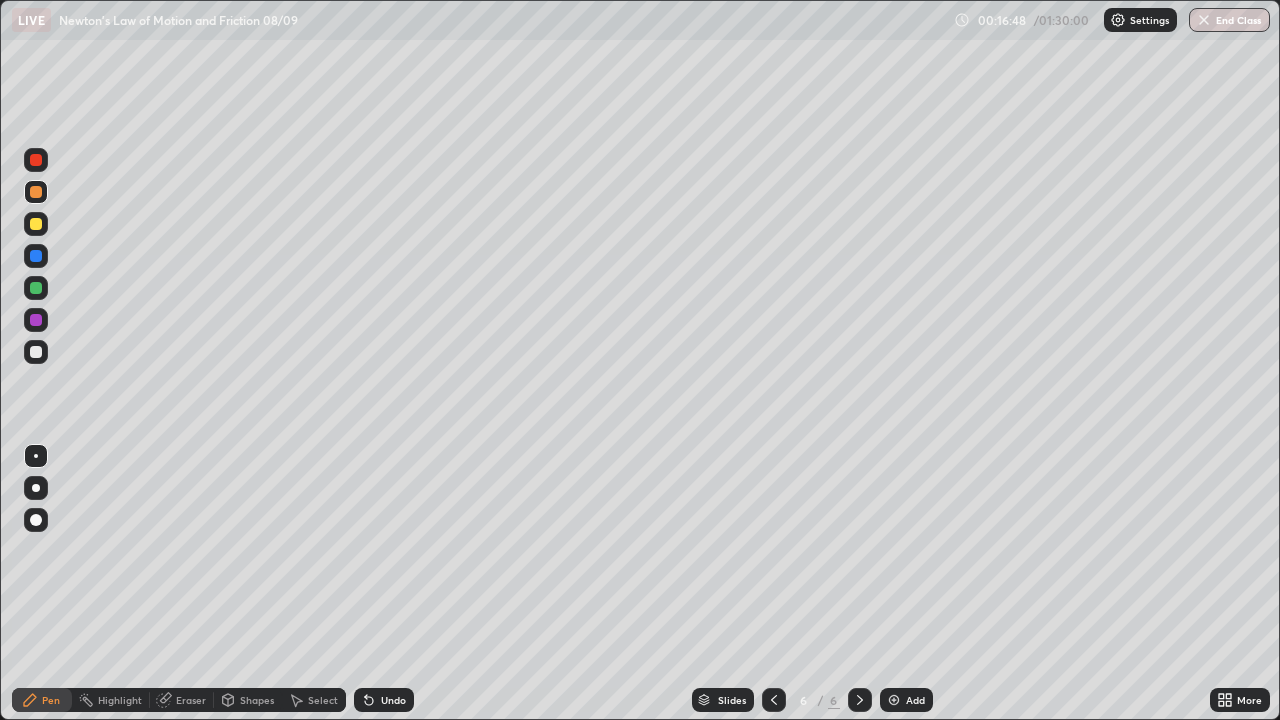 click on "Shapes" at bounding box center [248, 700] 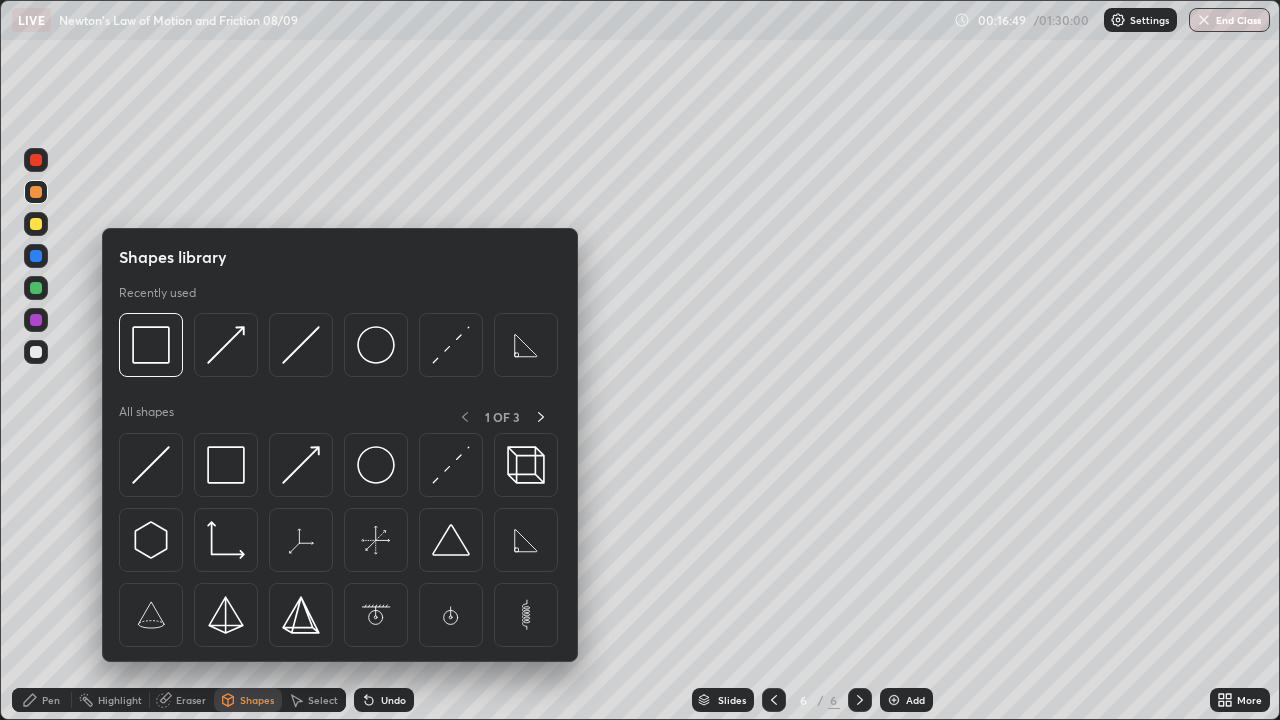 click on "Pen" at bounding box center [51, 700] 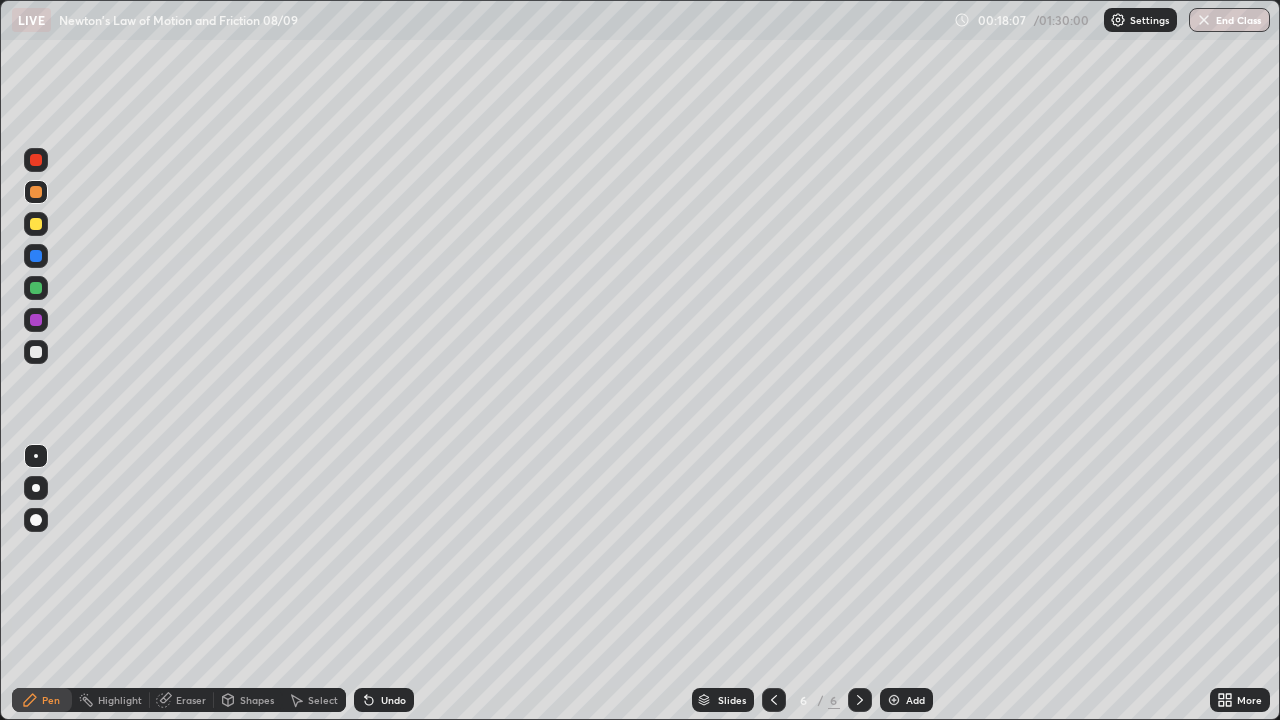 click at bounding box center [894, 700] 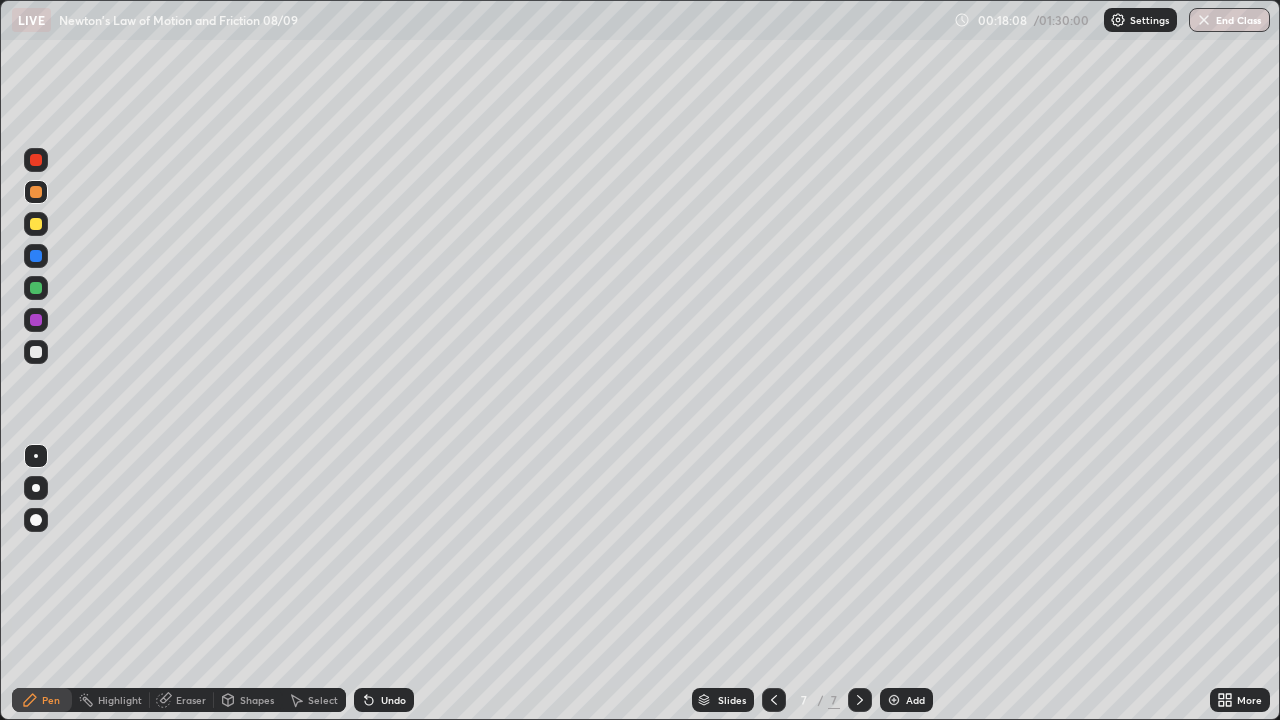 click on "Shapes" at bounding box center (257, 700) 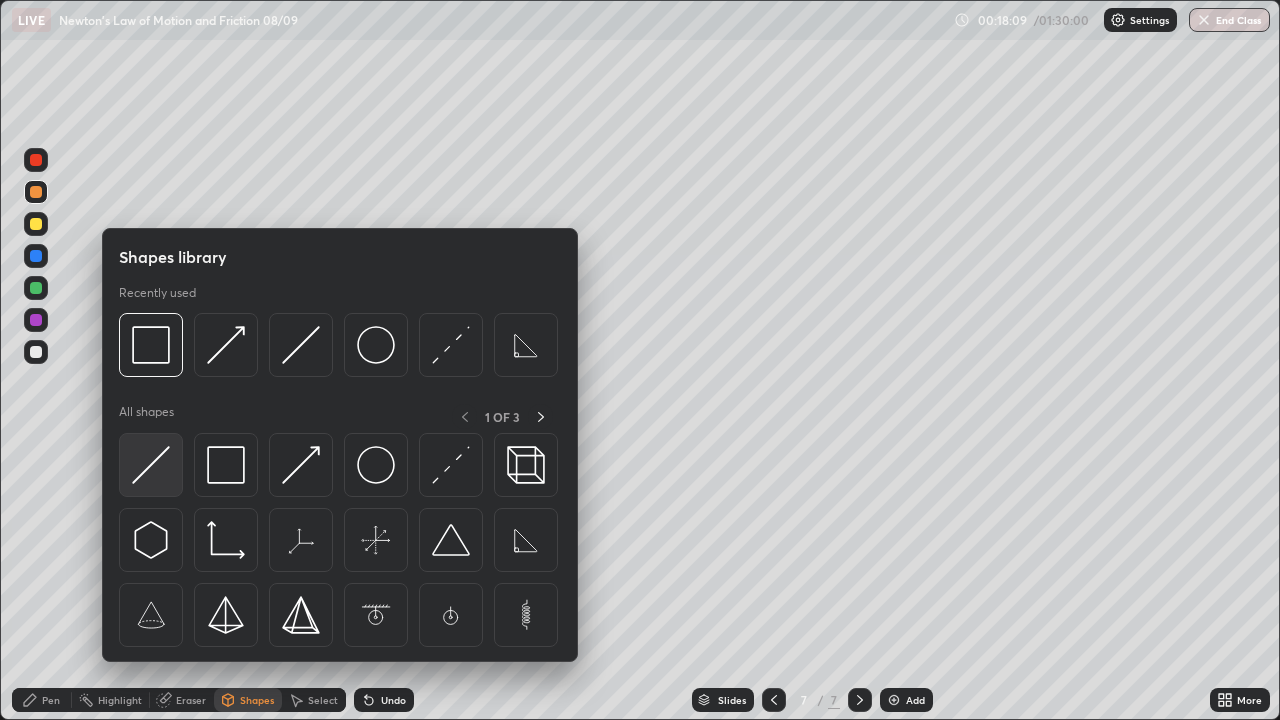 click at bounding box center (151, 465) 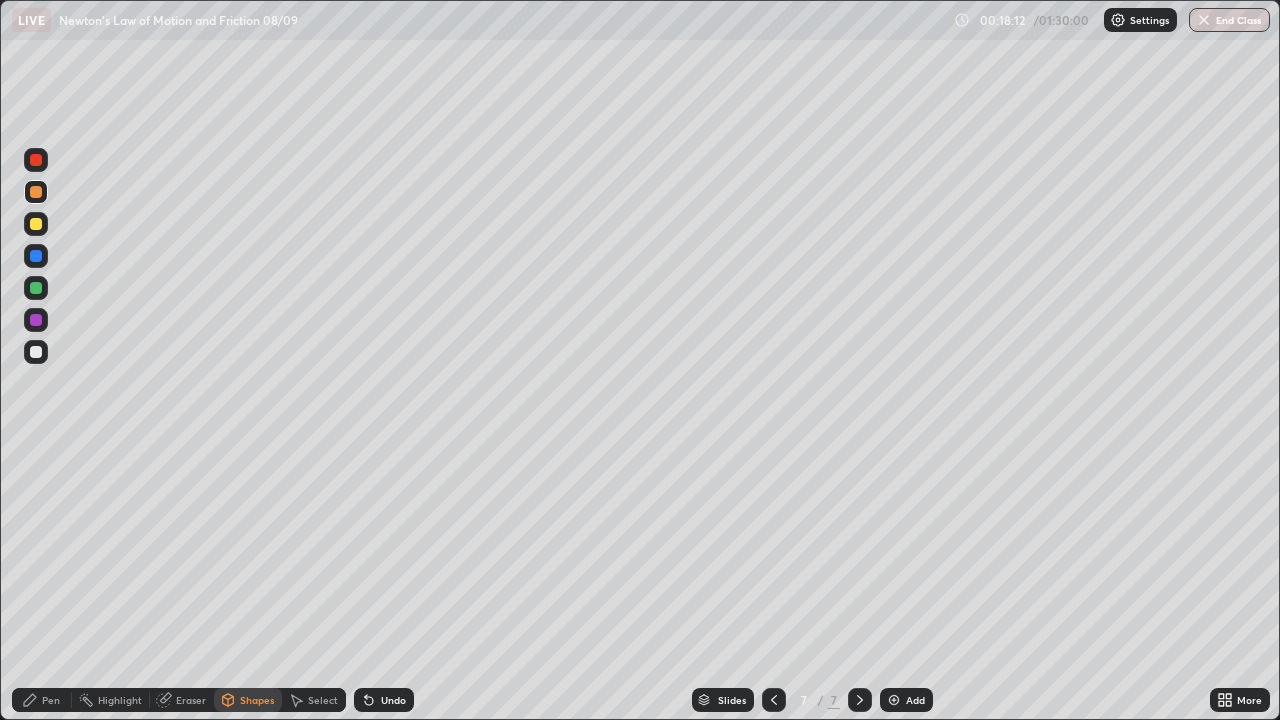 click on "Pen" at bounding box center (42, 700) 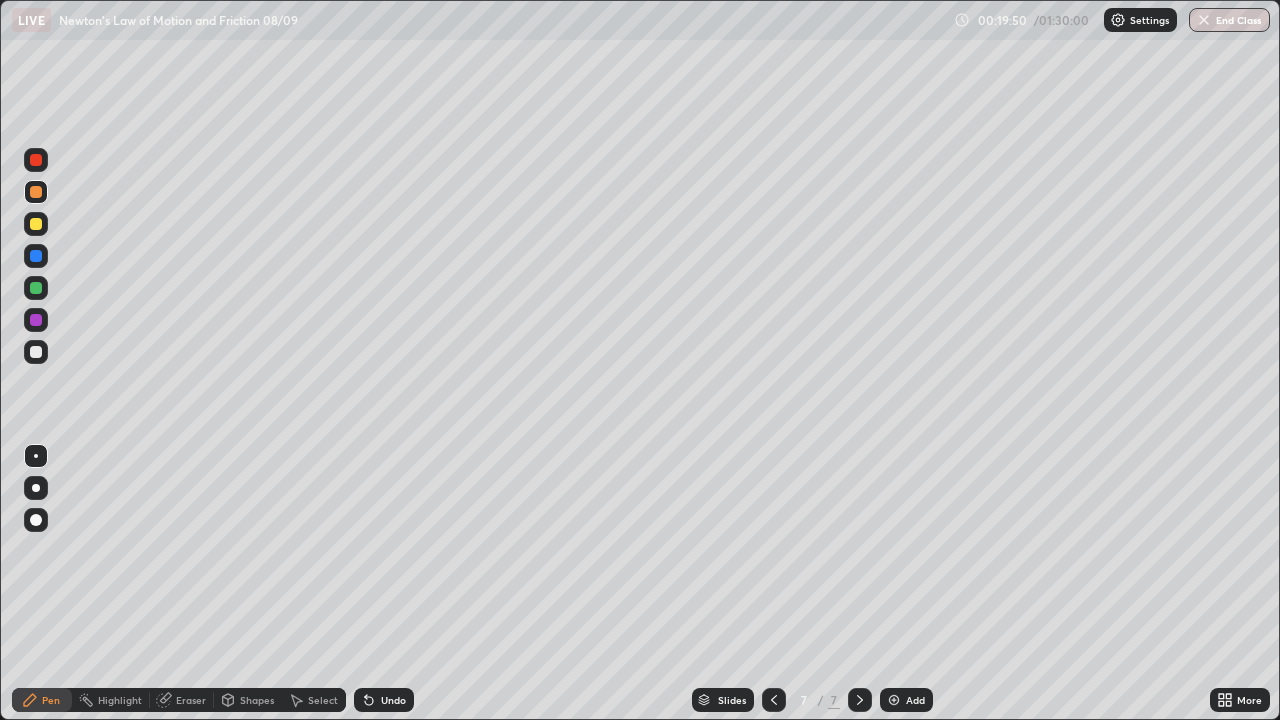 click at bounding box center (36, 288) 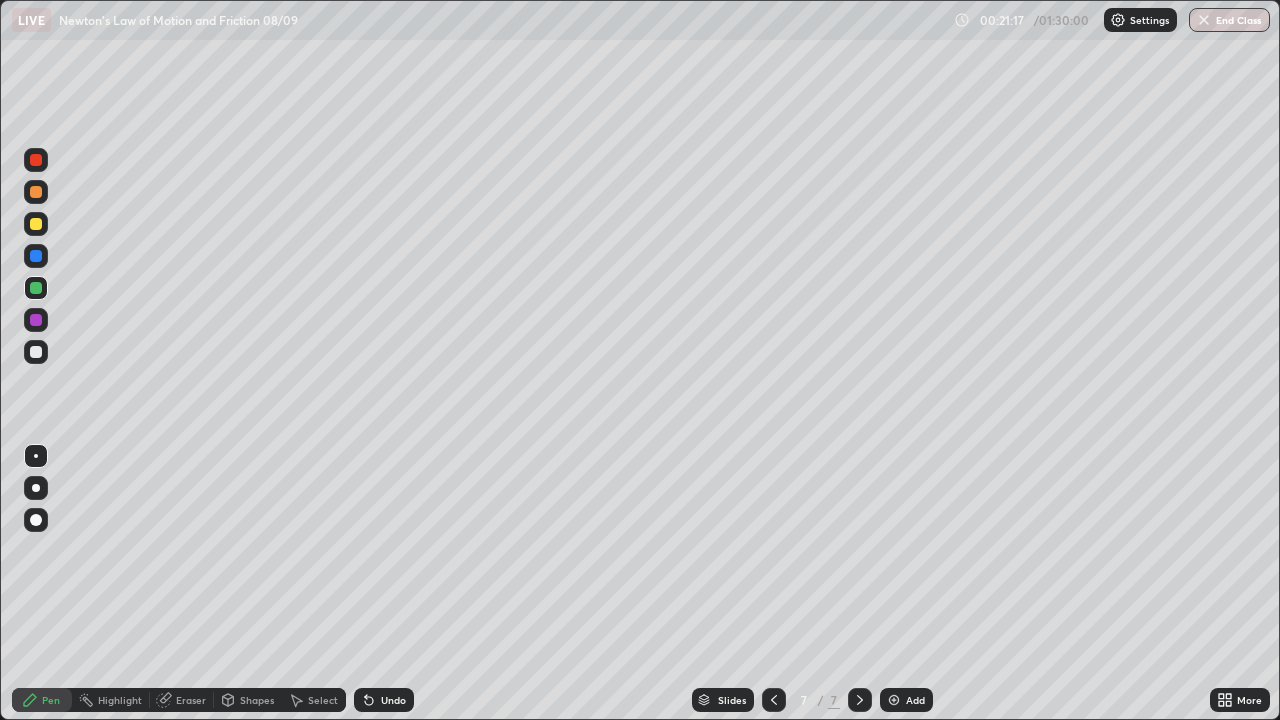 click at bounding box center (894, 700) 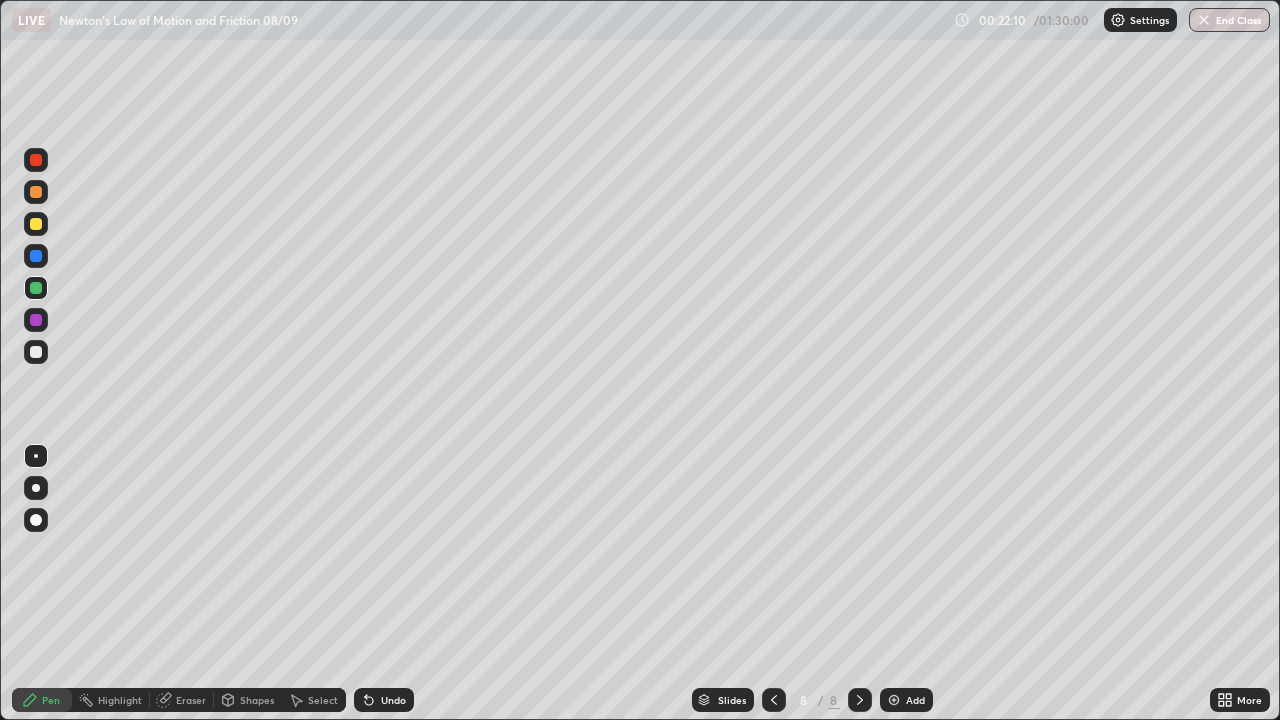 click on "Shapes" at bounding box center (257, 700) 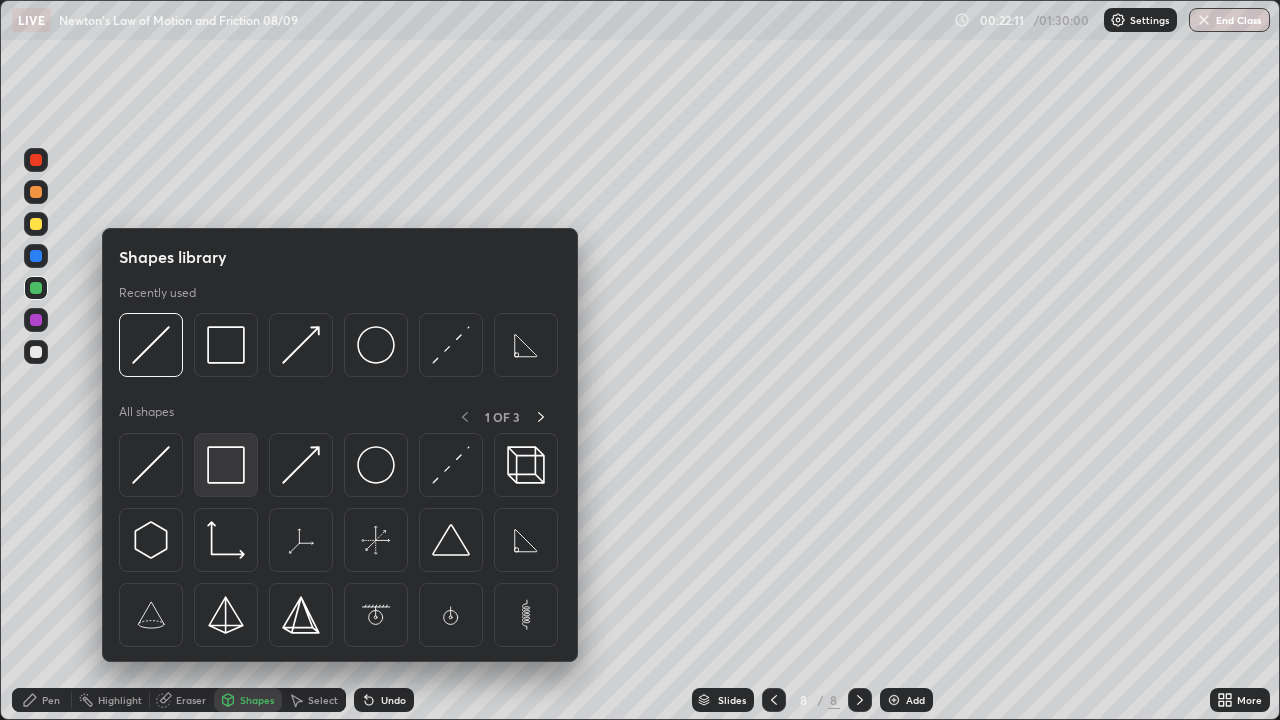 click at bounding box center (226, 465) 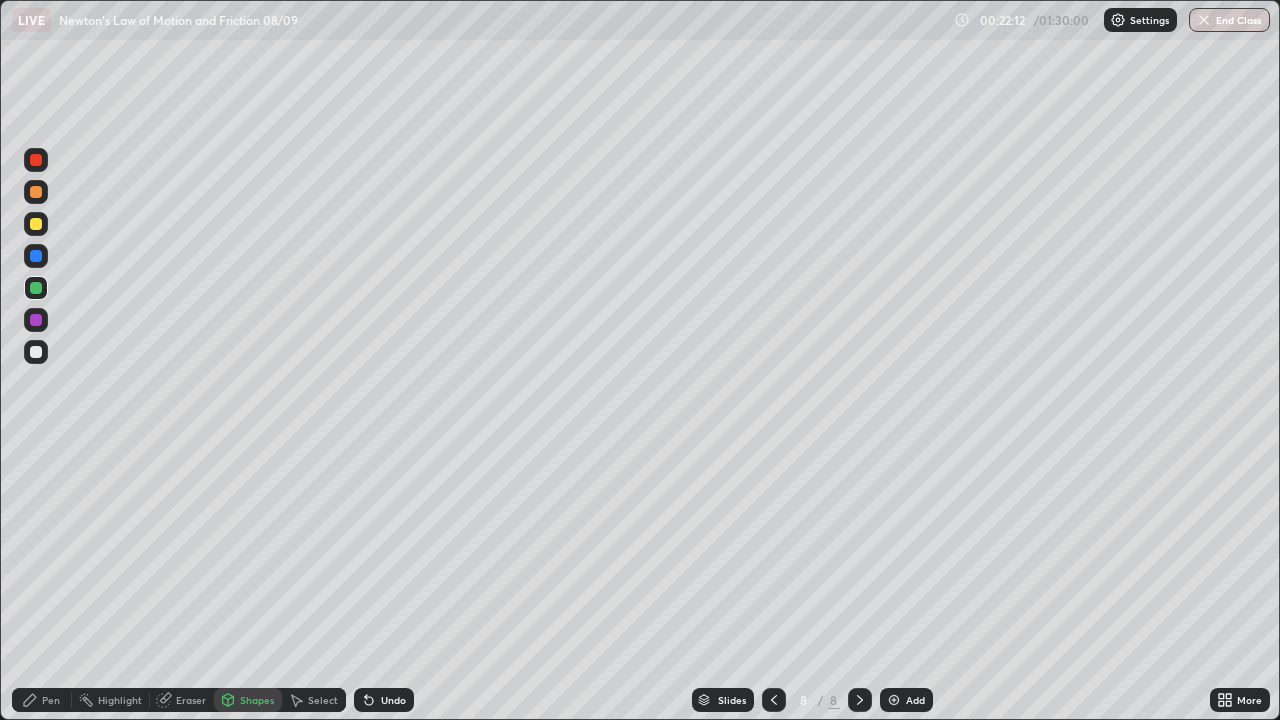 click at bounding box center [36, 352] 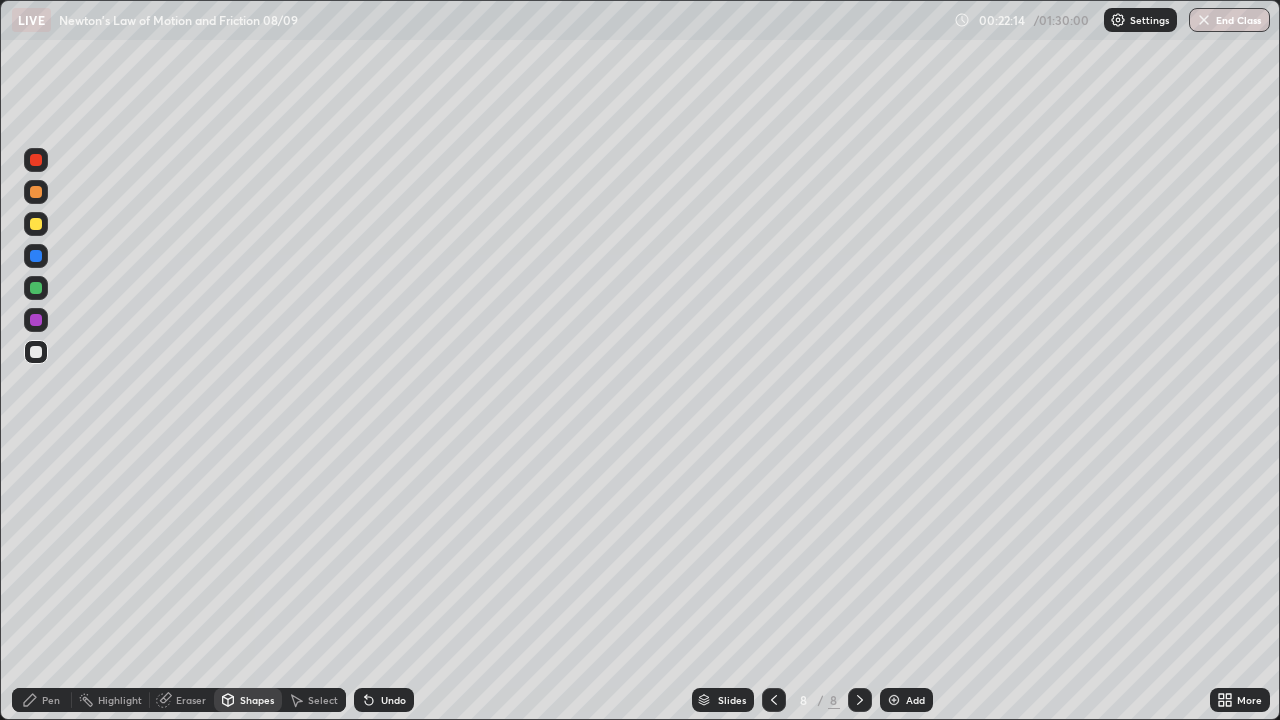 click on "Shapes" at bounding box center [257, 700] 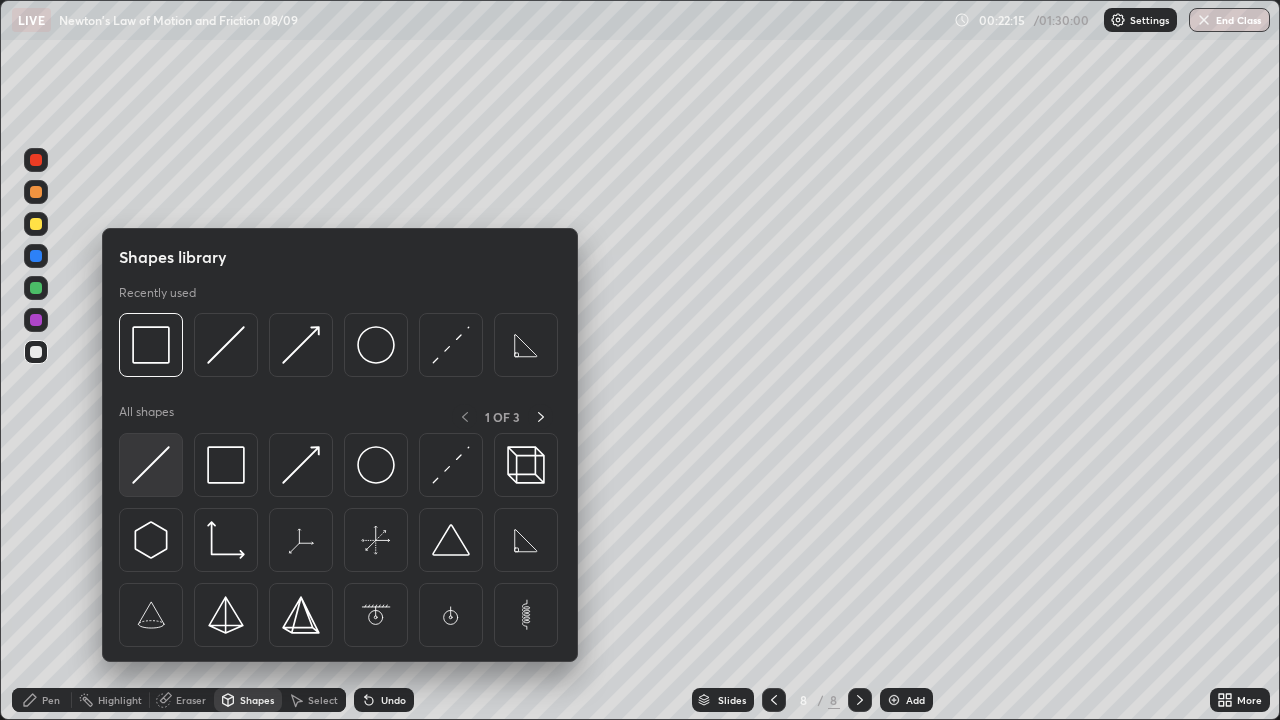click at bounding box center (151, 465) 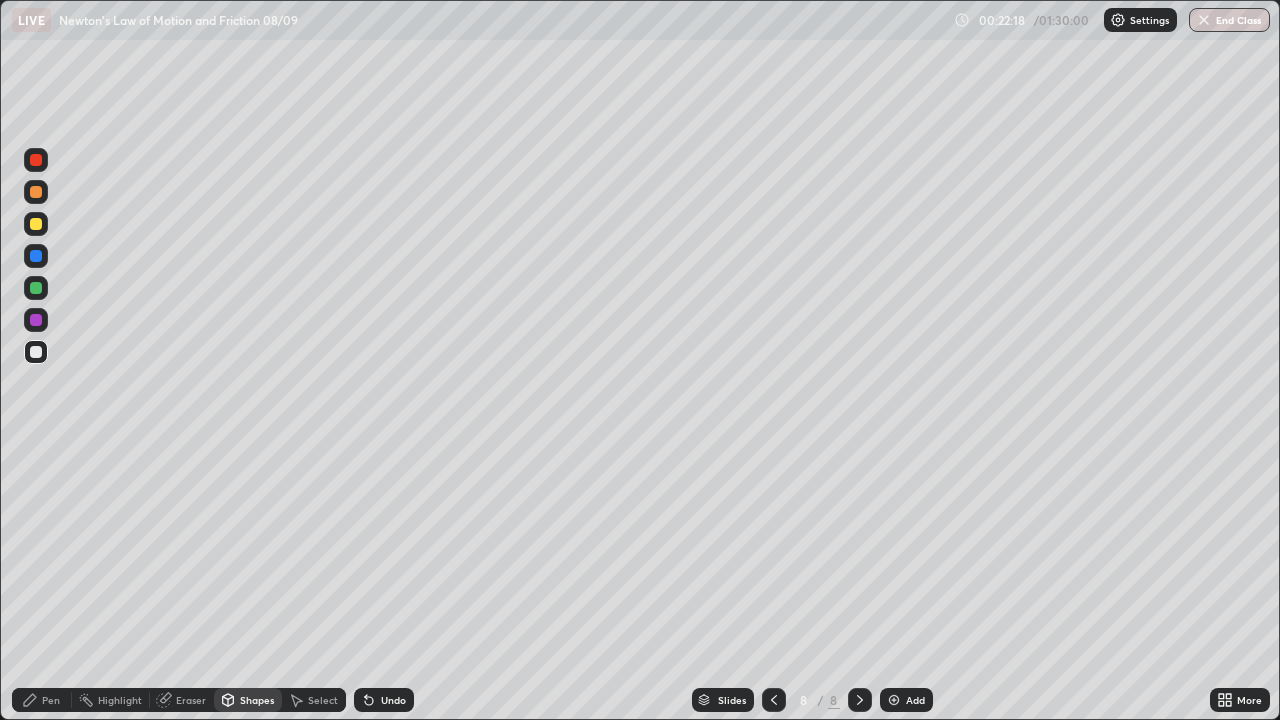 click on "Pen" at bounding box center [42, 700] 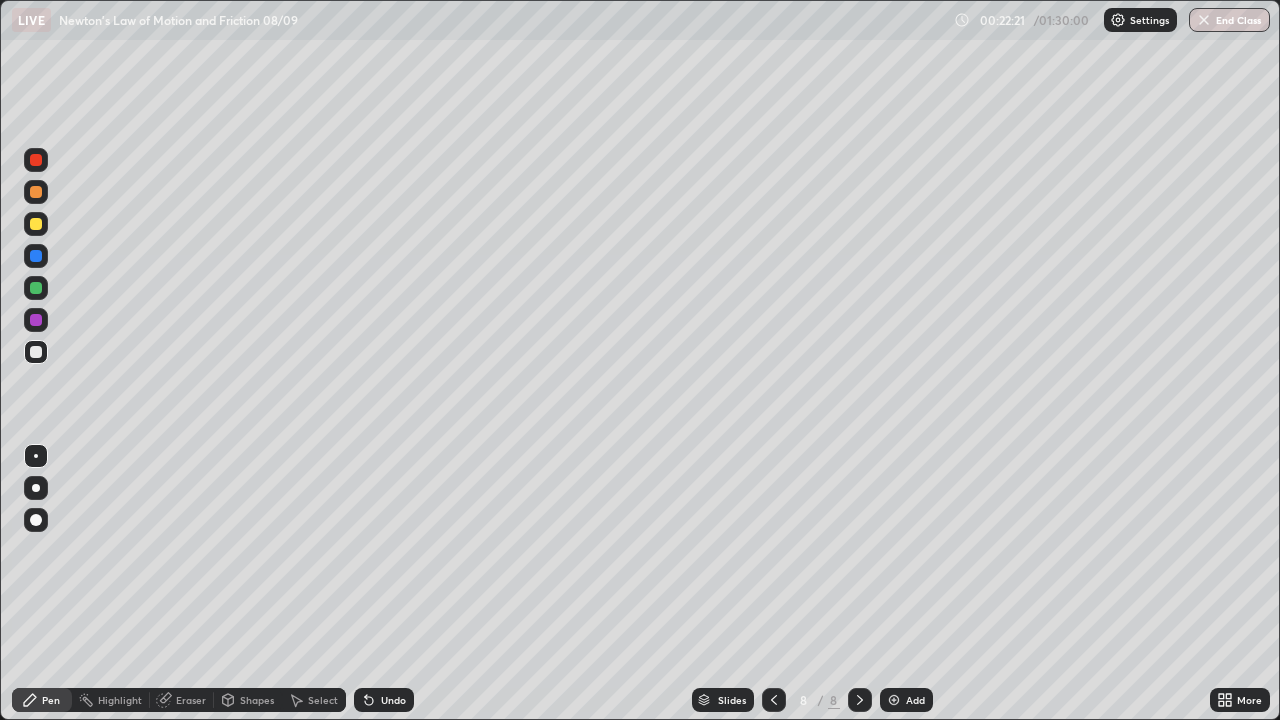 click on "Shapes" at bounding box center (257, 700) 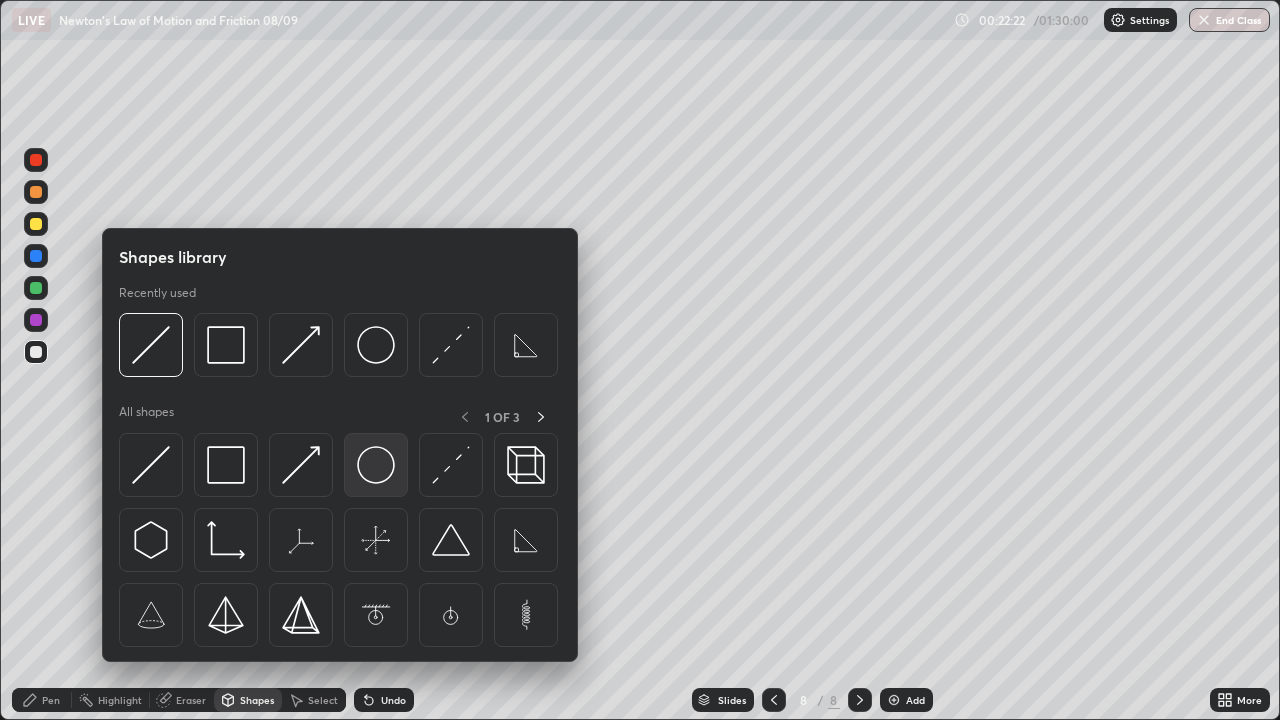 click at bounding box center [376, 465] 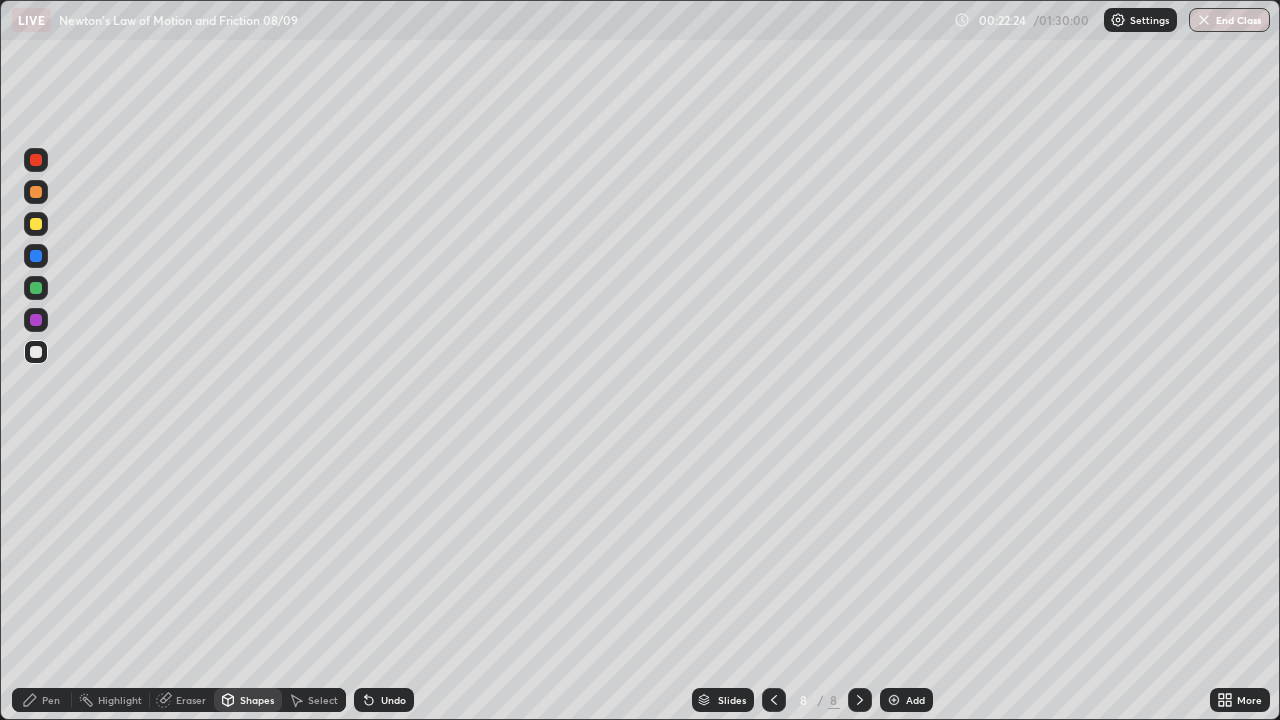 click 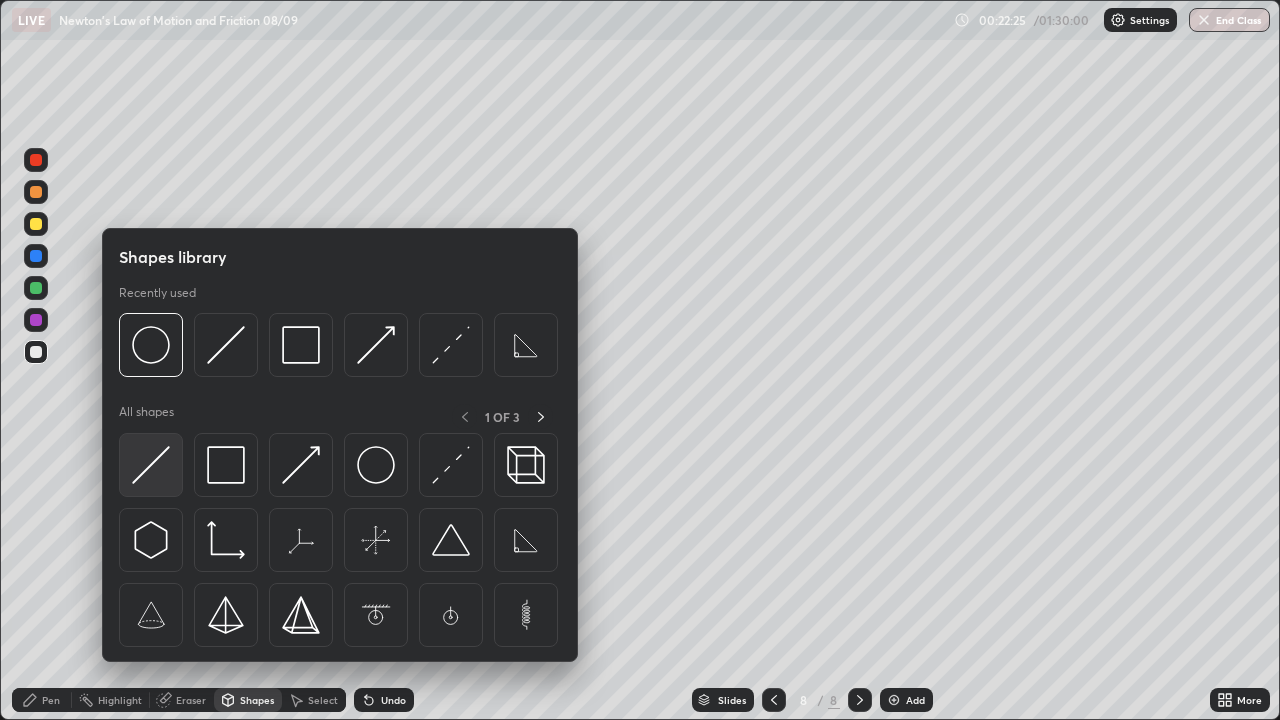 click at bounding box center (151, 465) 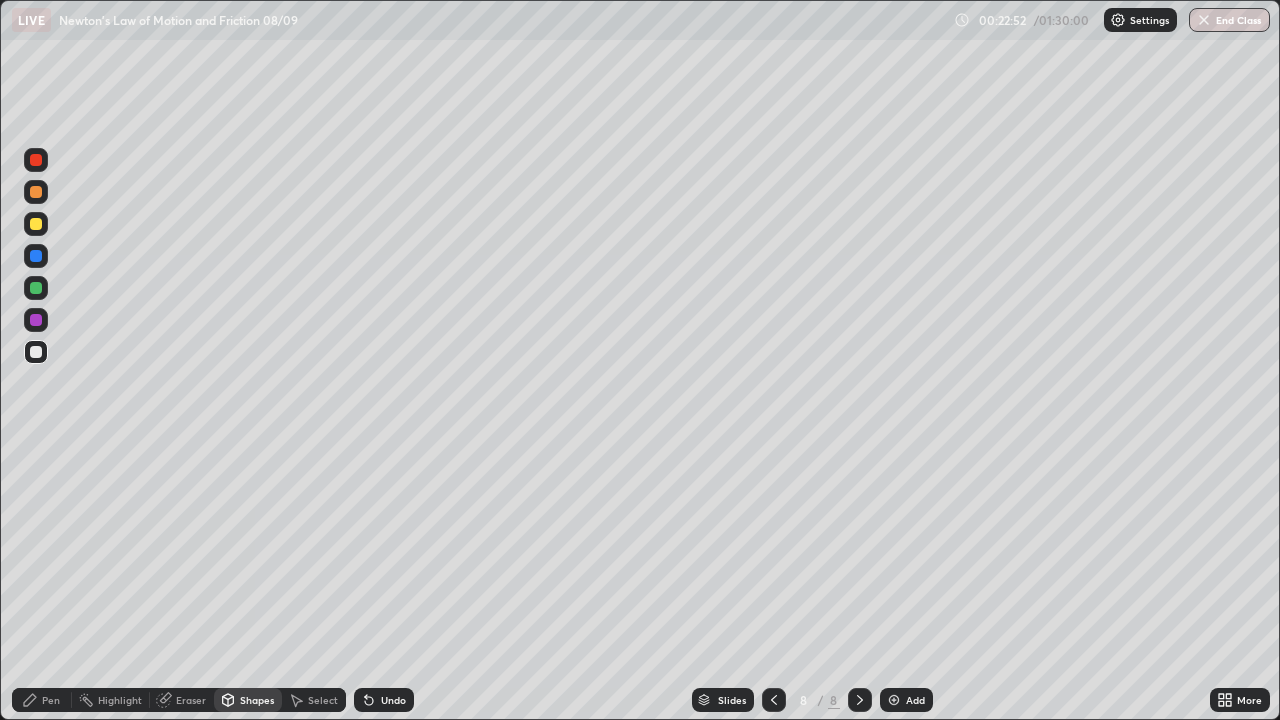 click on "Undo" at bounding box center (393, 700) 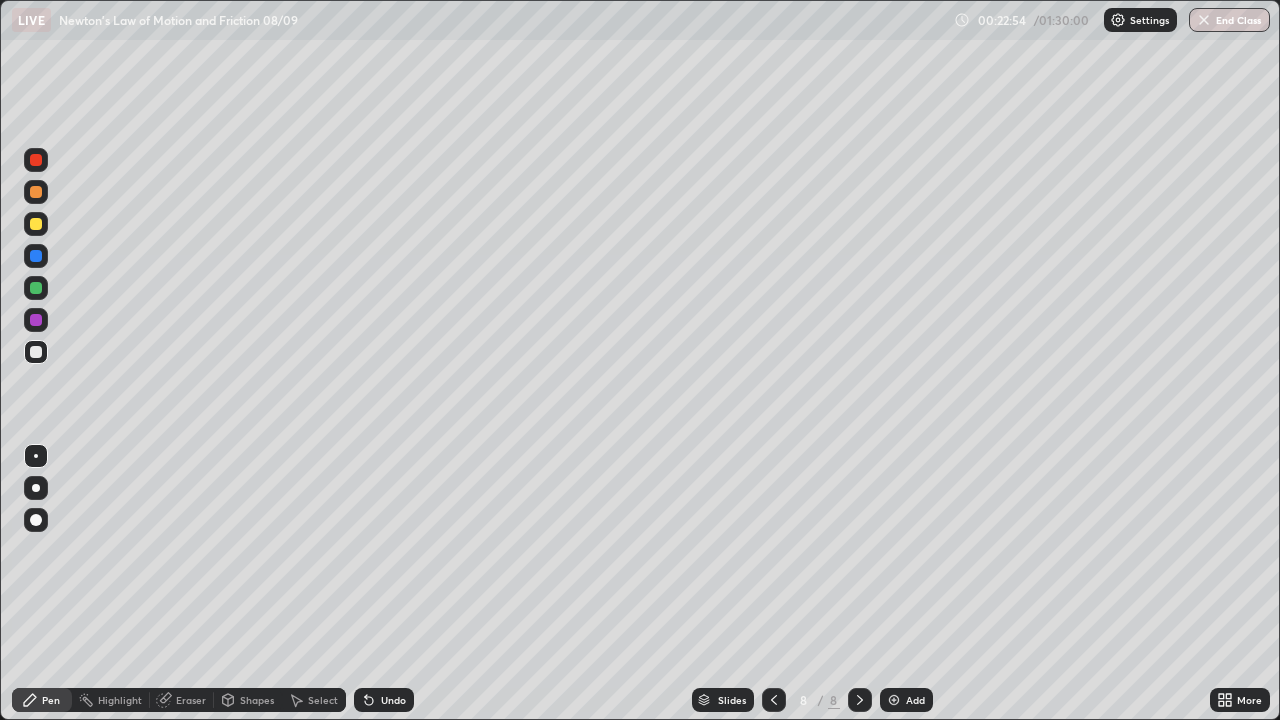 click at bounding box center [36, 288] 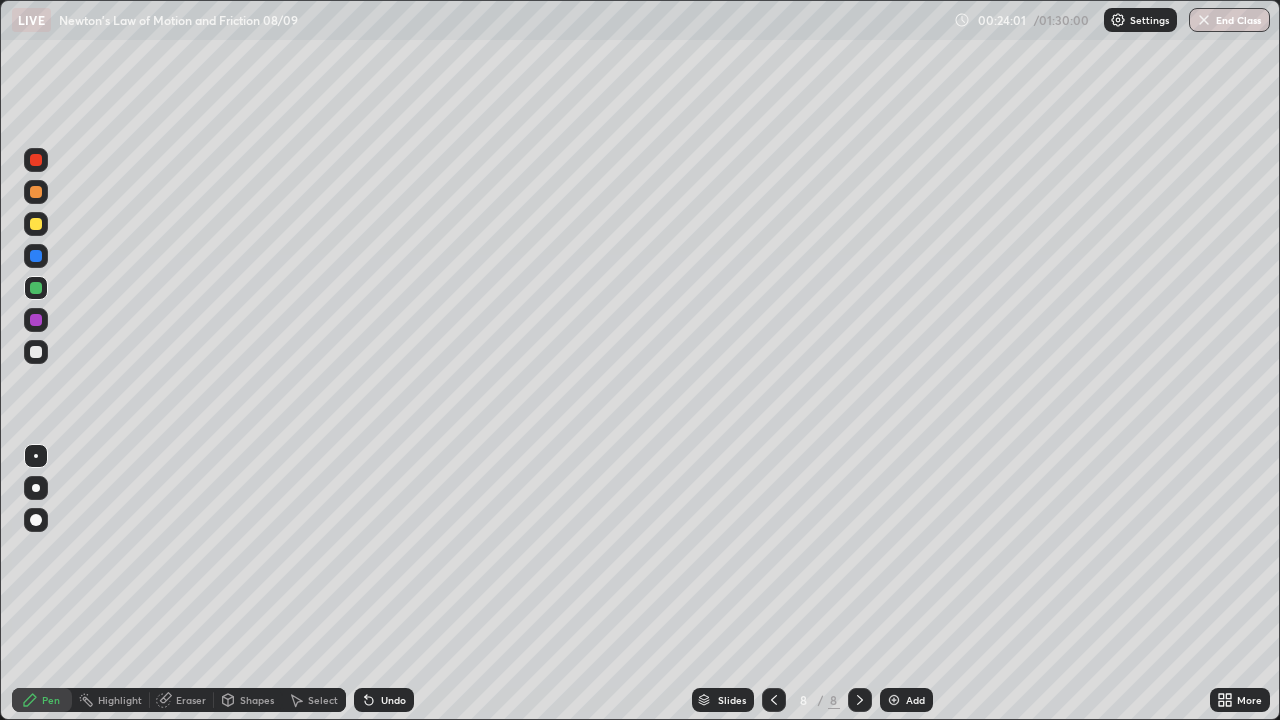 click on "Shapes" at bounding box center (257, 700) 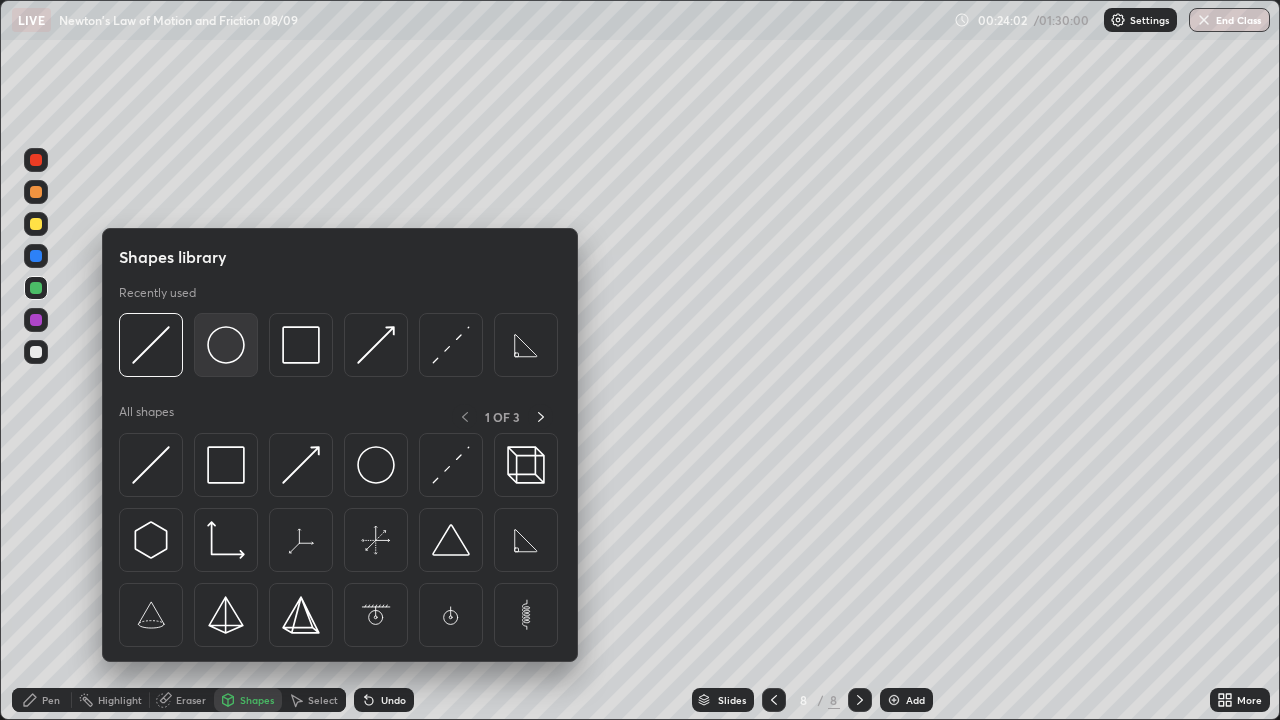 click at bounding box center [226, 345] 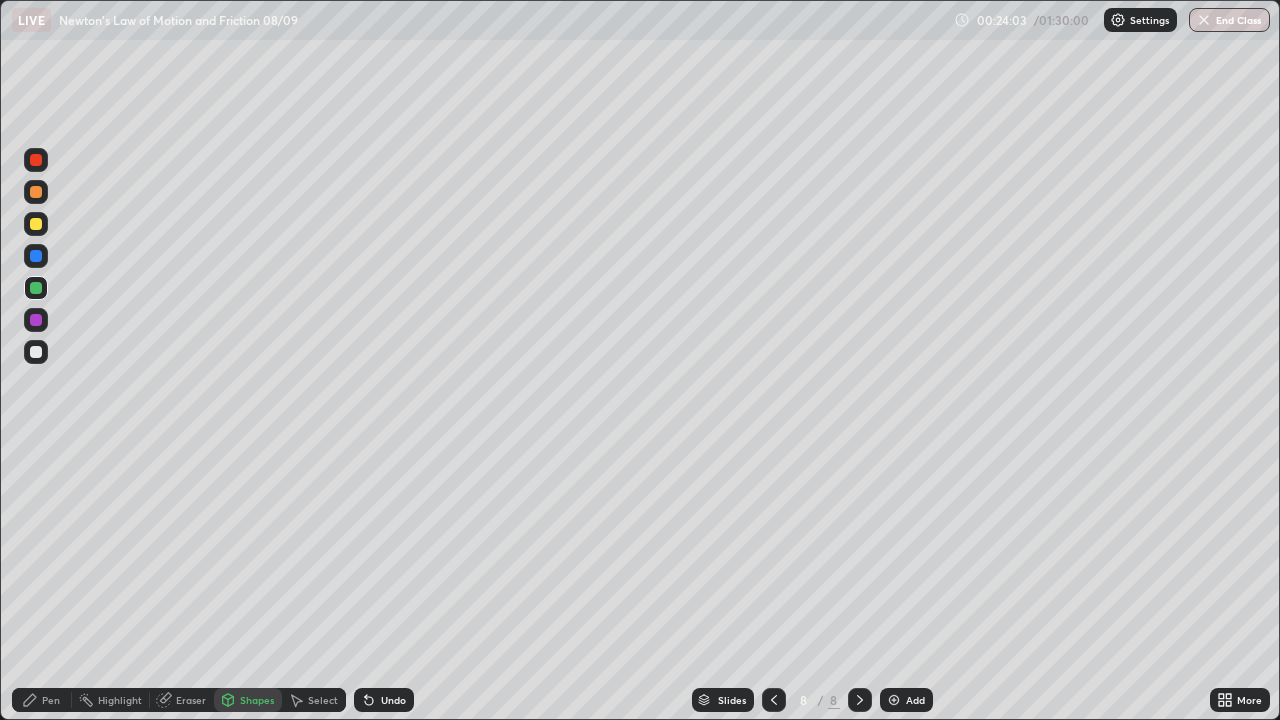 click at bounding box center [36, 352] 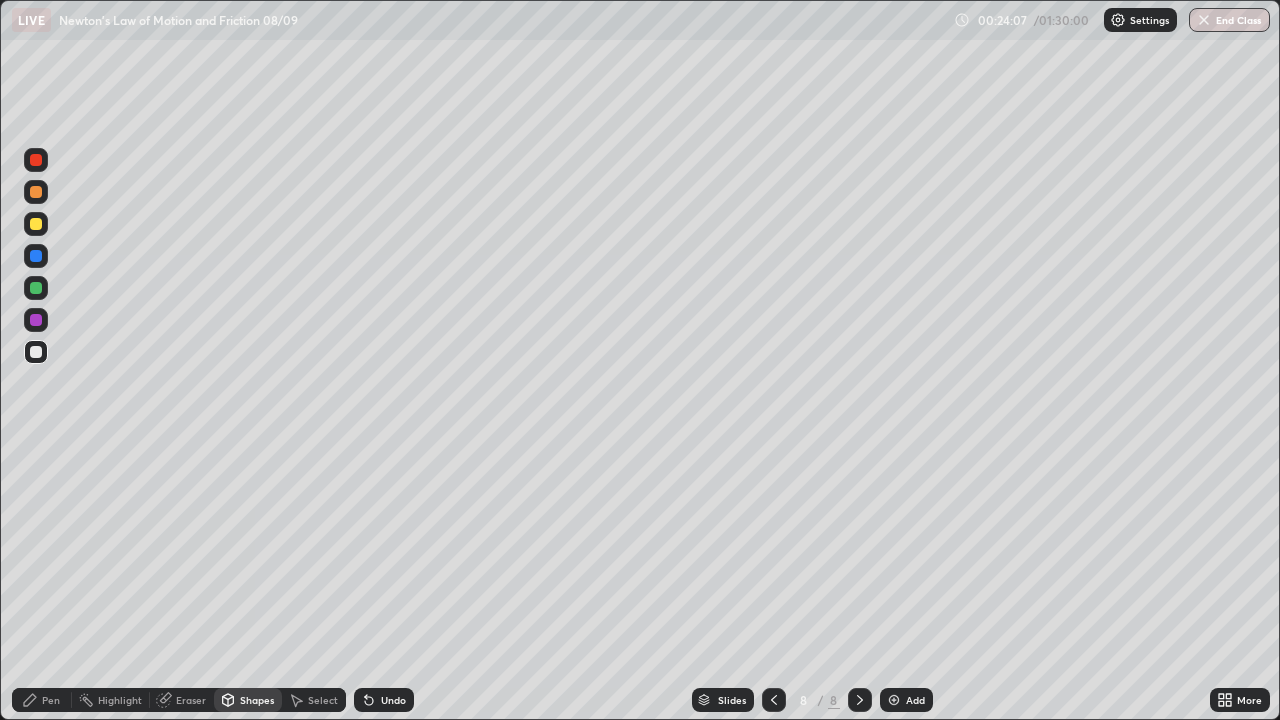 click on "Shapes" at bounding box center [257, 700] 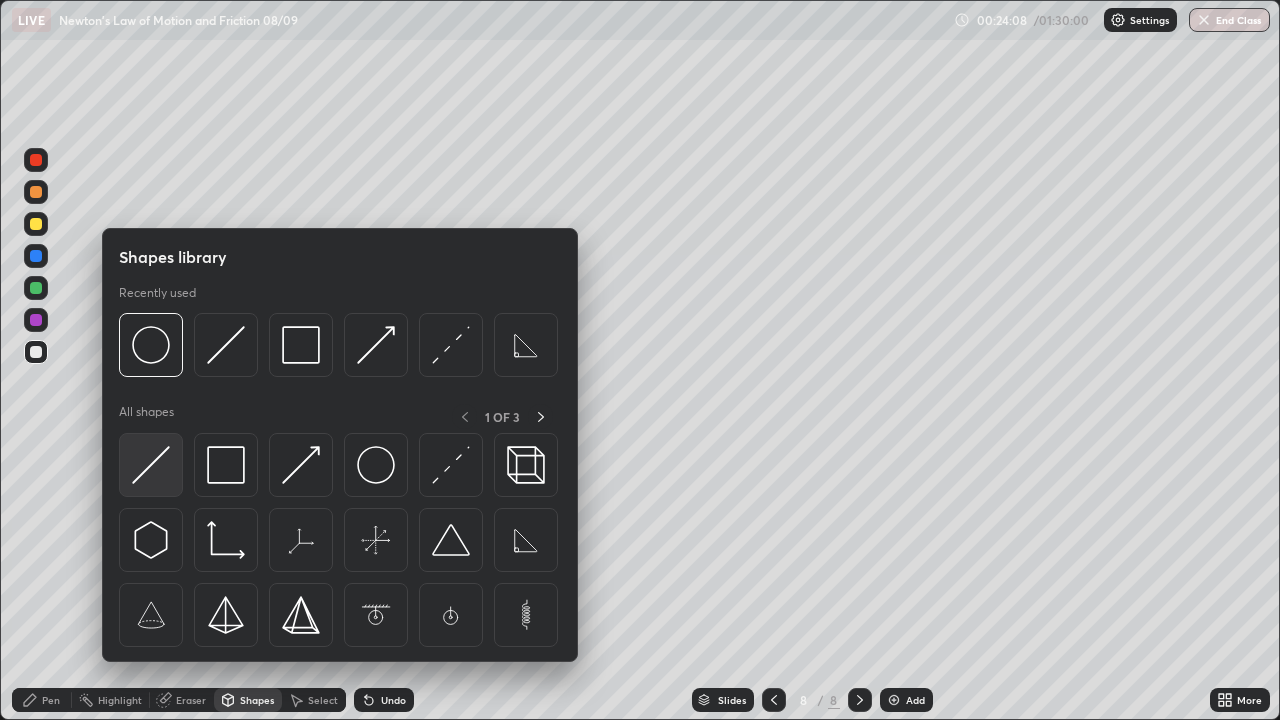 click at bounding box center (151, 465) 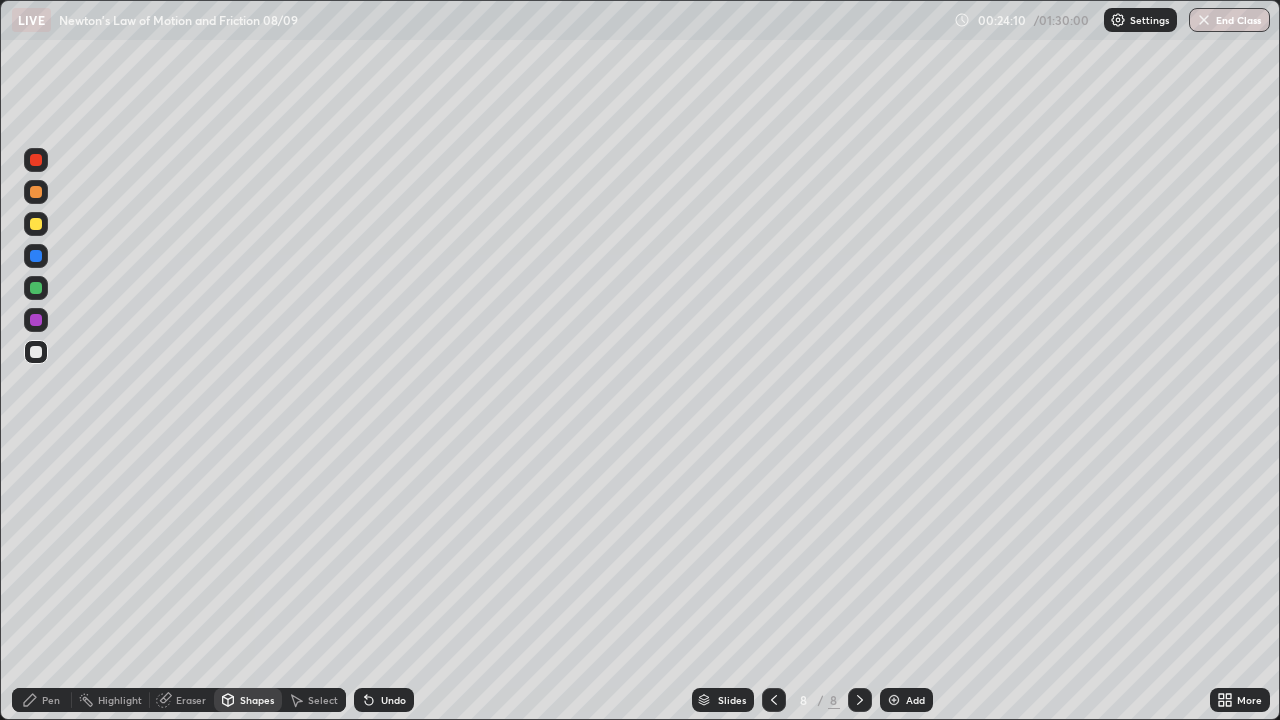click on "Shapes" at bounding box center (257, 700) 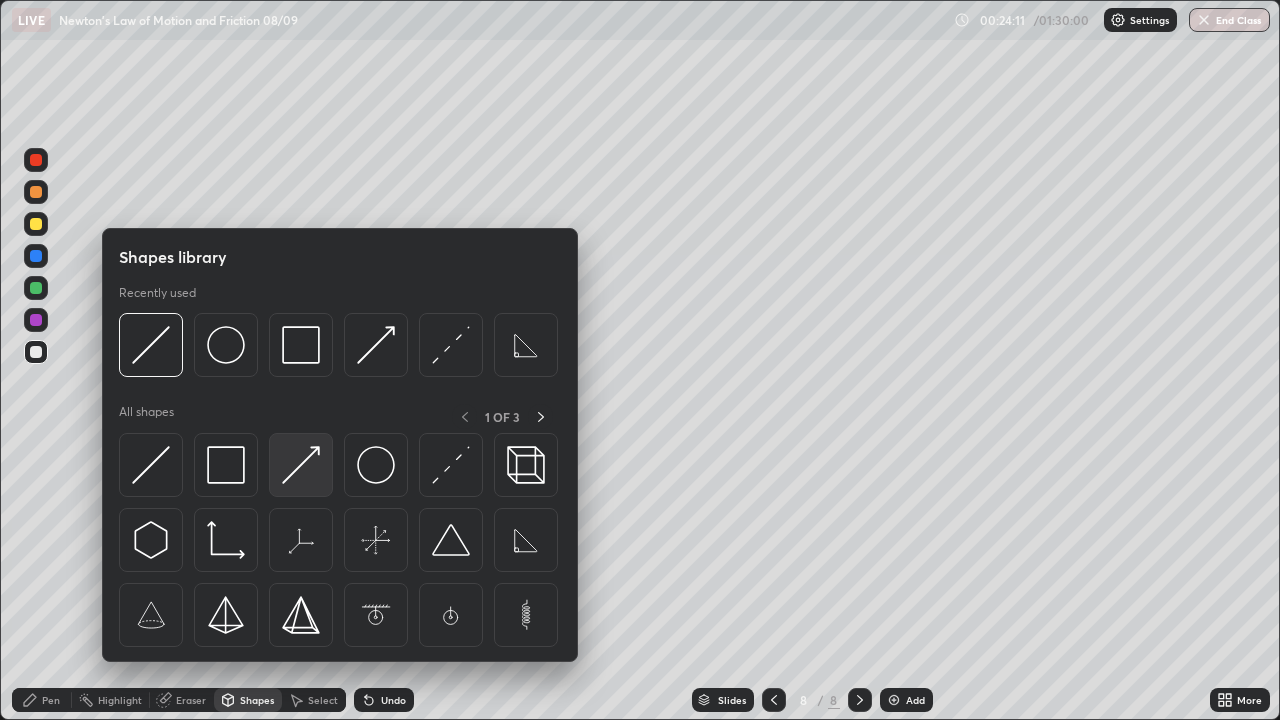 click at bounding box center (301, 465) 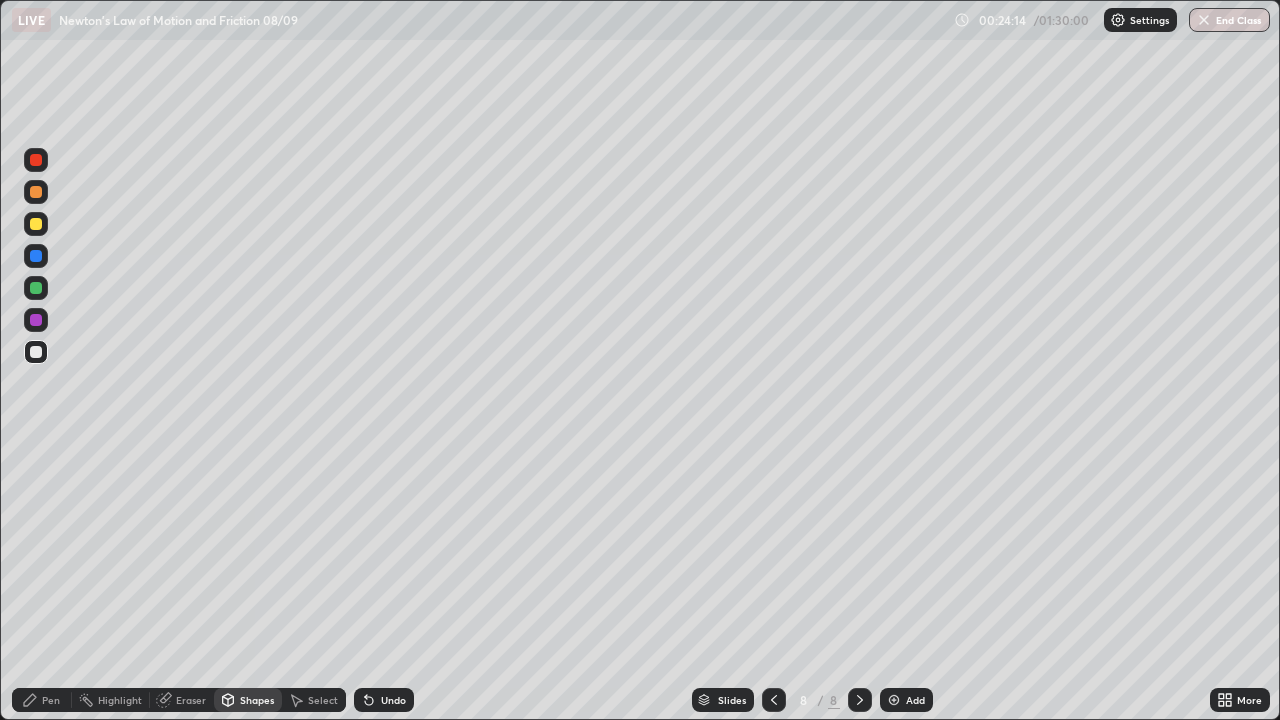 click 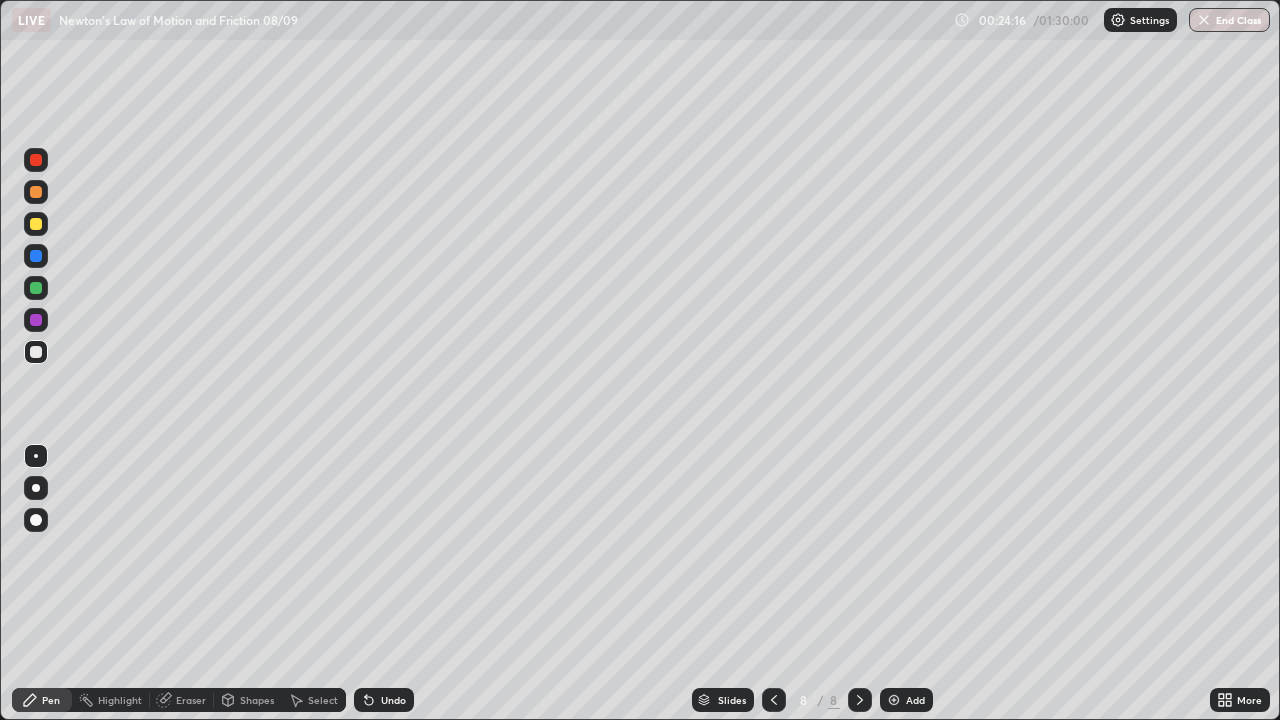 click on "Shapes" at bounding box center [257, 700] 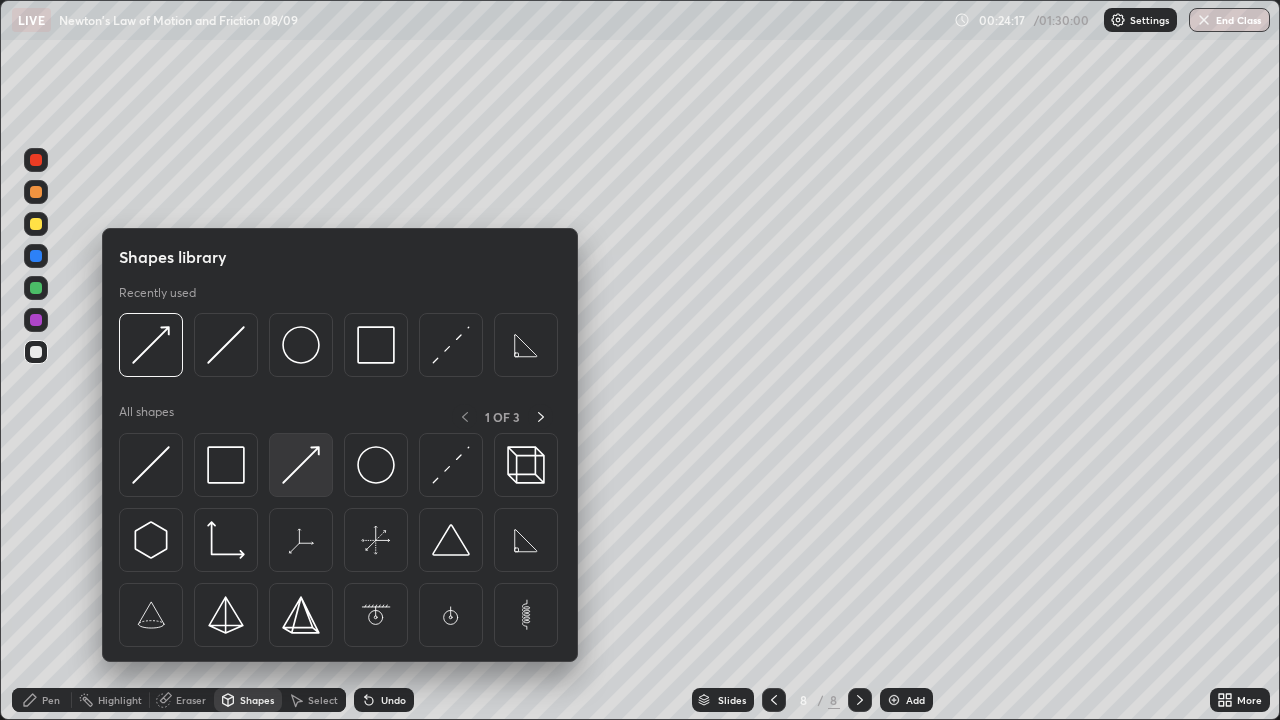 click at bounding box center (301, 465) 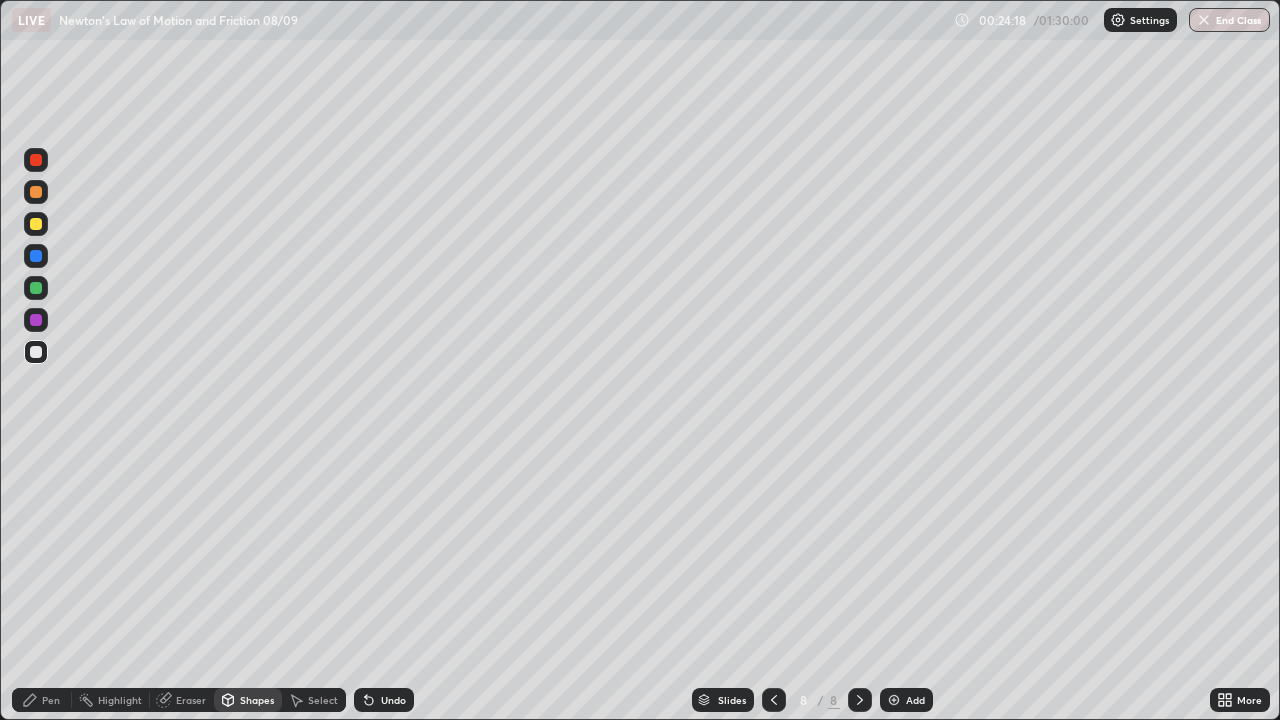 click on "Pen" at bounding box center [51, 700] 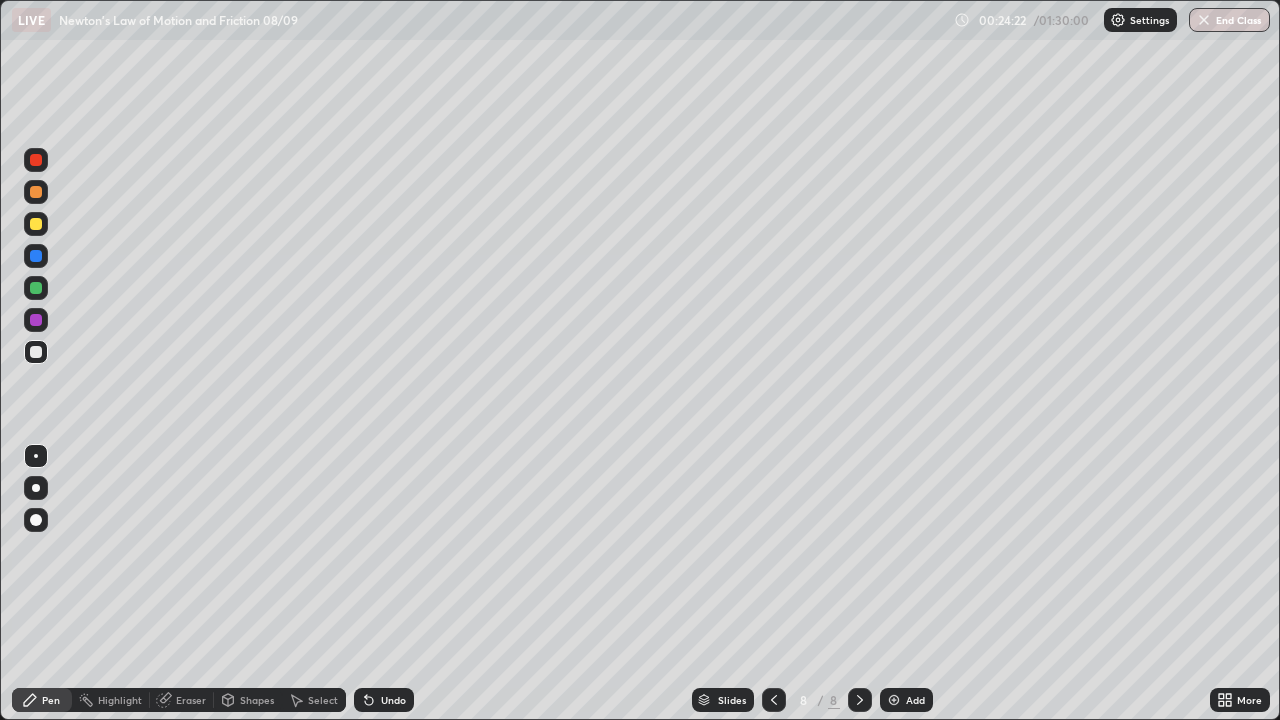 click on "Shapes" at bounding box center (257, 700) 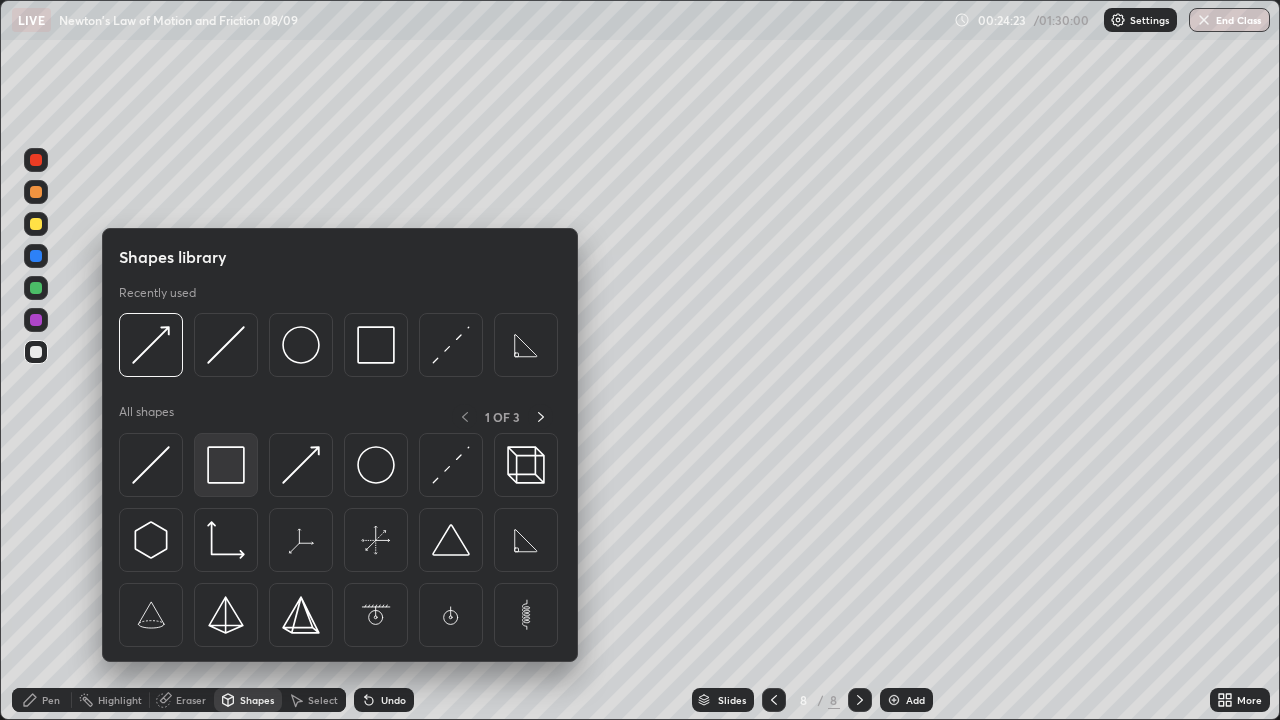 click at bounding box center (226, 465) 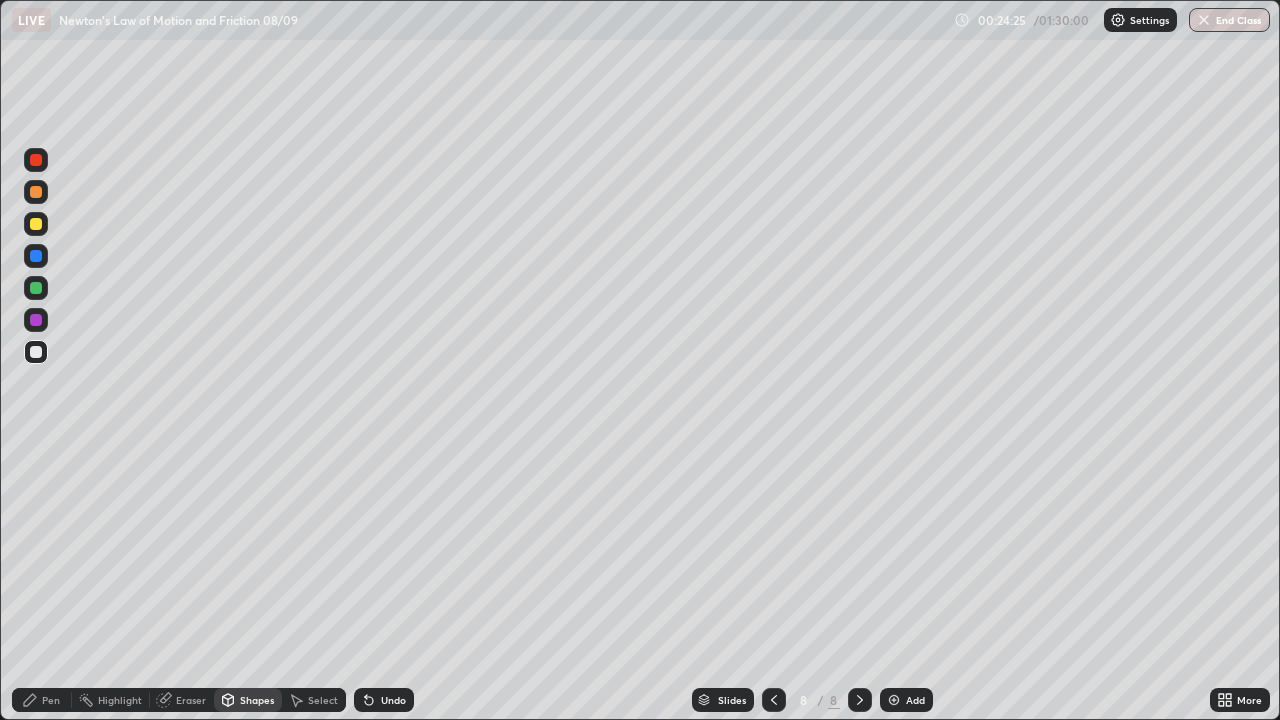 click on "Pen" at bounding box center [42, 700] 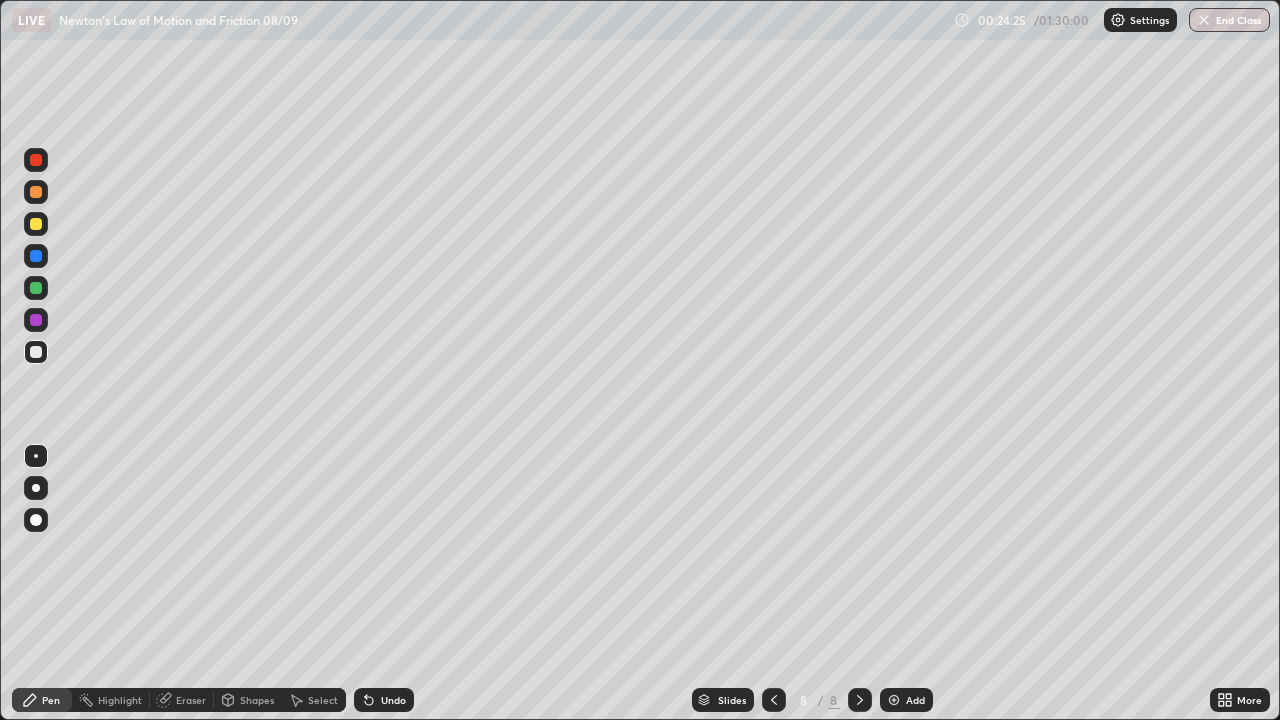 click on "Shapes" at bounding box center [257, 700] 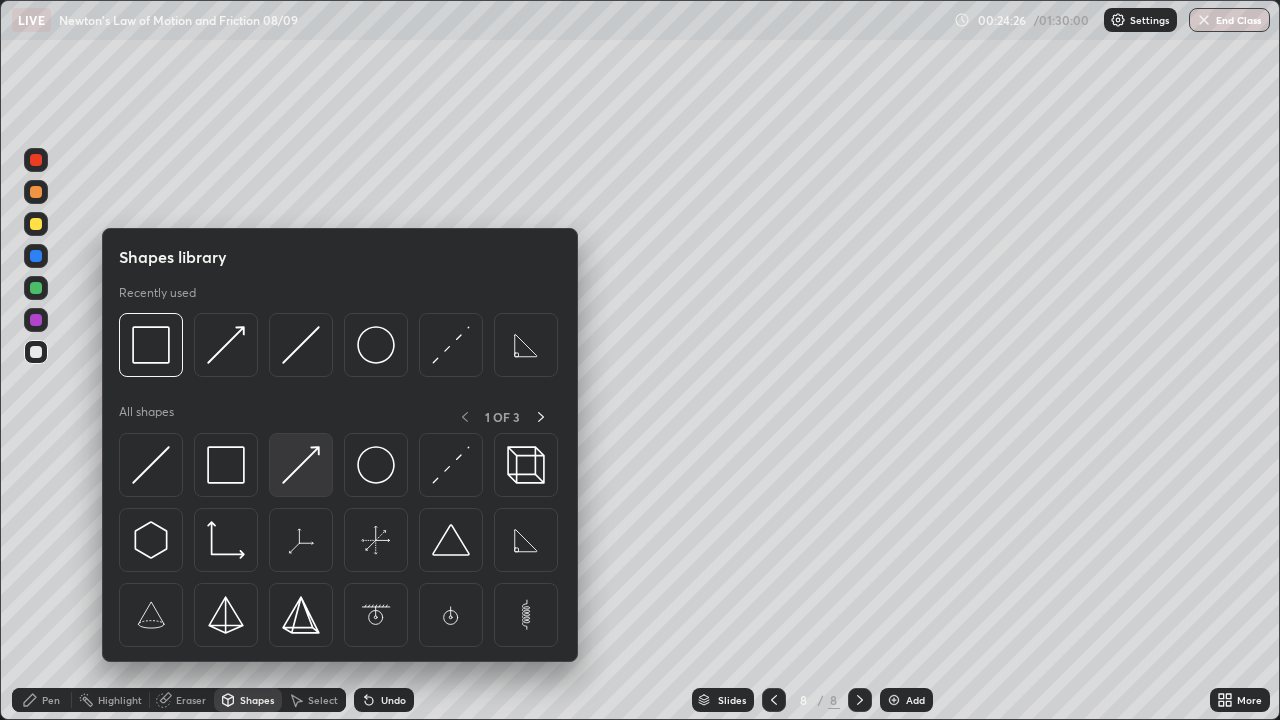 click at bounding box center [301, 465] 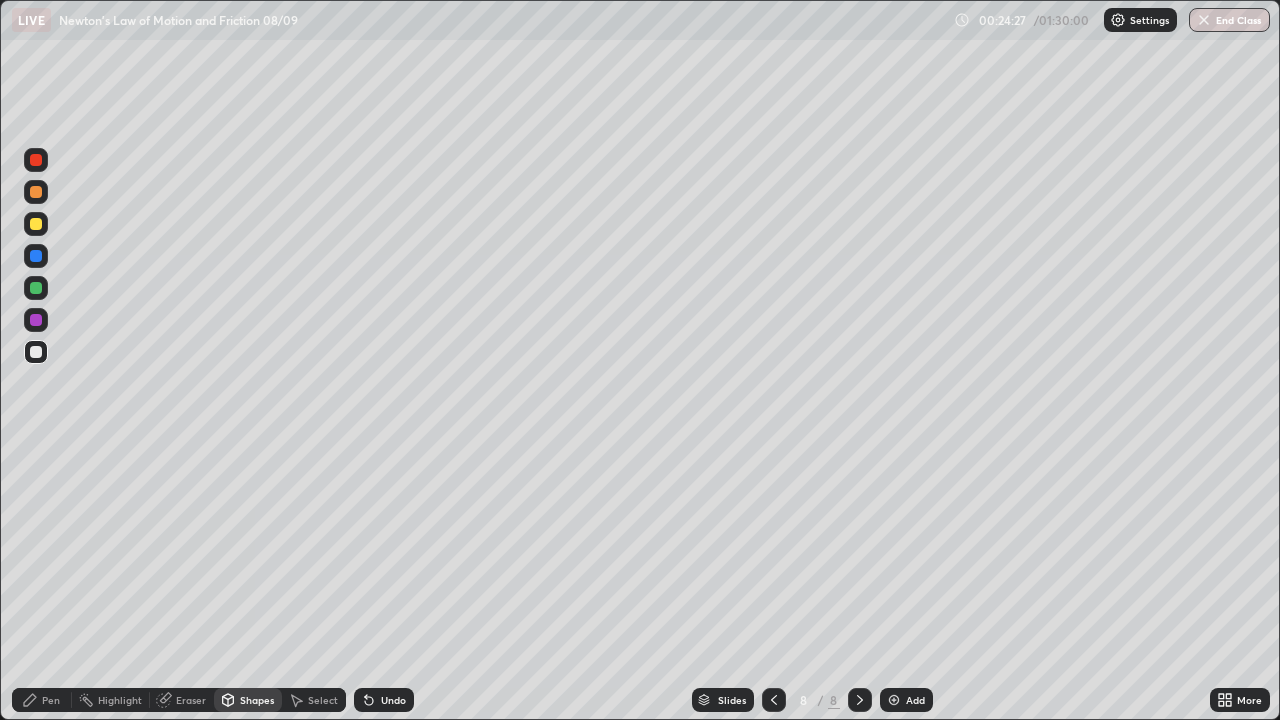 click 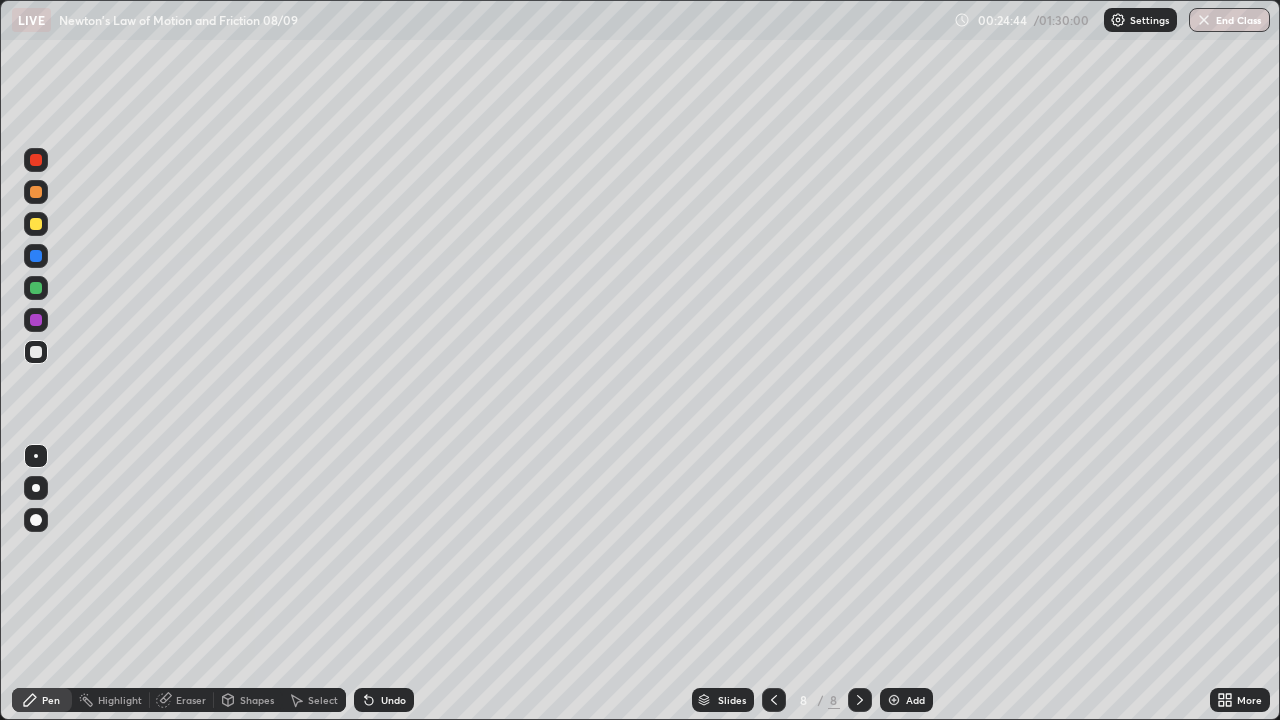click on "Pen" at bounding box center [51, 700] 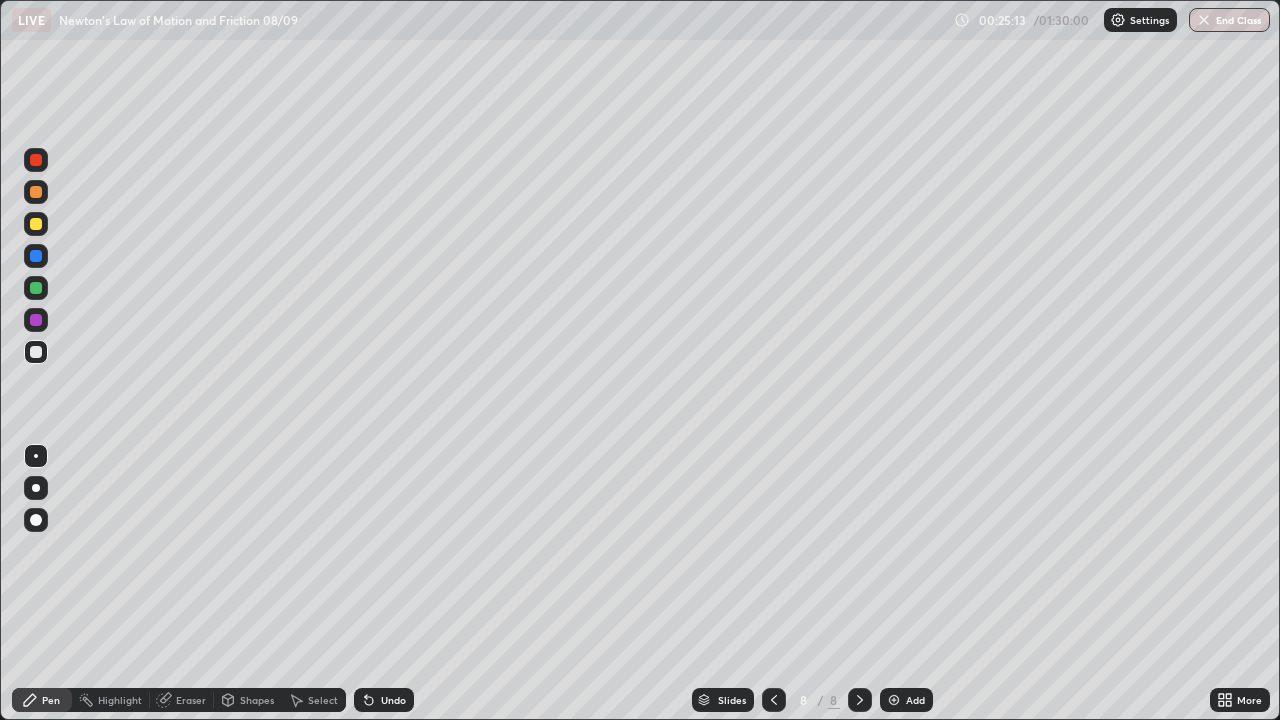 click at bounding box center (894, 700) 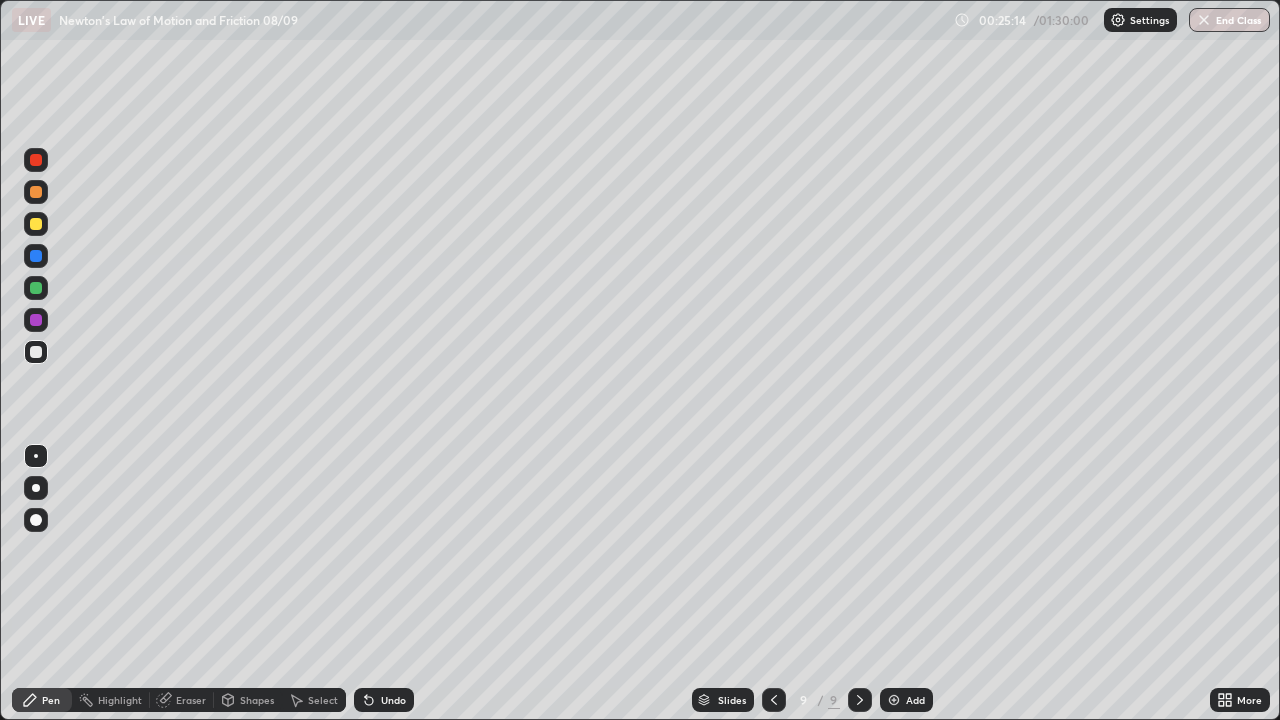 click on "Shapes" at bounding box center (257, 700) 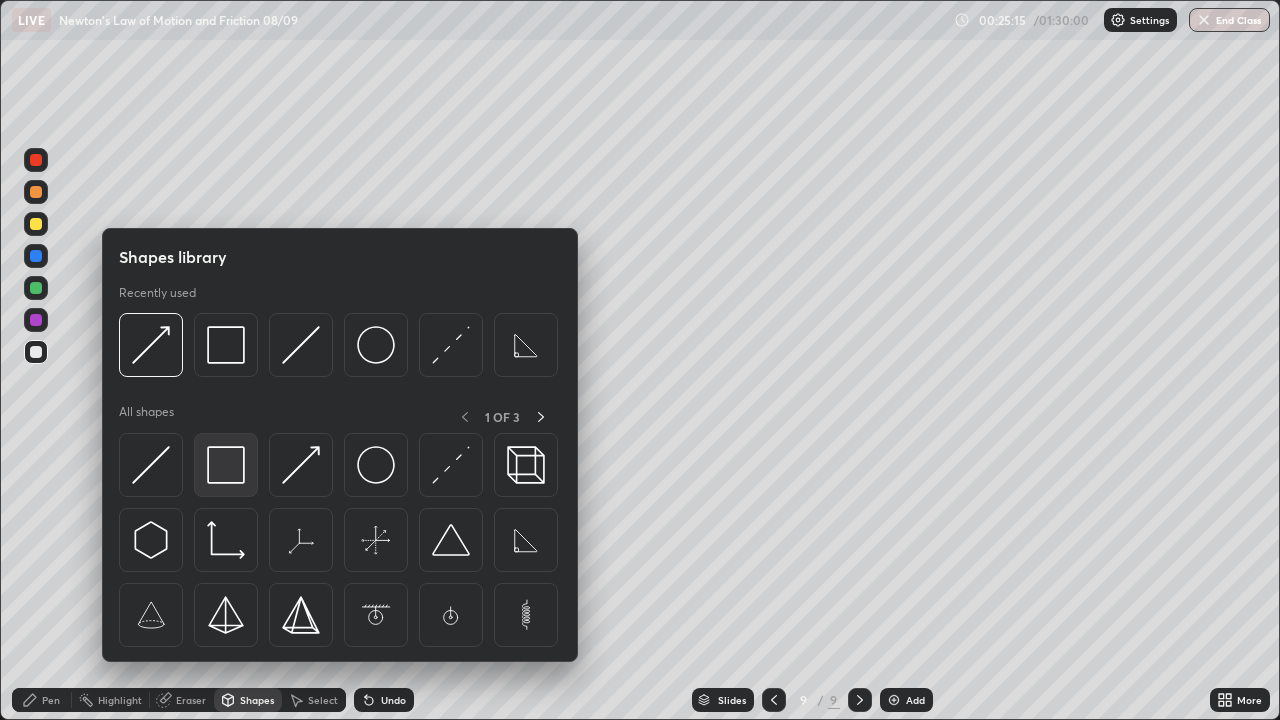 click at bounding box center (226, 465) 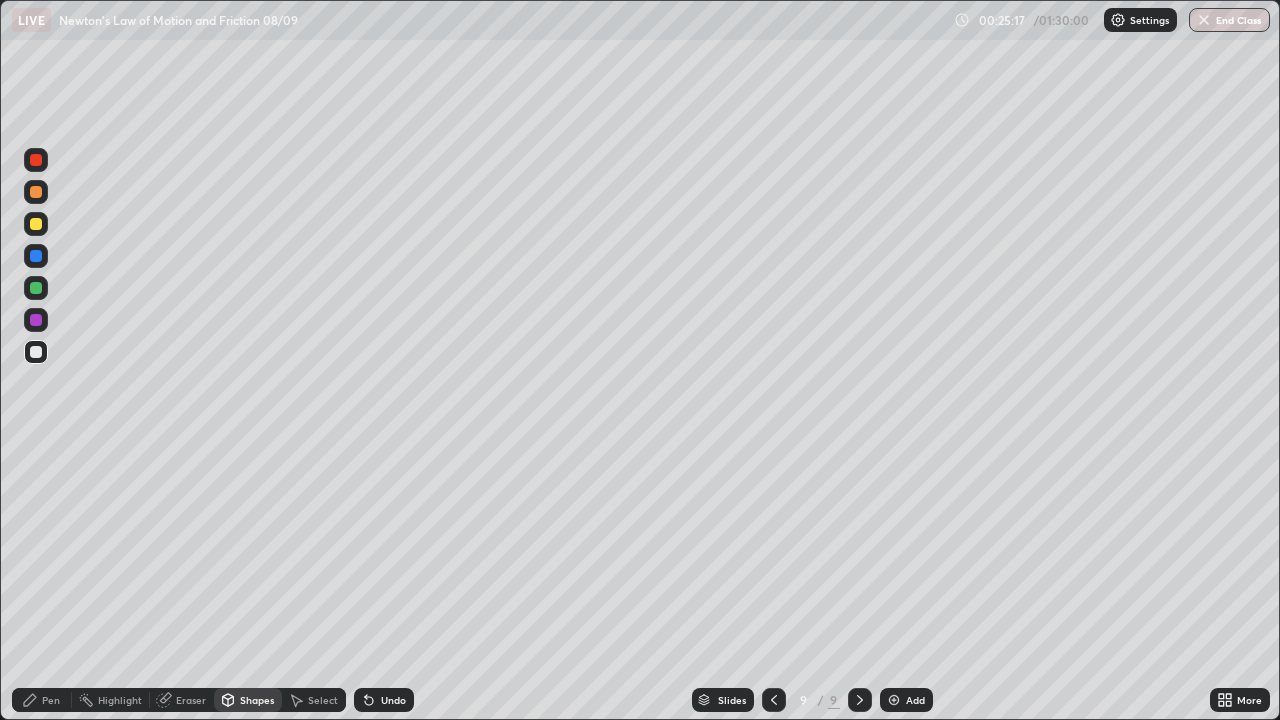 click on "Shapes" at bounding box center [248, 700] 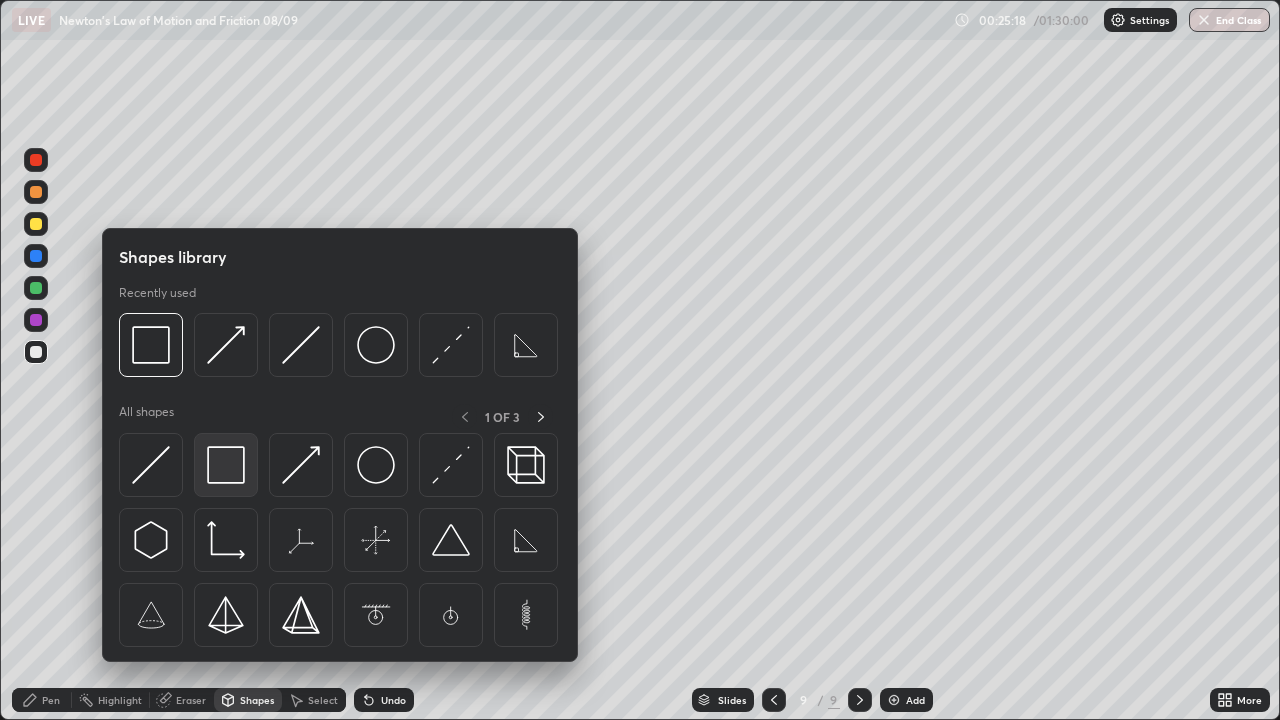 click at bounding box center (226, 465) 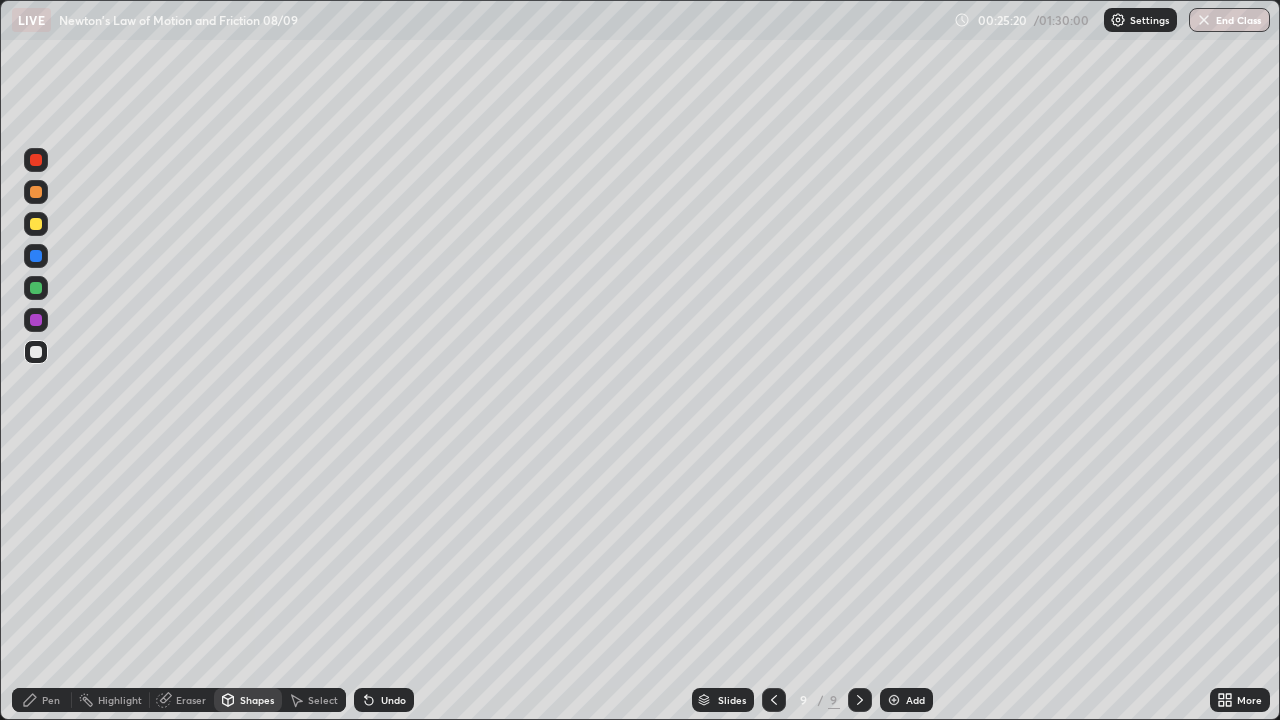 click on "Shapes" at bounding box center (257, 700) 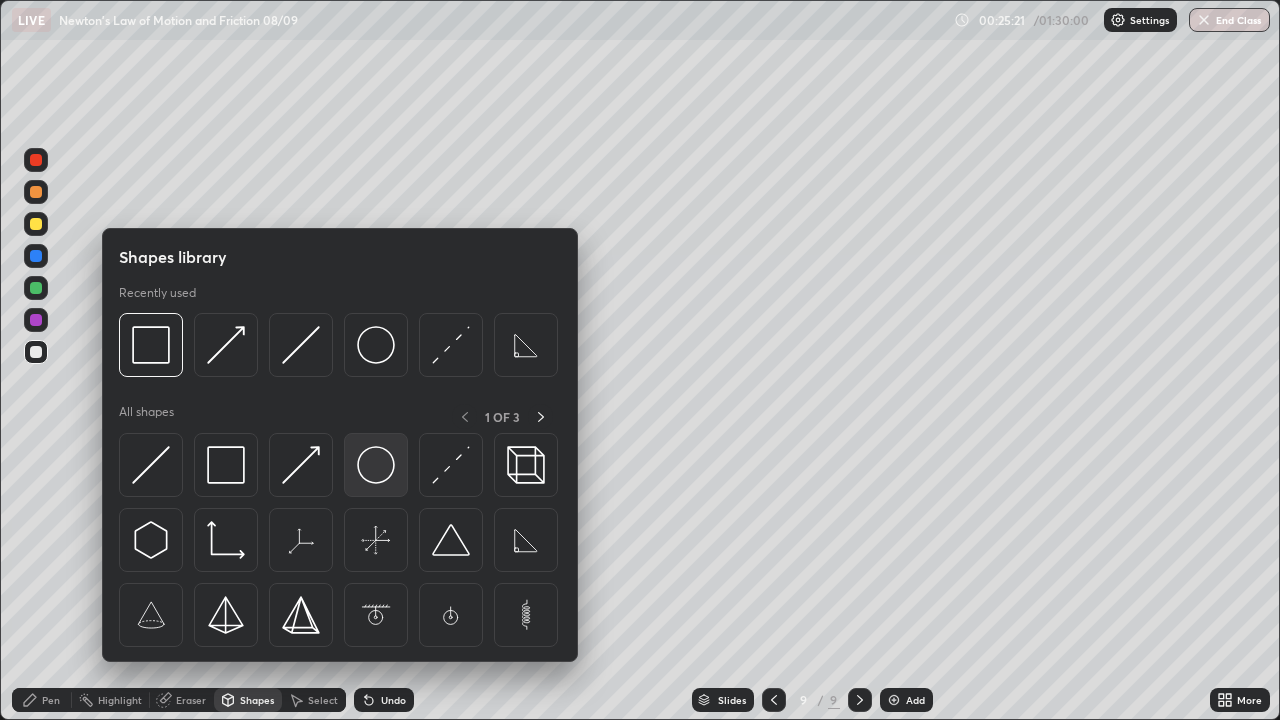 click at bounding box center (376, 465) 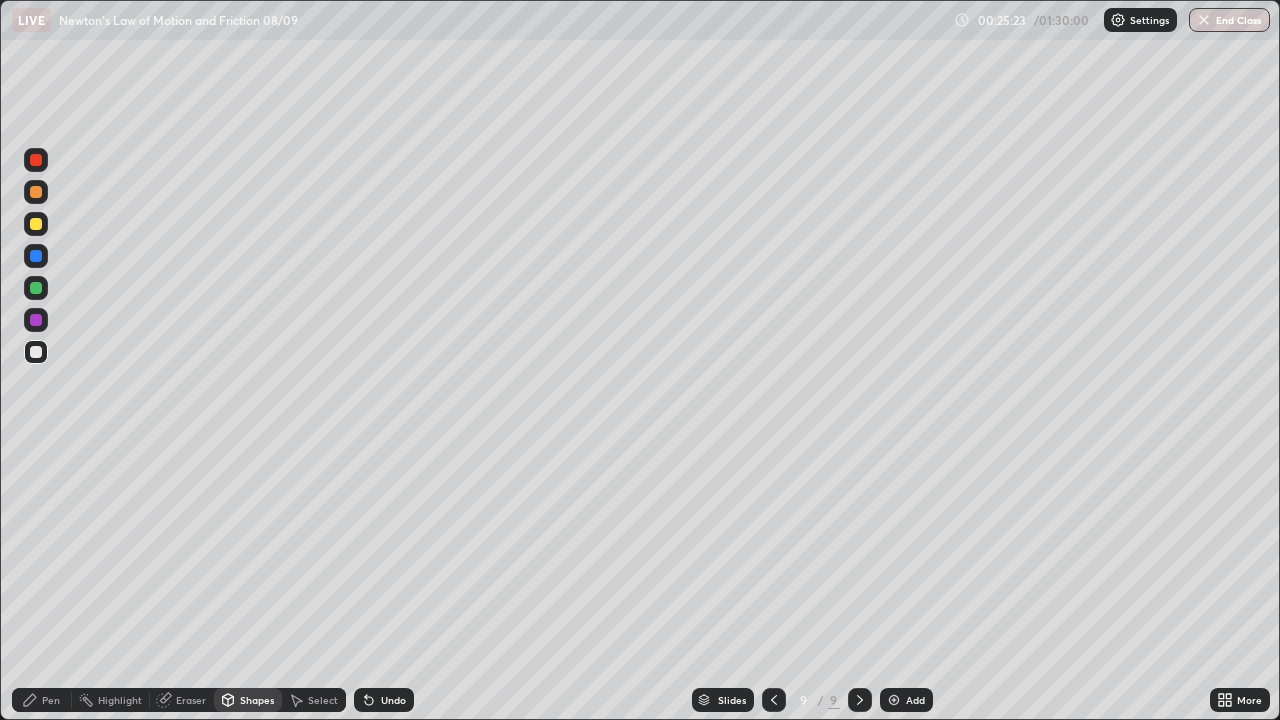 click on "Shapes" at bounding box center [257, 700] 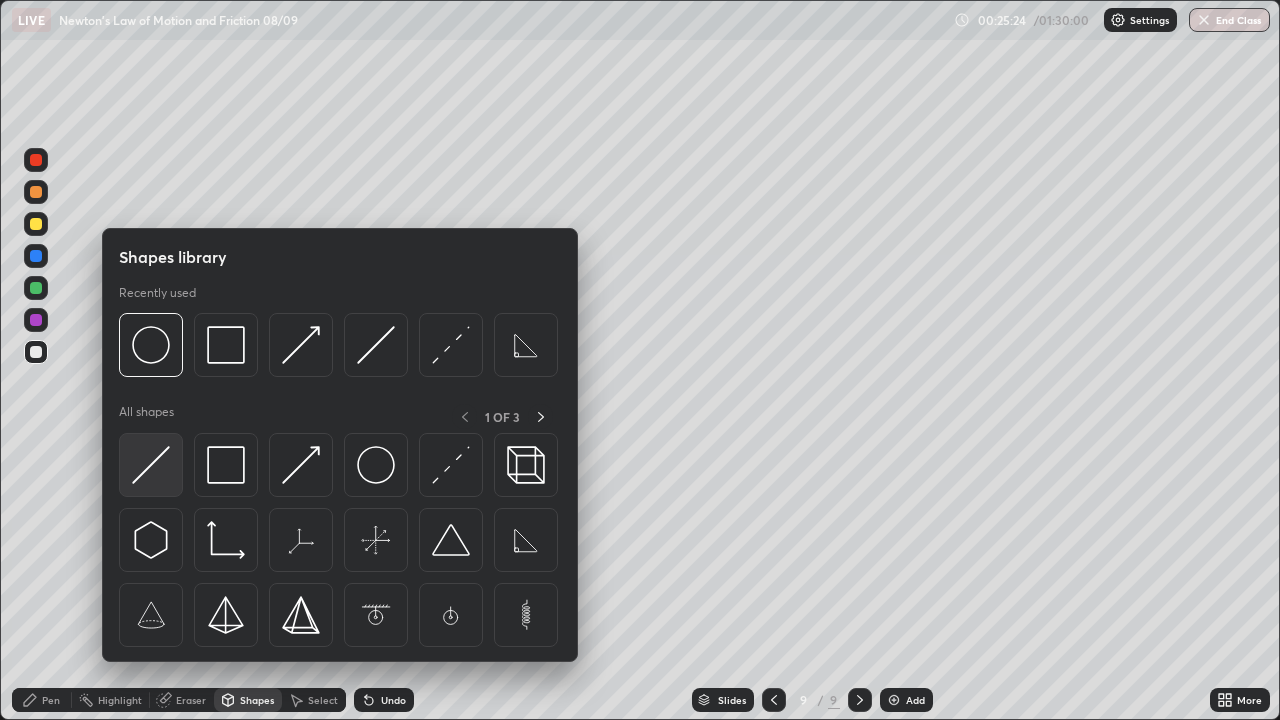 click at bounding box center [151, 465] 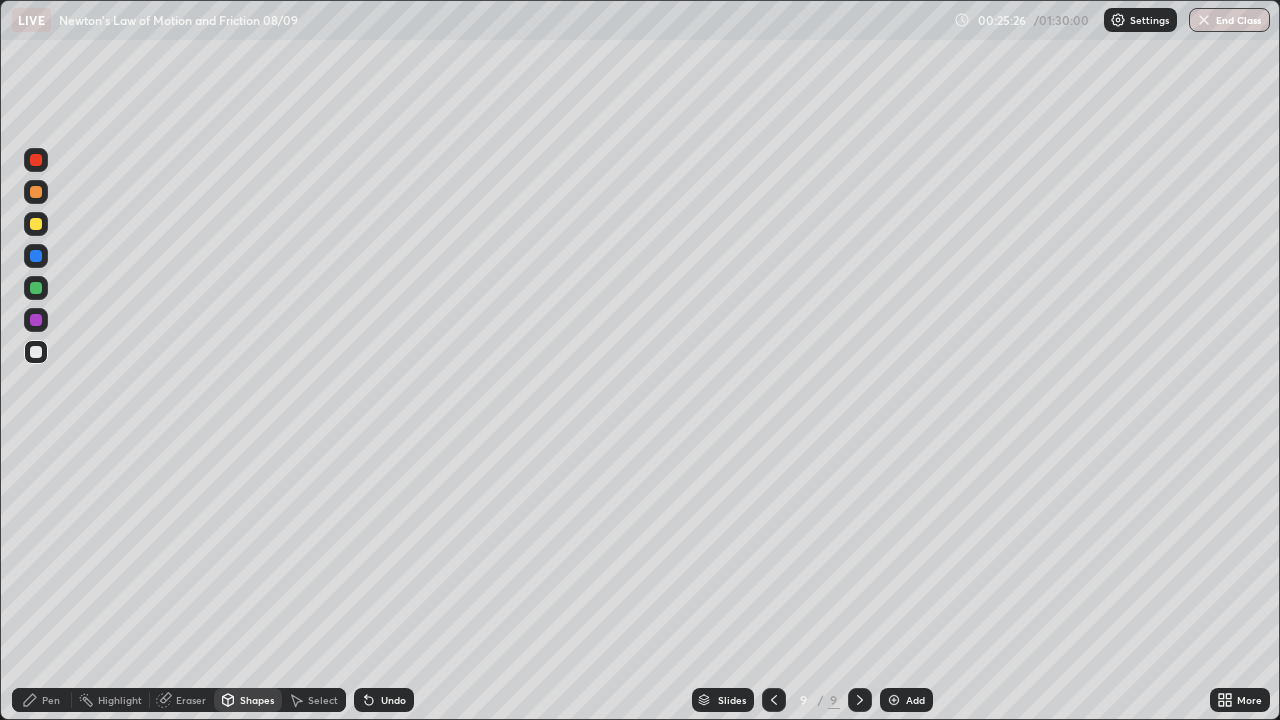 click on "Select" at bounding box center (314, 700) 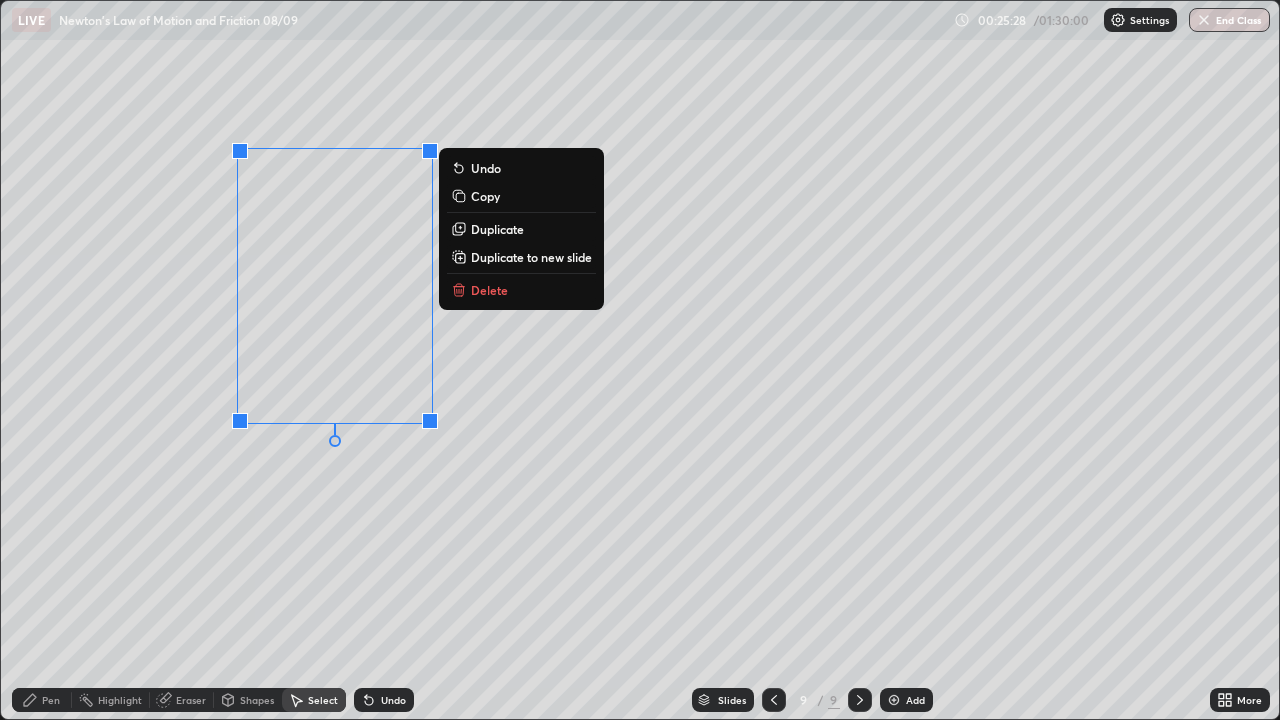 click on "Duplicate" at bounding box center (497, 229) 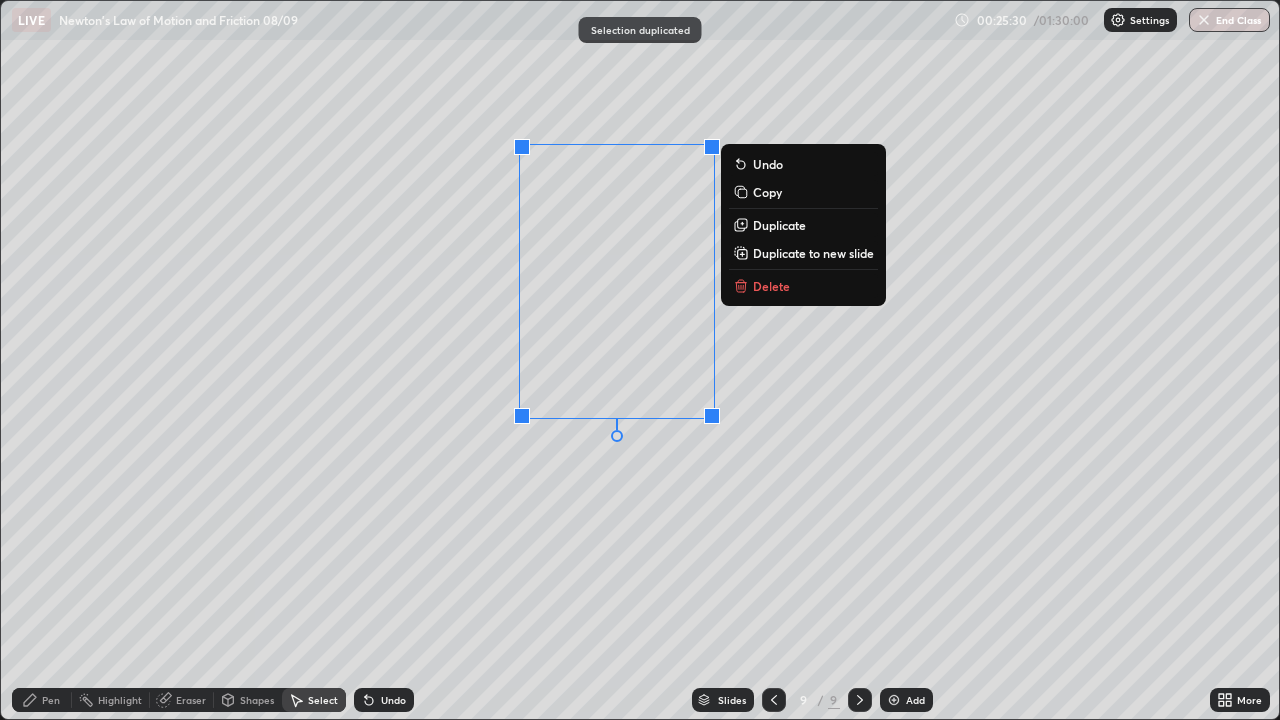 click on "Duplicate" at bounding box center (779, 225) 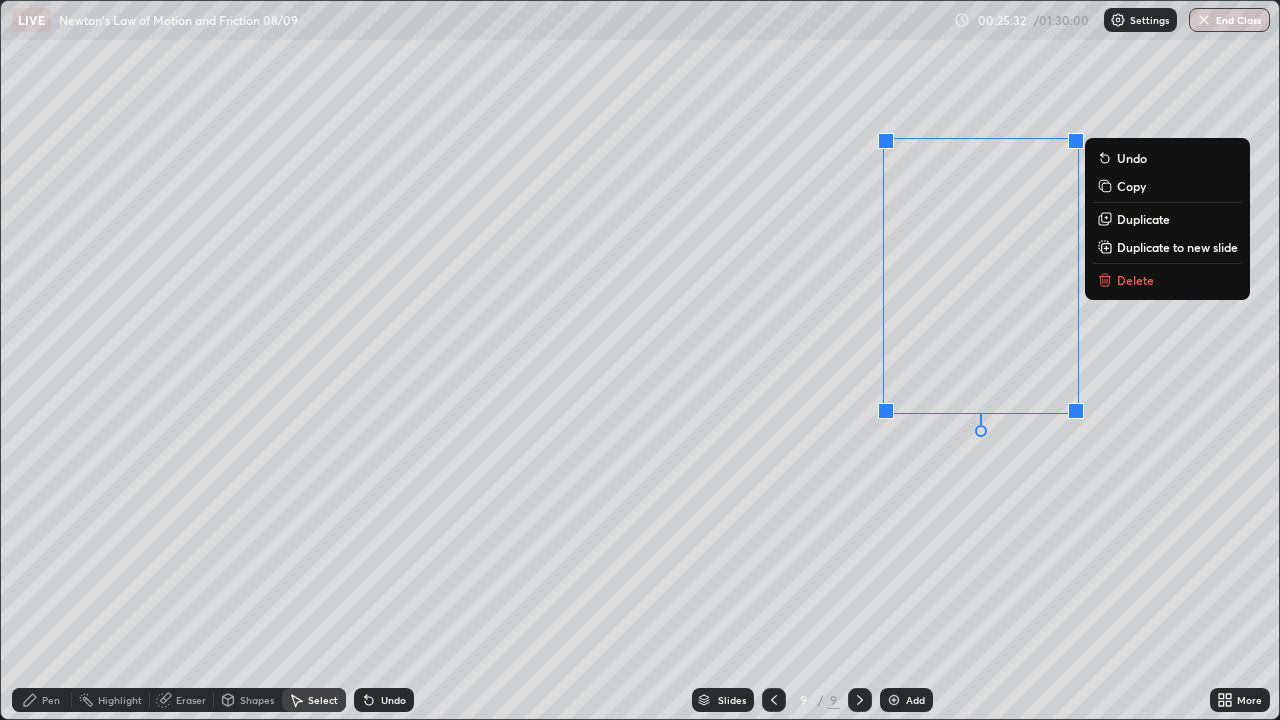 click on "Shapes" at bounding box center (248, 700) 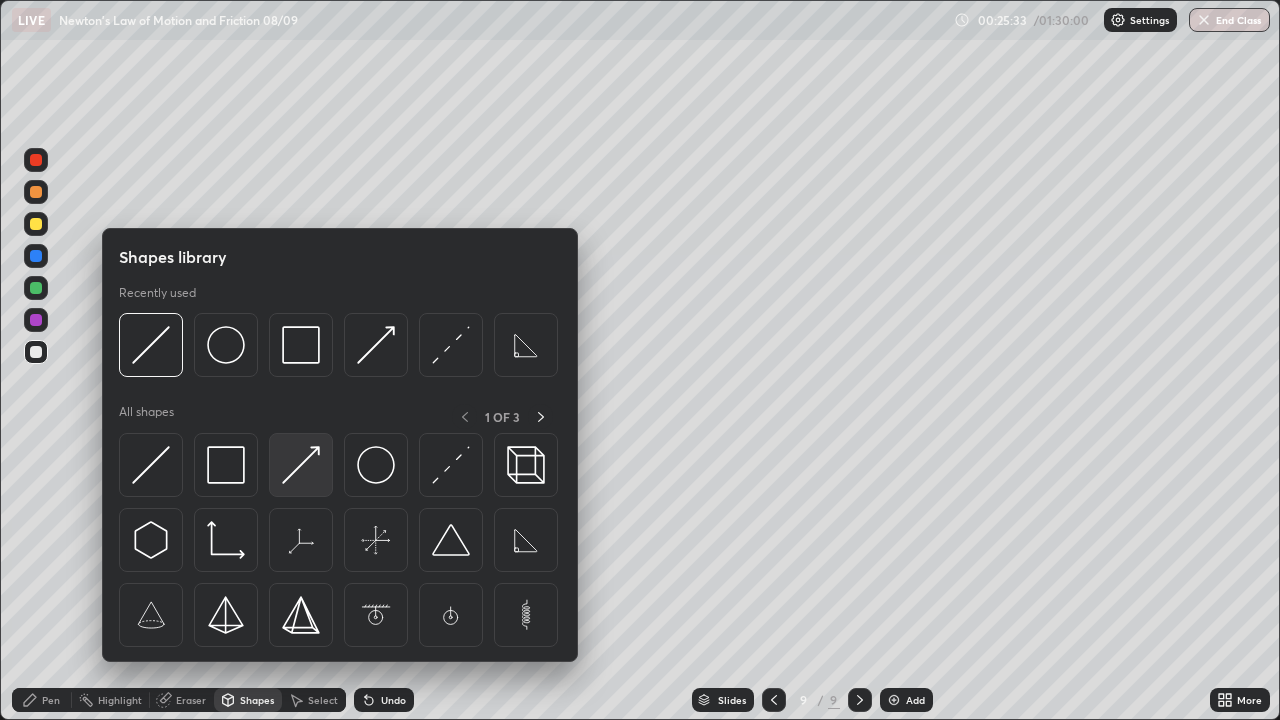 click at bounding box center [301, 465] 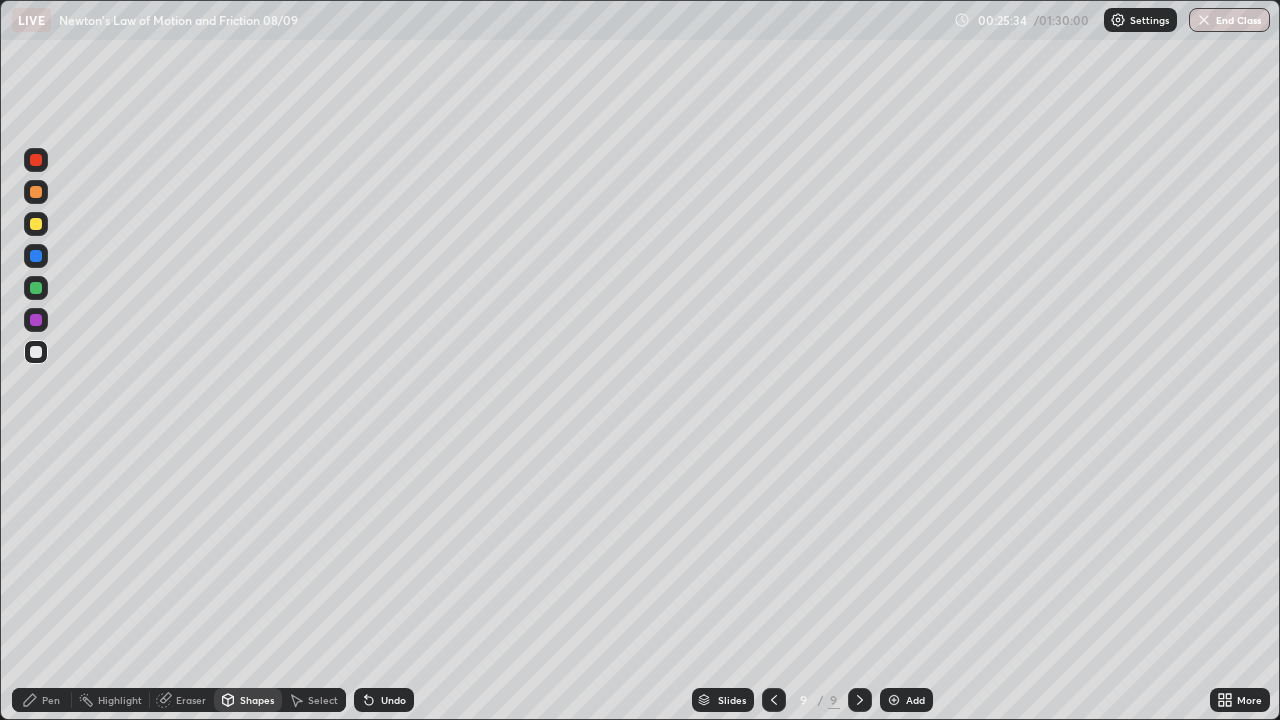 click at bounding box center (36, 288) 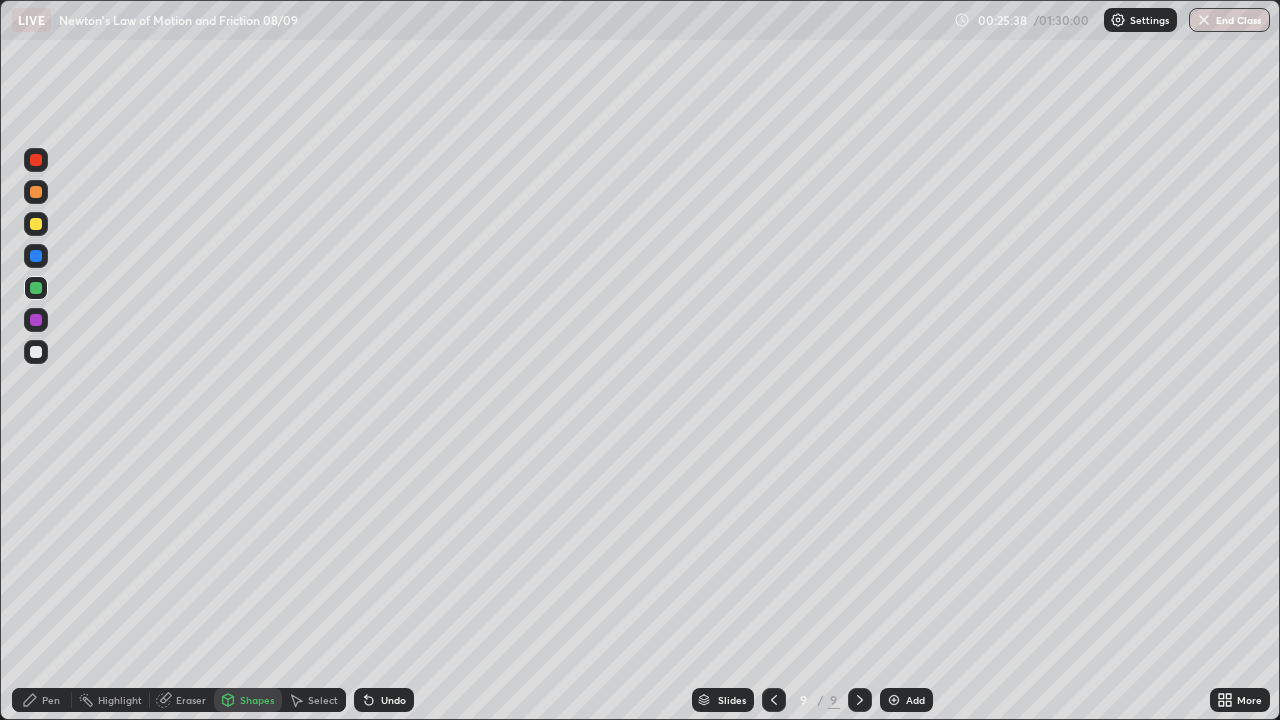 click on "Pen" at bounding box center [51, 700] 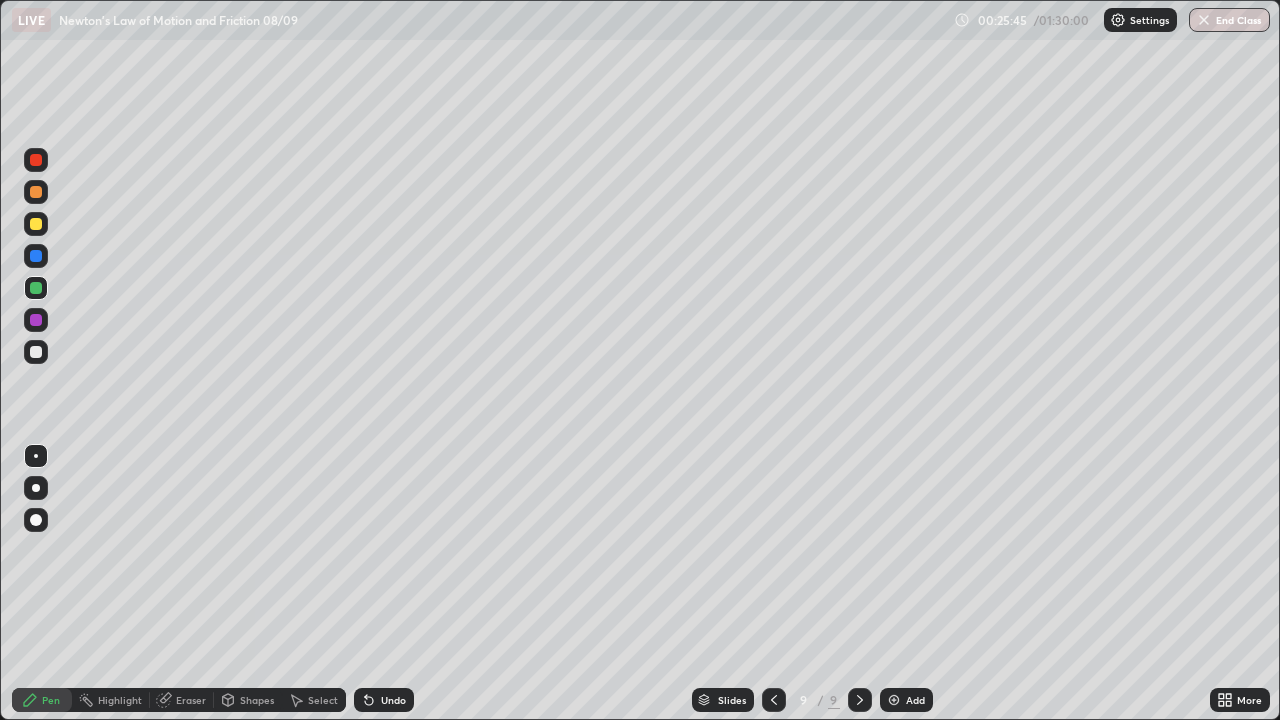click on "Pen" at bounding box center [51, 700] 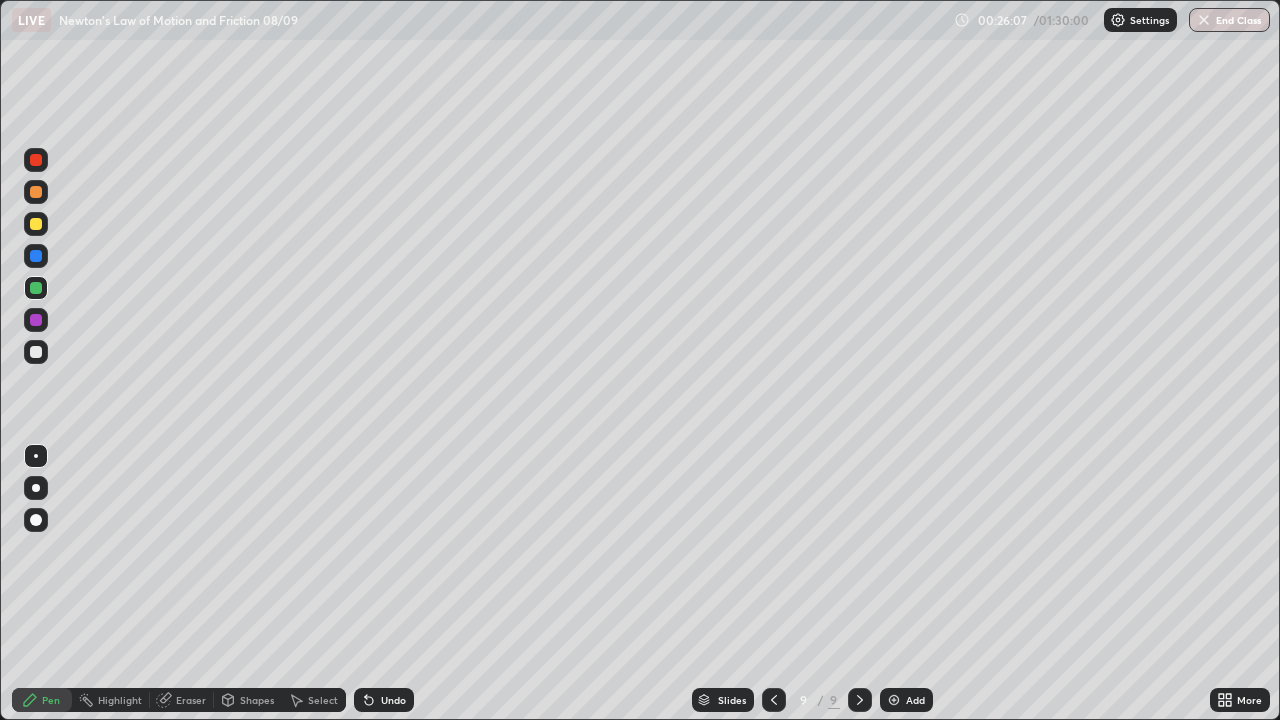 click at bounding box center (36, 224) 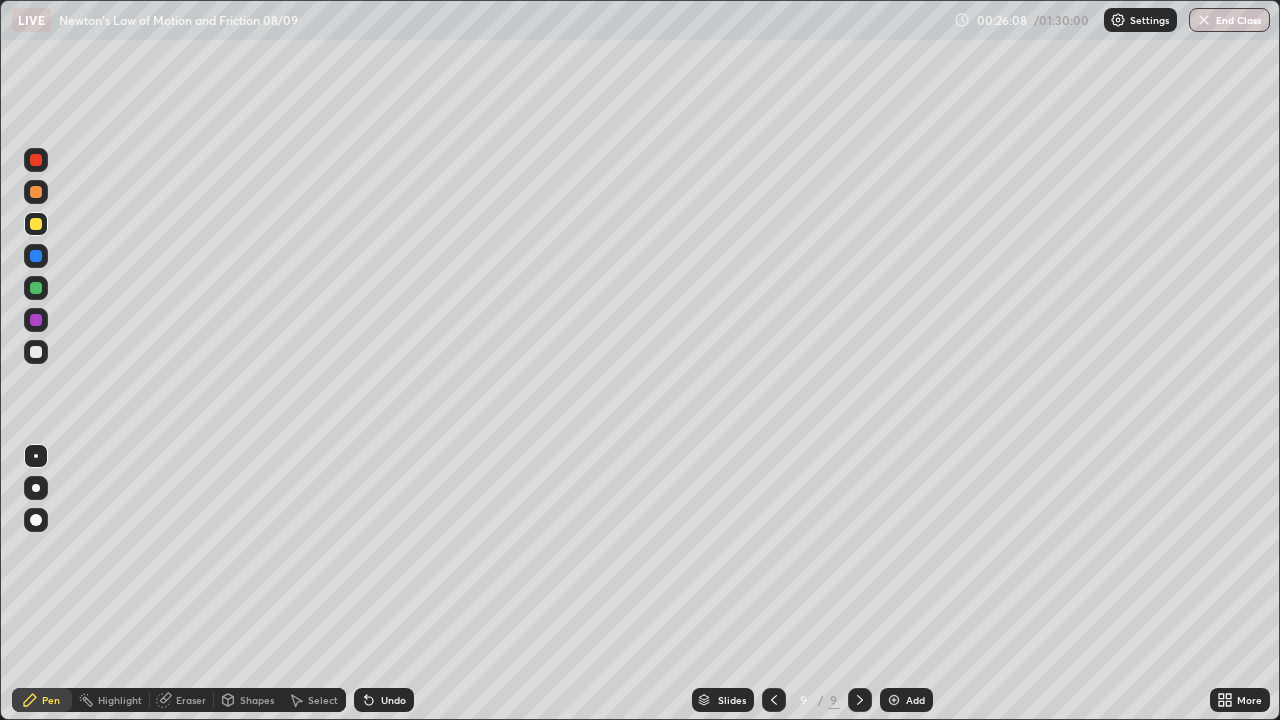 click 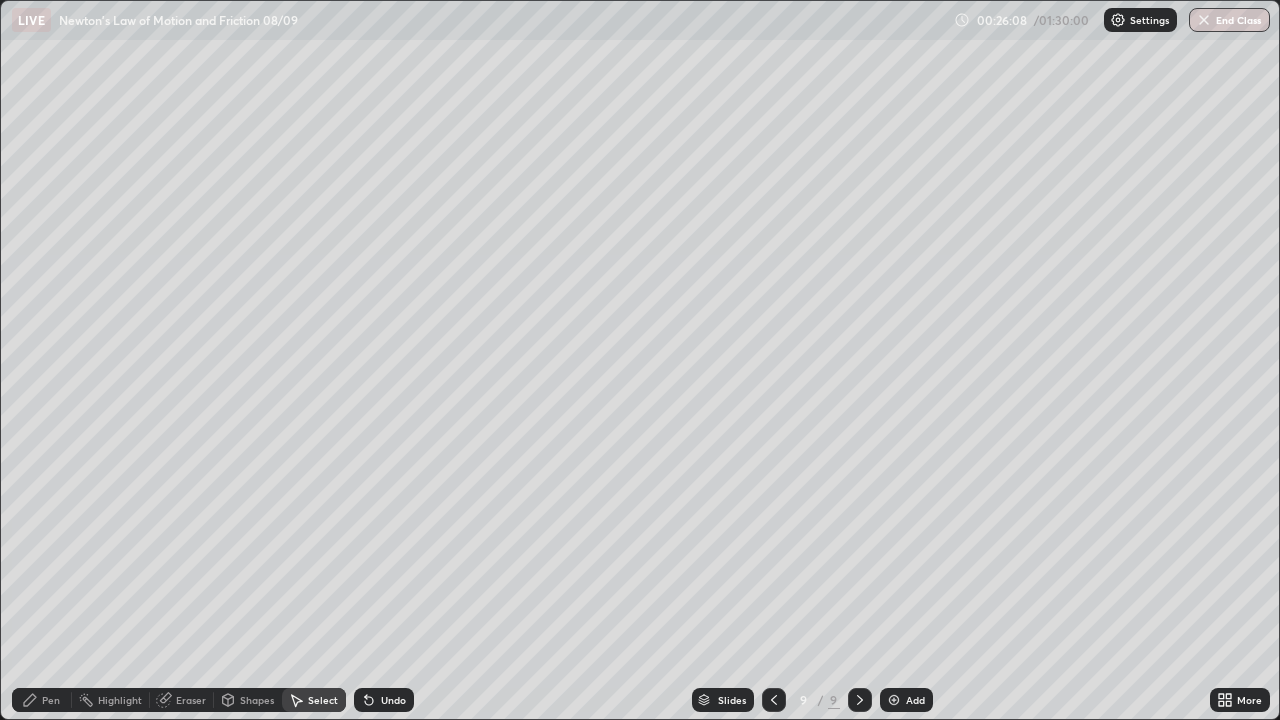 click on "Shapes" at bounding box center [257, 700] 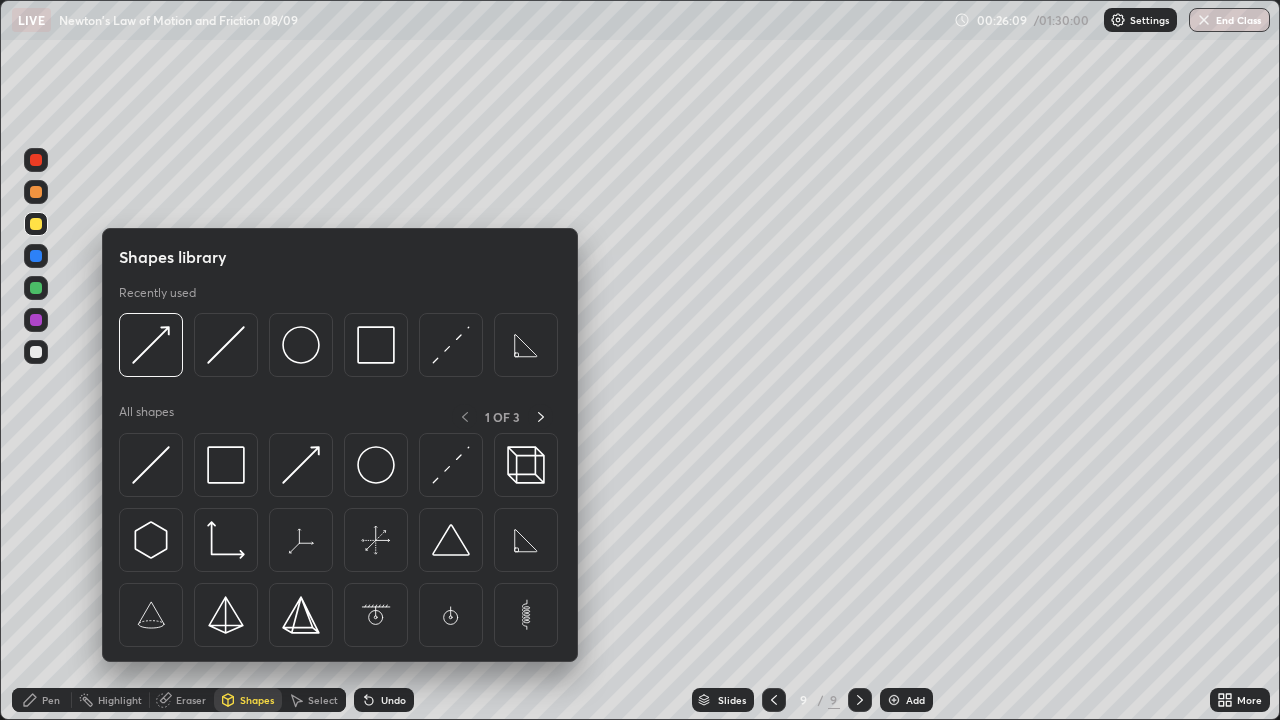 click on "Select" at bounding box center (314, 700) 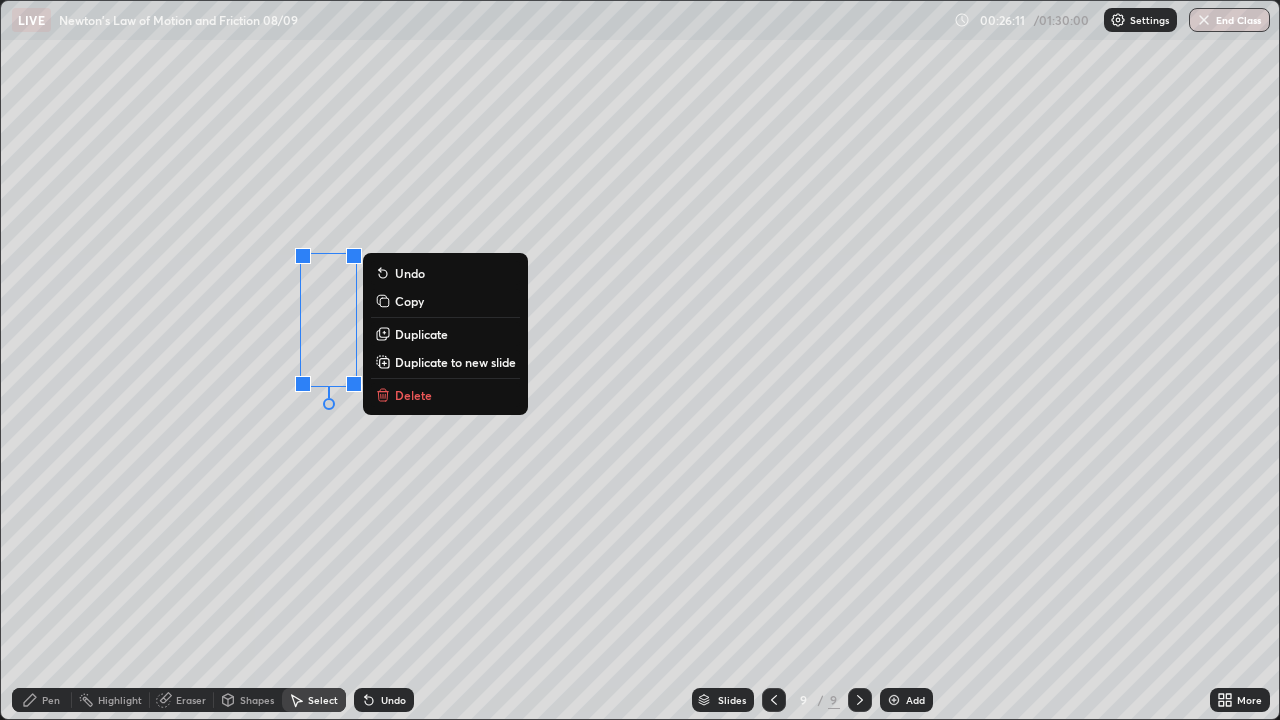 click on "Duplicate" at bounding box center [421, 334] 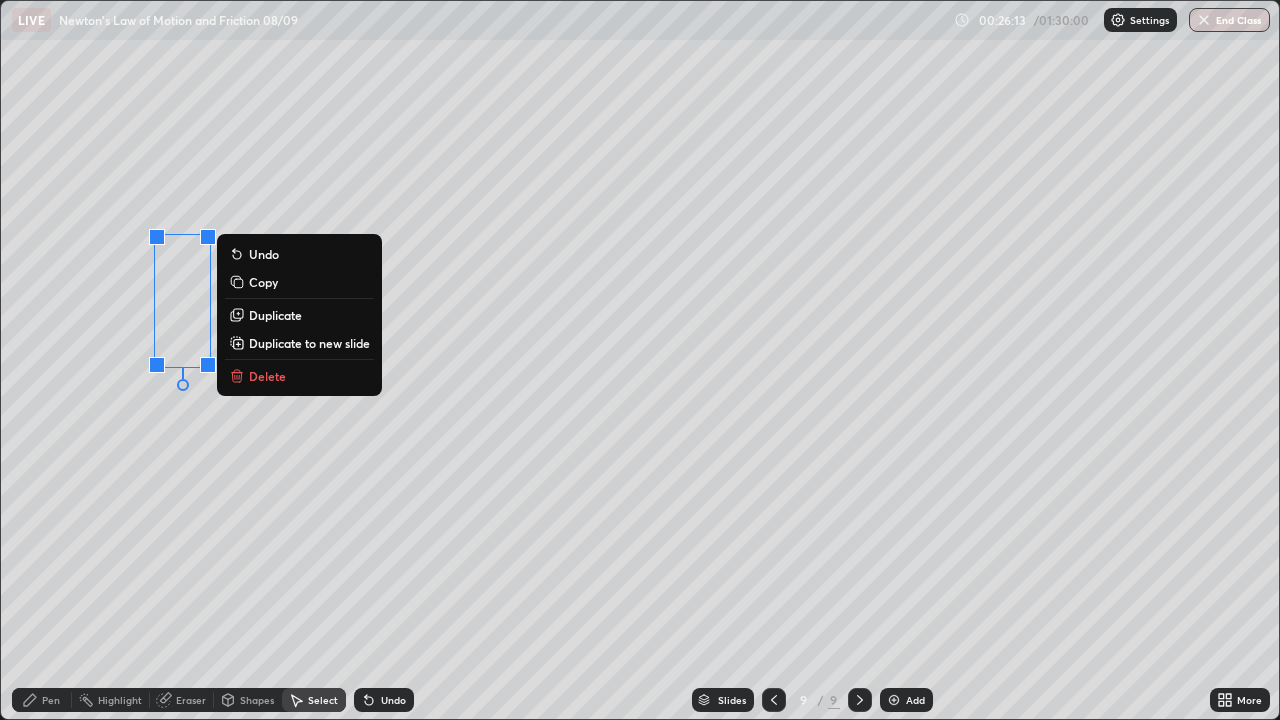 click on "Shapes" at bounding box center [257, 700] 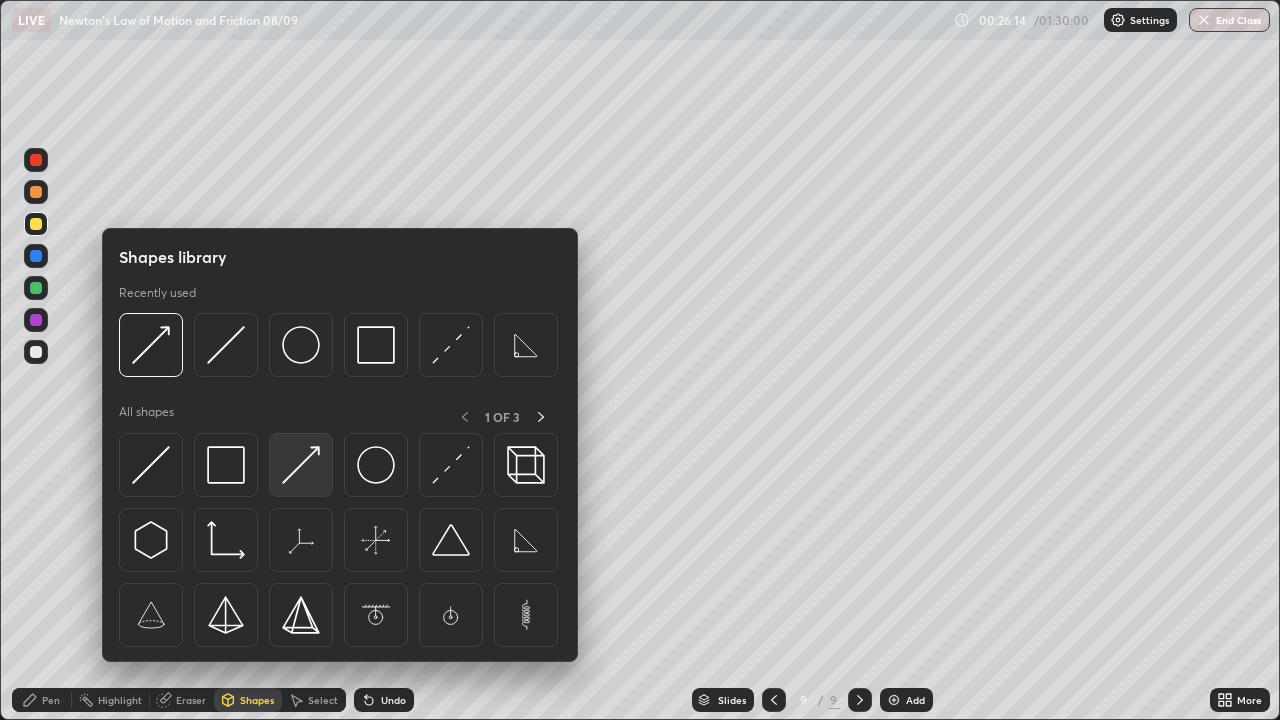 click at bounding box center [301, 465] 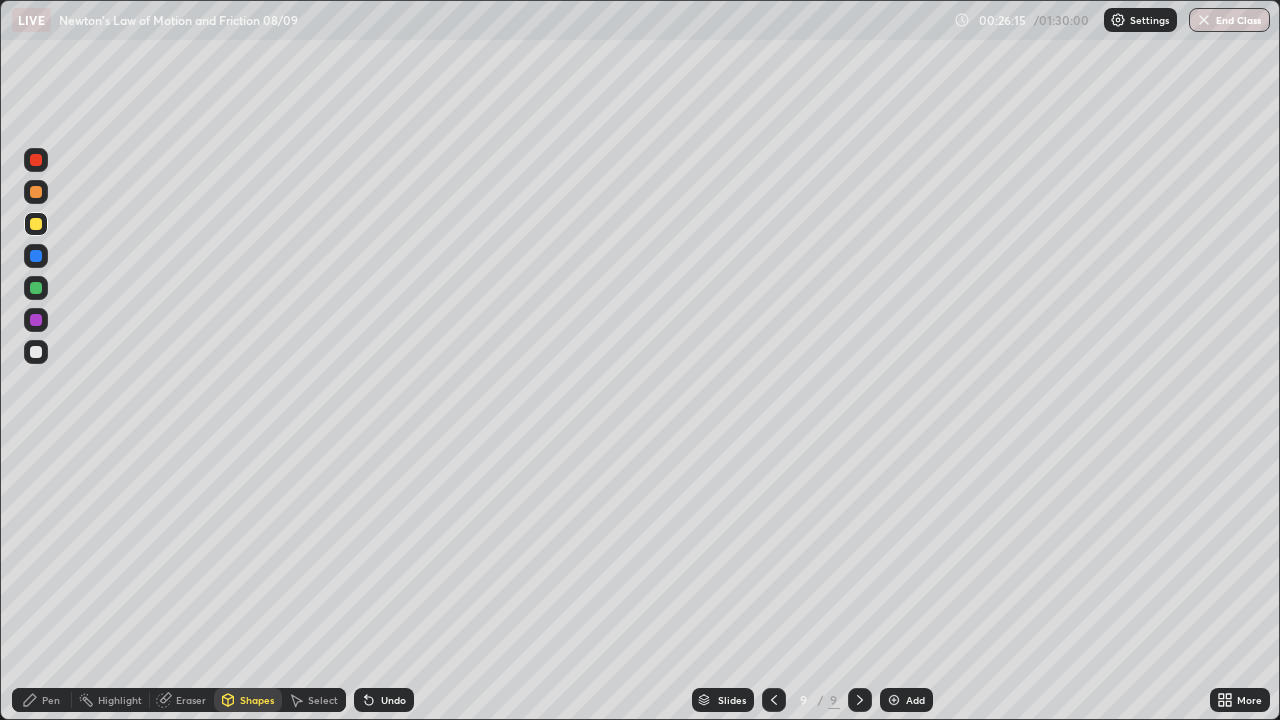 click at bounding box center [36, 288] 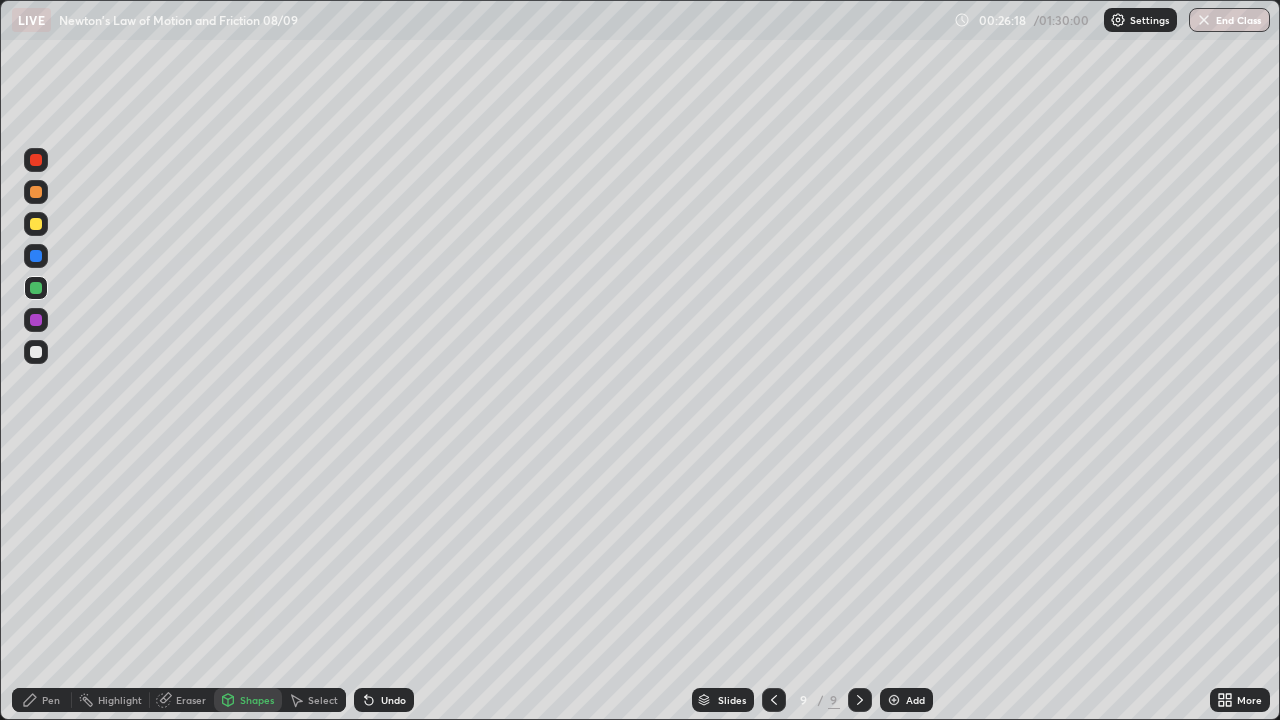 click on "Pen" at bounding box center (42, 700) 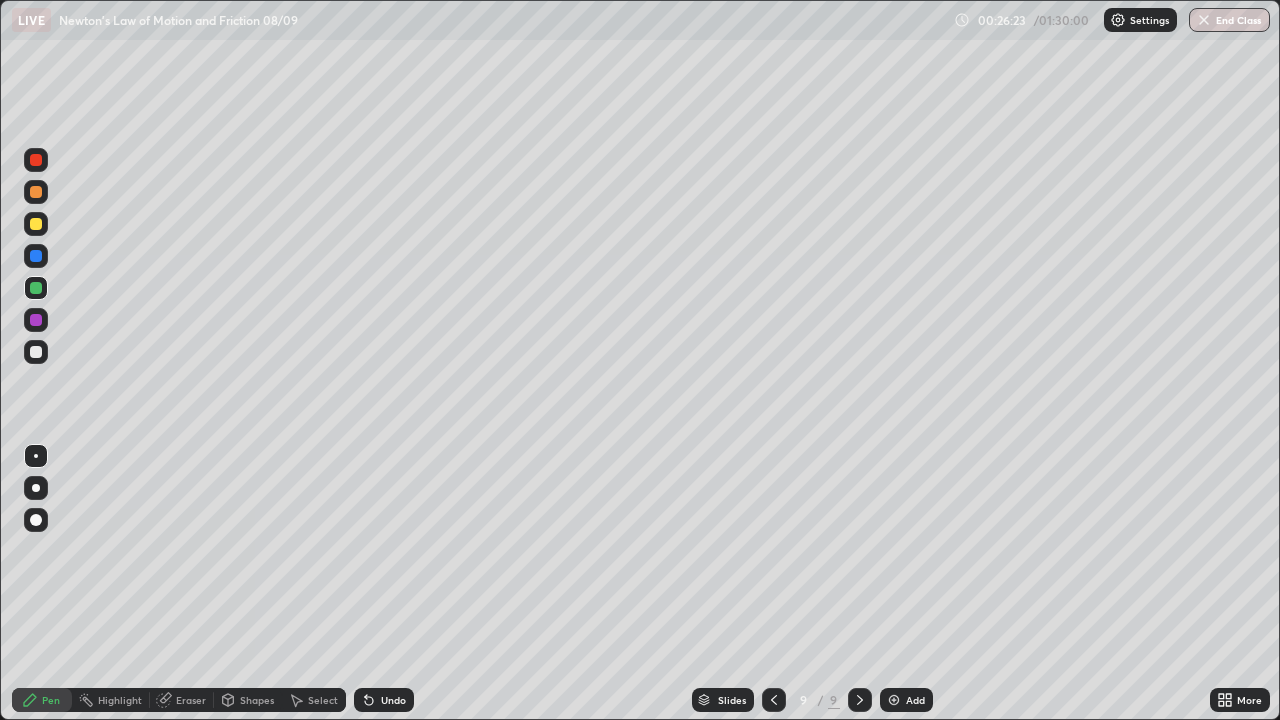 click on "Select" at bounding box center (323, 700) 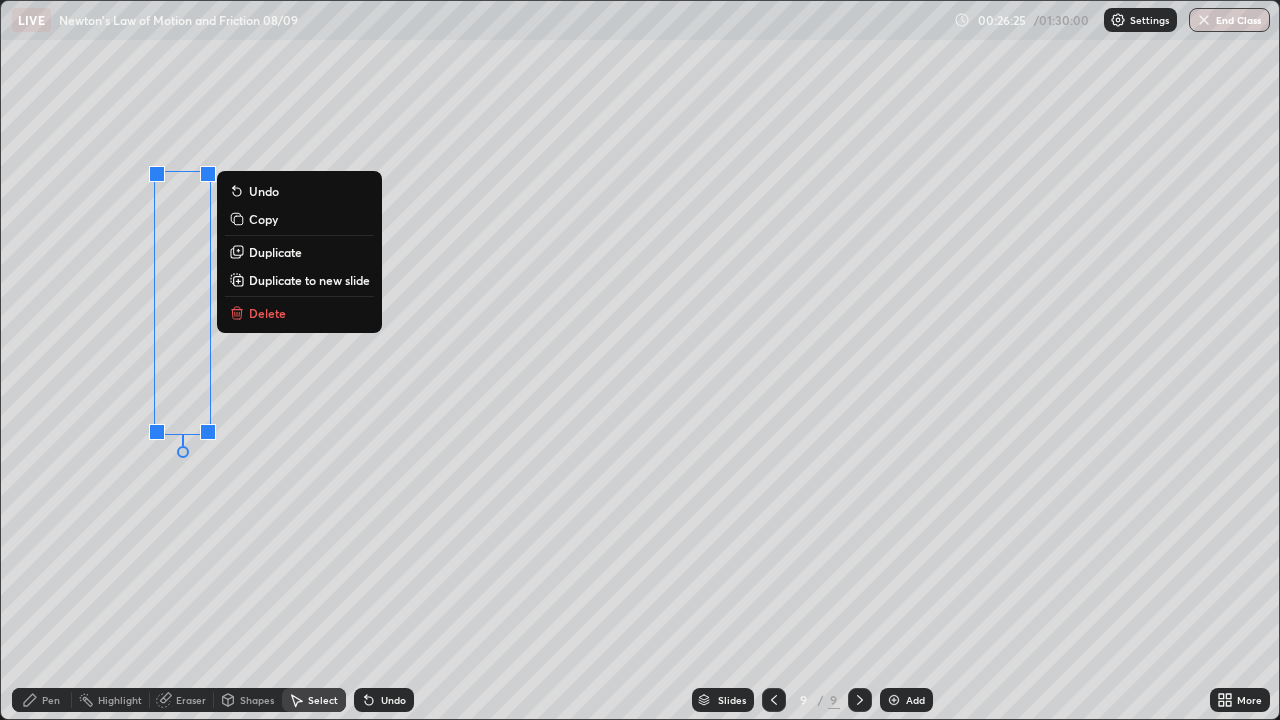 click on "Duplicate" at bounding box center (275, 252) 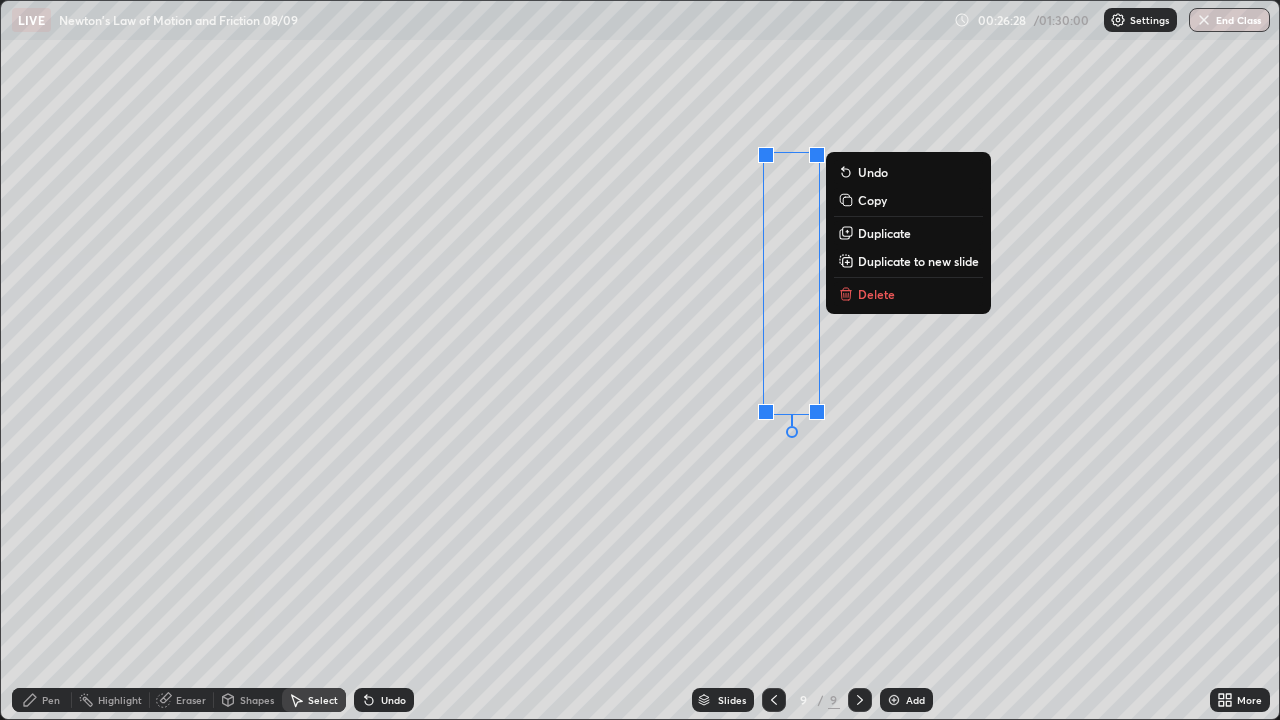 click on "Shapes" at bounding box center [257, 700] 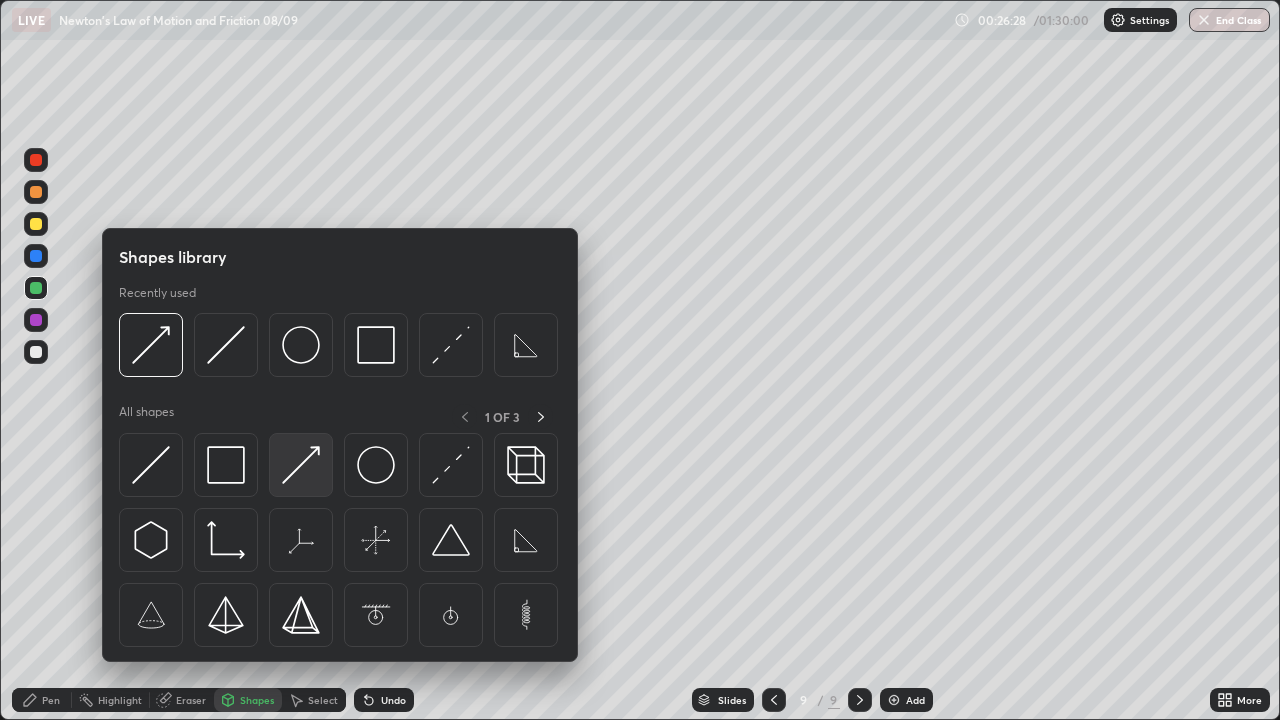 click at bounding box center (301, 465) 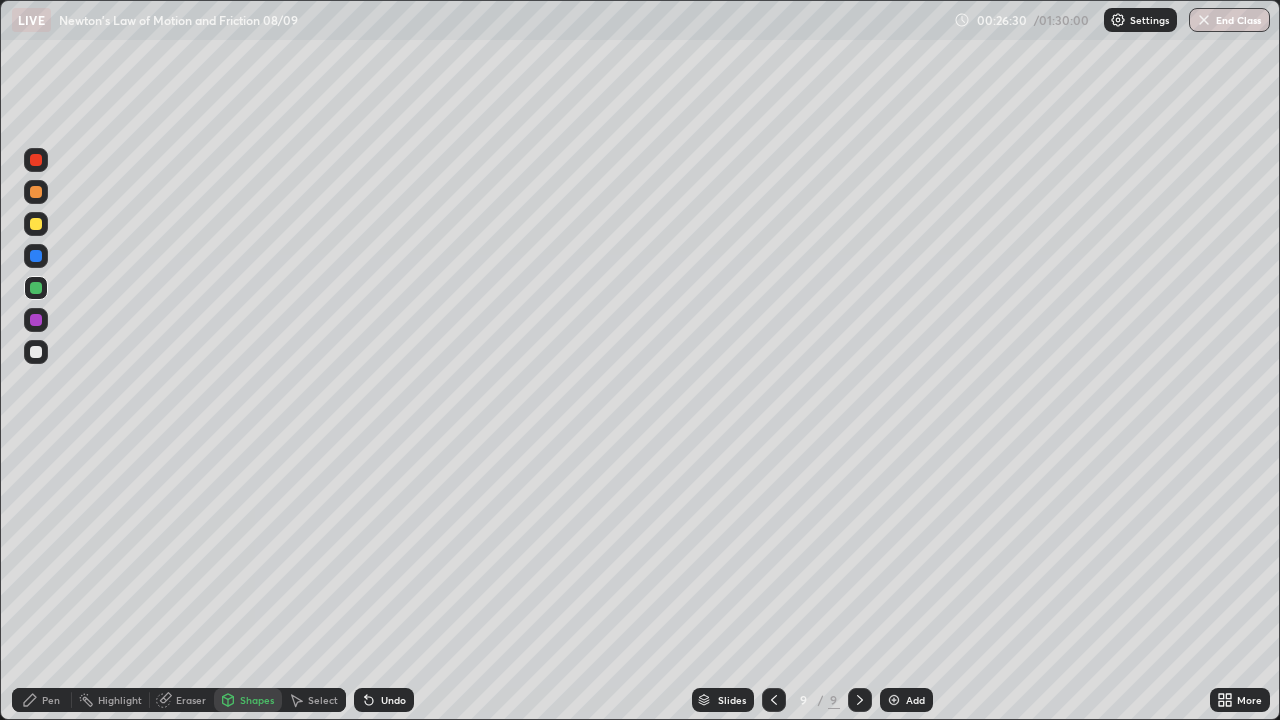 click on "Pen" at bounding box center (51, 700) 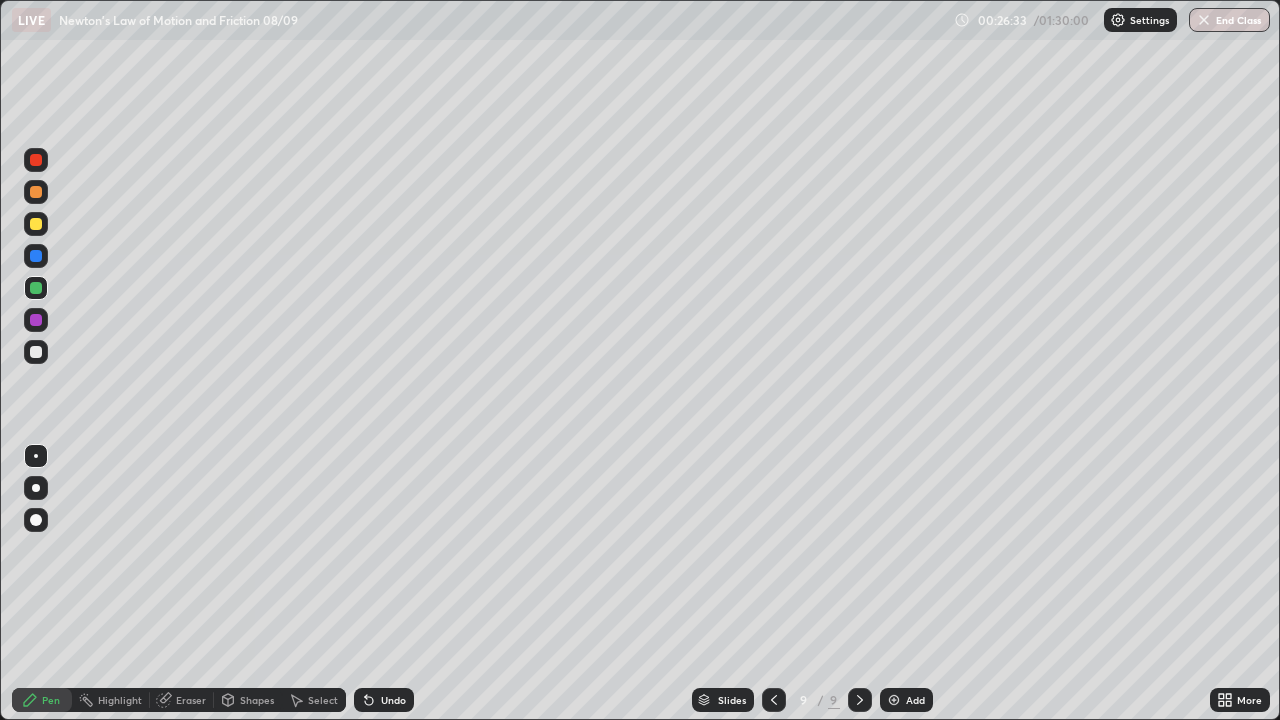 click on "Shapes" at bounding box center (257, 700) 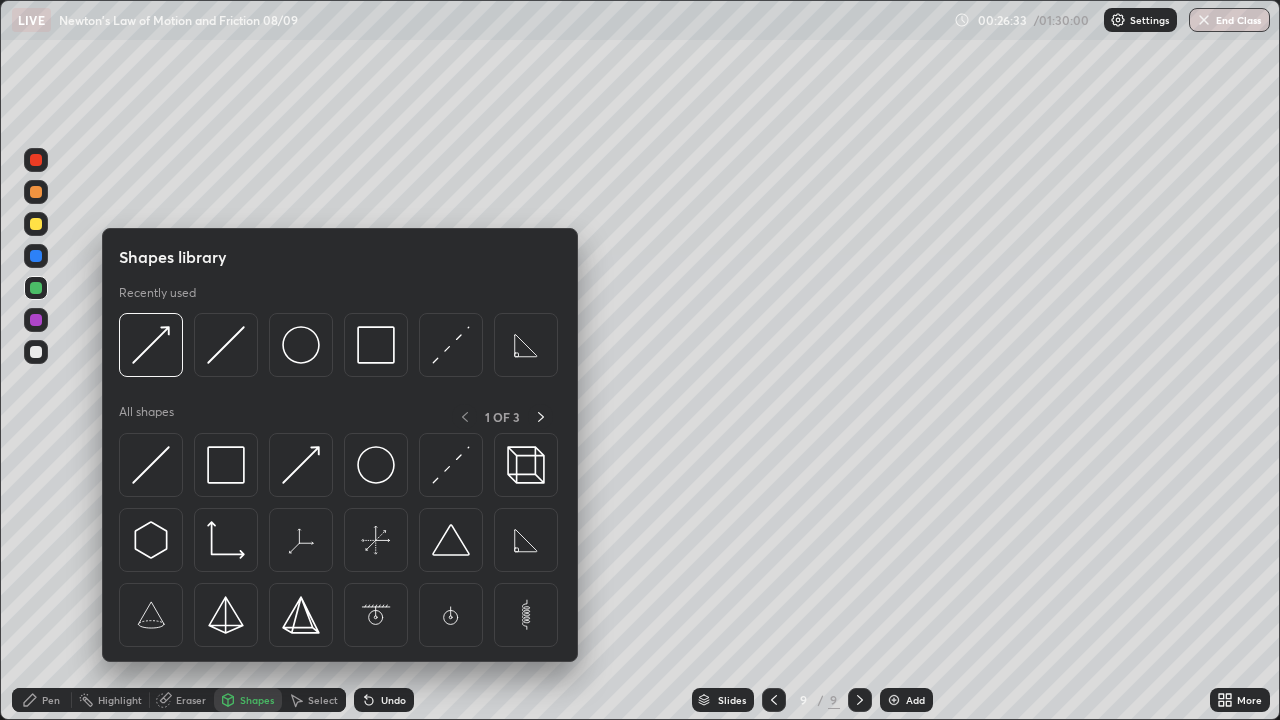 click on "Select" at bounding box center [314, 700] 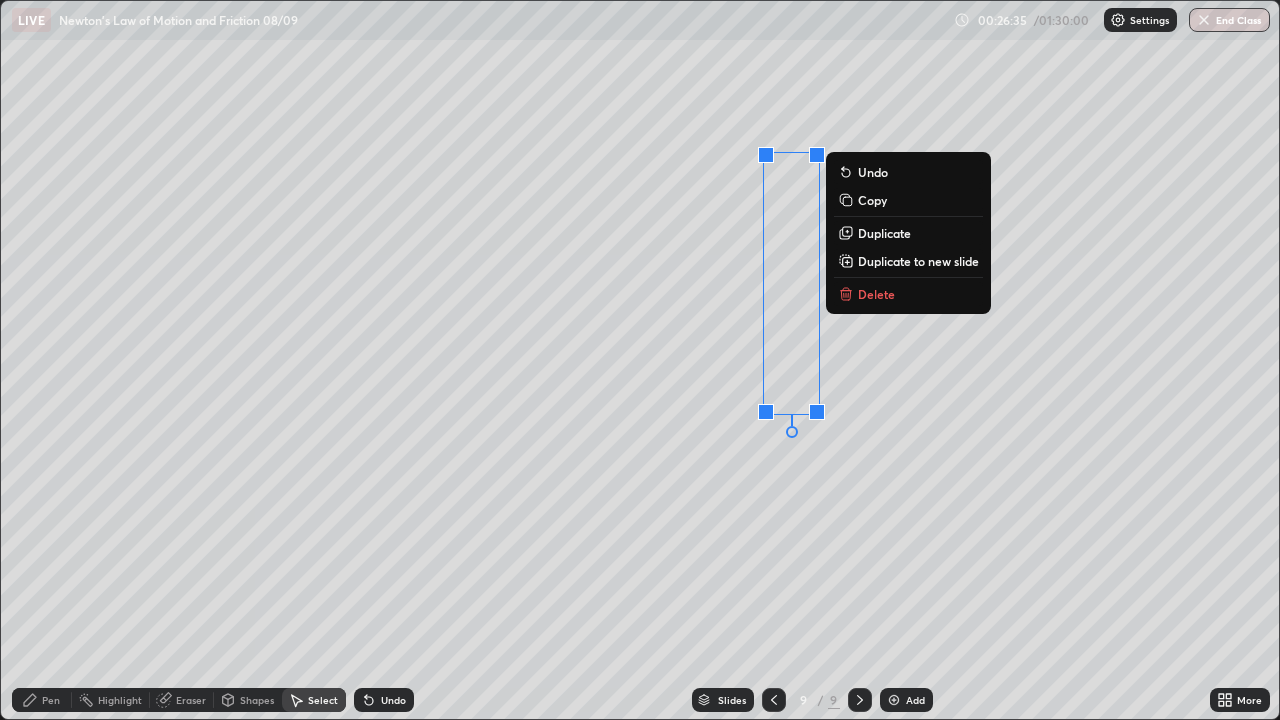 click on "Duplicate" at bounding box center [884, 233] 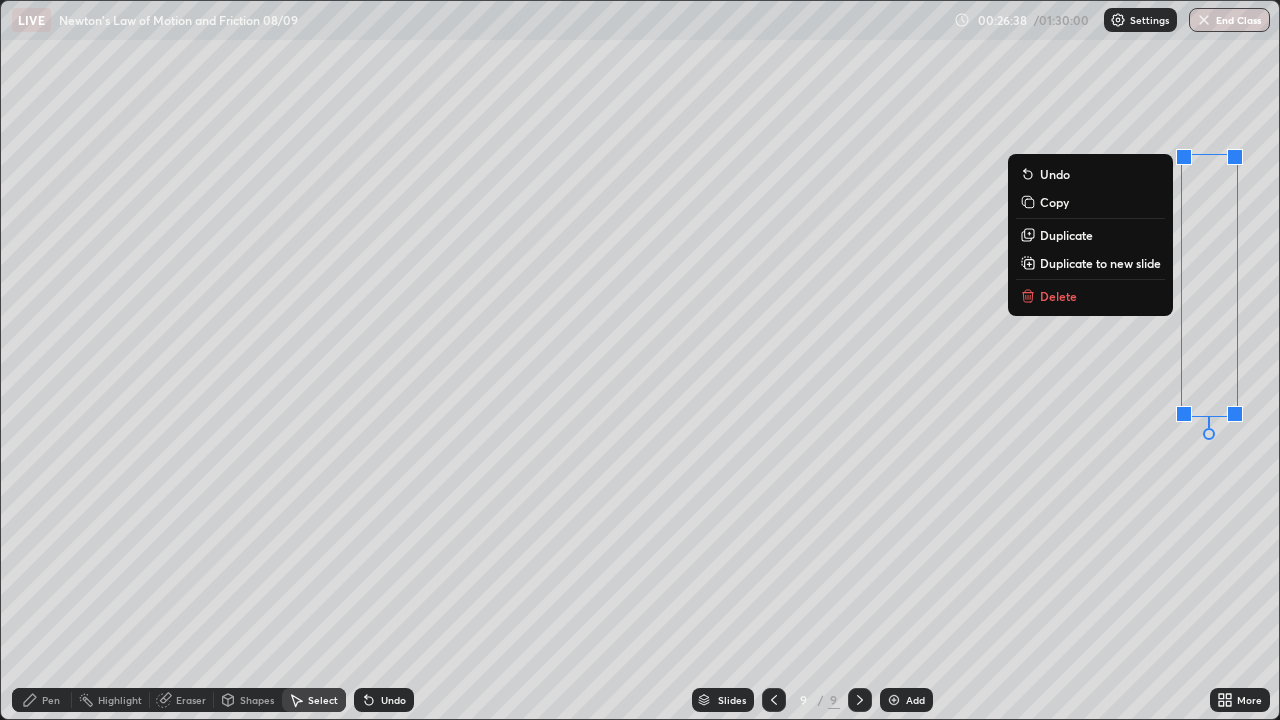 click on "Pen" at bounding box center (51, 700) 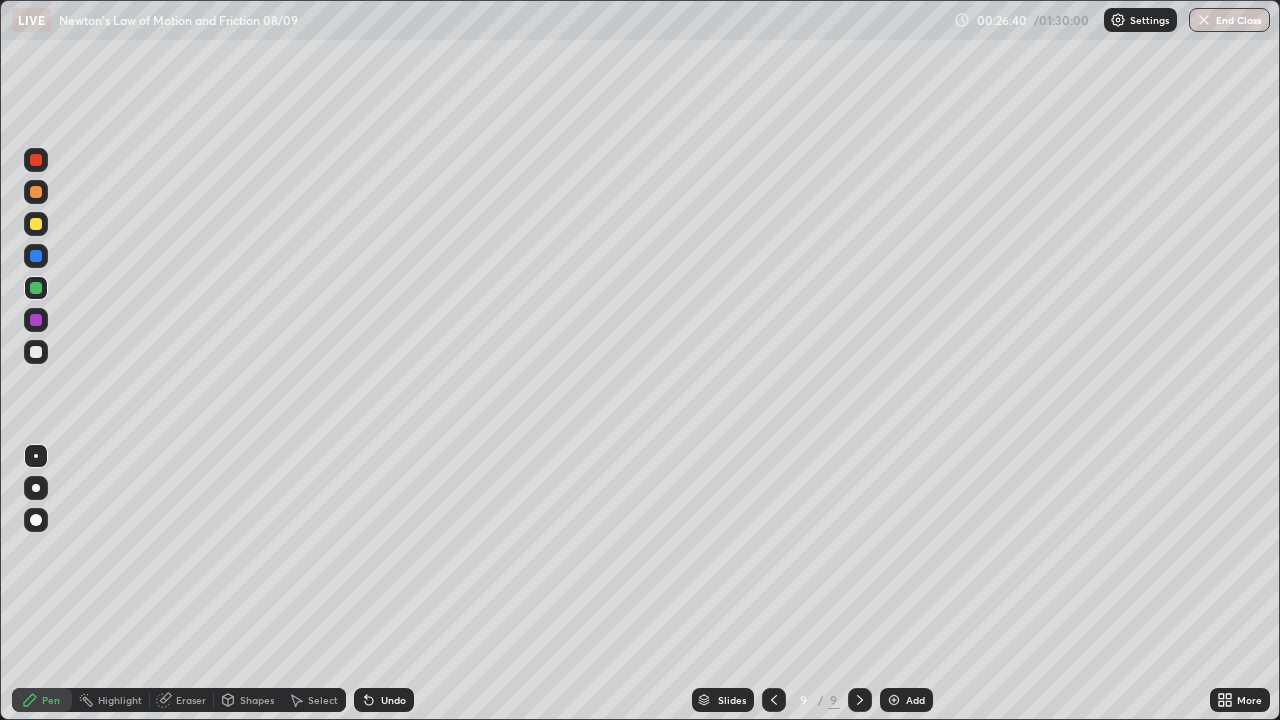 click at bounding box center [36, 320] 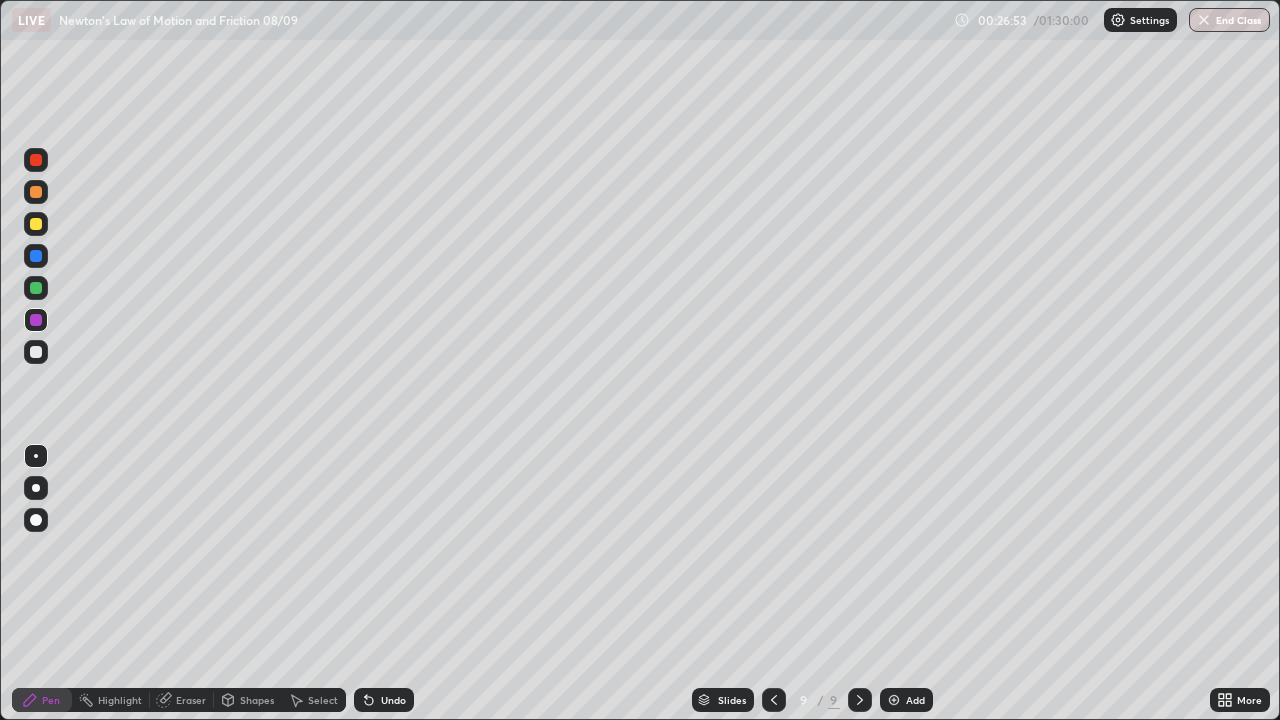 click at bounding box center [36, 256] 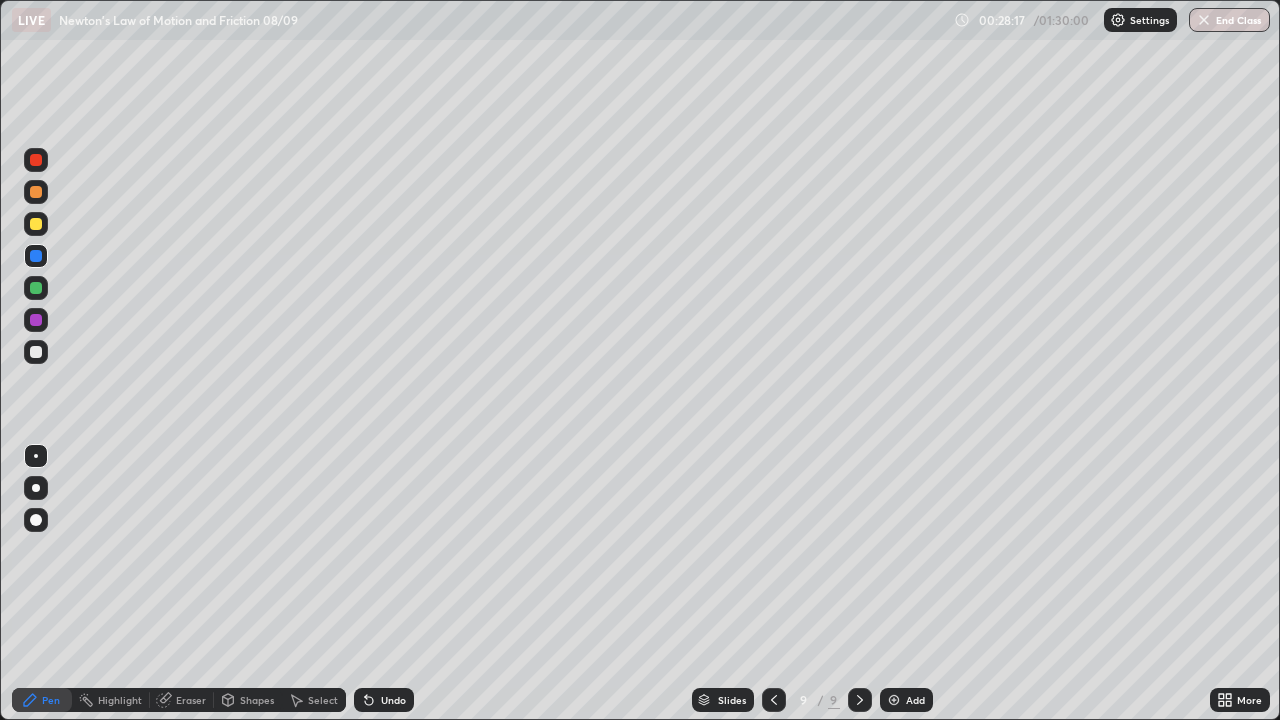 click 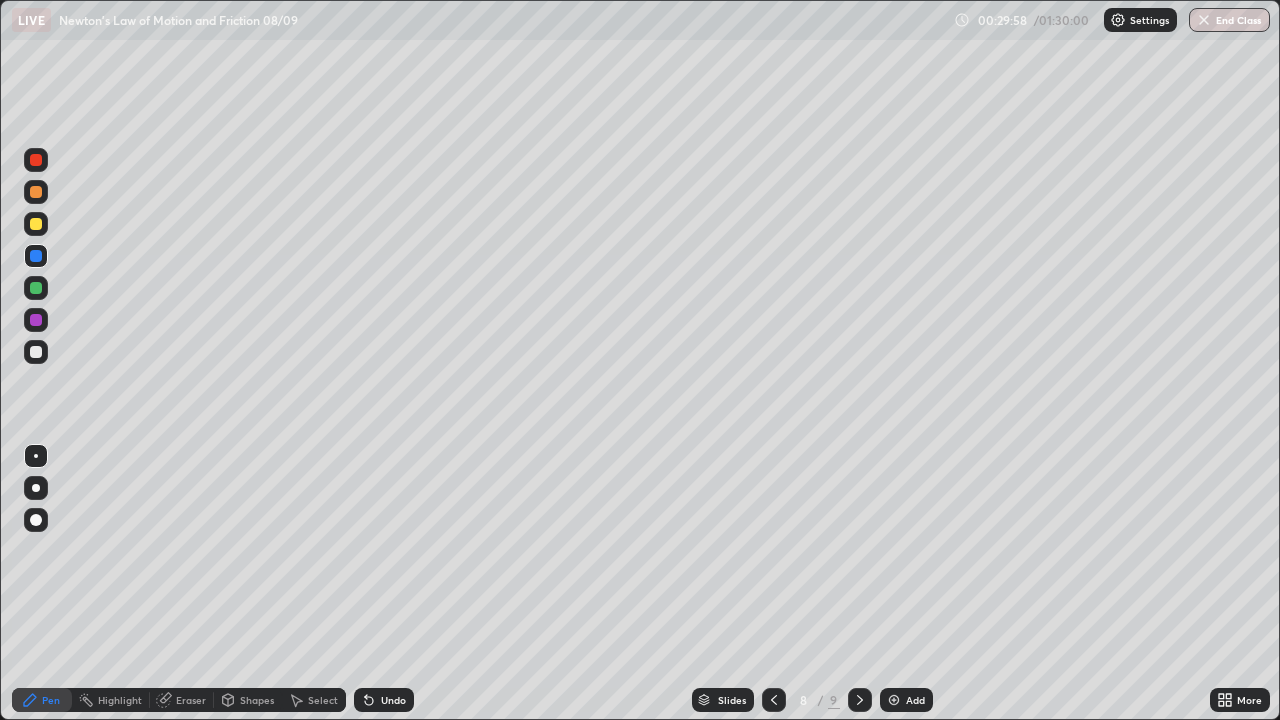 click 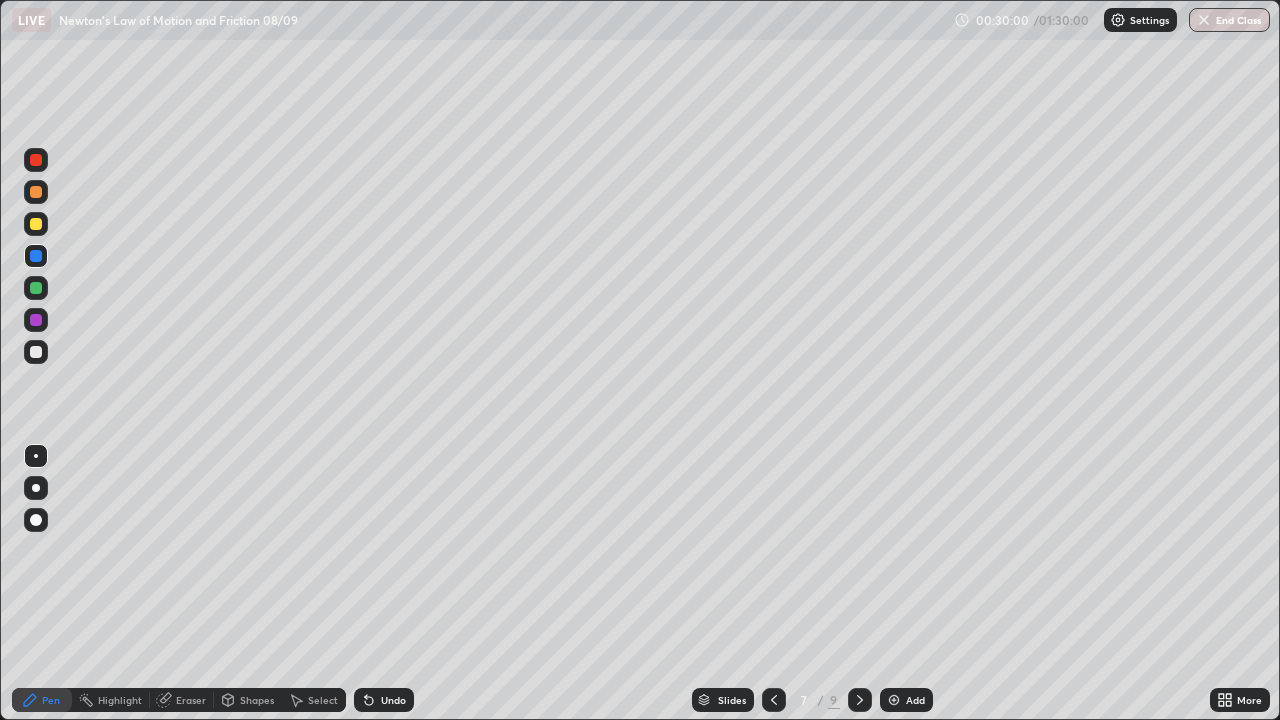 click 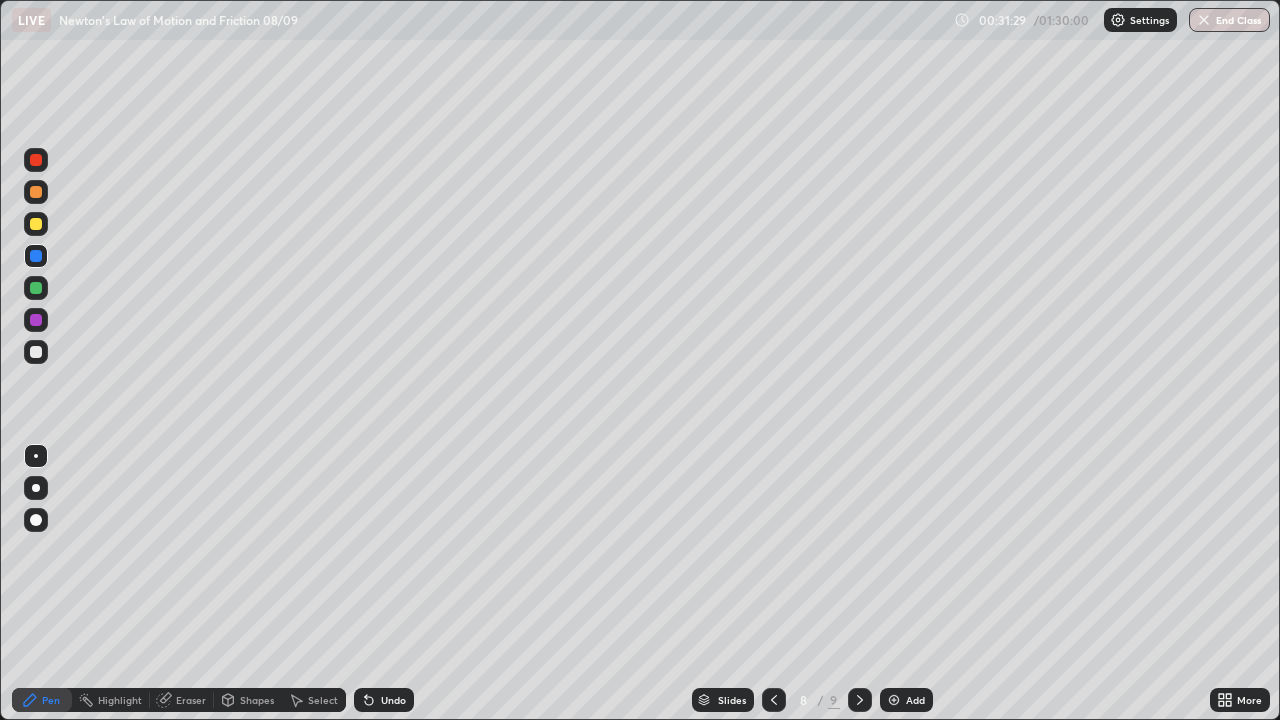 click on "Pen" at bounding box center (42, 700) 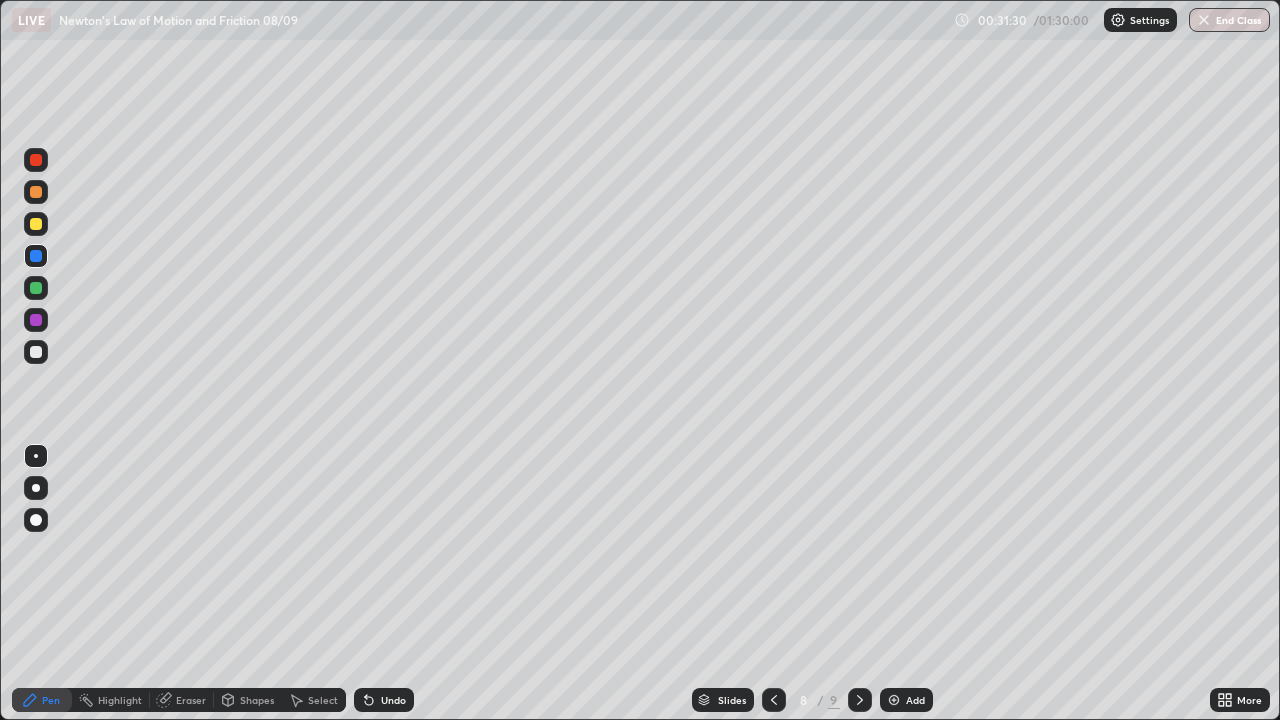 click at bounding box center (36, 288) 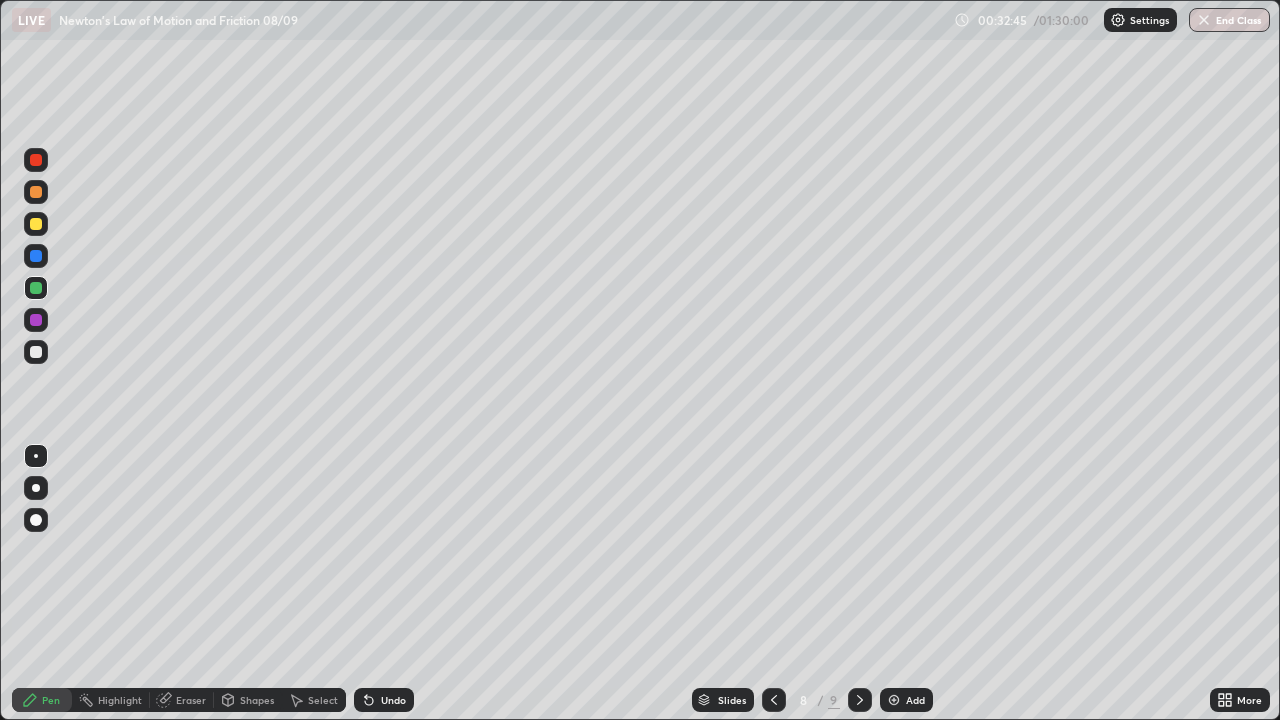 click 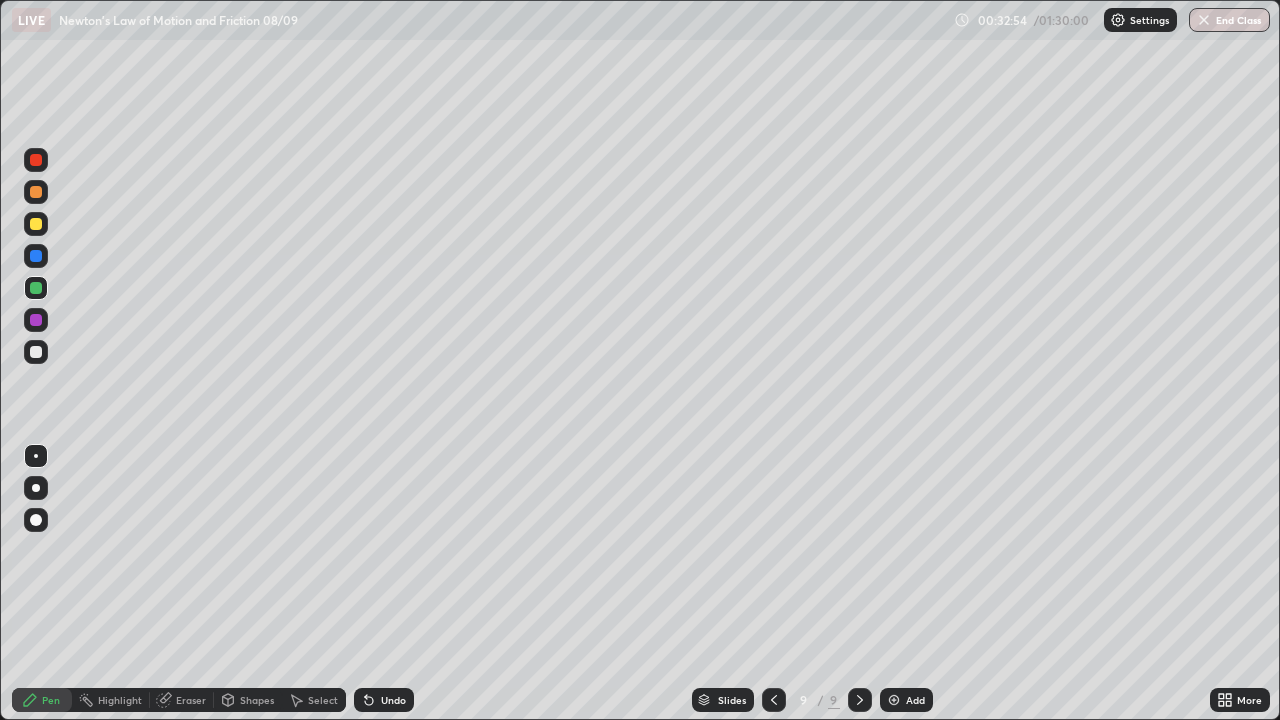 click at bounding box center (36, 224) 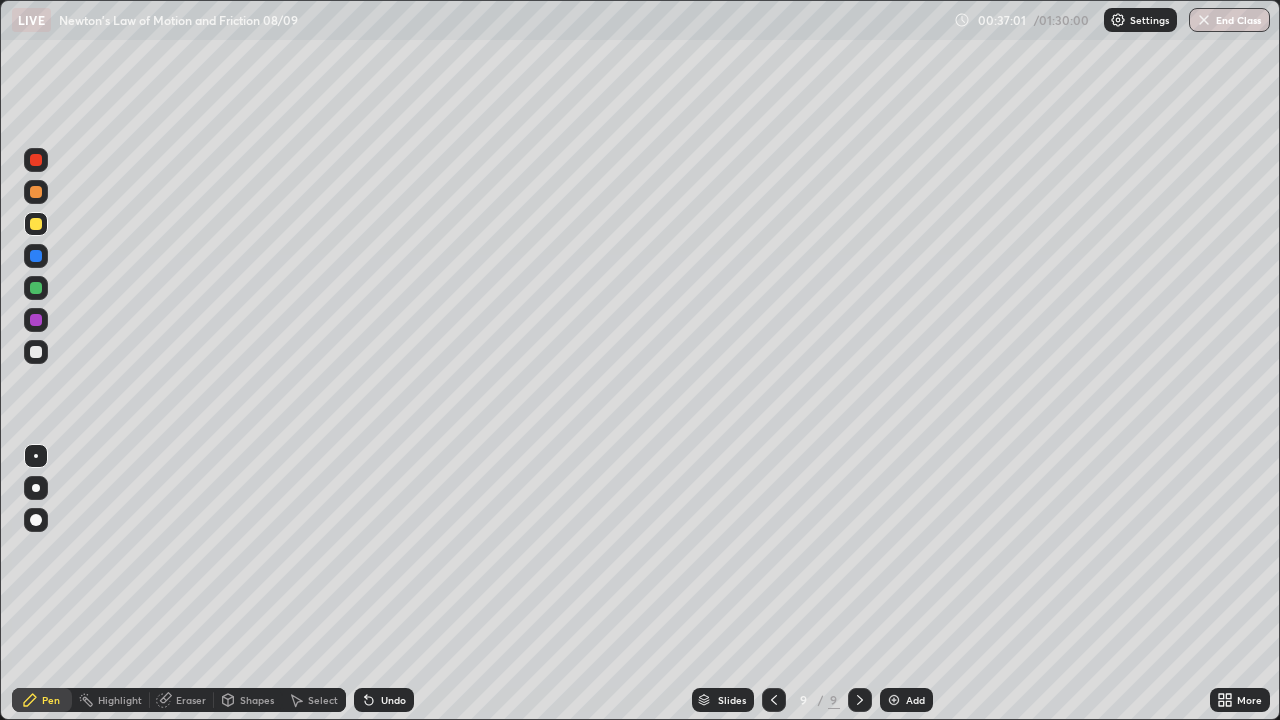 click on "Add" at bounding box center [915, 700] 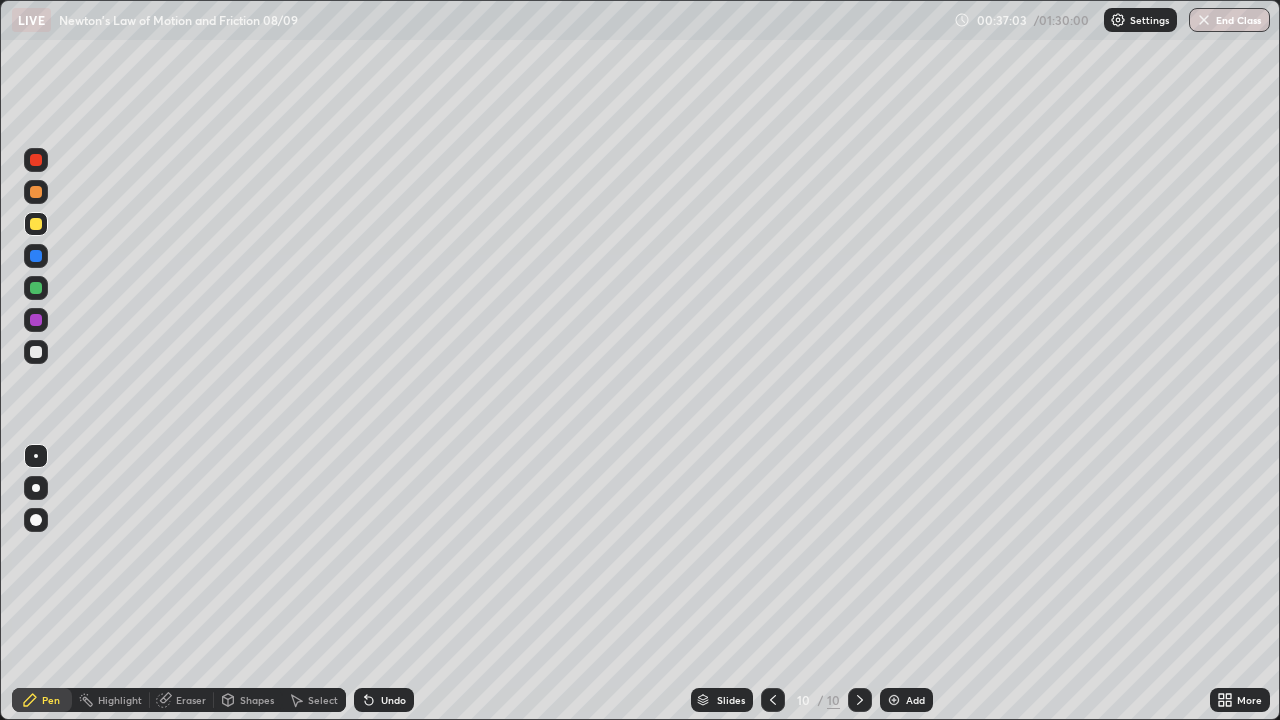 click on "Shapes" at bounding box center (257, 700) 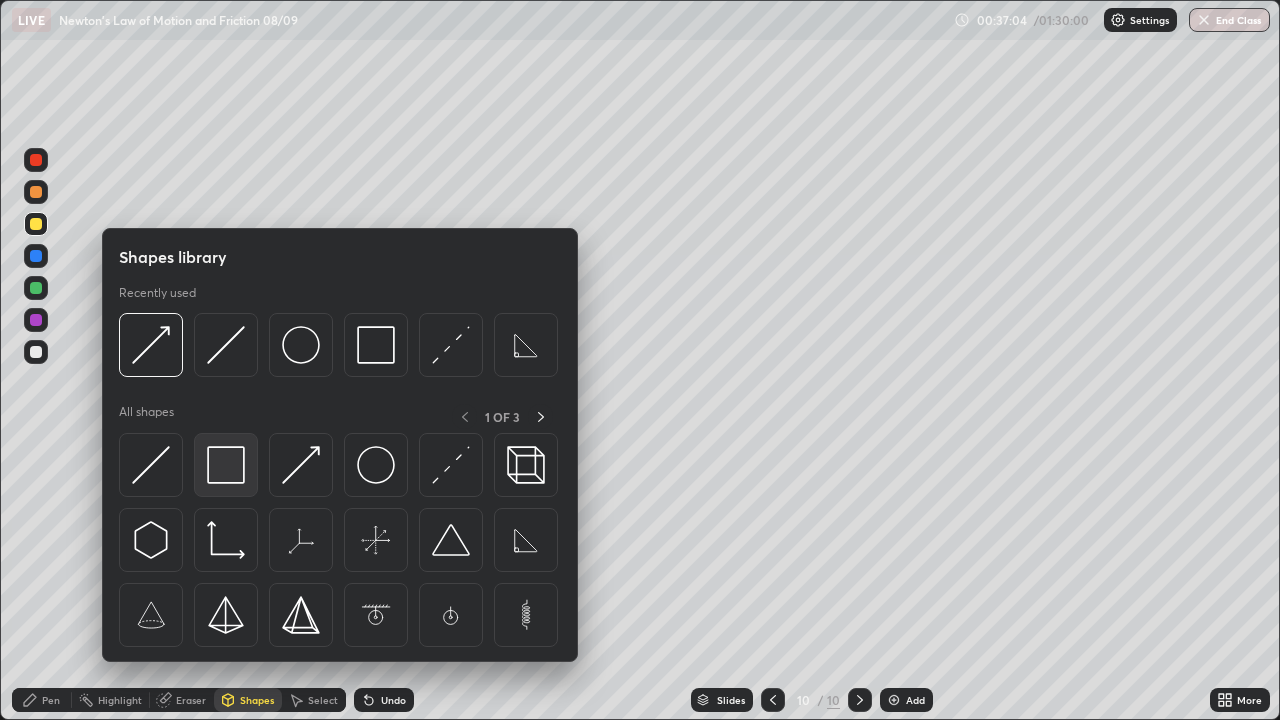 click at bounding box center [226, 465] 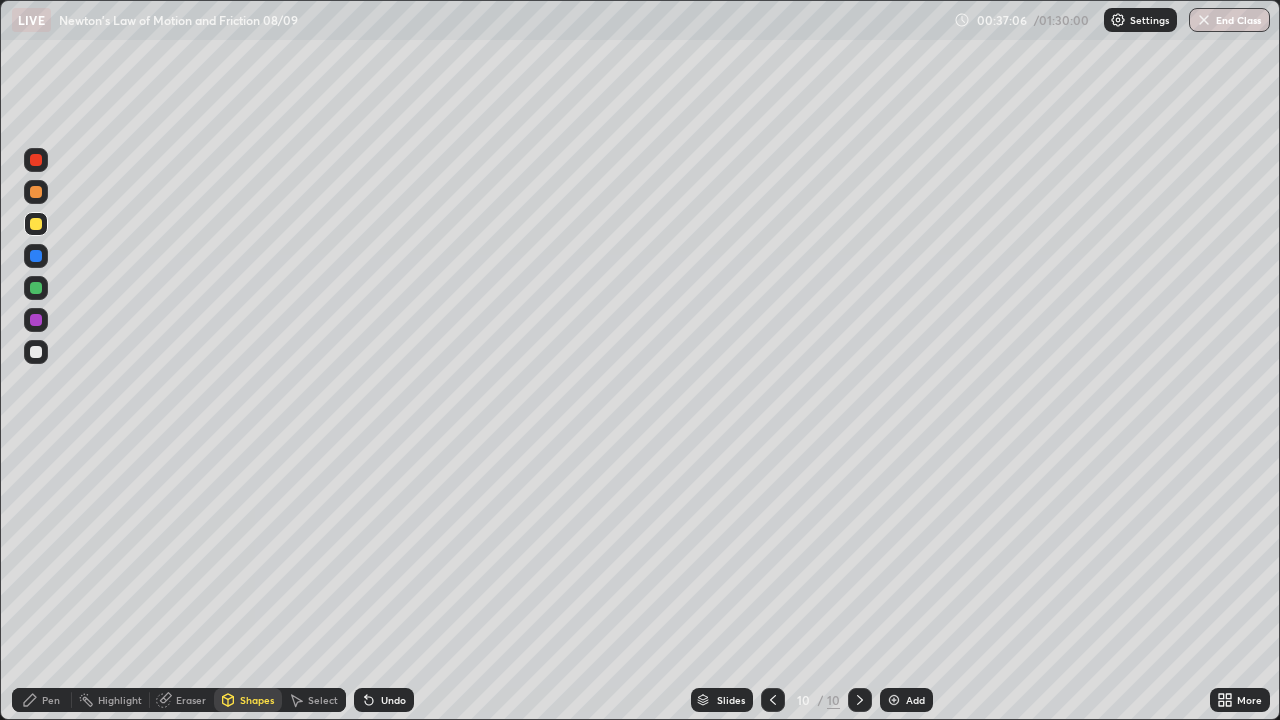 click on "Shapes" at bounding box center (248, 700) 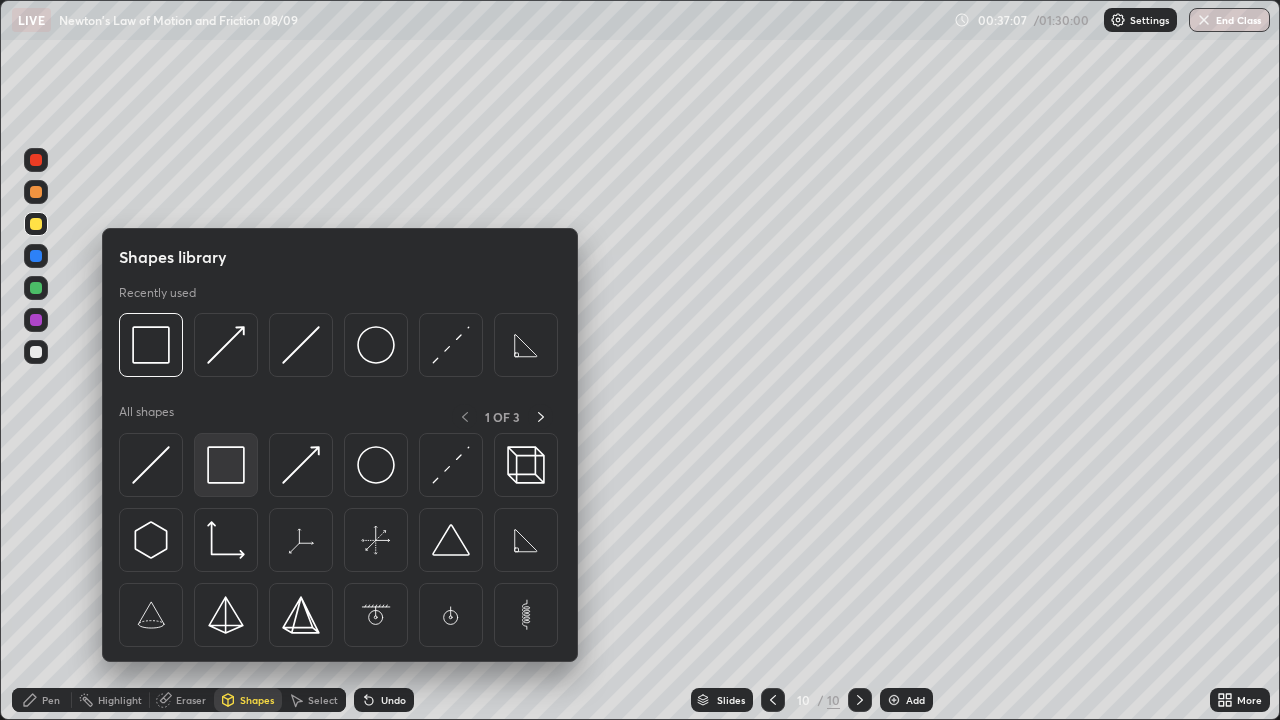 click at bounding box center (226, 465) 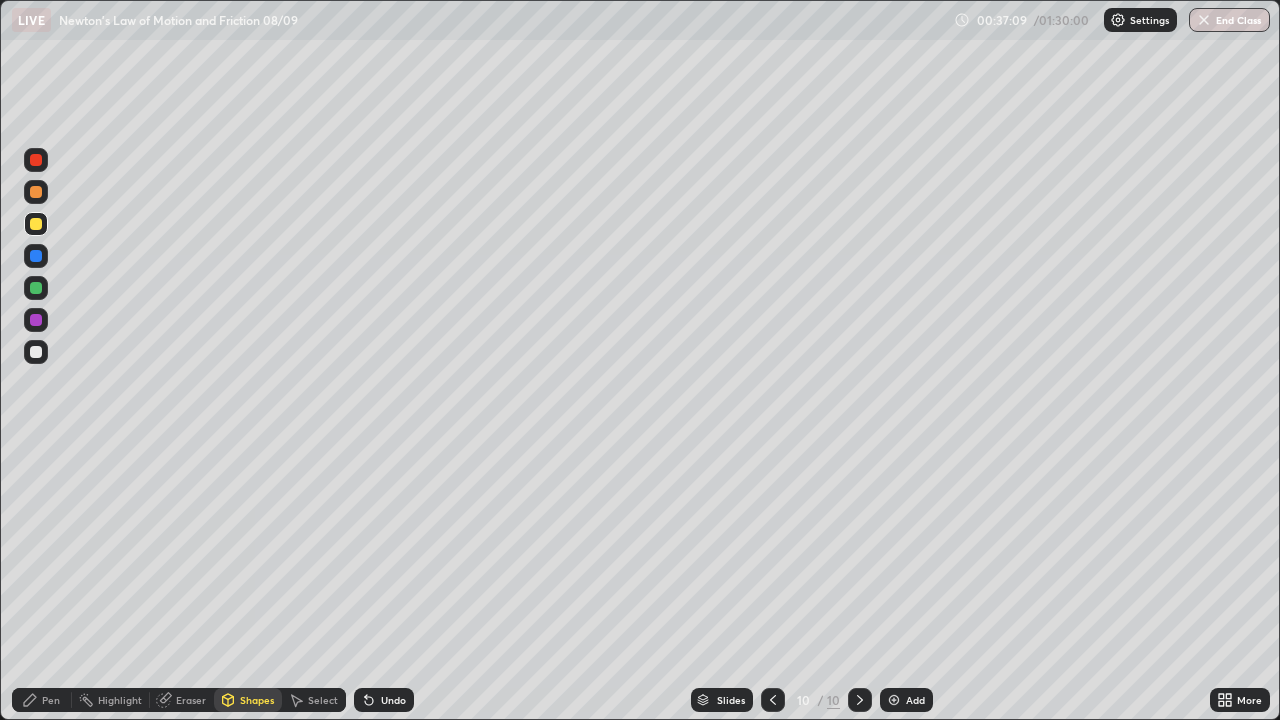 click on "Pen" at bounding box center (51, 700) 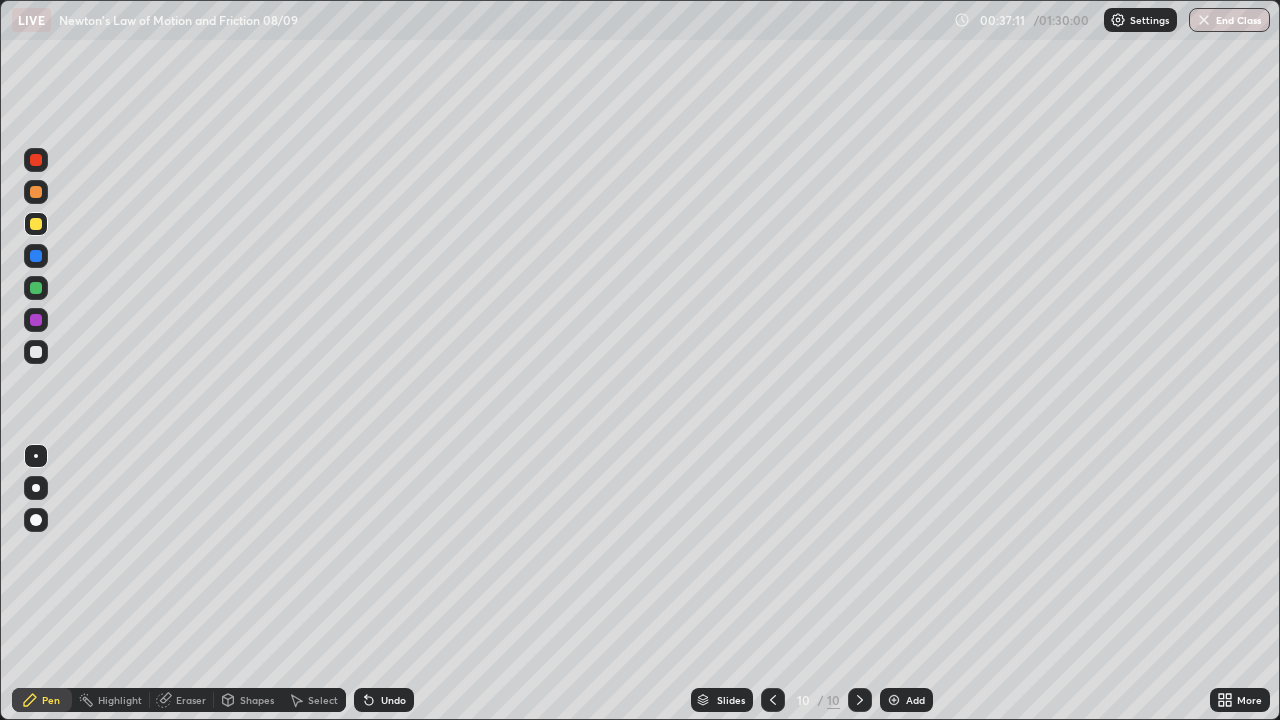 click on "Shapes" at bounding box center [257, 700] 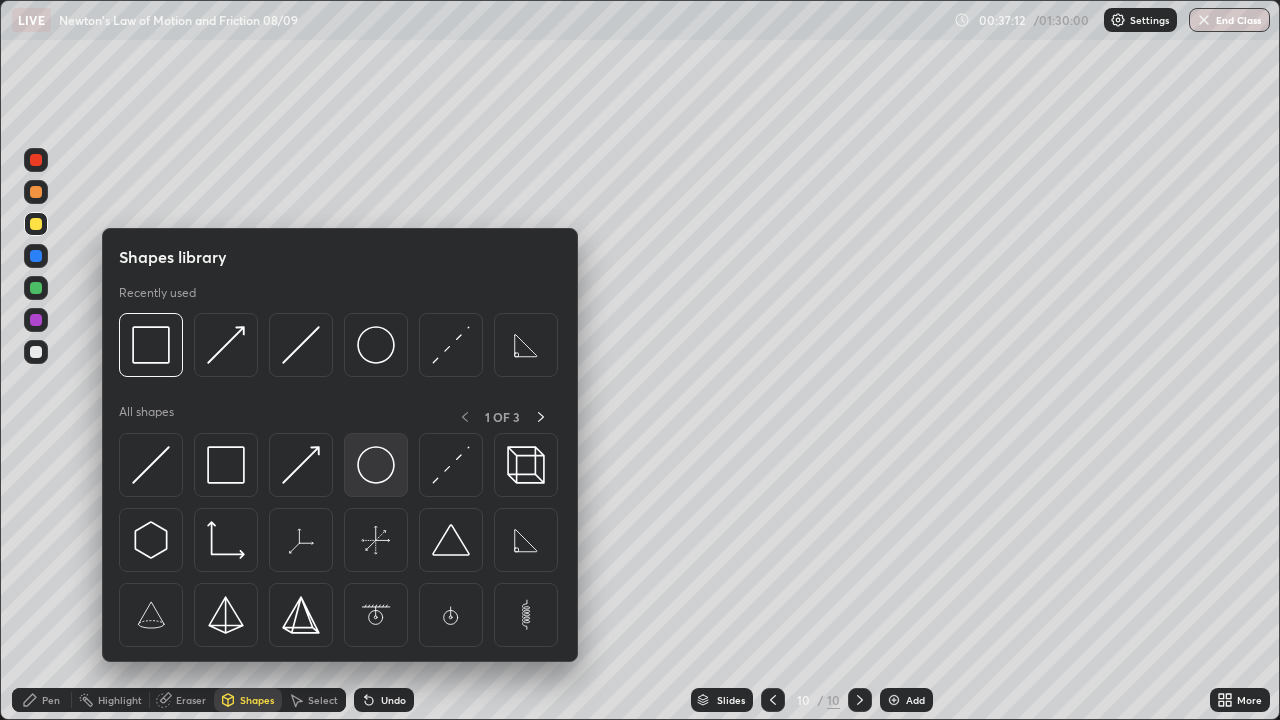 click at bounding box center (376, 465) 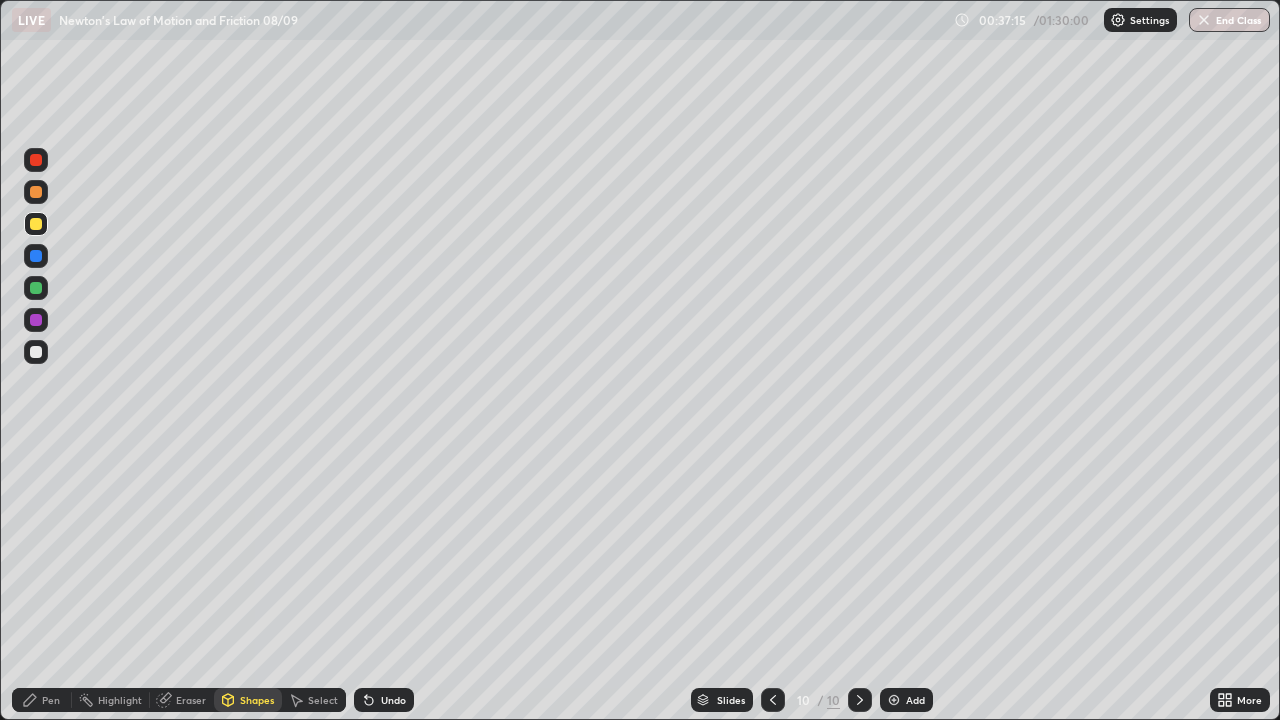 click on "Shapes" at bounding box center (248, 700) 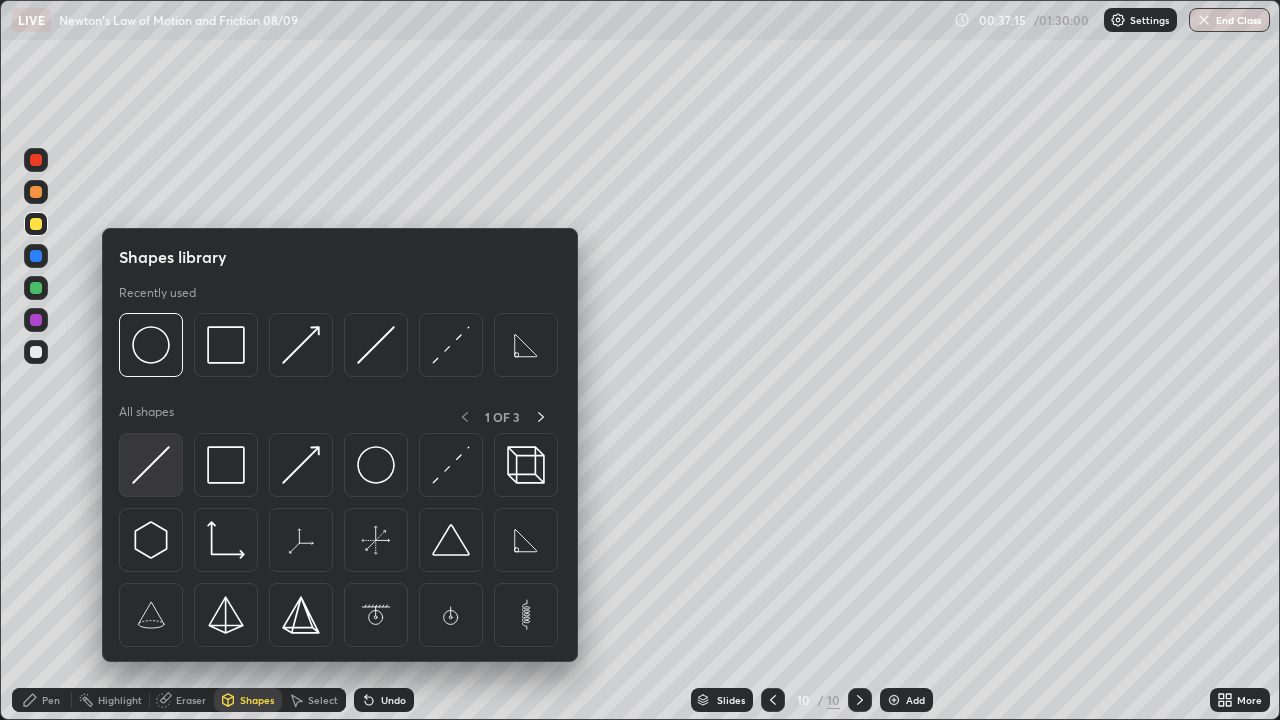 click at bounding box center (151, 465) 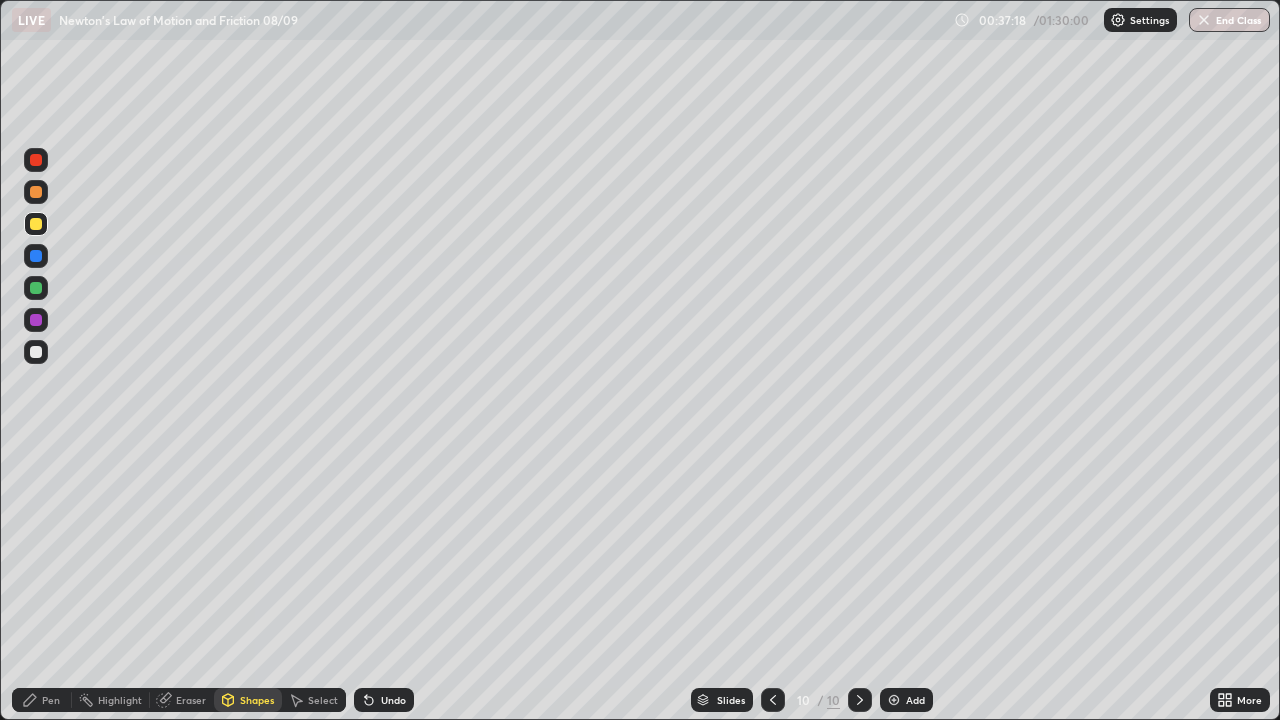click on "Pen" at bounding box center [51, 700] 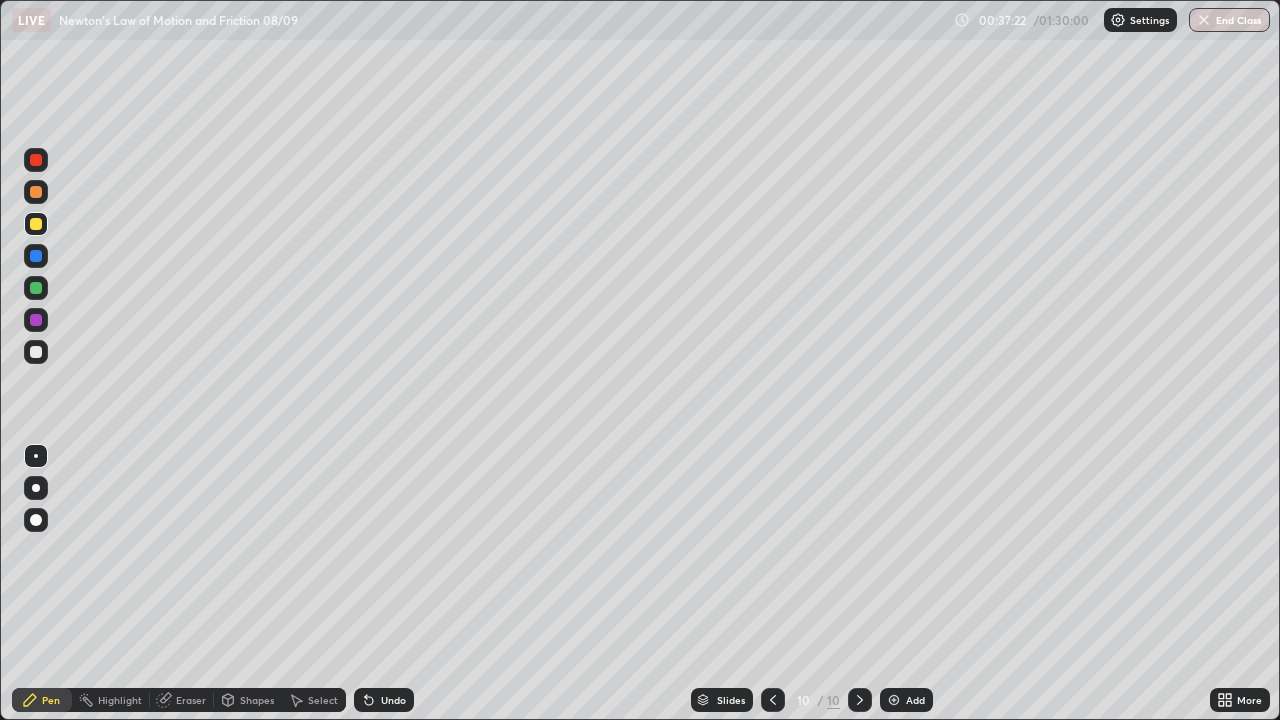 click on "Shapes" at bounding box center [257, 700] 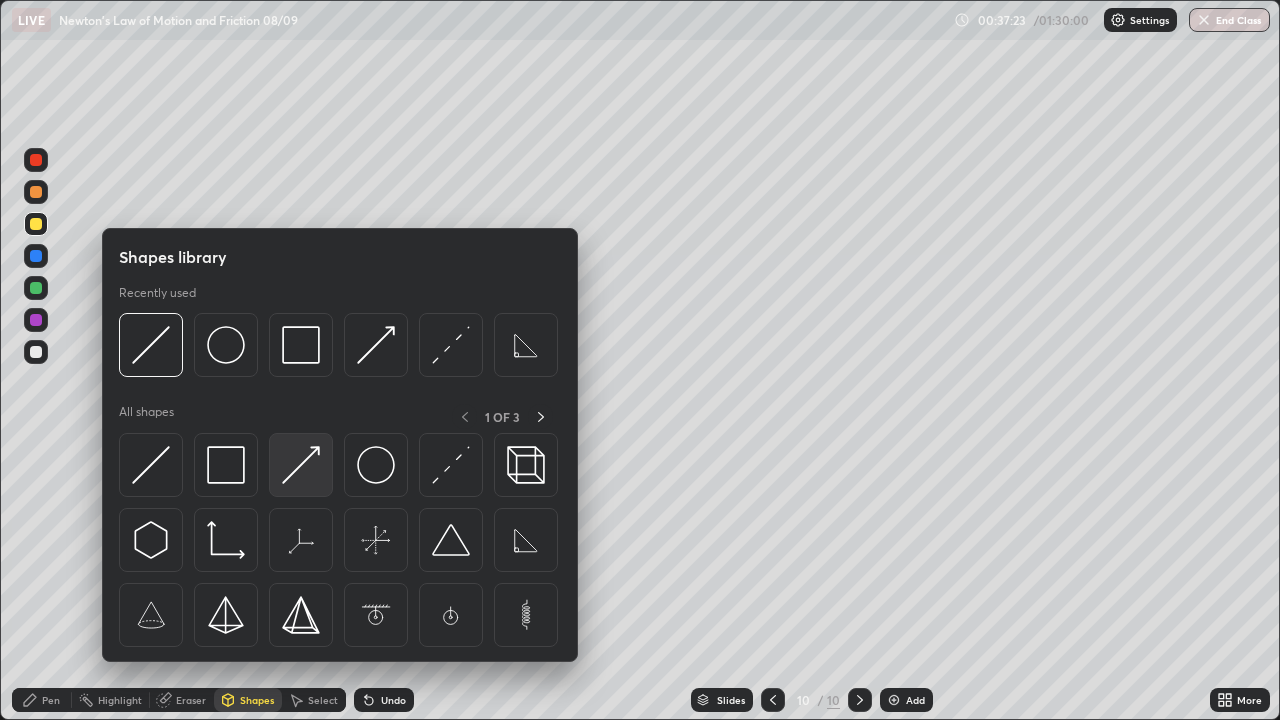 click at bounding box center (301, 465) 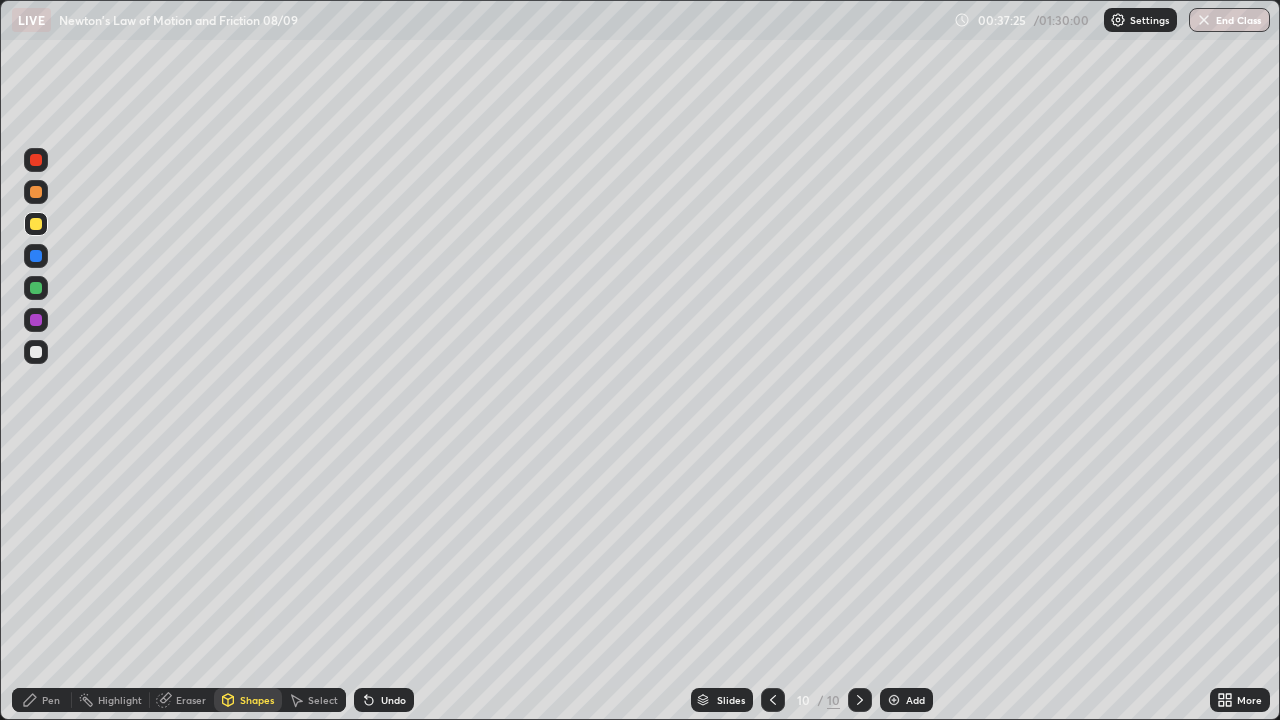click on "Pen" at bounding box center [42, 700] 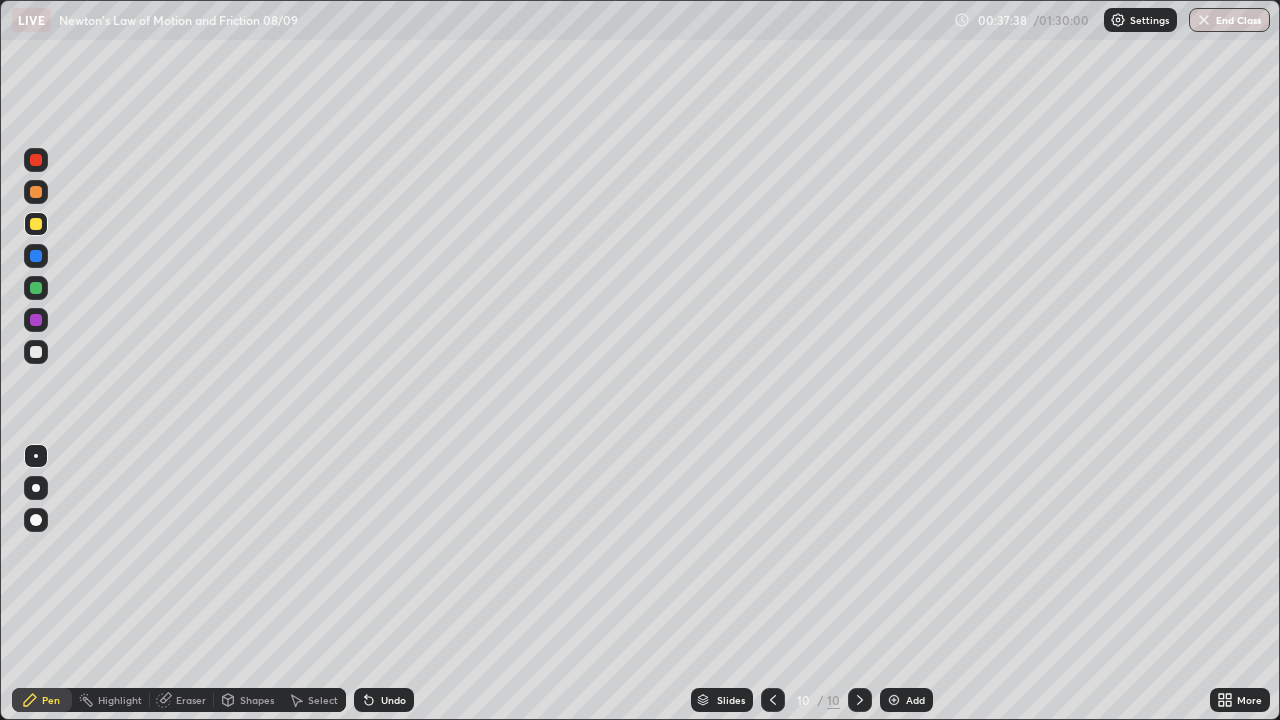 click on "Select" at bounding box center (323, 700) 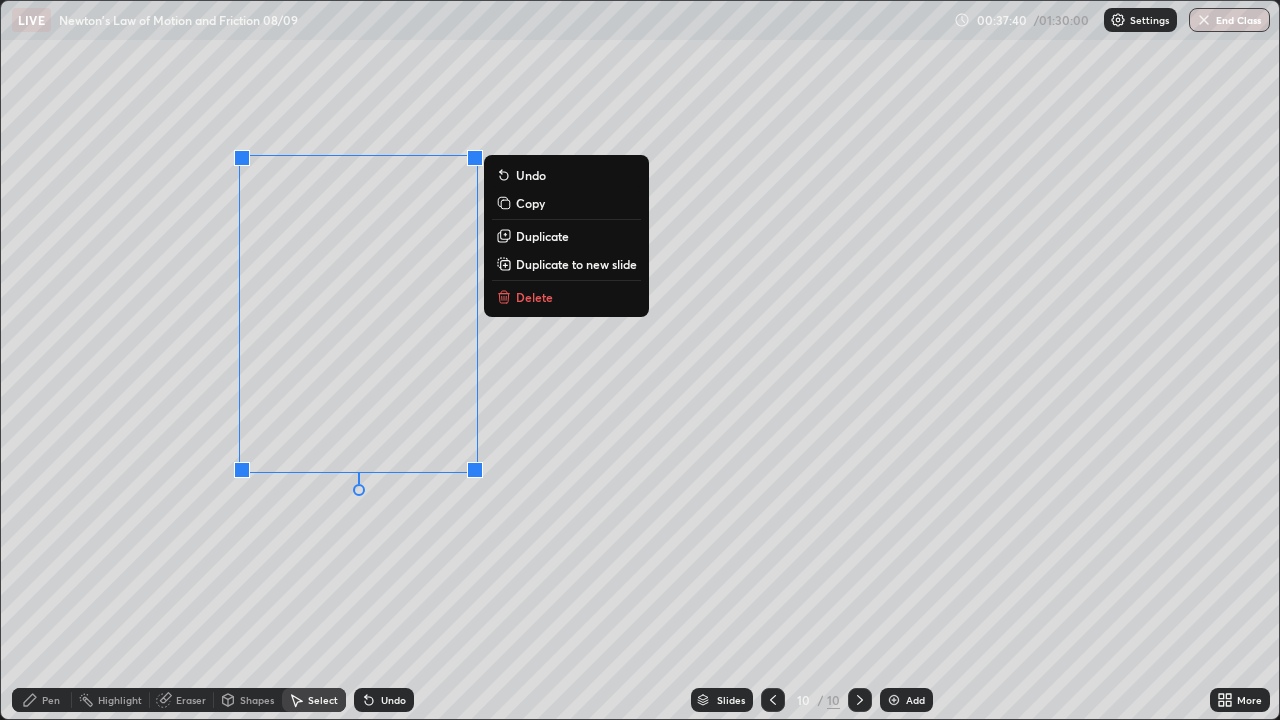 click on "Duplicate" at bounding box center (542, 236) 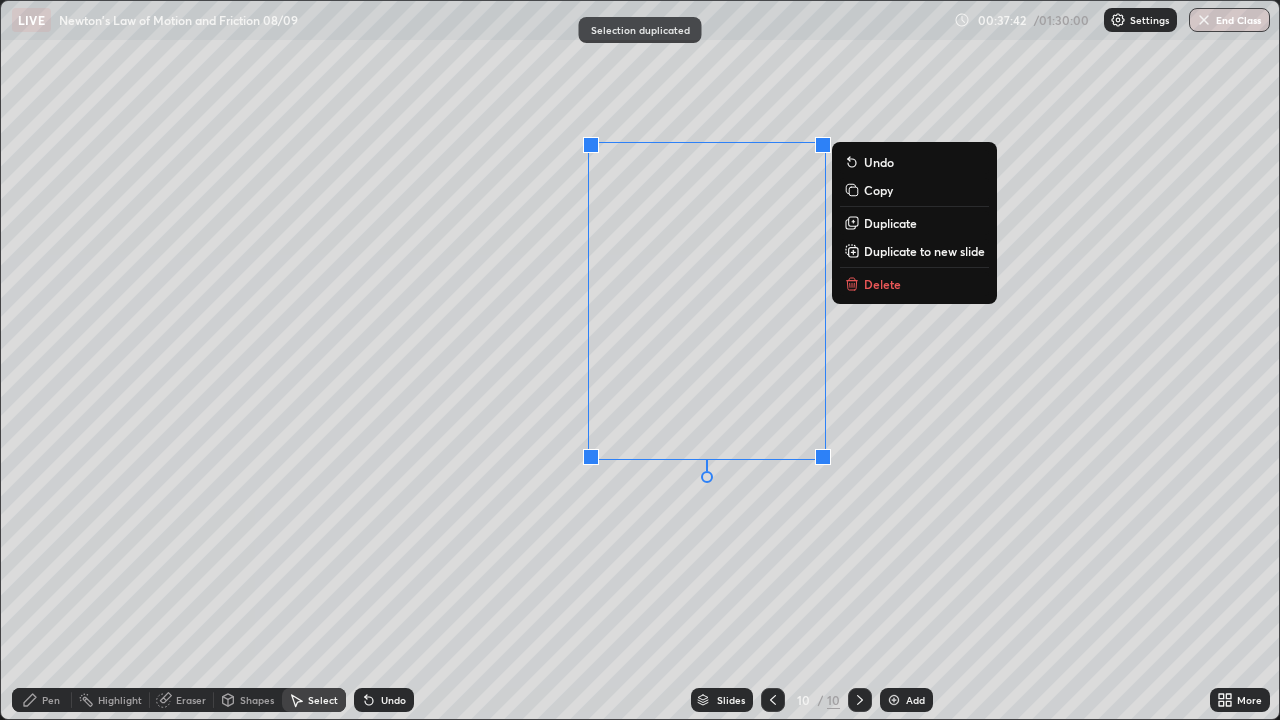 click on "Pen" at bounding box center [42, 700] 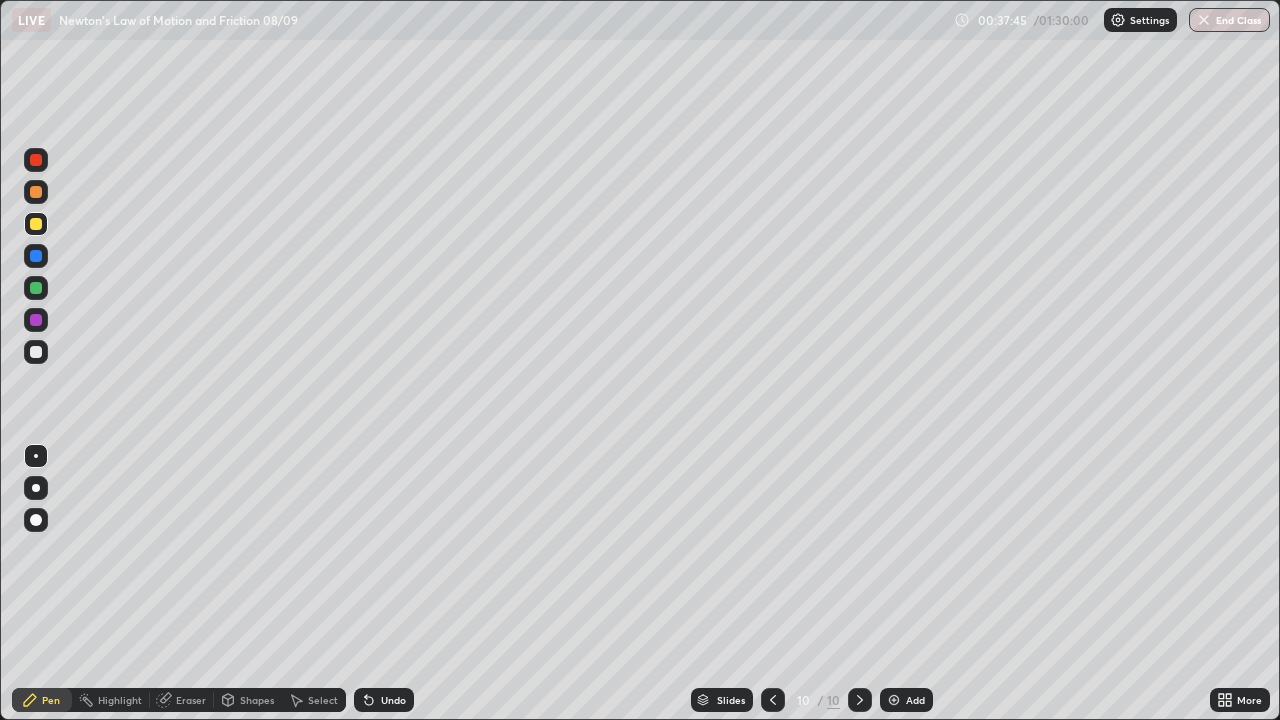 click on "Eraser" at bounding box center [191, 700] 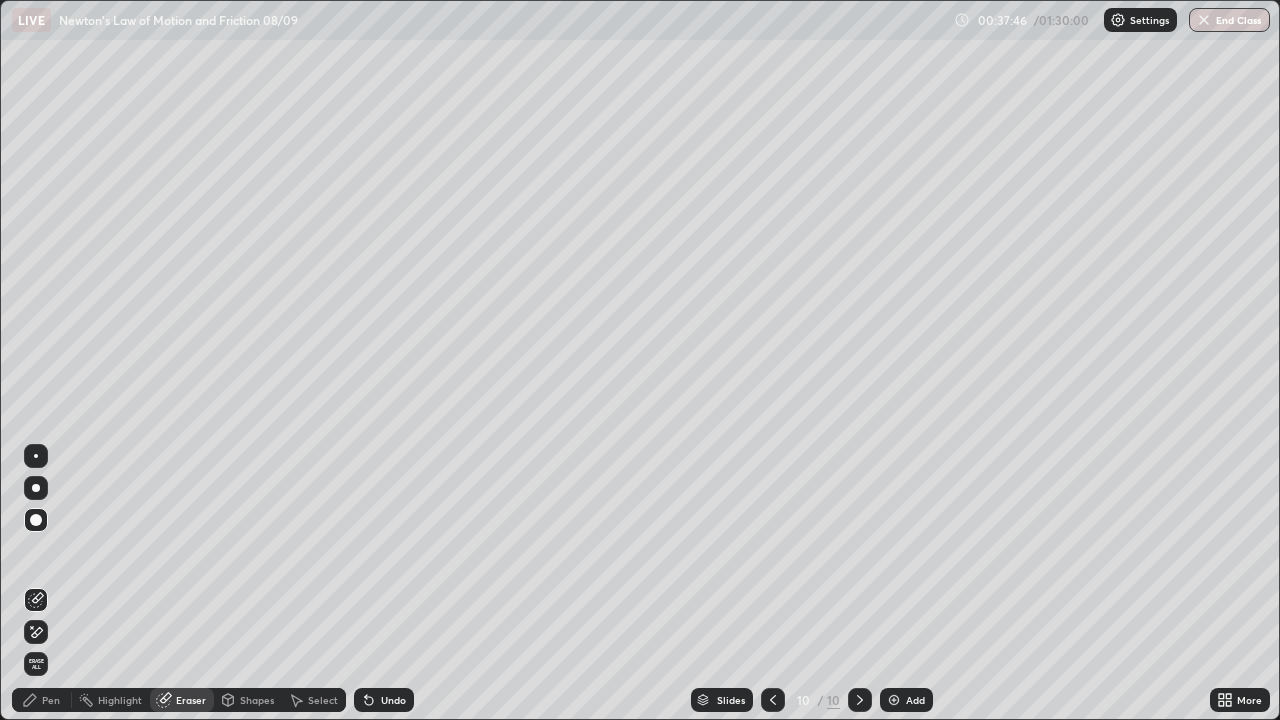 click at bounding box center [36, 456] 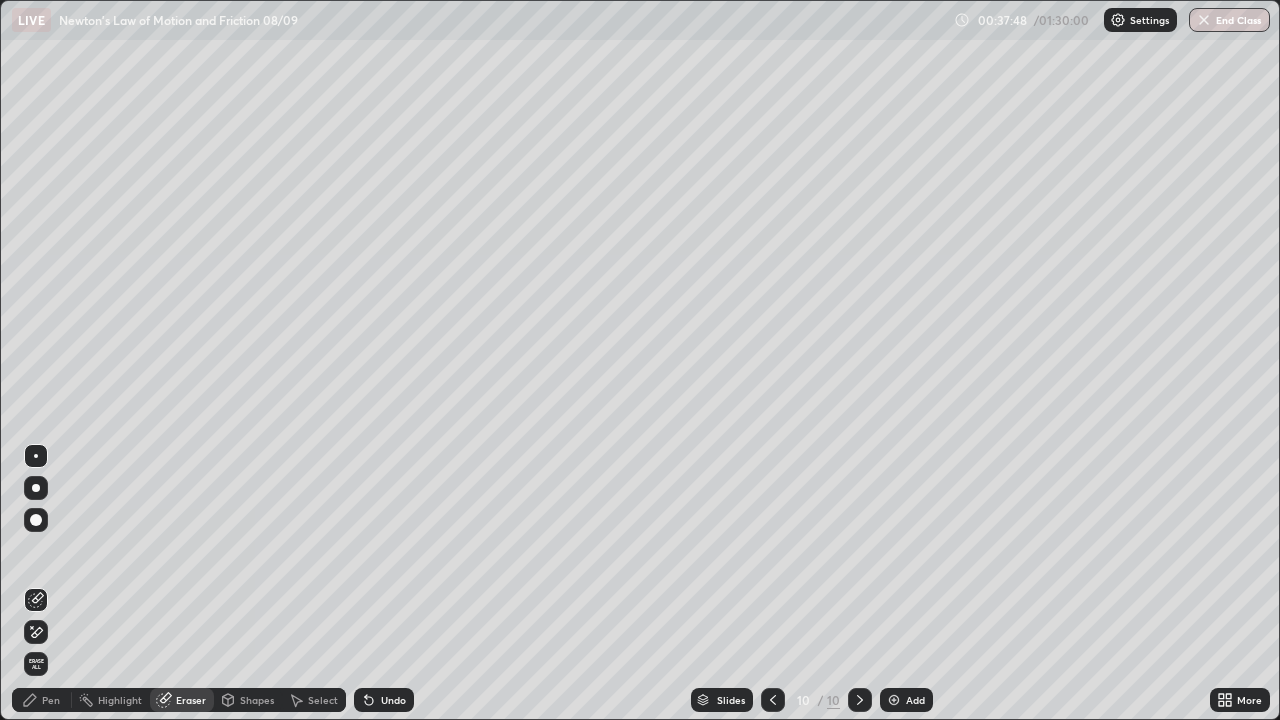 click on "Pen" at bounding box center (51, 700) 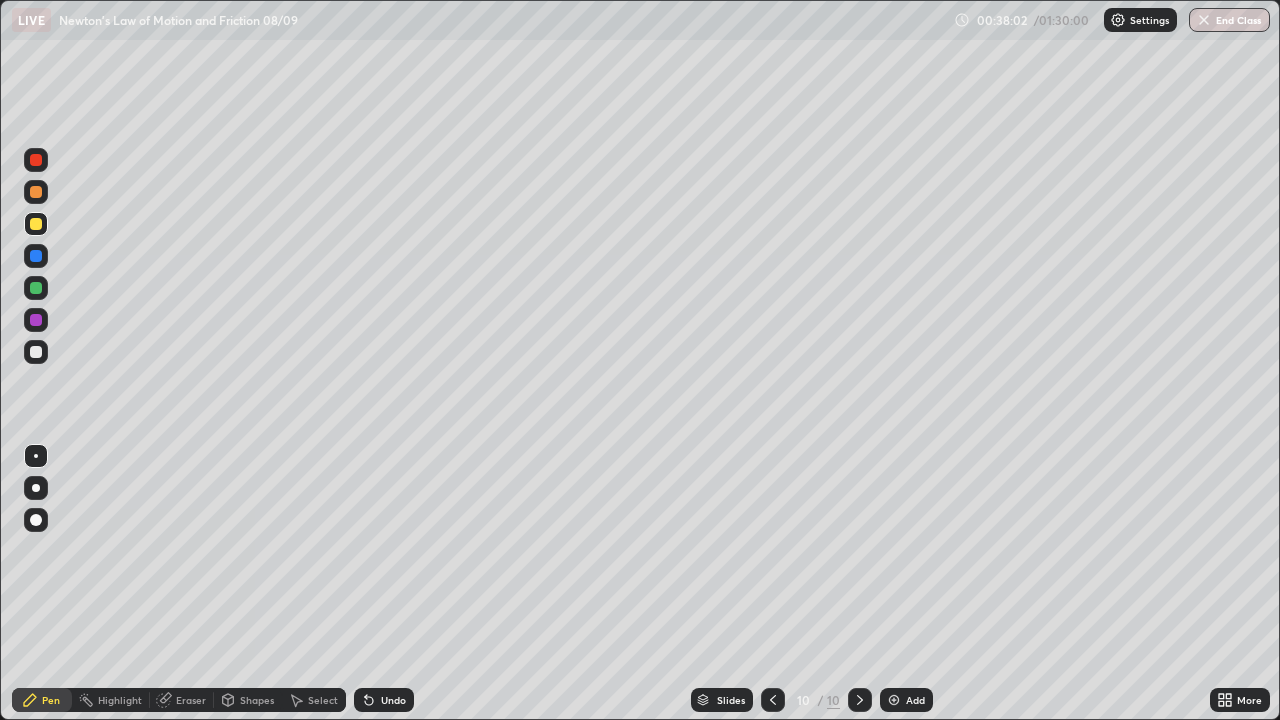 click at bounding box center (36, 288) 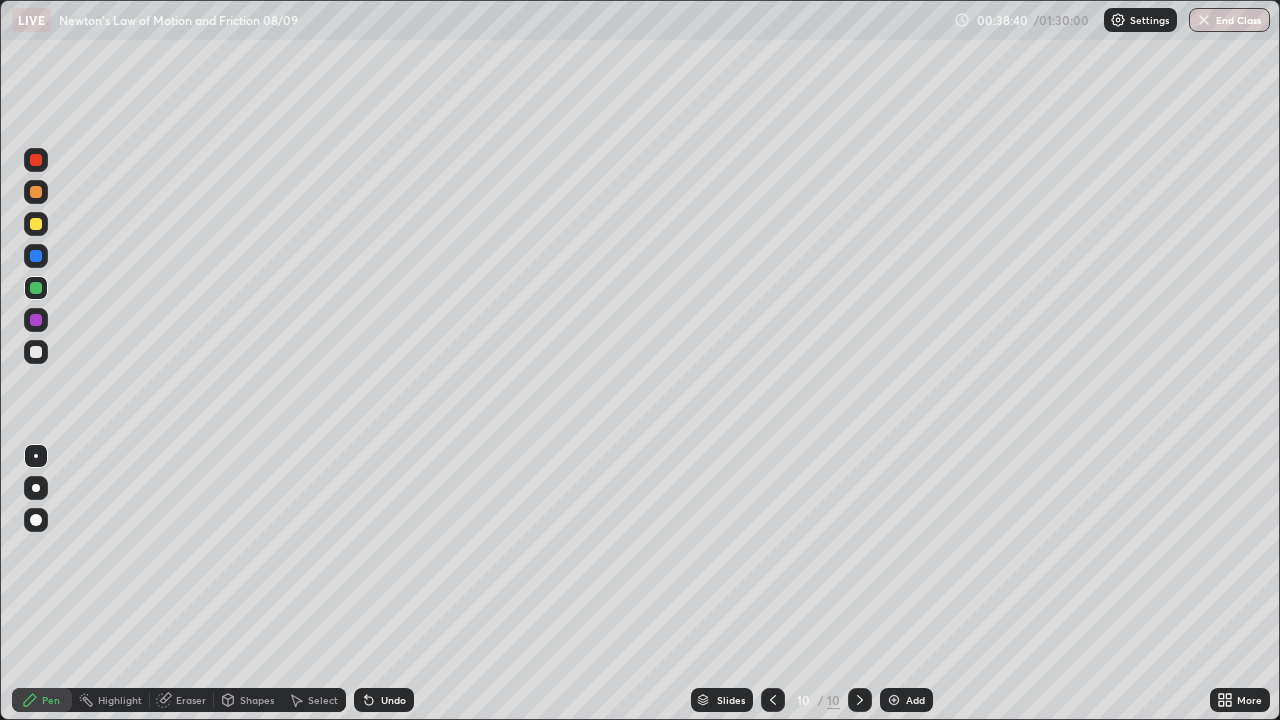 click at bounding box center [36, 288] 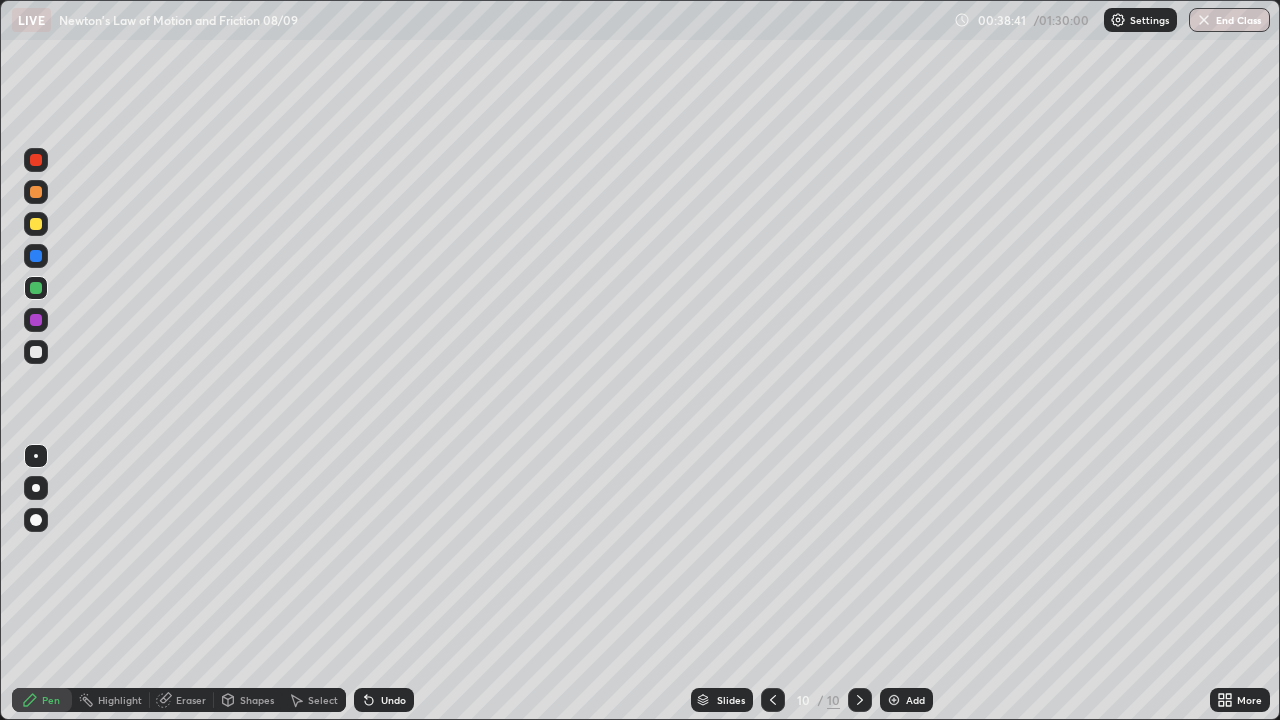 click on "Shapes" at bounding box center [257, 700] 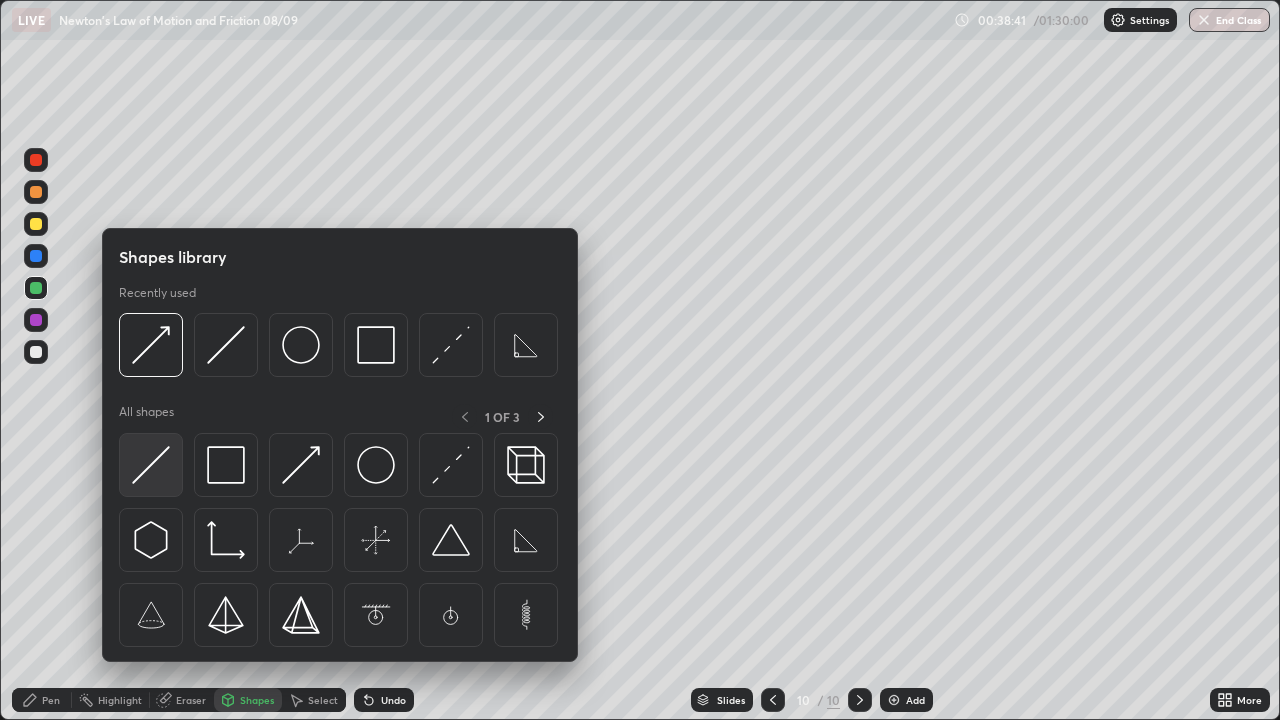 click at bounding box center [151, 465] 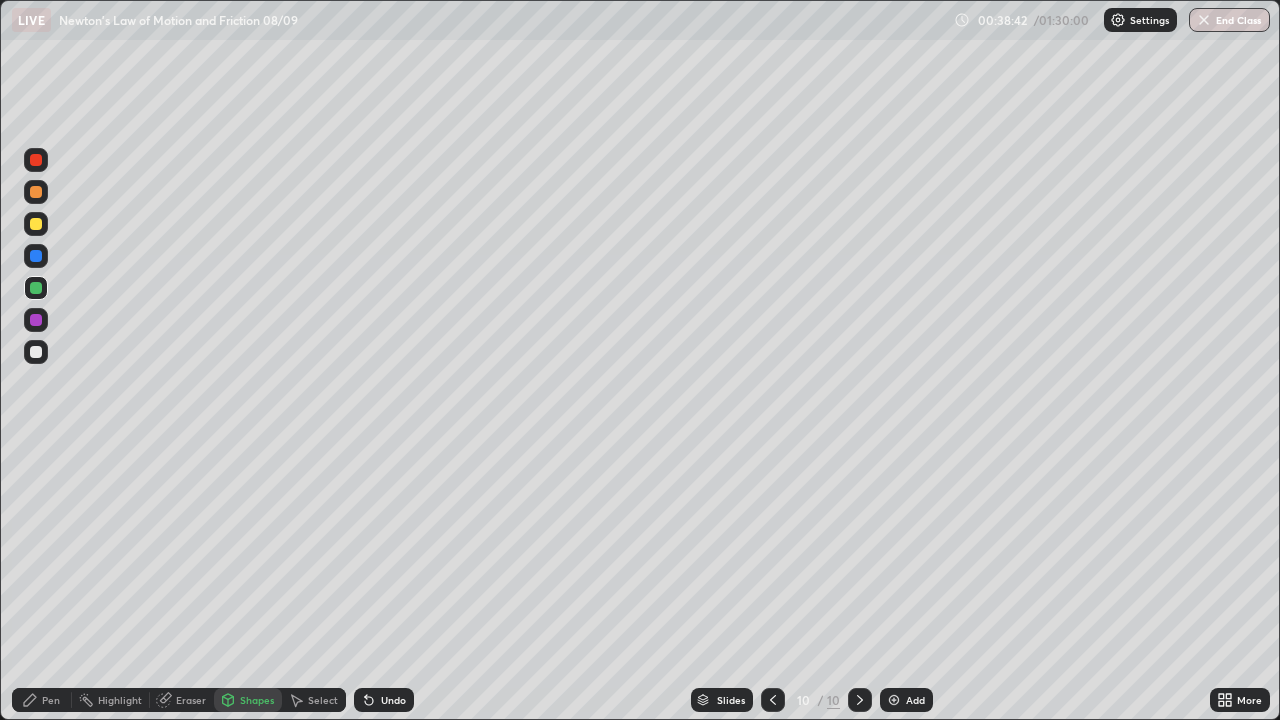 click on "Shapes" at bounding box center (257, 700) 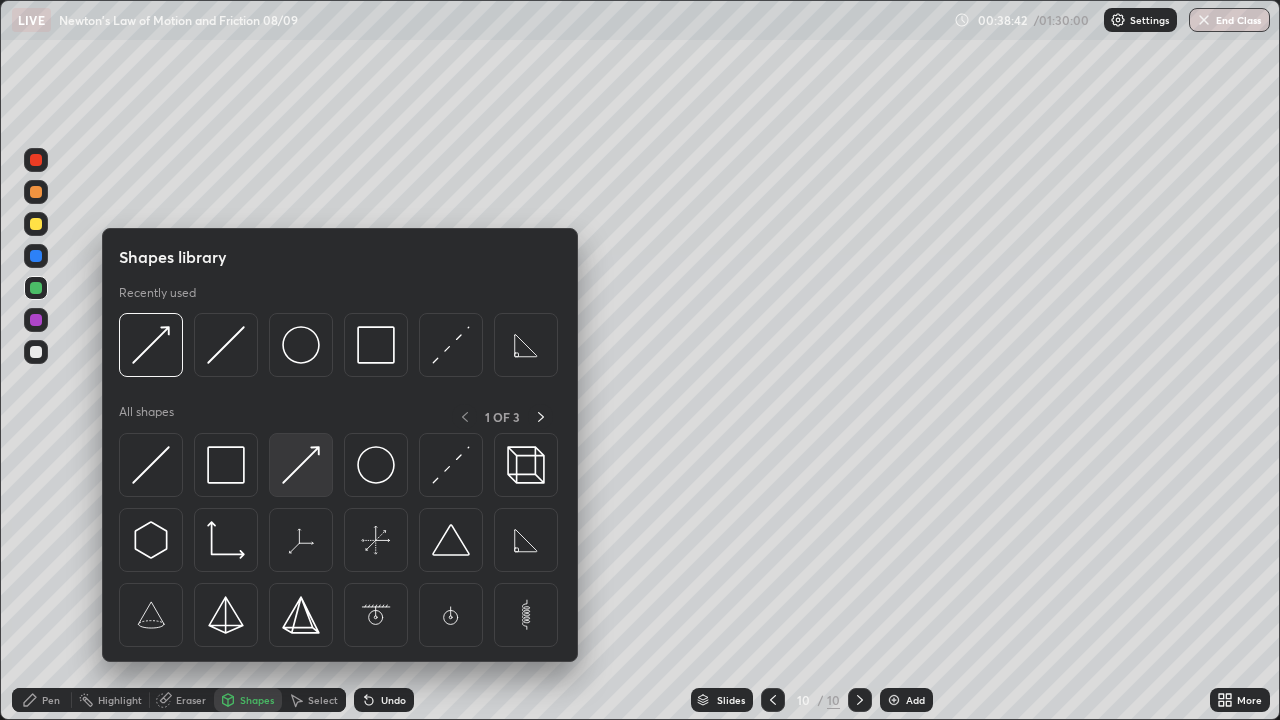 click at bounding box center [301, 465] 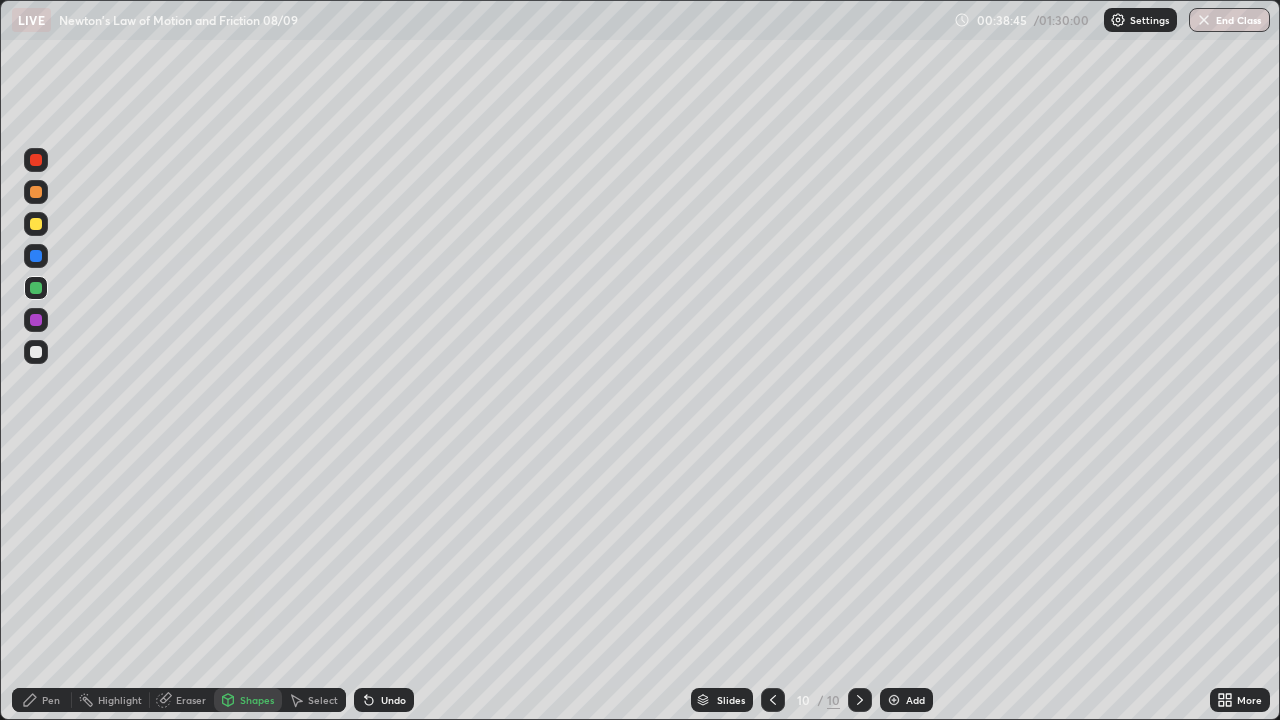 click on "Pen" at bounding box center [51, 700] 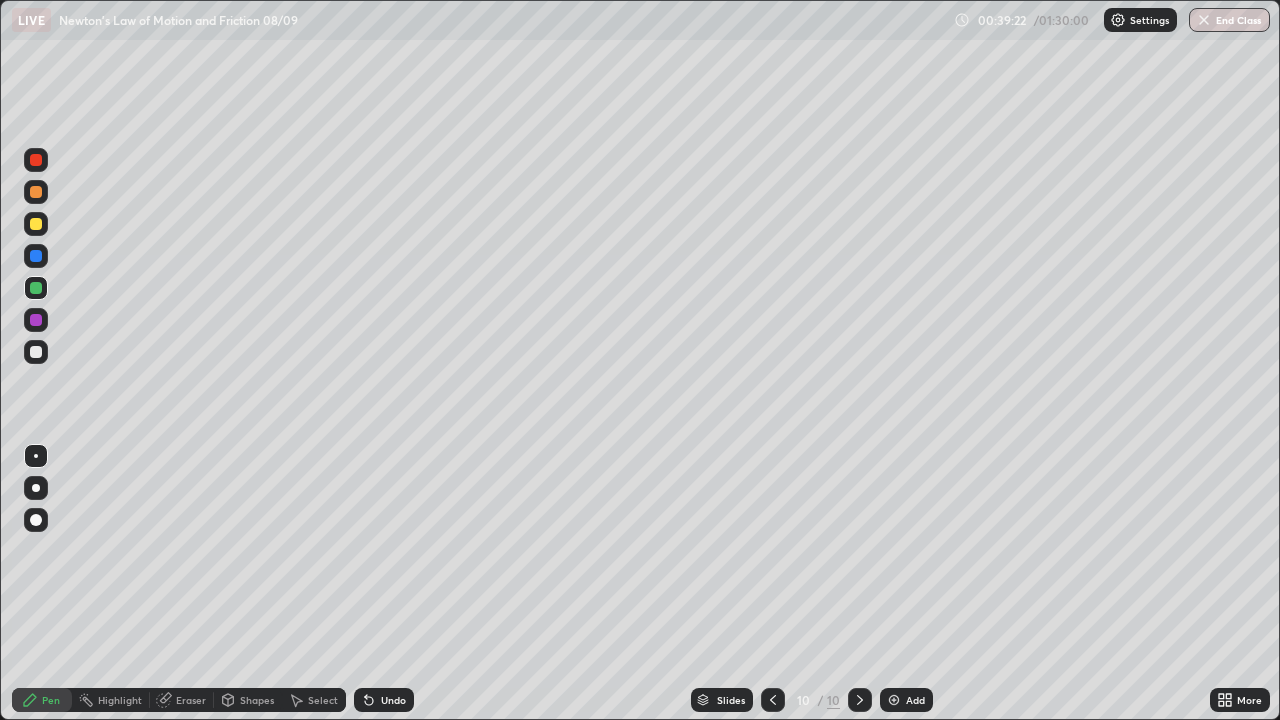 click on "Shapes" at bounding box center (257, 700) 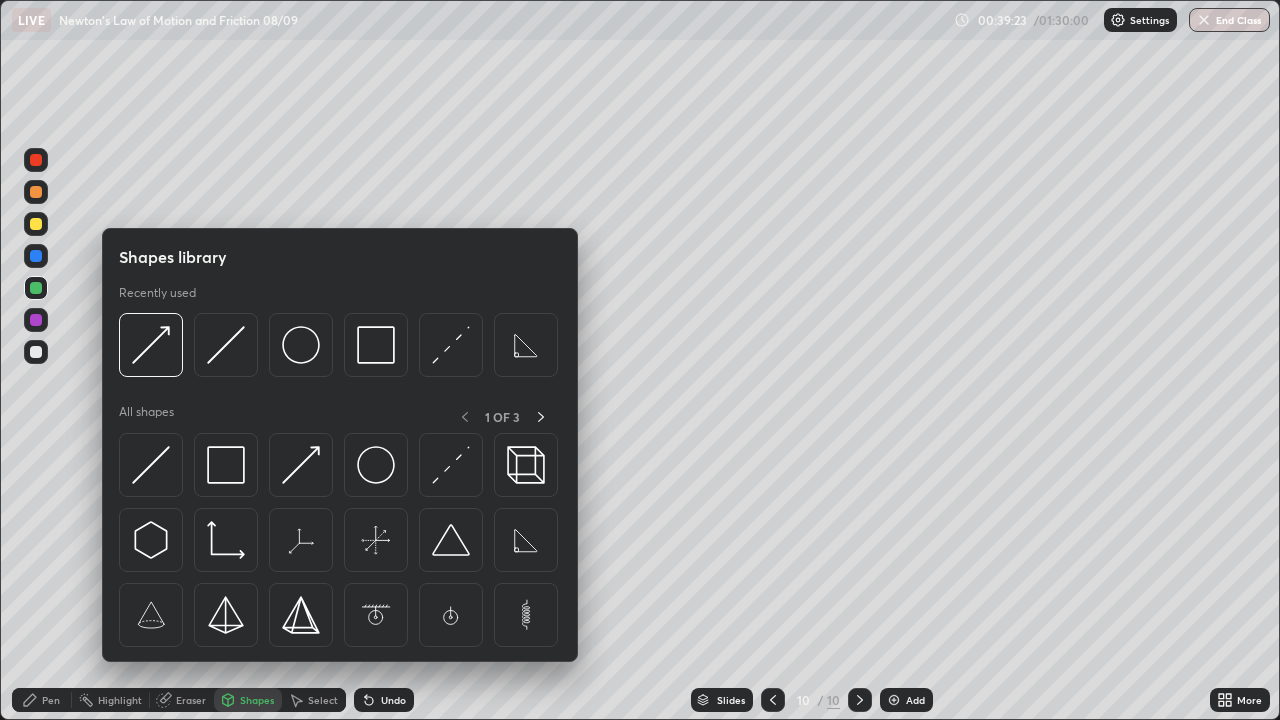 click on "Pen" at bounding box center (42, 700) 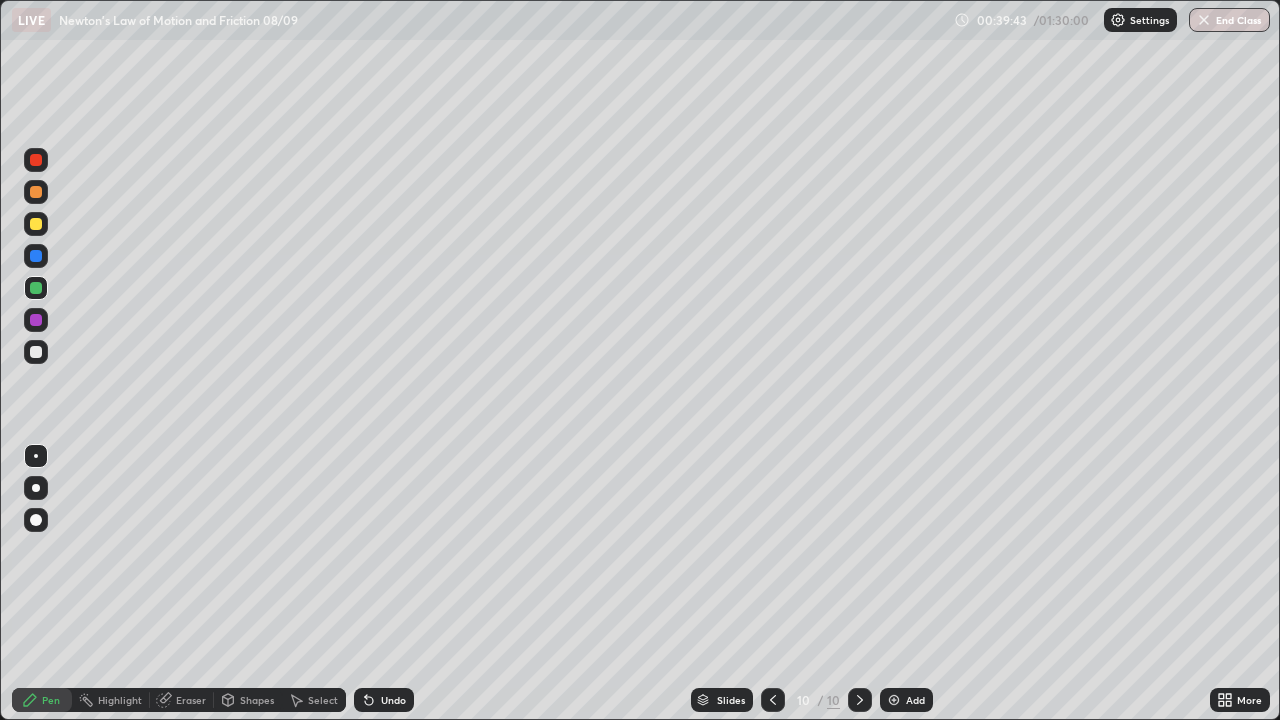 click on "Add" at bounding box center (906, 700) 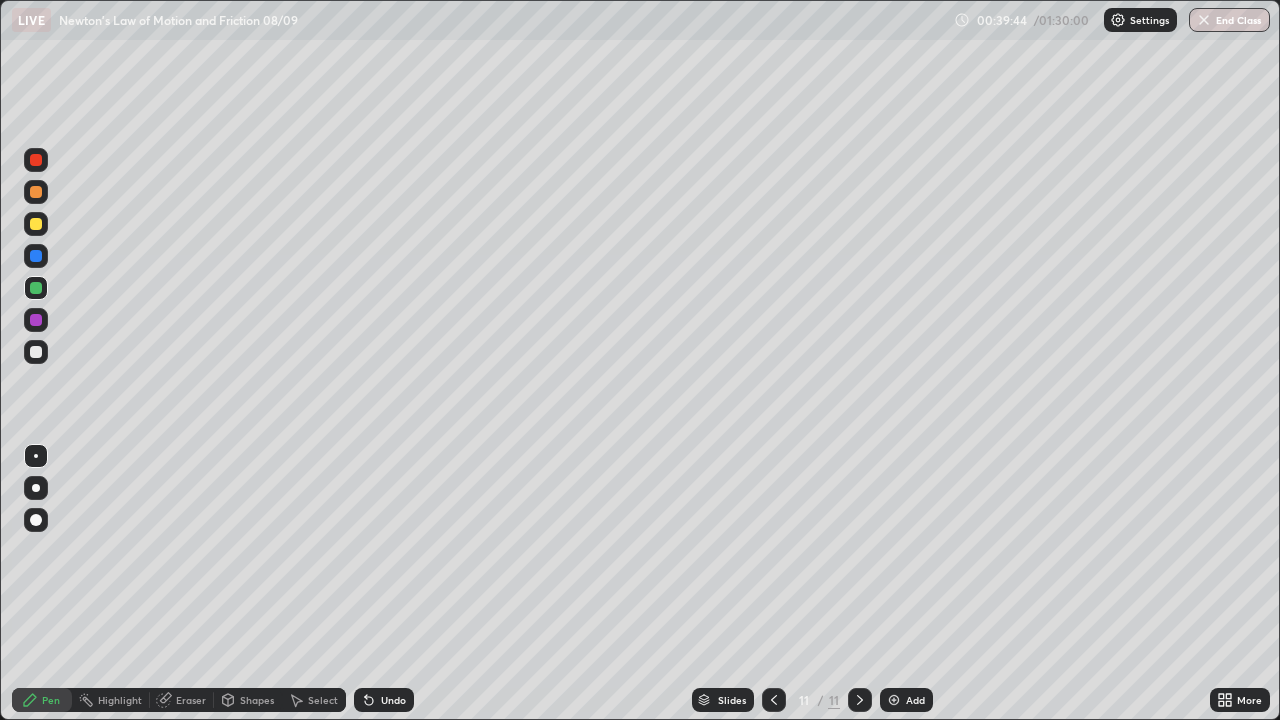 click on "Shapes" at bounding box center (257, 700) 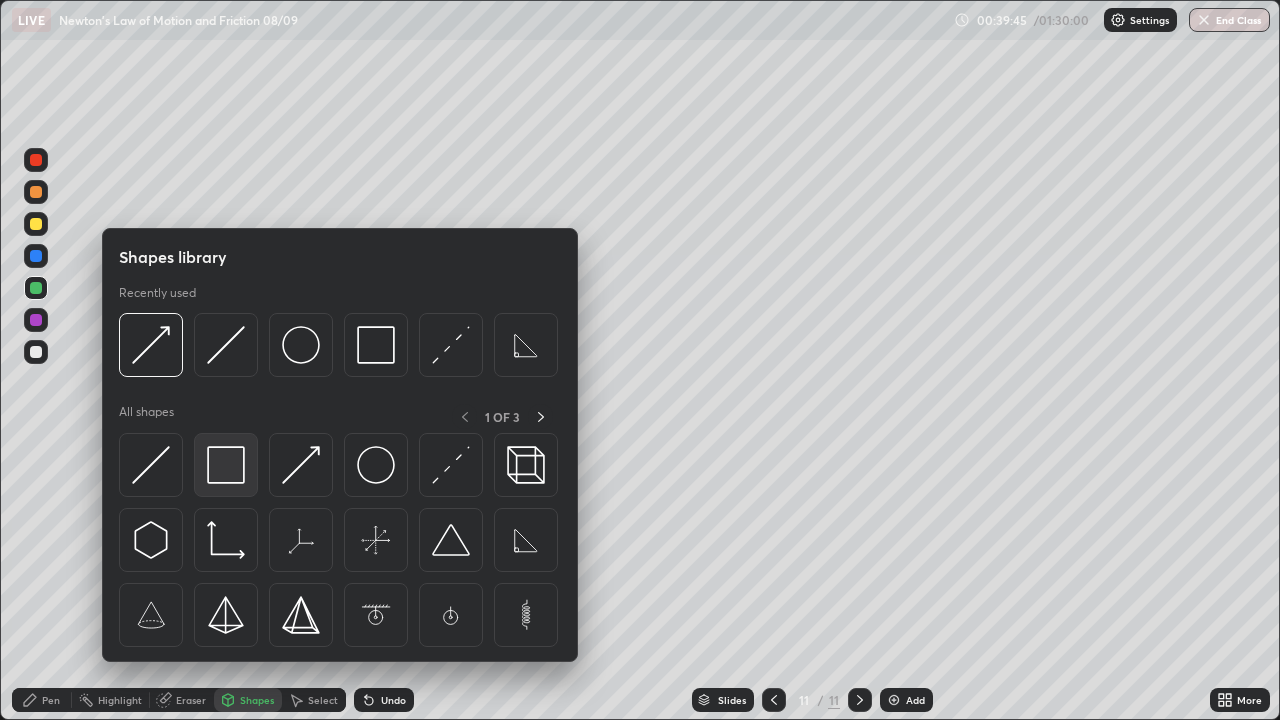 click at bounding box center (226, 465) 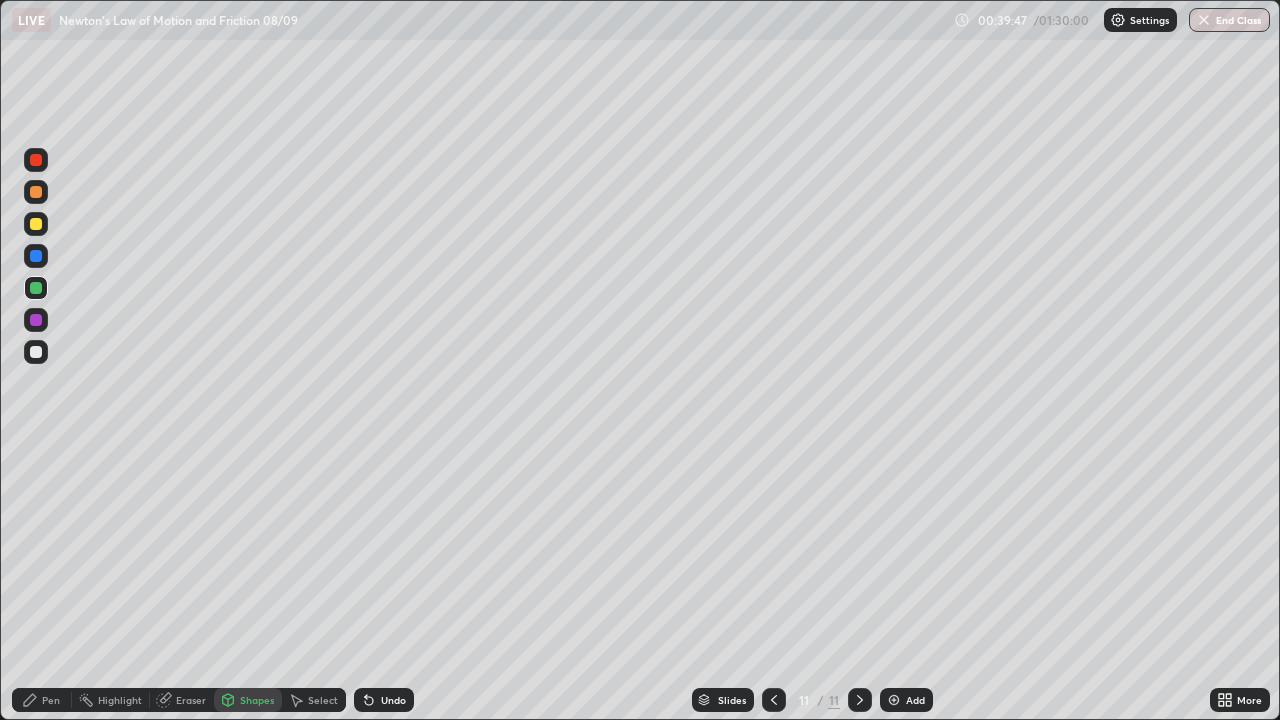 click on "Shapes" at bounding box center [257, 700] 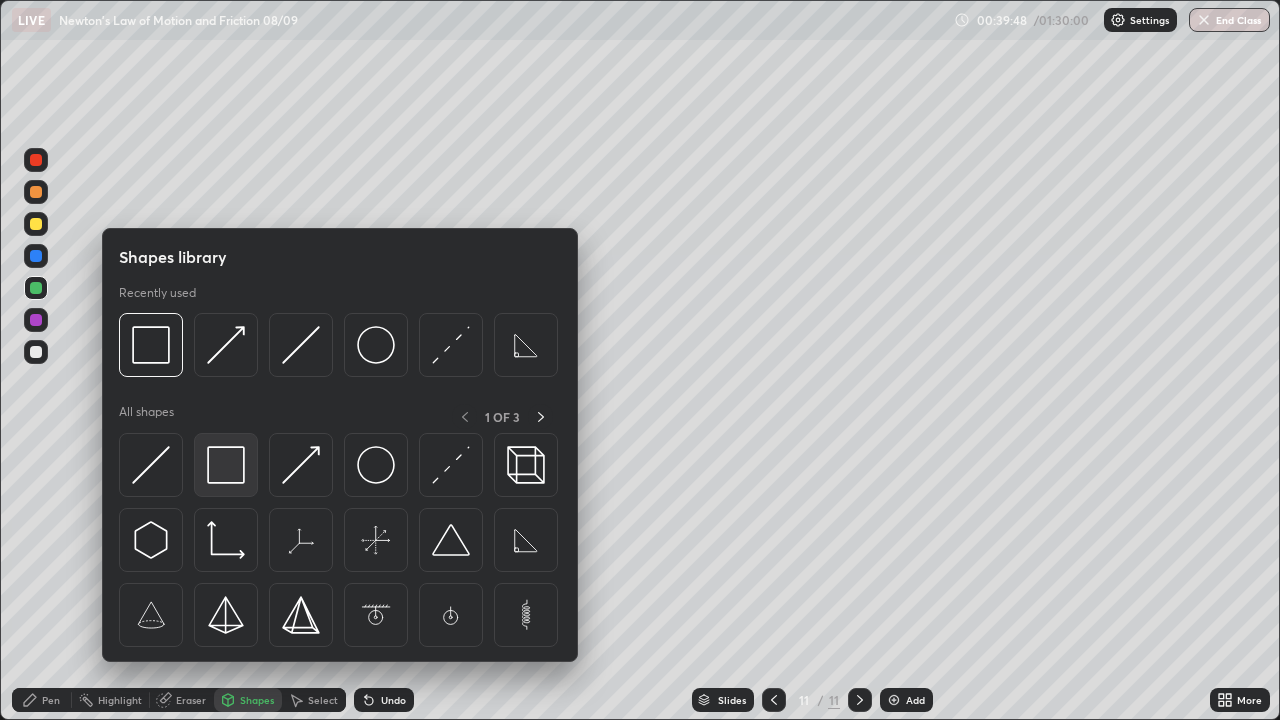 click at bounding box center (226, 465) 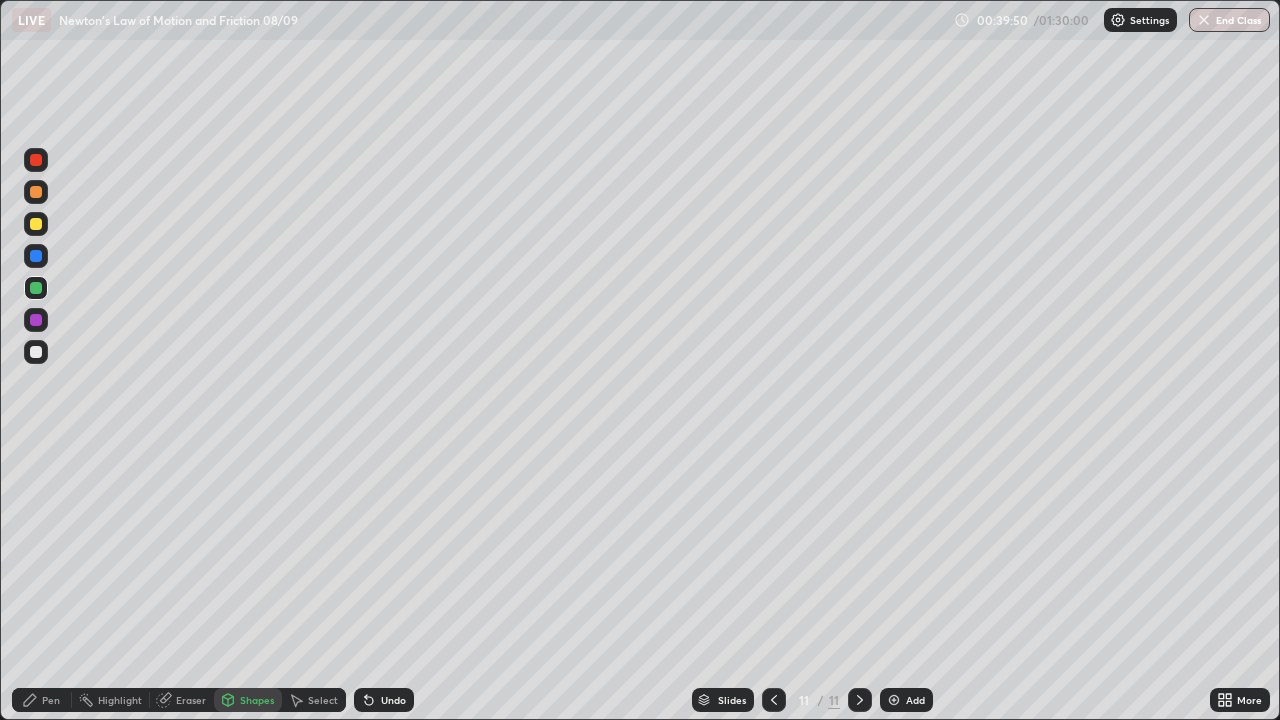 click on "Shapes" at bounding box center [248, 700] 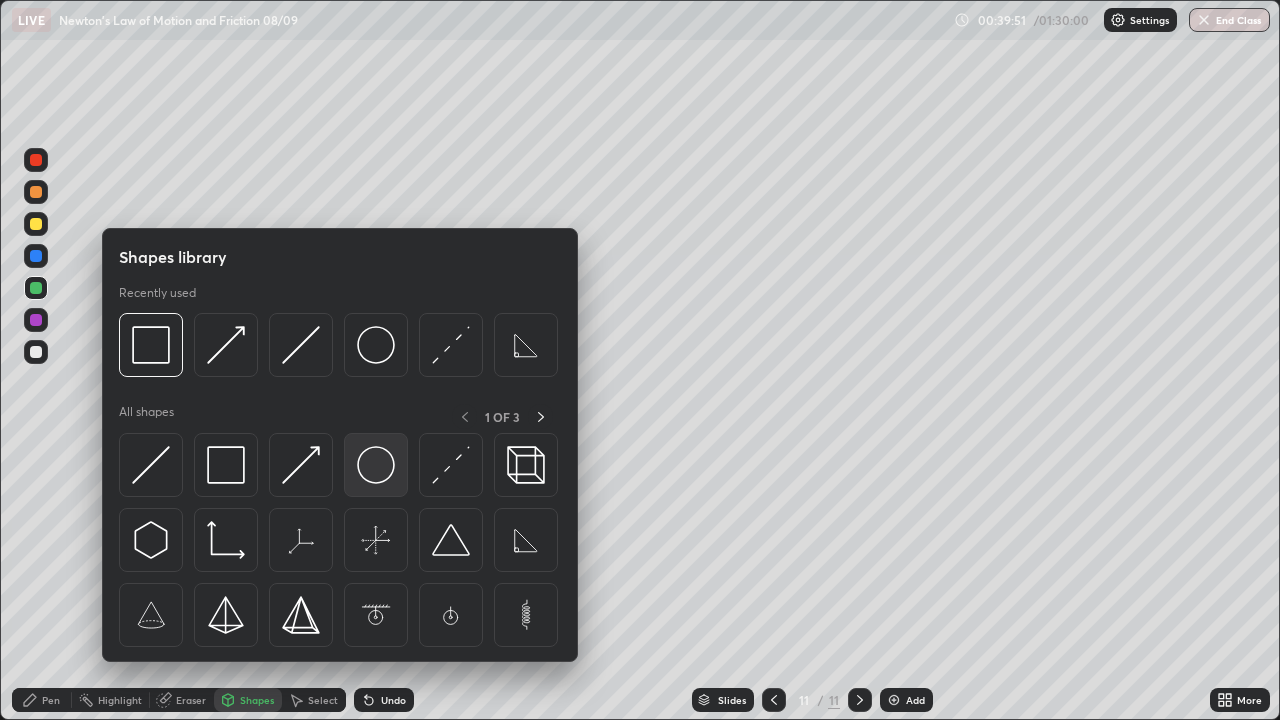 click at bounding box center [376, 465] 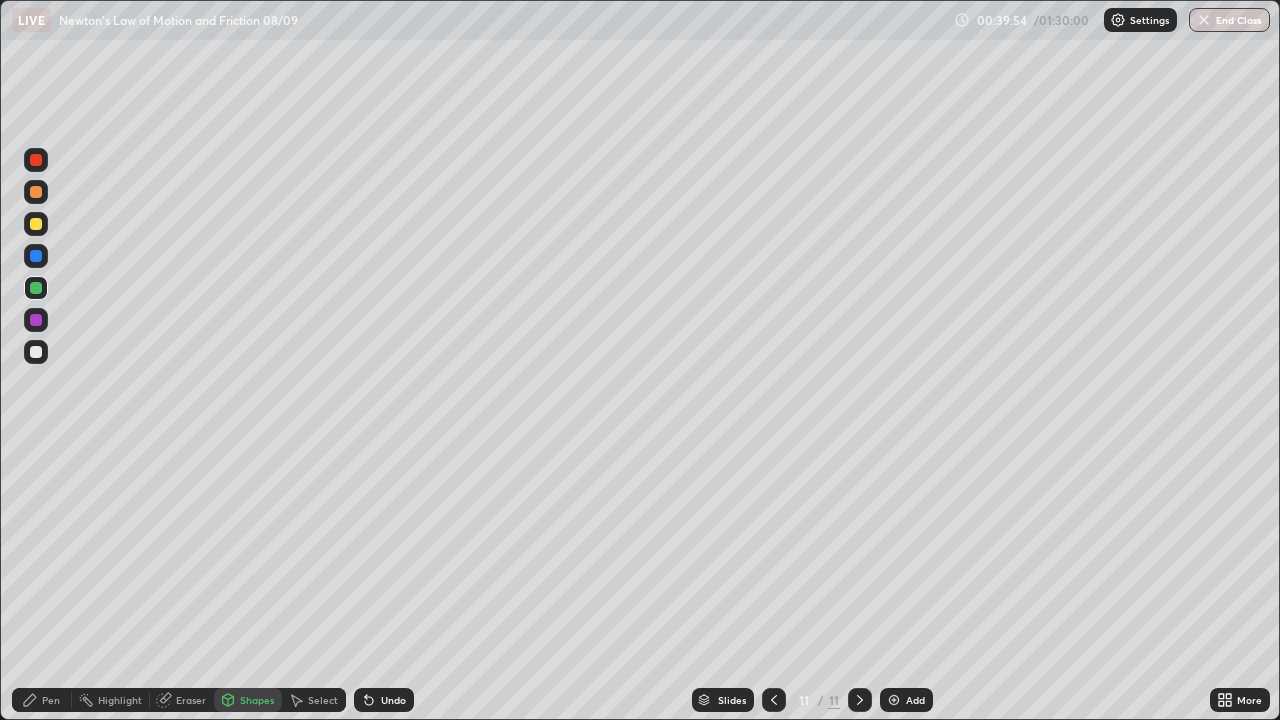 click on "Shapes" at bounding box center (248, 700) 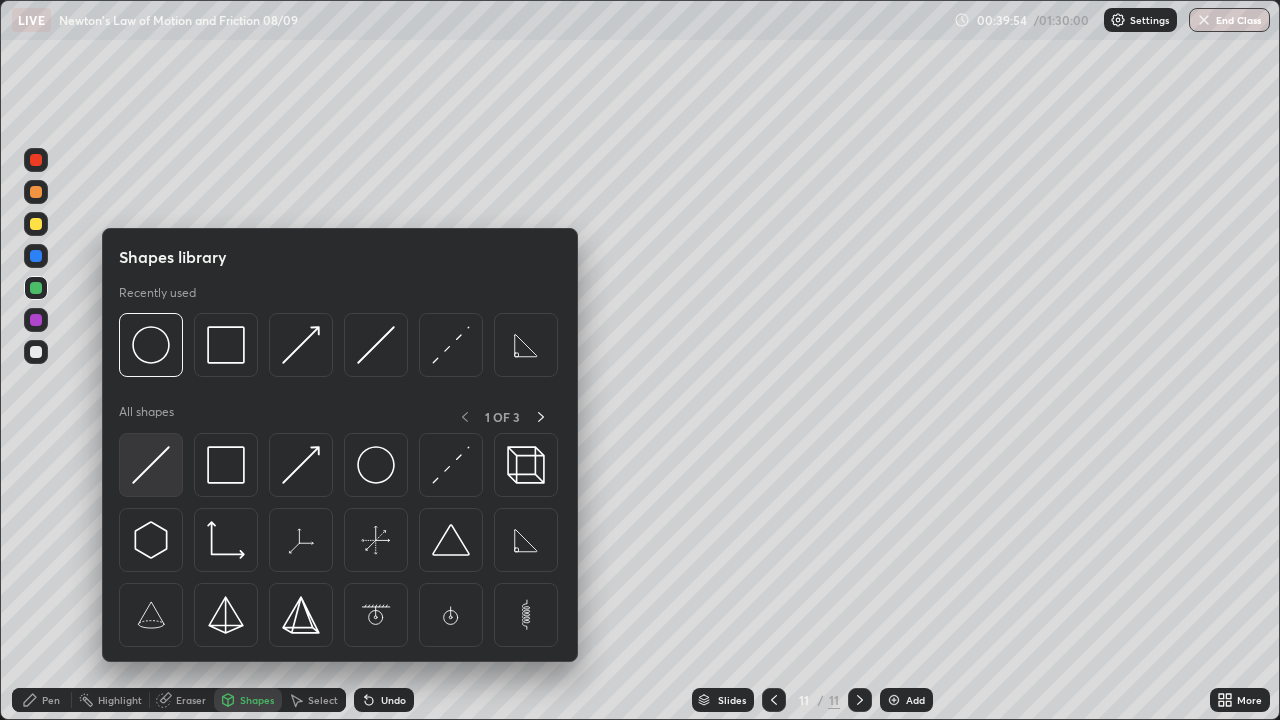 click at bounding box center (151, 465) 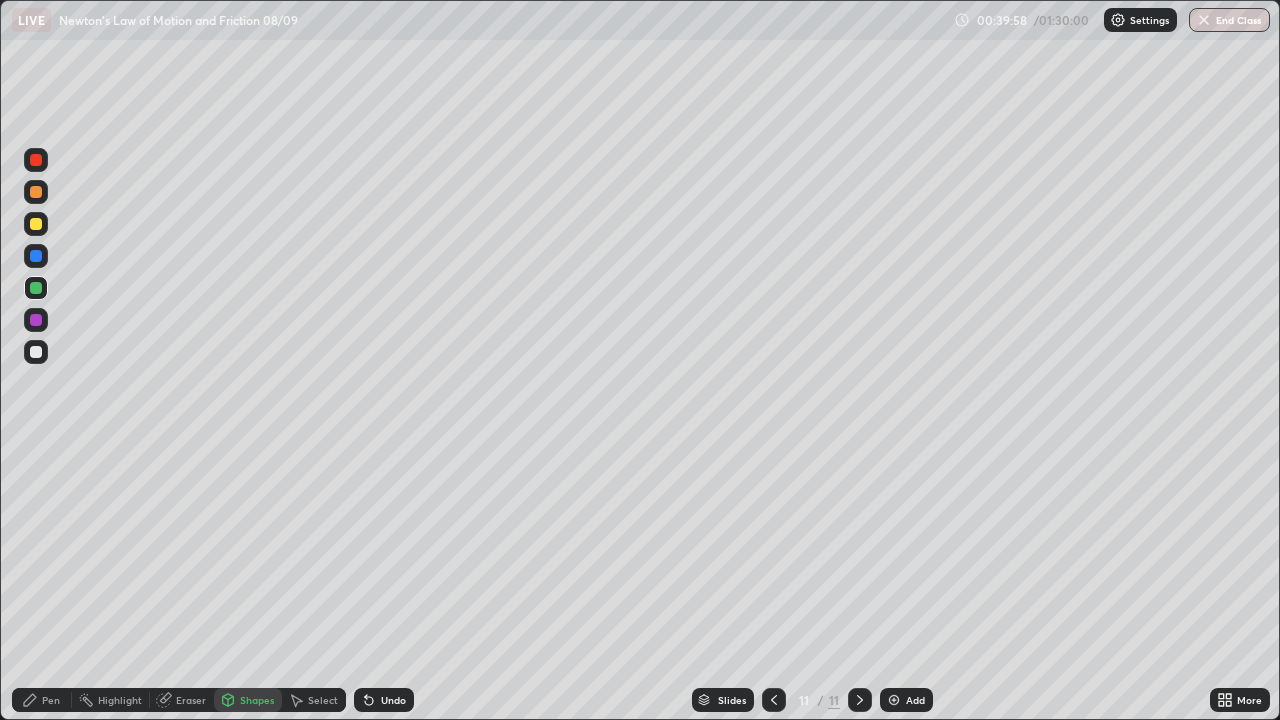 click on "Select" at bounding box center (314, 700) 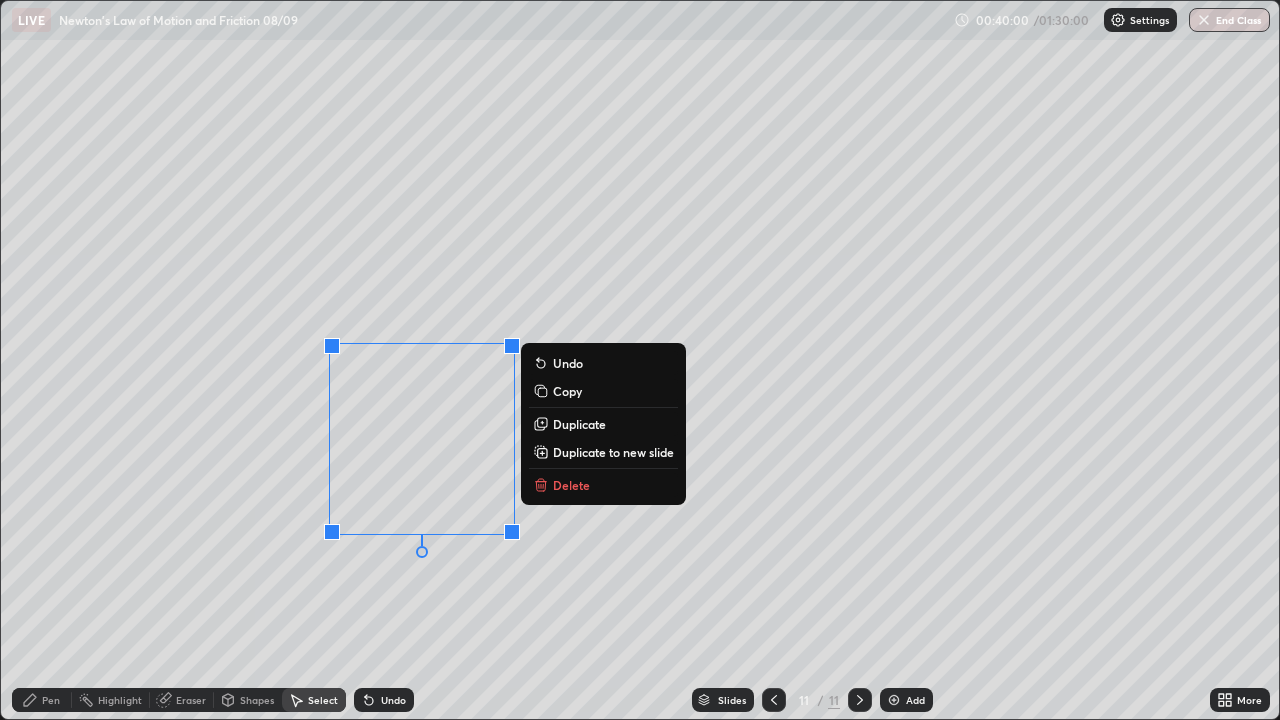 click on "Duplicate" at bounding box center (579, 424) 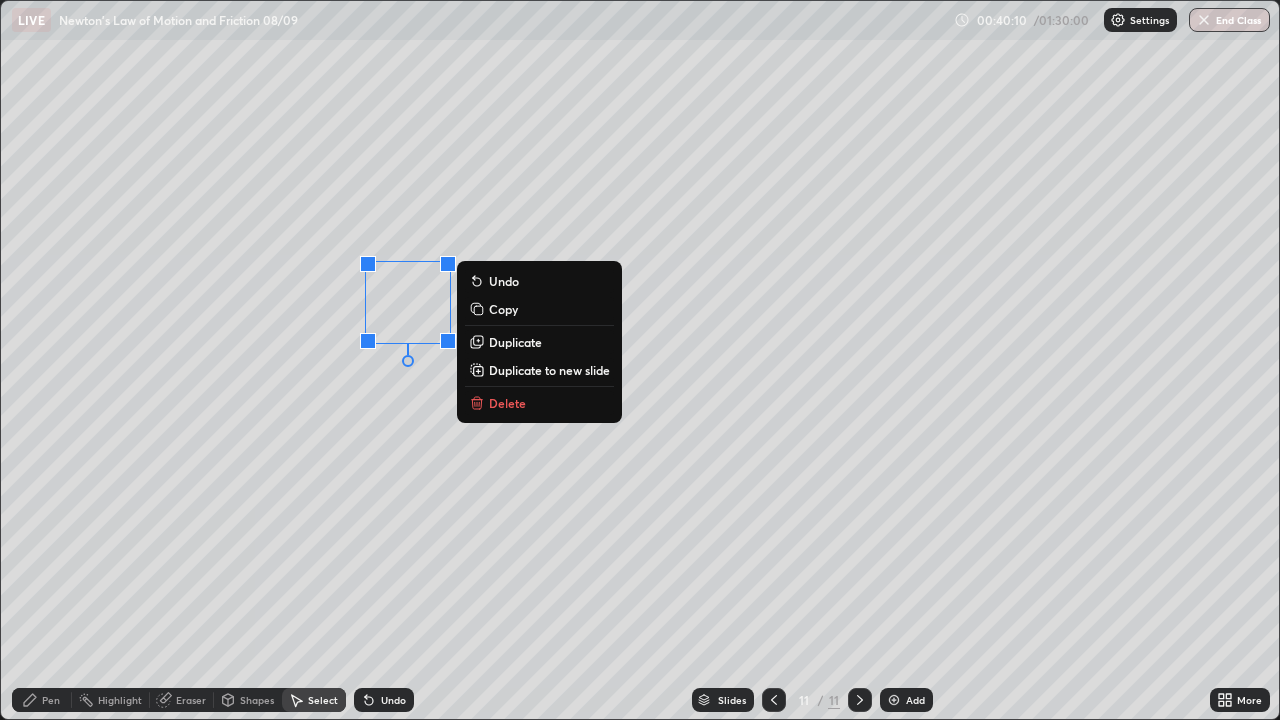 click on "Duplicate" at bounding box center [515, 342] 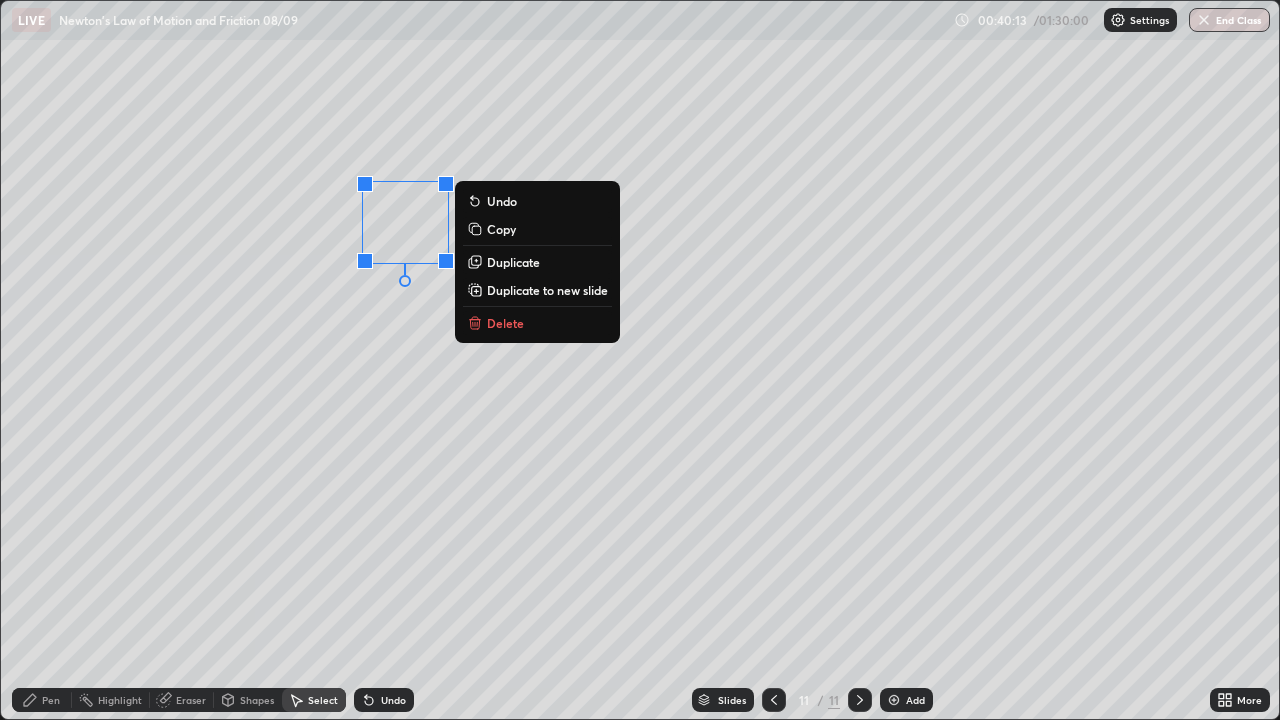 click on "Pen" at bounding box center (42, 700) 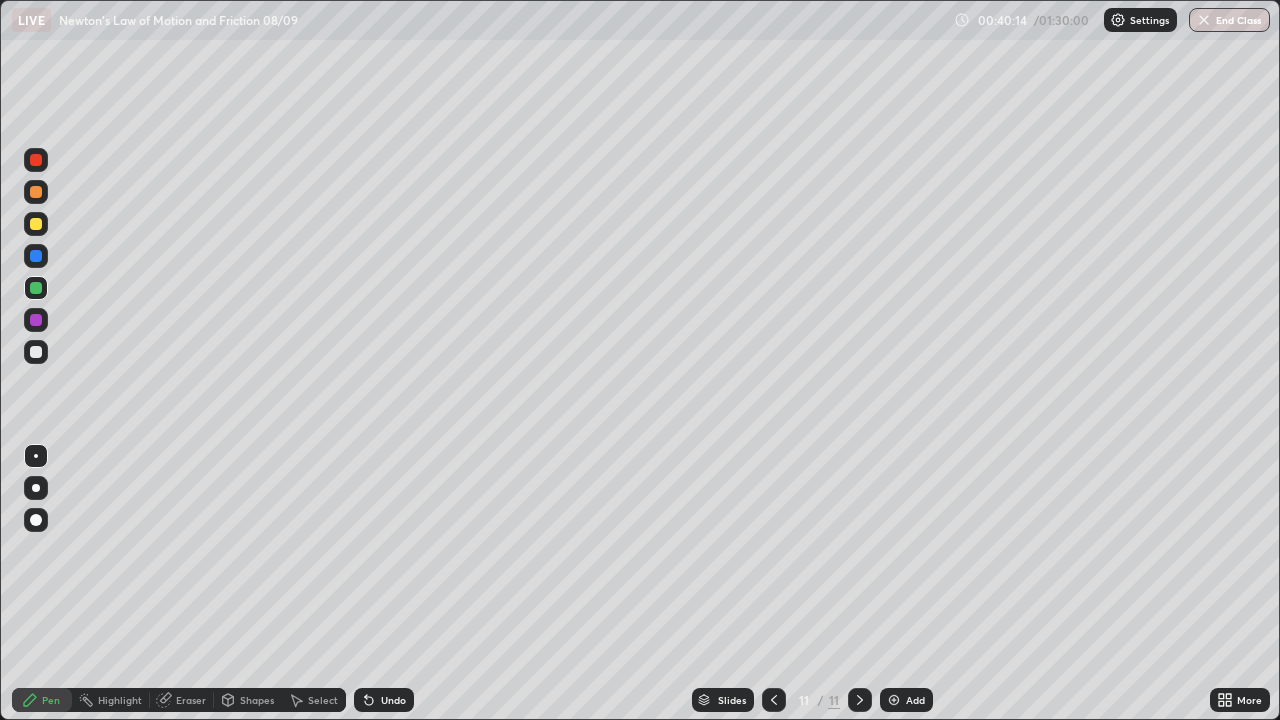 click at bounding box center [36, 224] 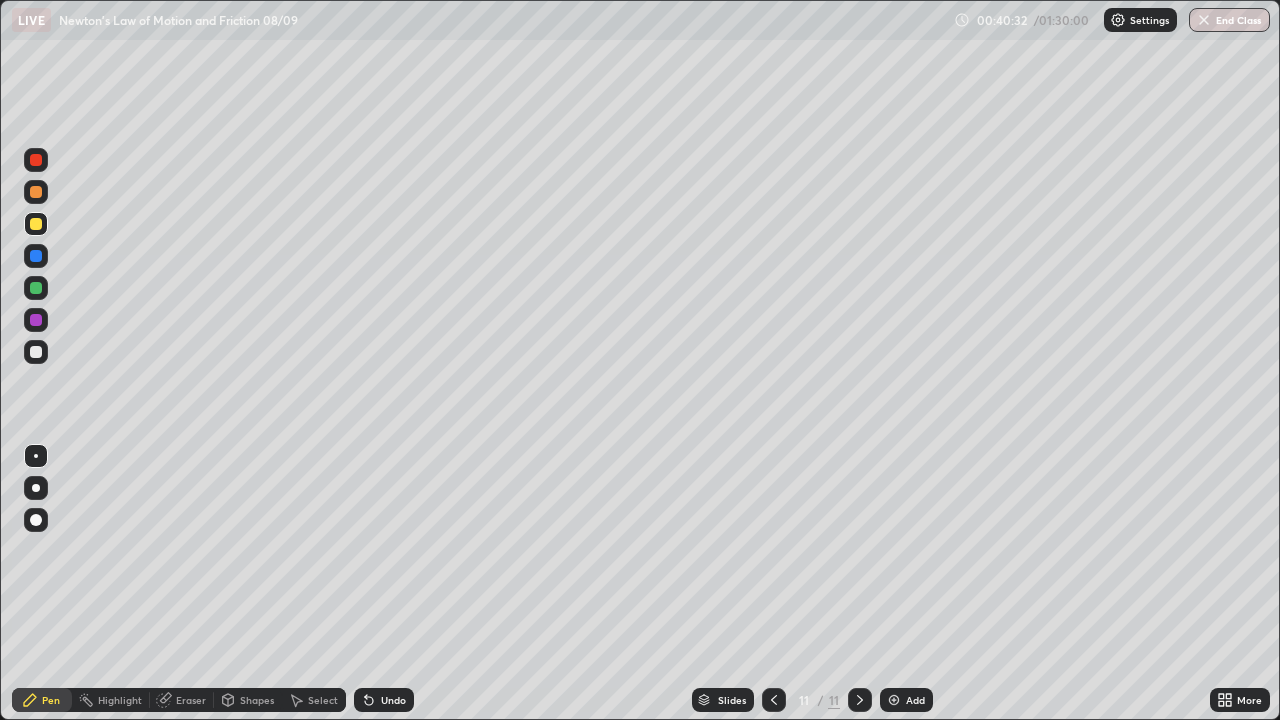click on "Undo" at bounding box center (384, 700) 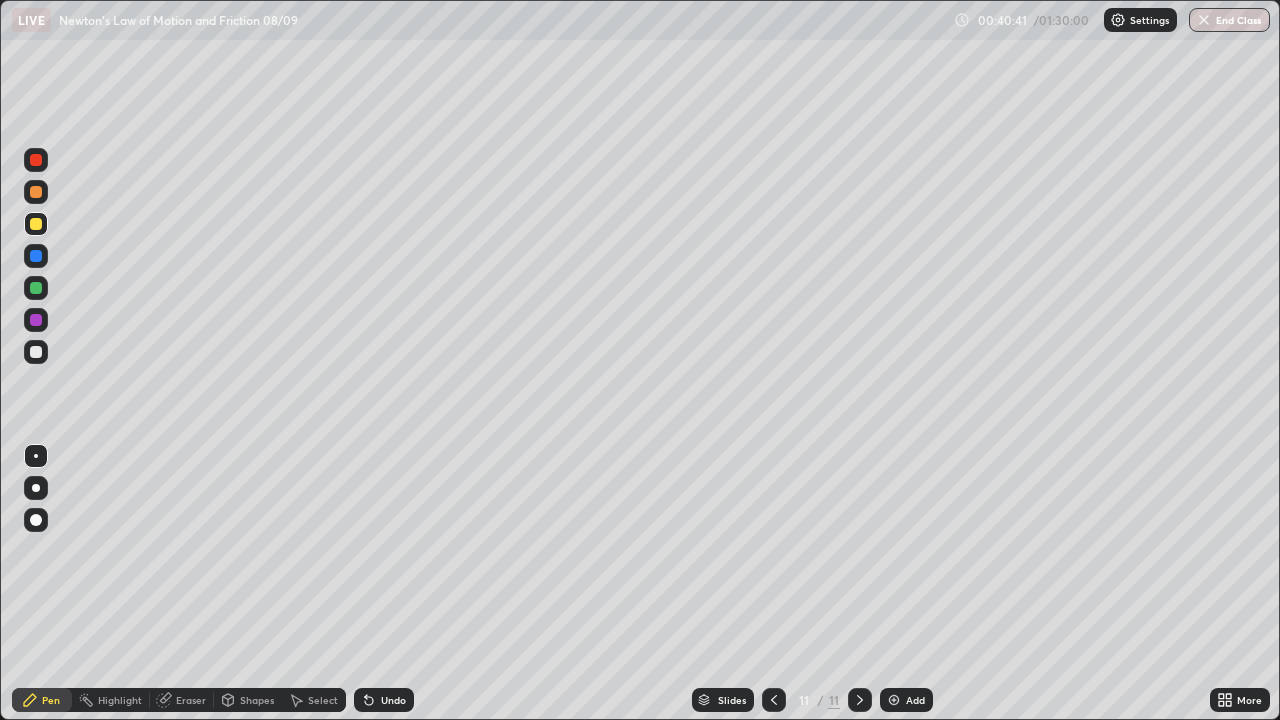 click 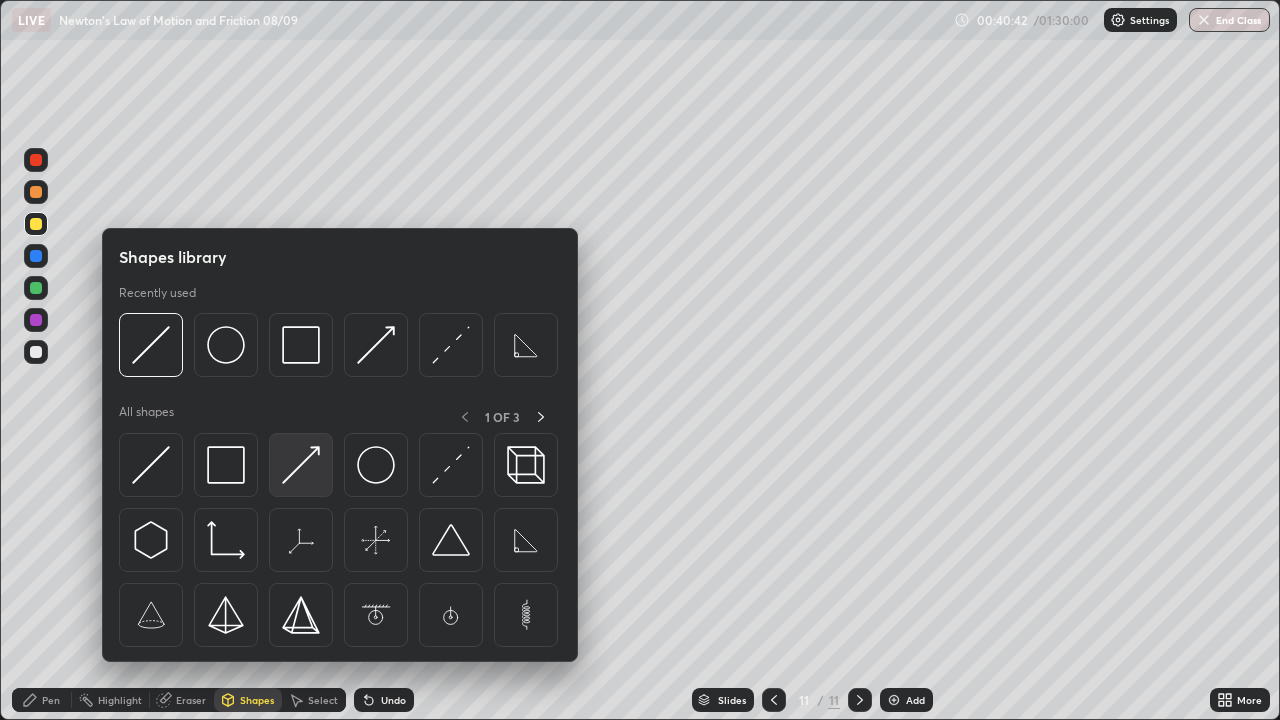 click at bounding box center [301, 465] 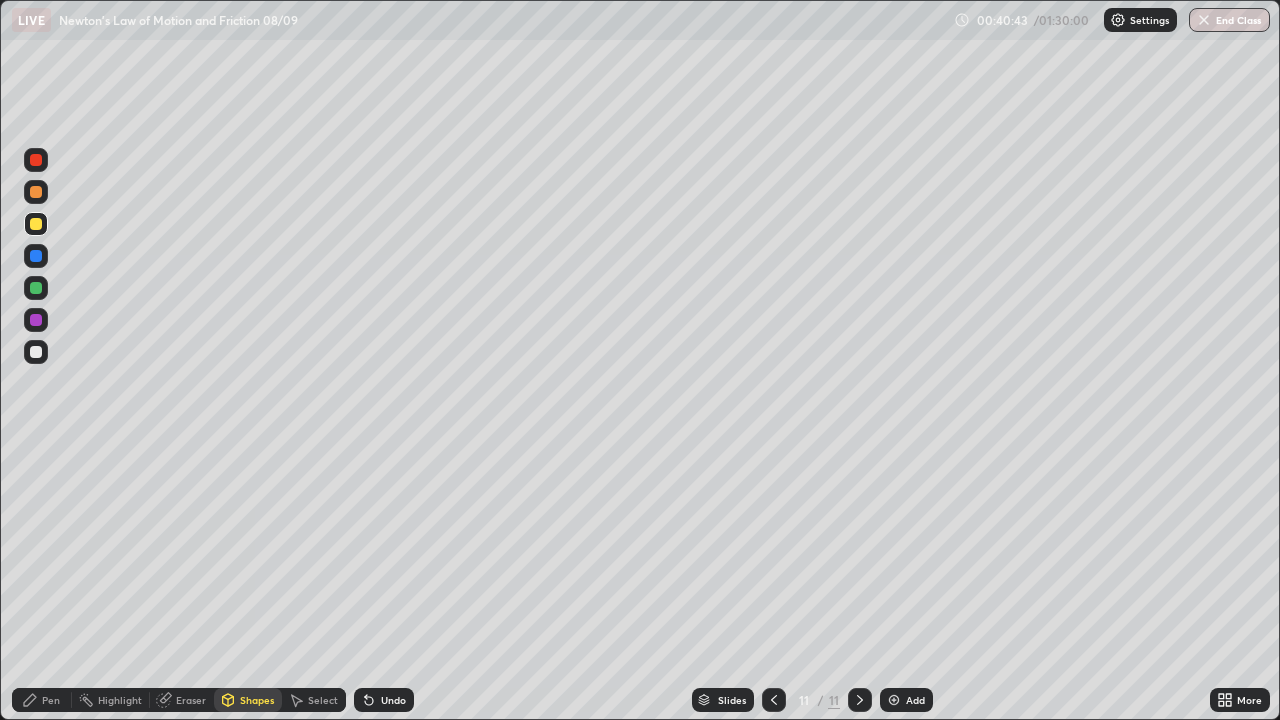 click 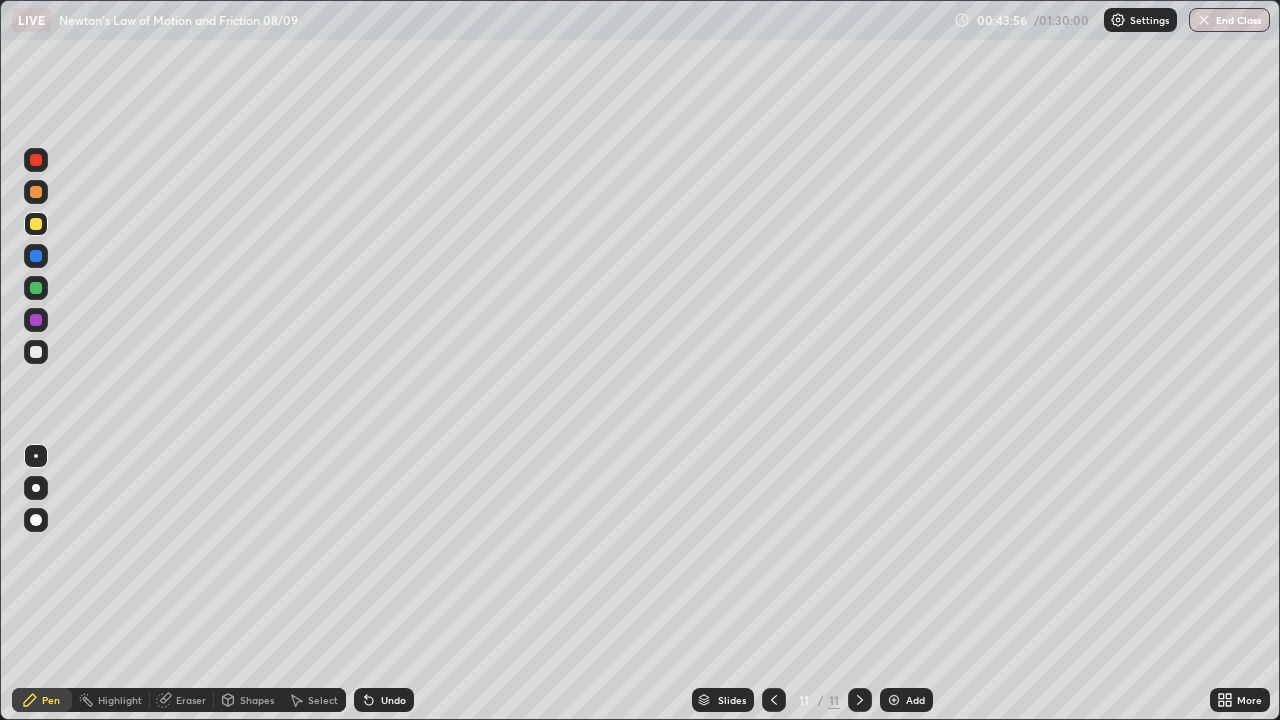 click on "Select" at bounding box center [323, 700] 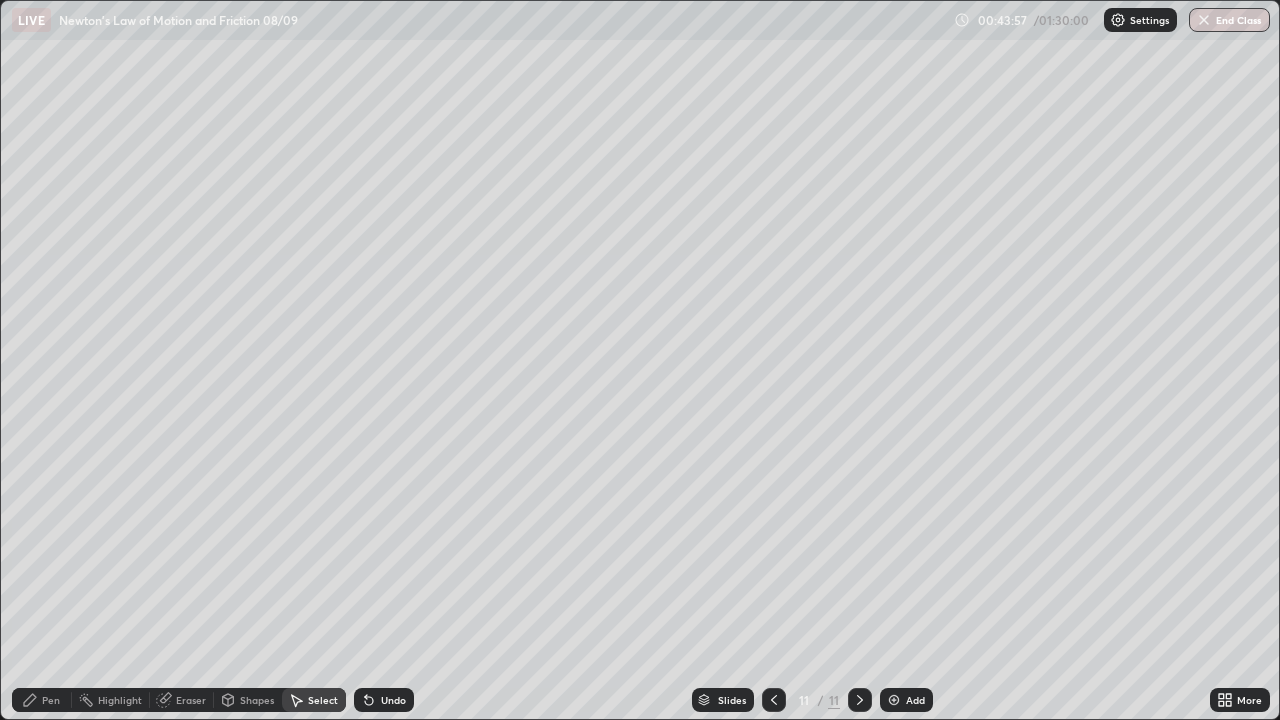 click on "Pen" at bounding box center (42, 700) 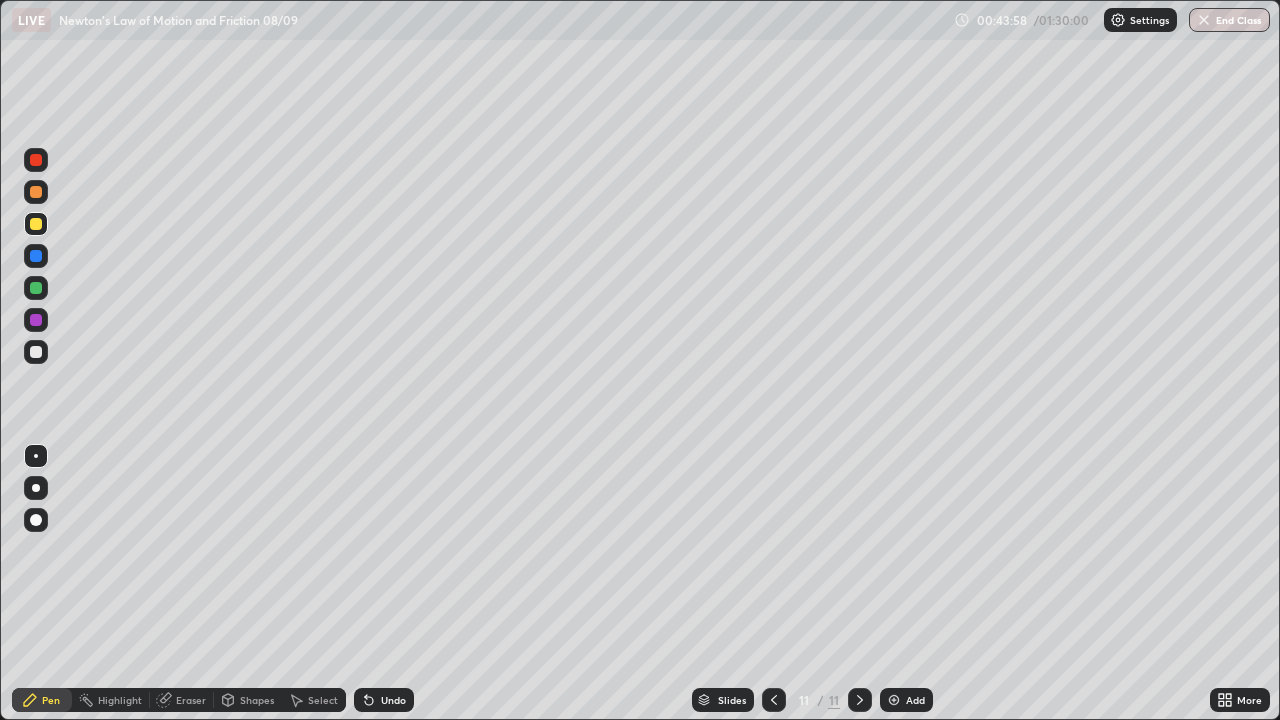 click at bounding box center (36, 352) 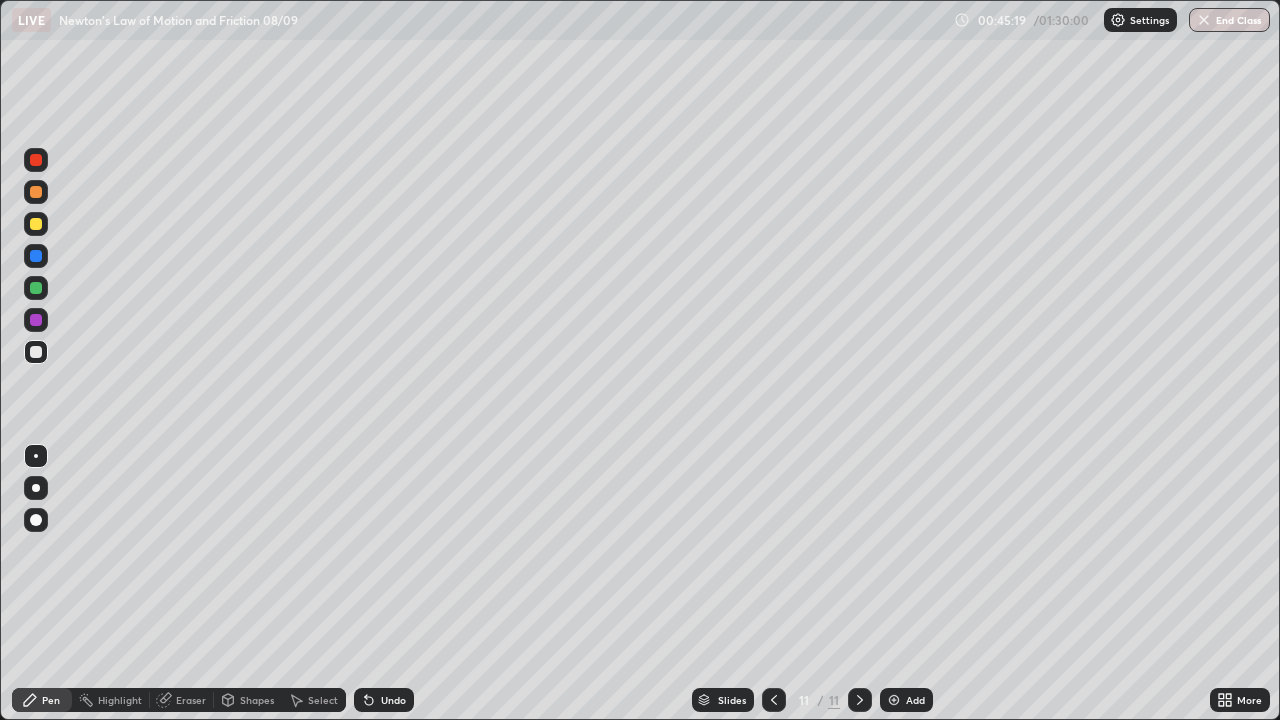 click on "Eraser" at bounding box center [182, 700] 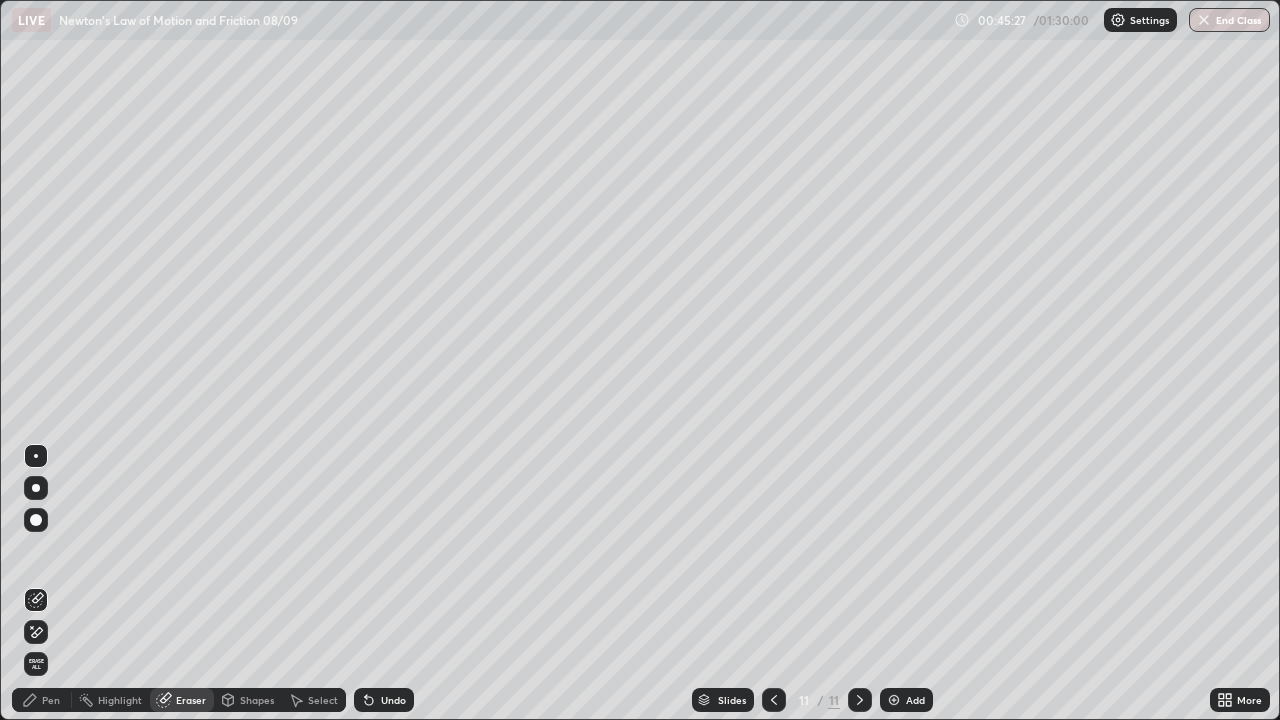 click on "Pen" at bounding box center [51, 700] 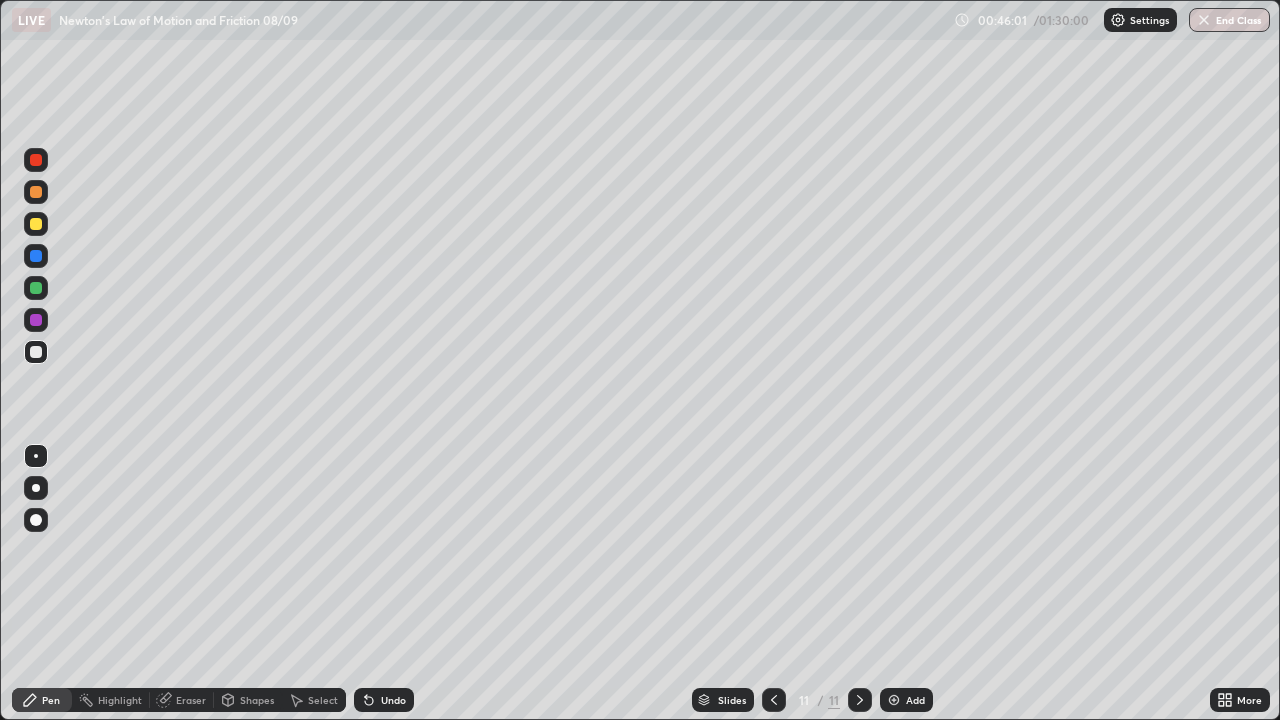 click on "Select" at bounding box center (314, 700) 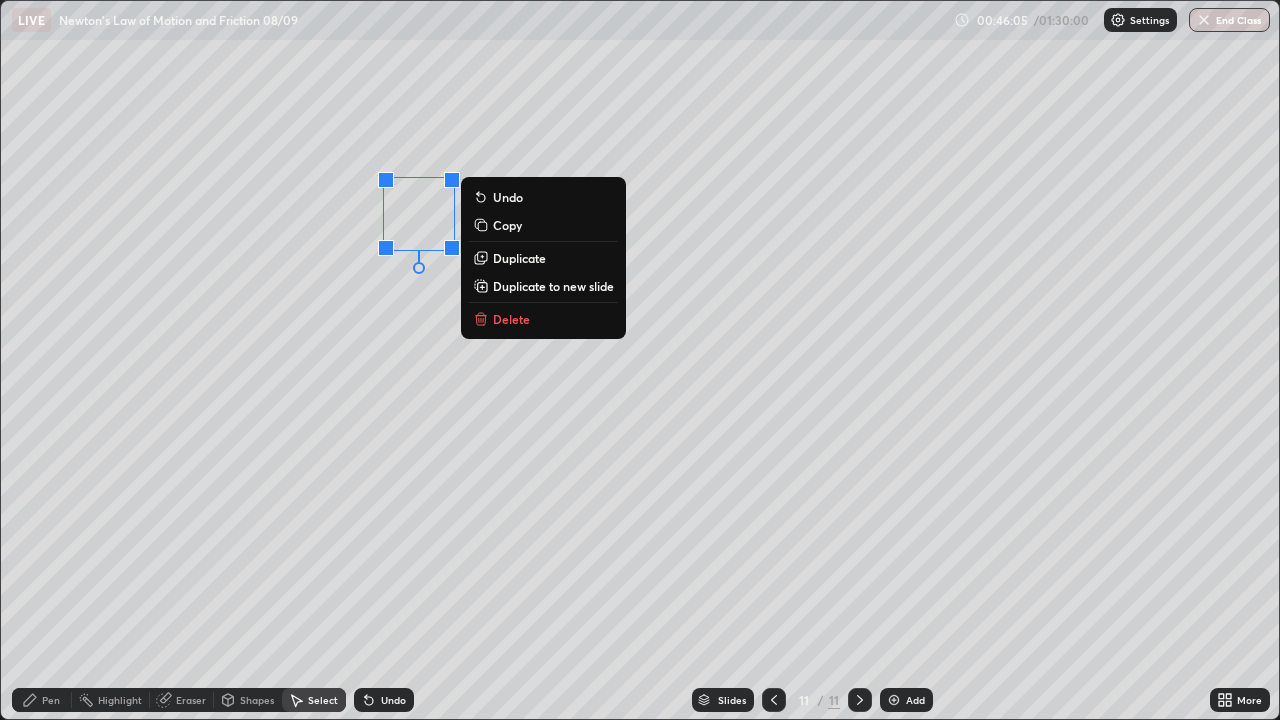click on "Duplicate" at bounding box center (519, 258) 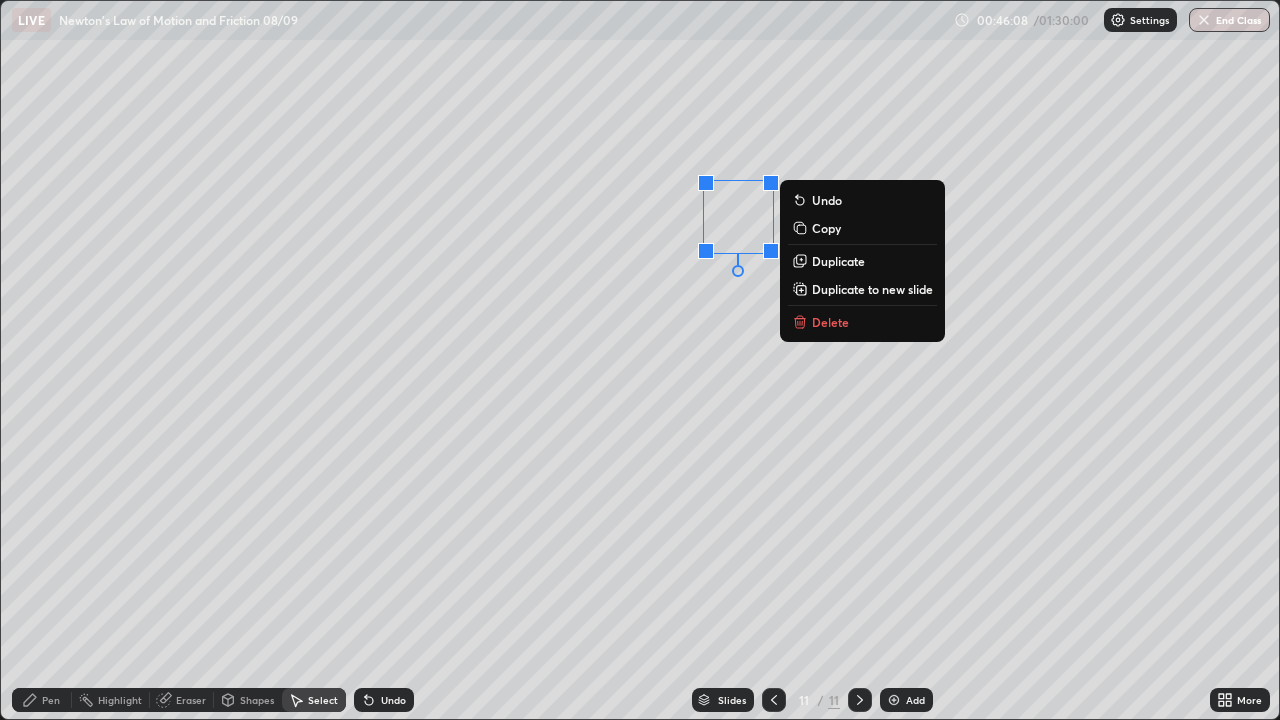 click on "Shapes" at bounding box center (257, 700) 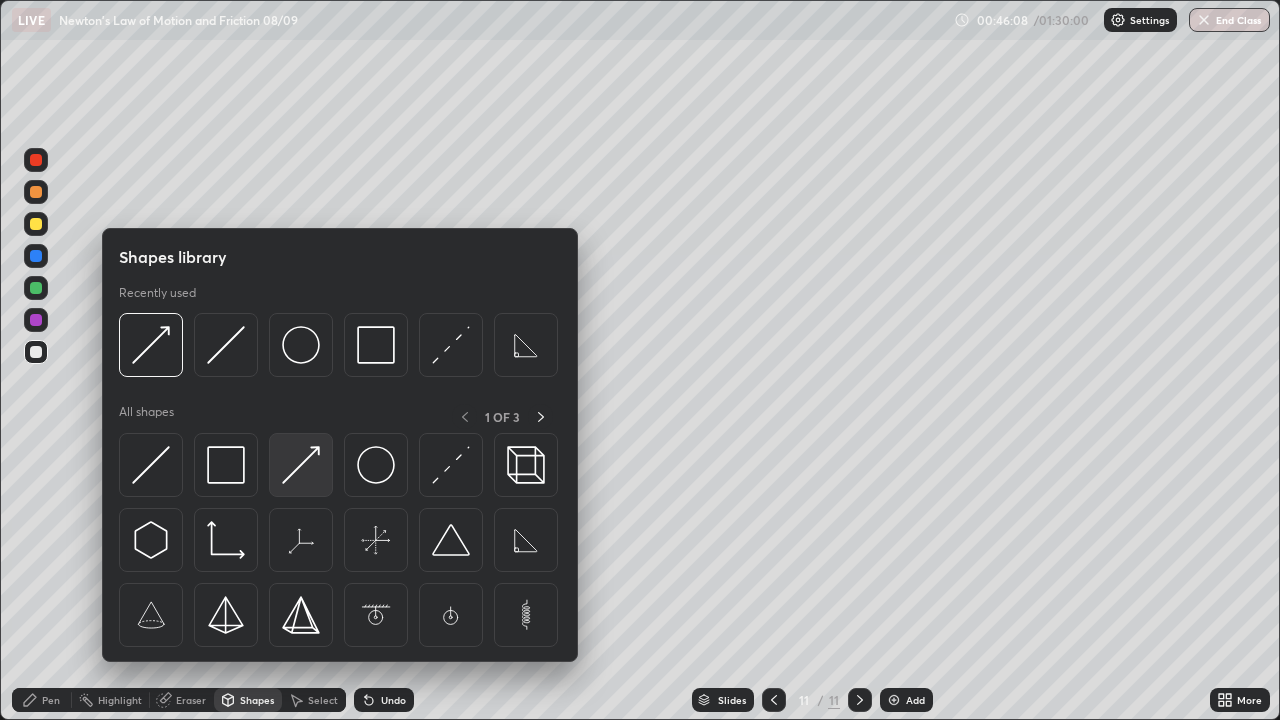 click at bounding box center [301, 465] 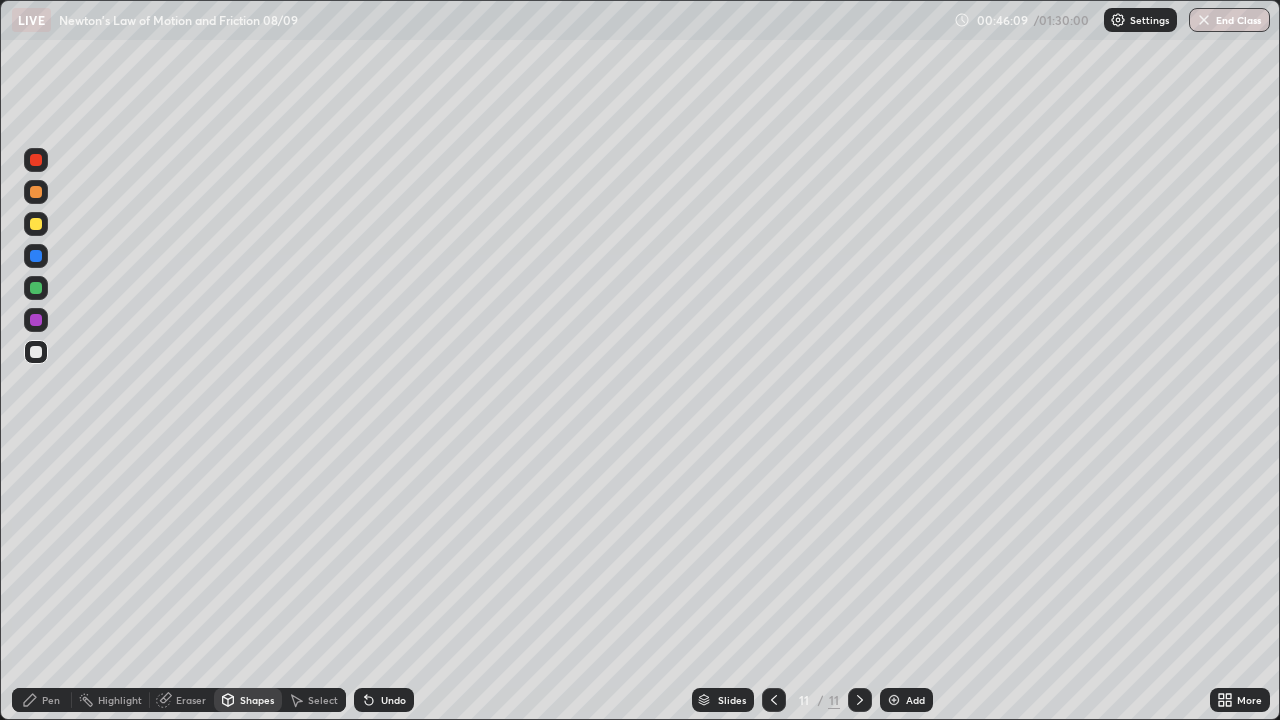 click at bounding box center [36, 320] 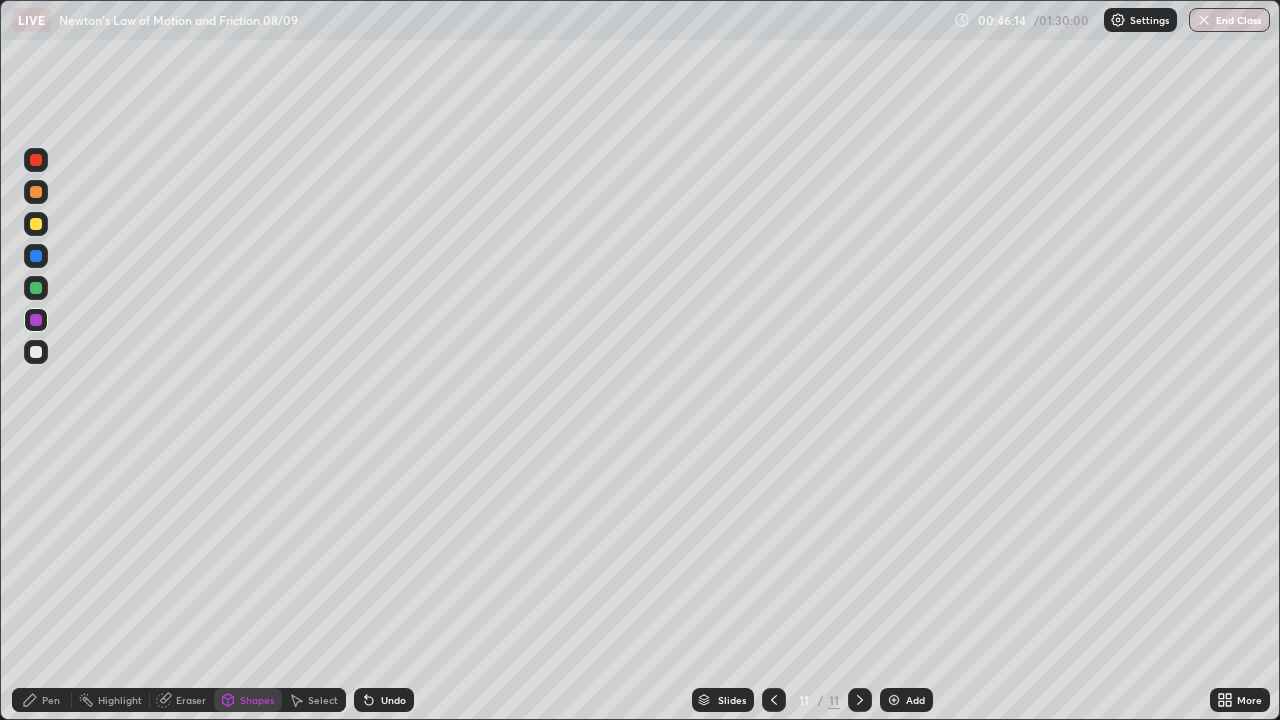 click on "Pen" at bounding box center (51, 700) 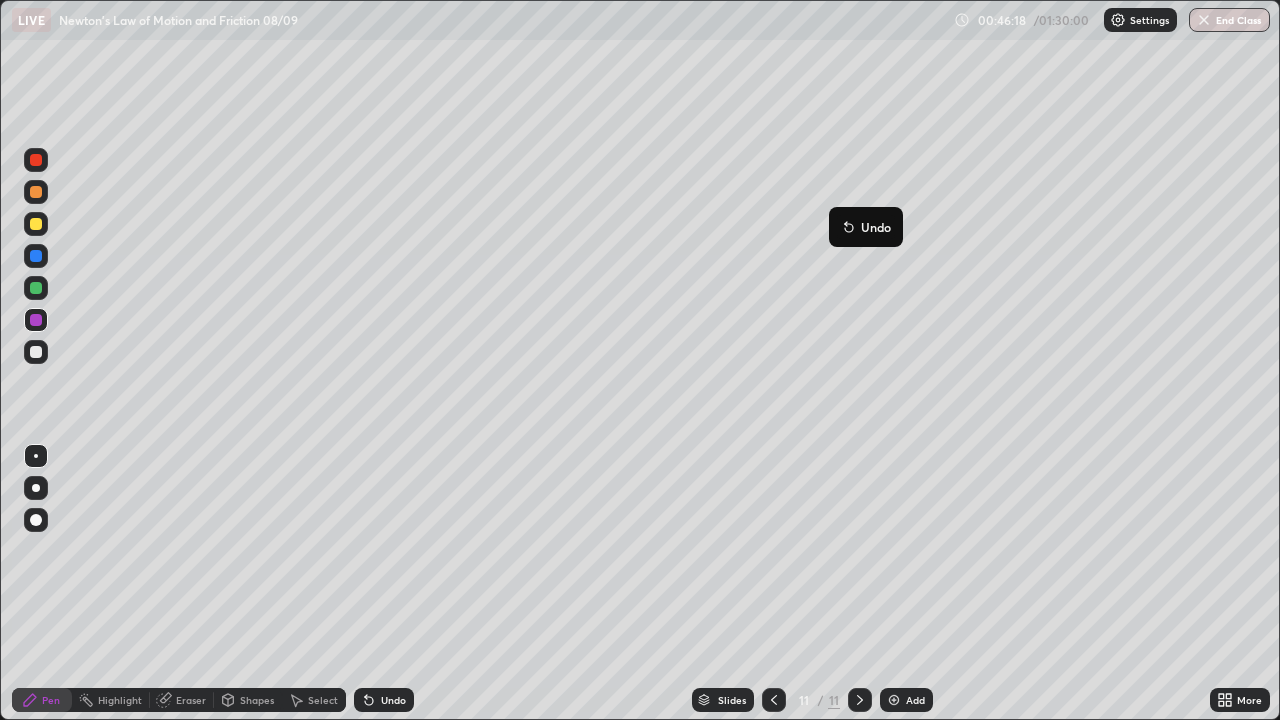 click 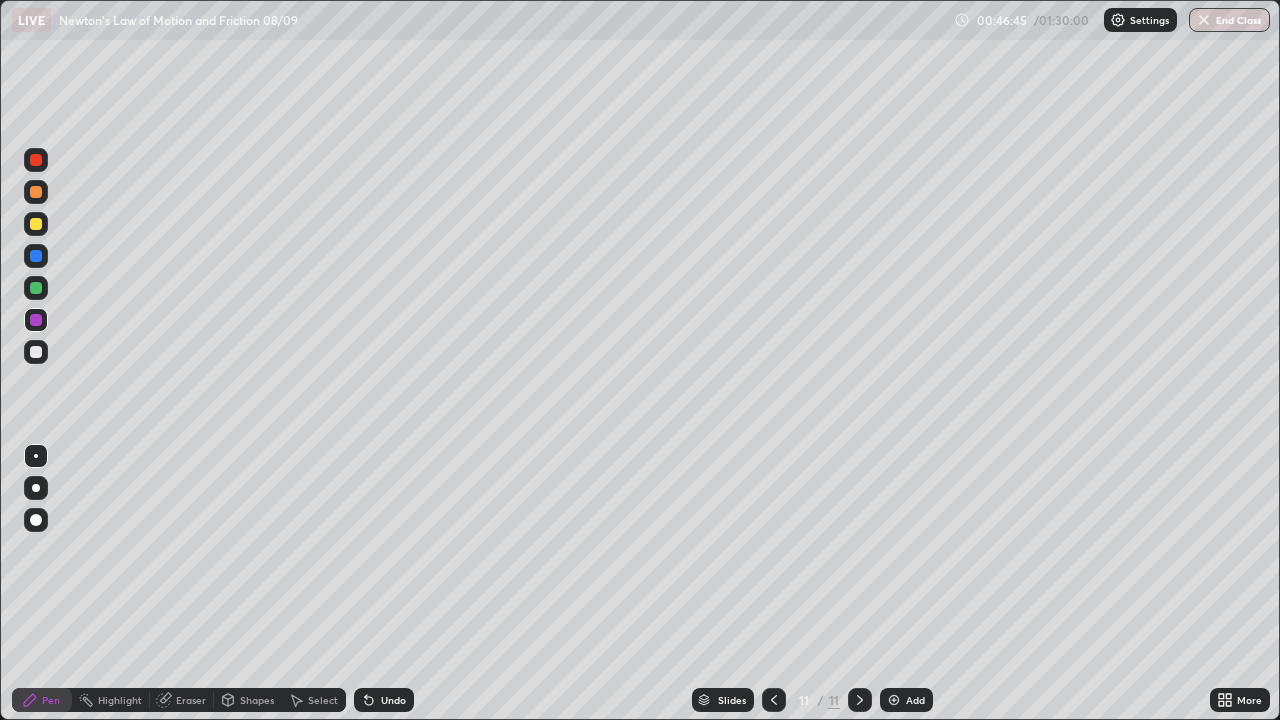 click on "Shapes" at bounding box center (257, 700) 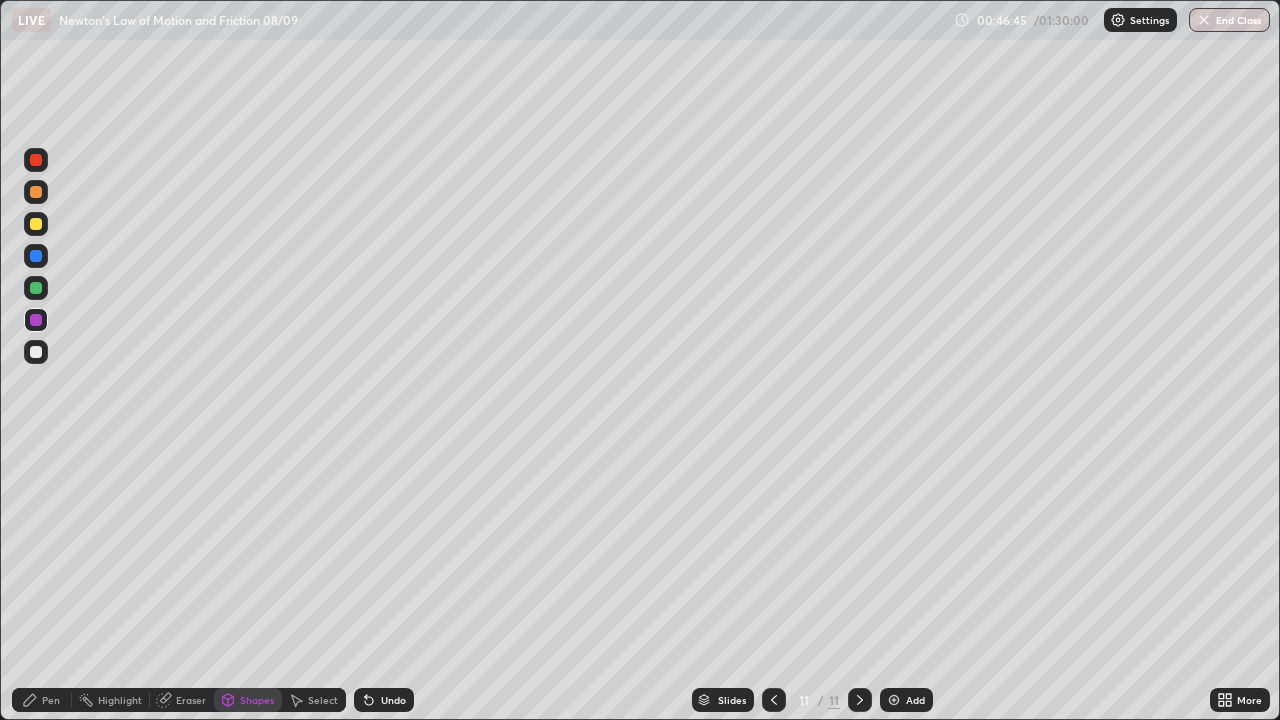 click on "Select" at bounding box center [323, 700] 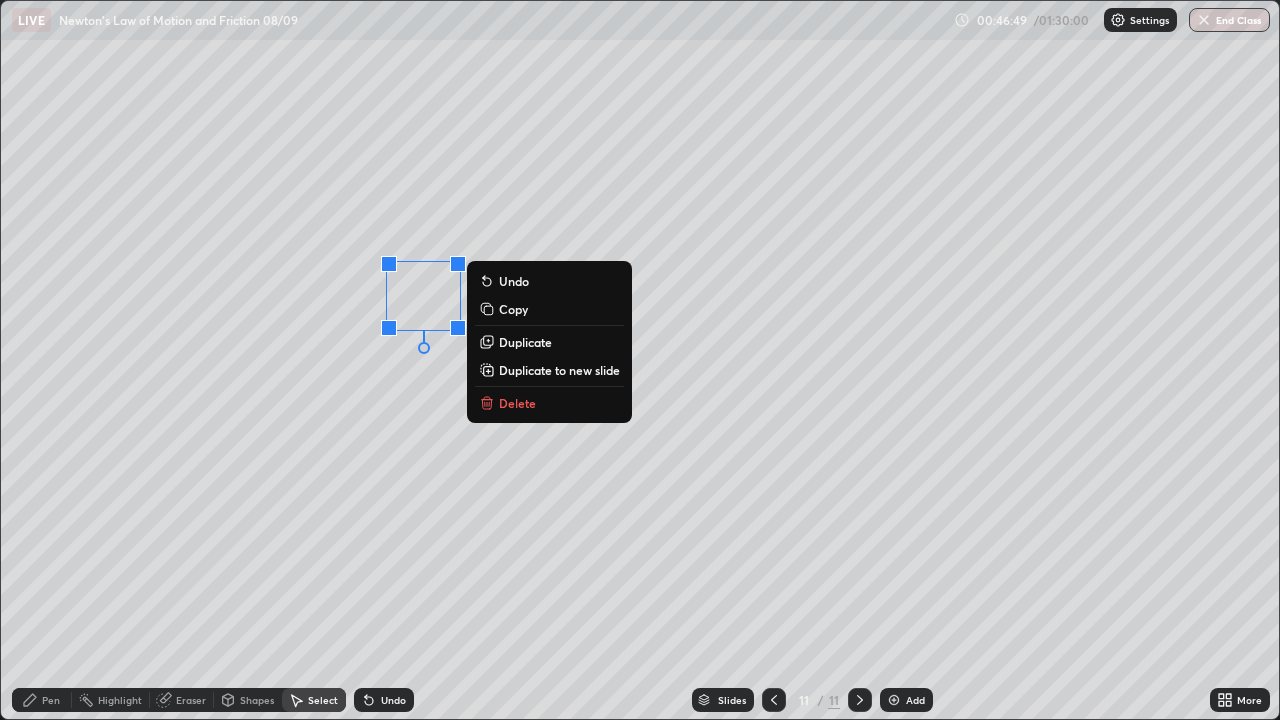 click on "Duplicate" at bounding box center [525, 342] 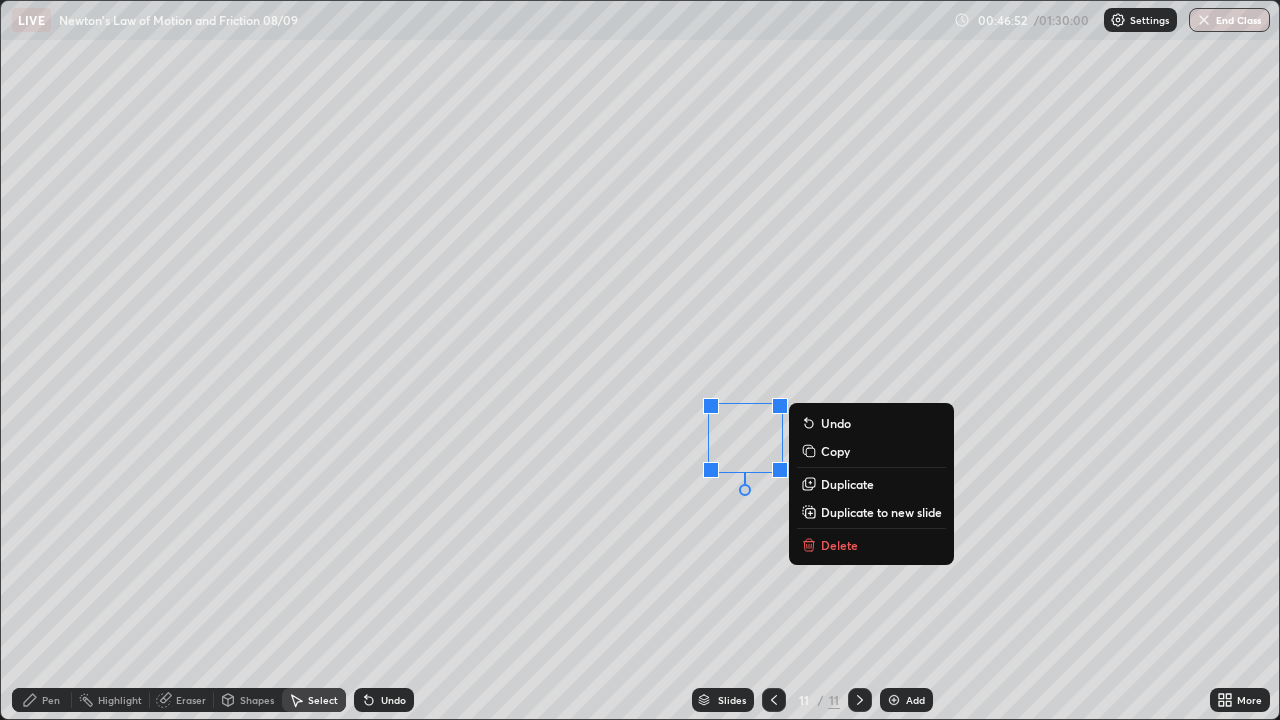 click on "Shapes" at bounding box center [248, 700] 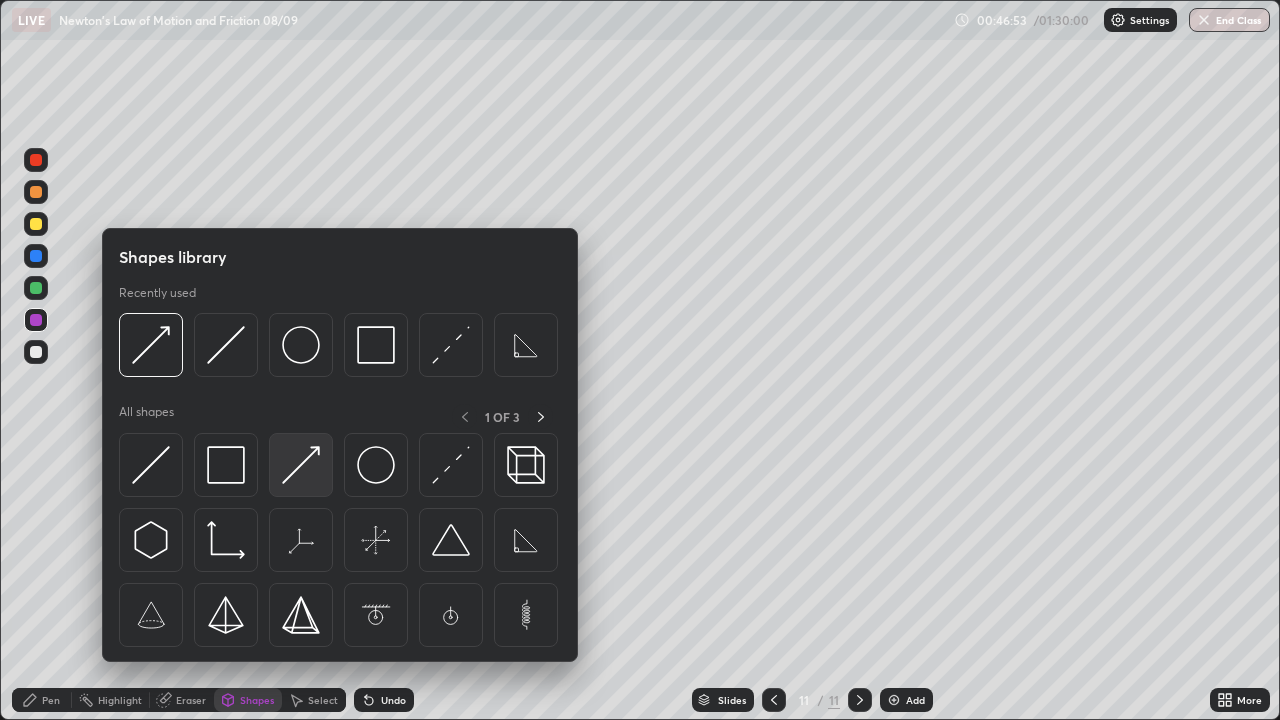 click at bounding box center [301, 465] 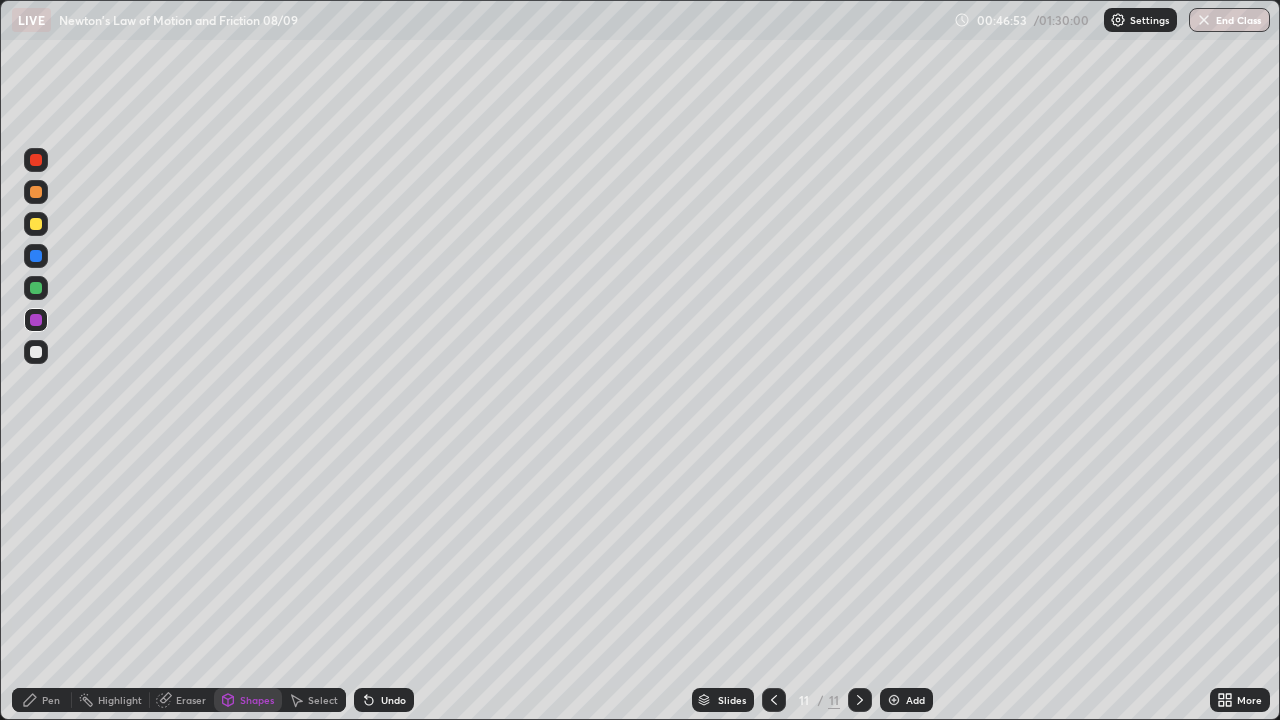 click at bounding box center [36, 352] 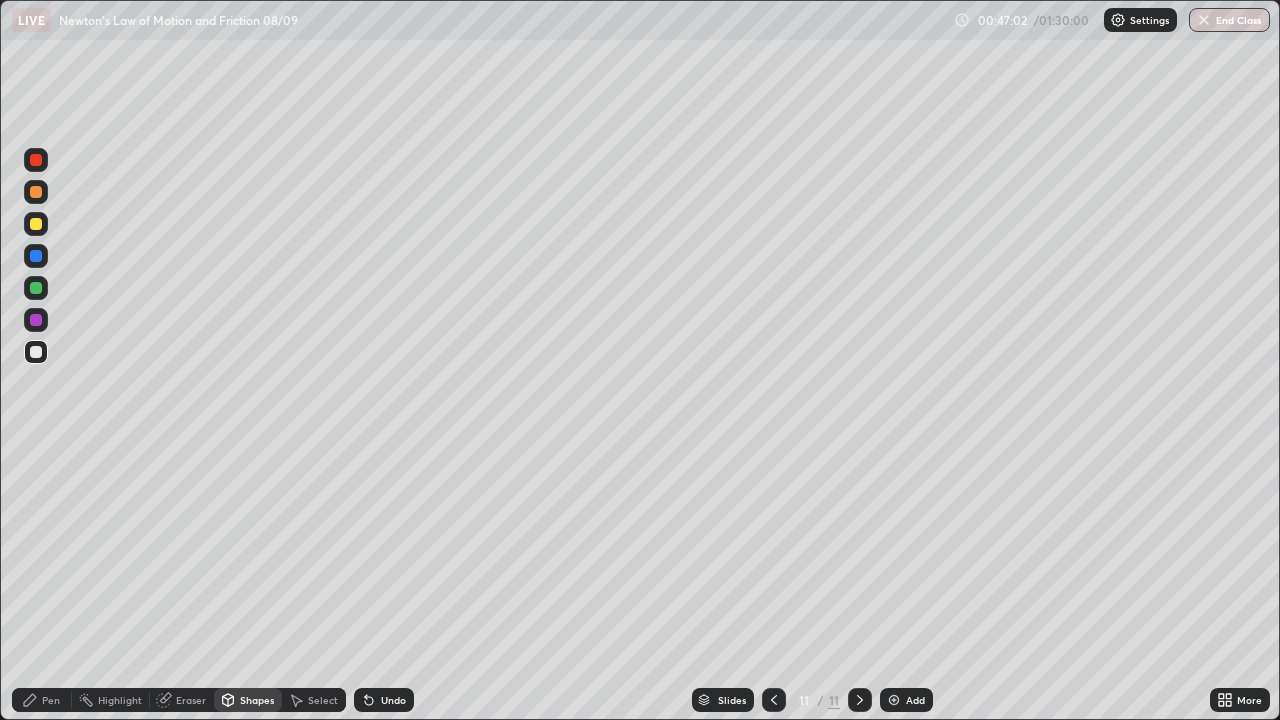 click on "Pen" at bounding box center [42, 700] 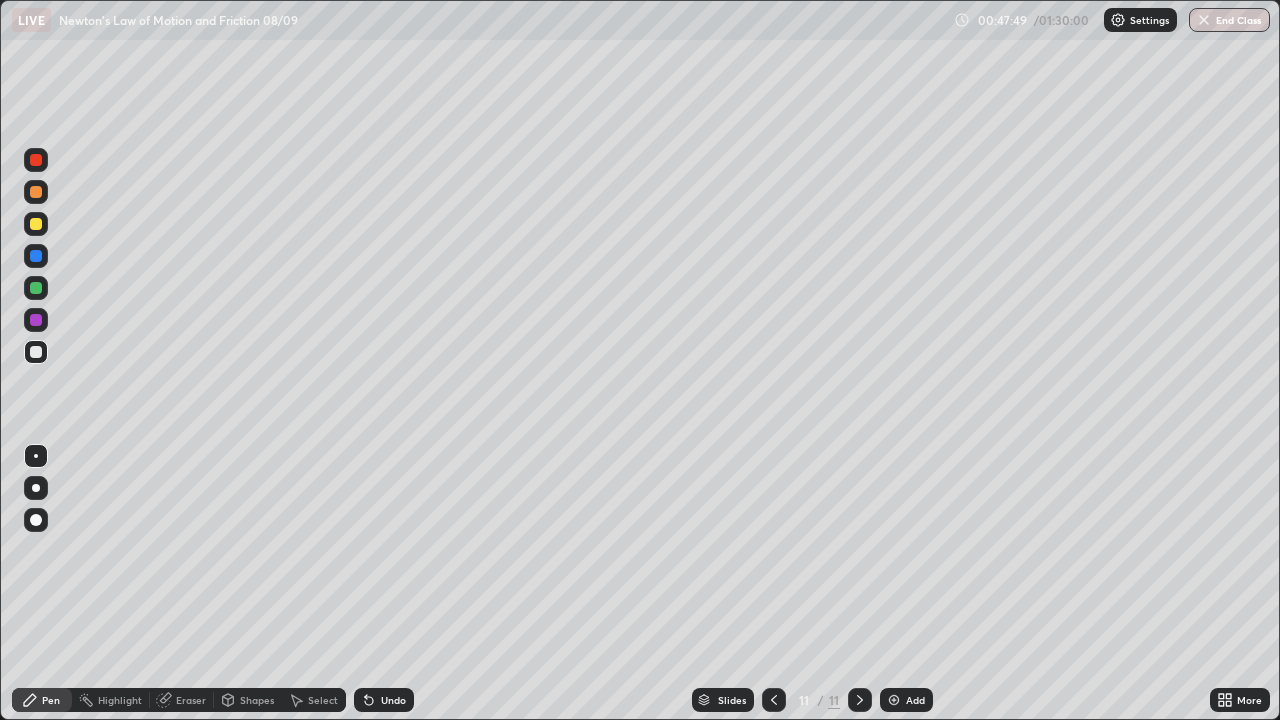 click on "Shapes" at bounding box center [257, 700] 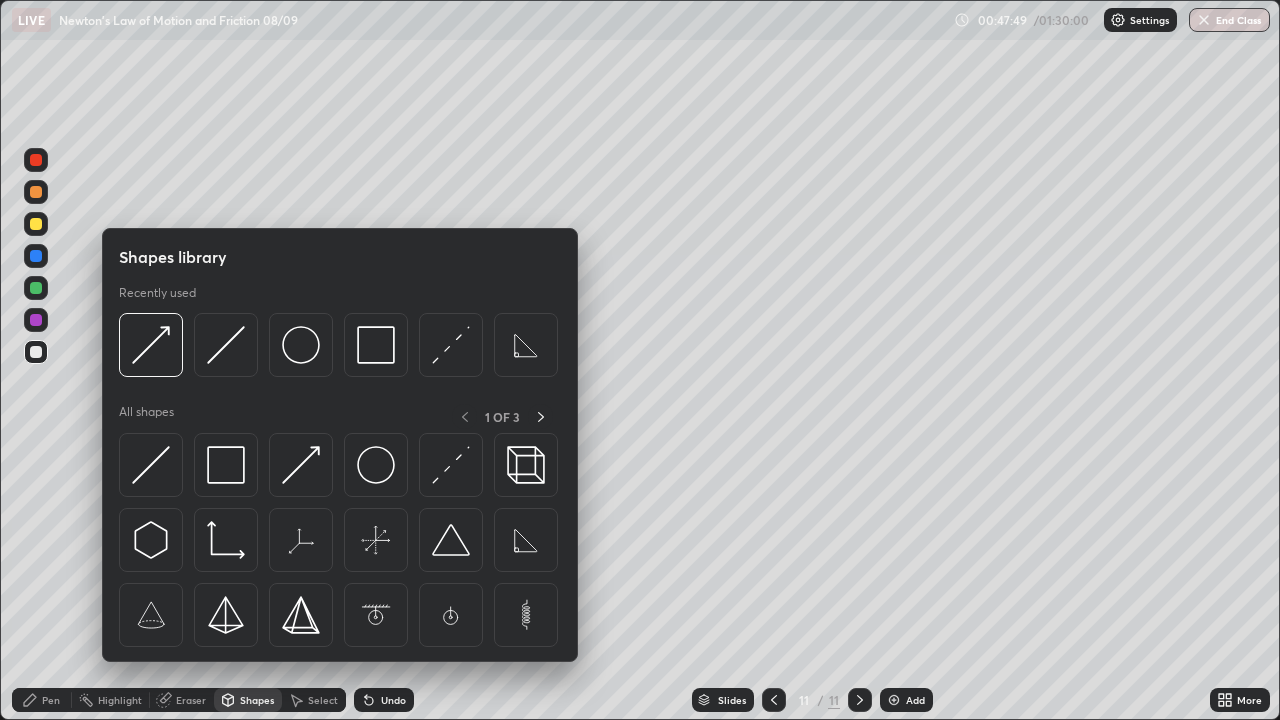 click on "Select" at bounding box center (323, 700) 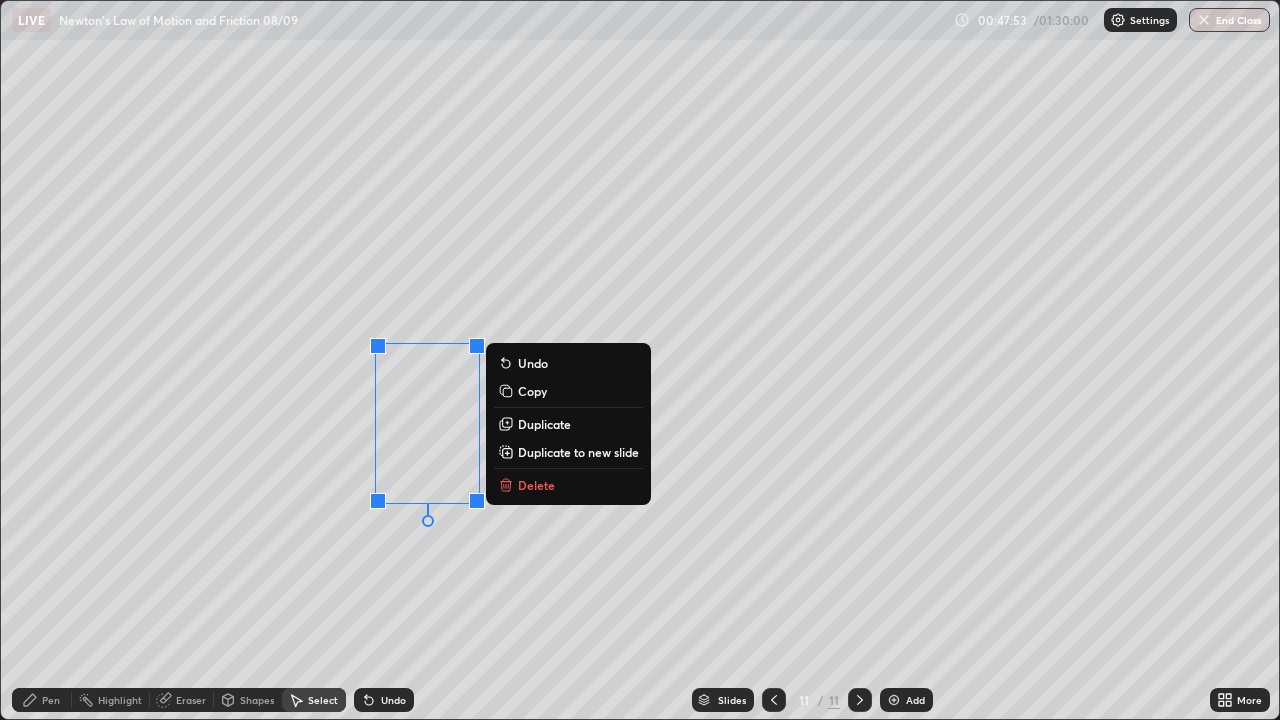 click on "Duplicate to new slide" at bounding box center [578, 452] 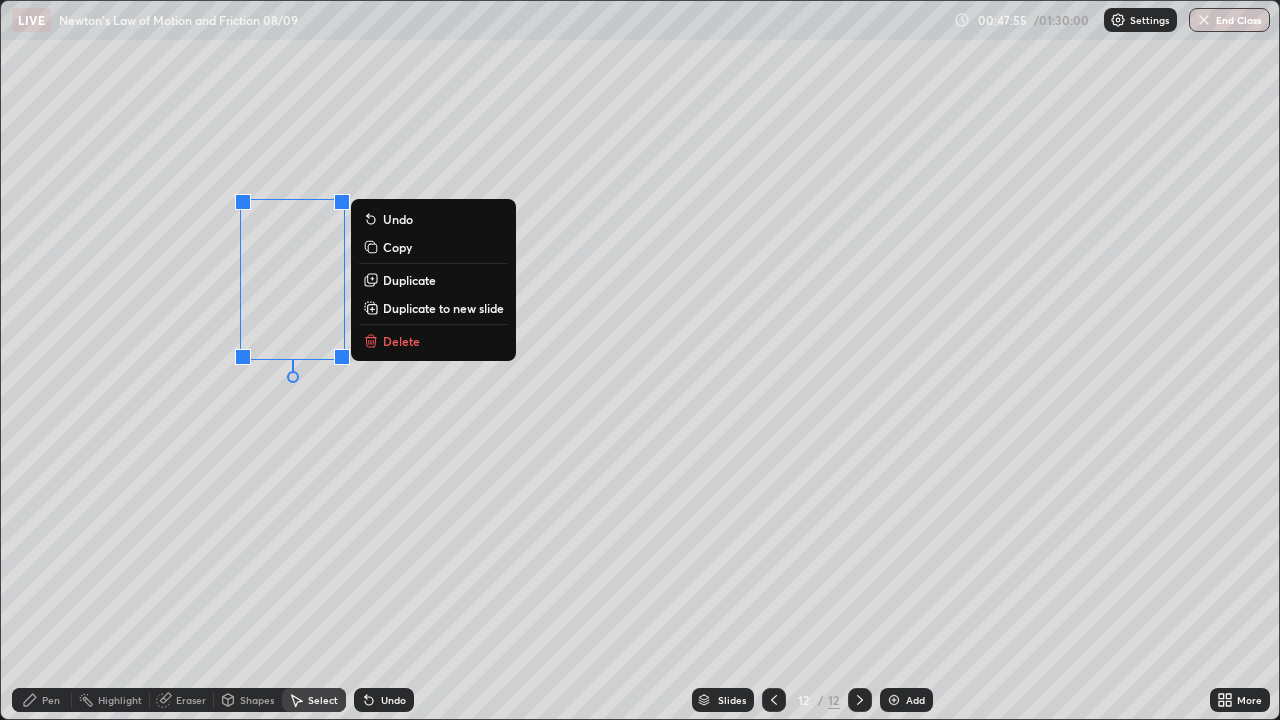 click on "Shapes" at bounding box center [257, 700] 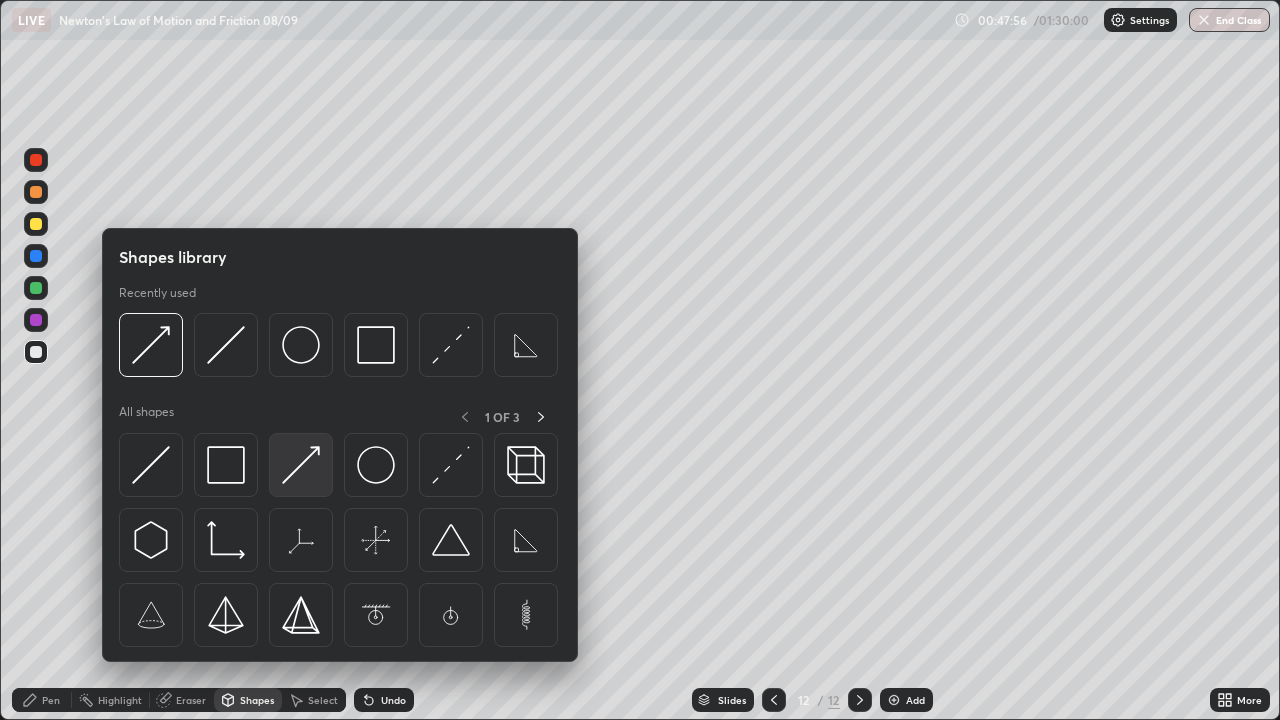 click at bounding box center [301, 465] 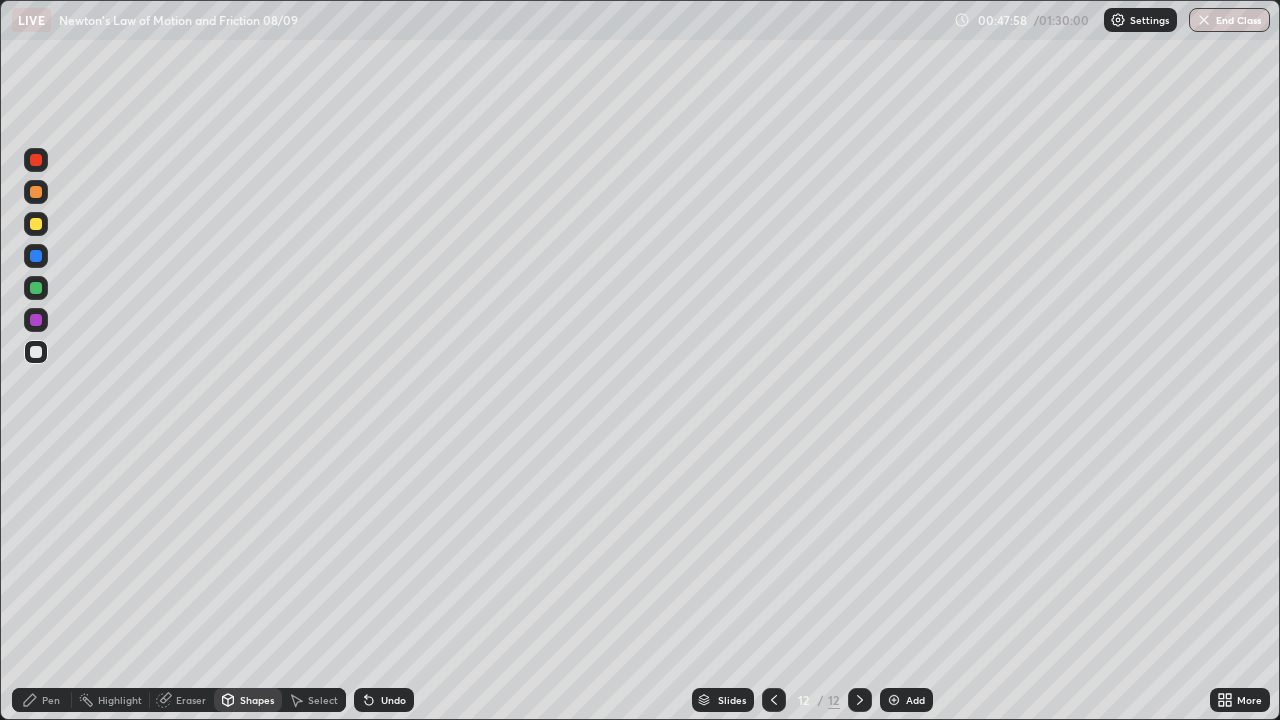 click on "Pen" at bounding box center (42, 700) 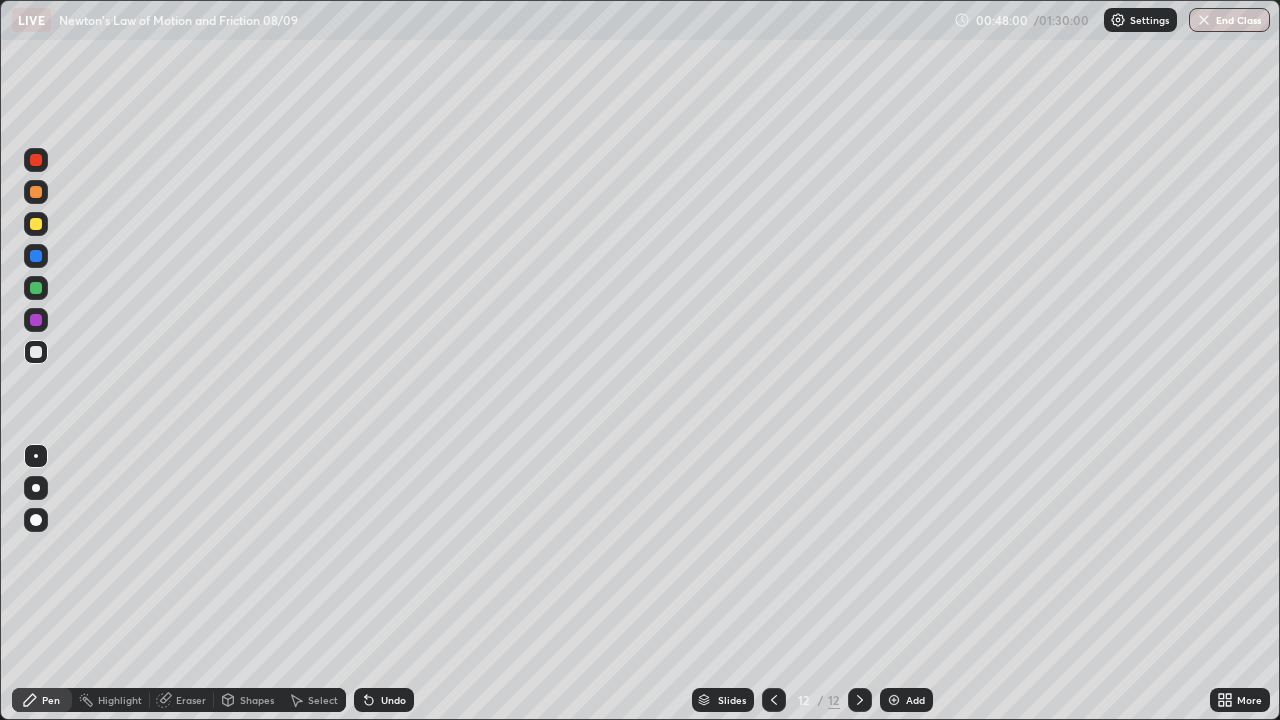 click on "Shapes" at bounding box center [248, 700] 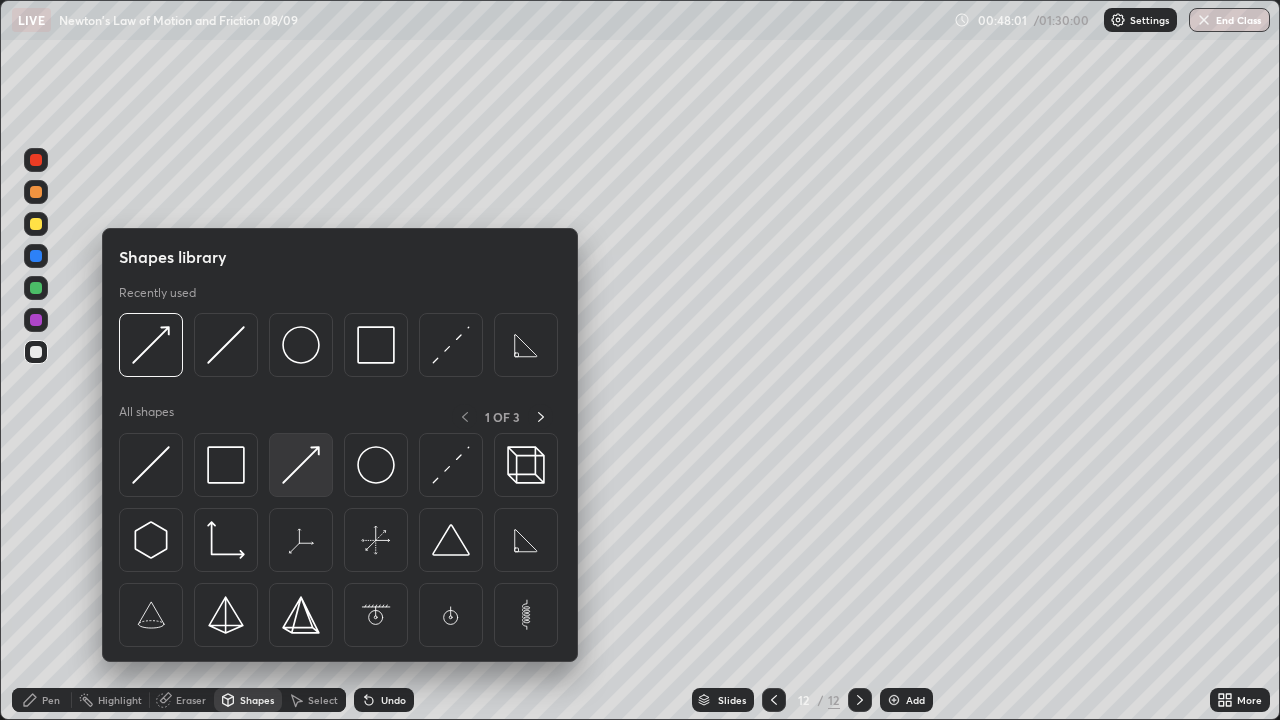 click at bounding box center (301, 465) 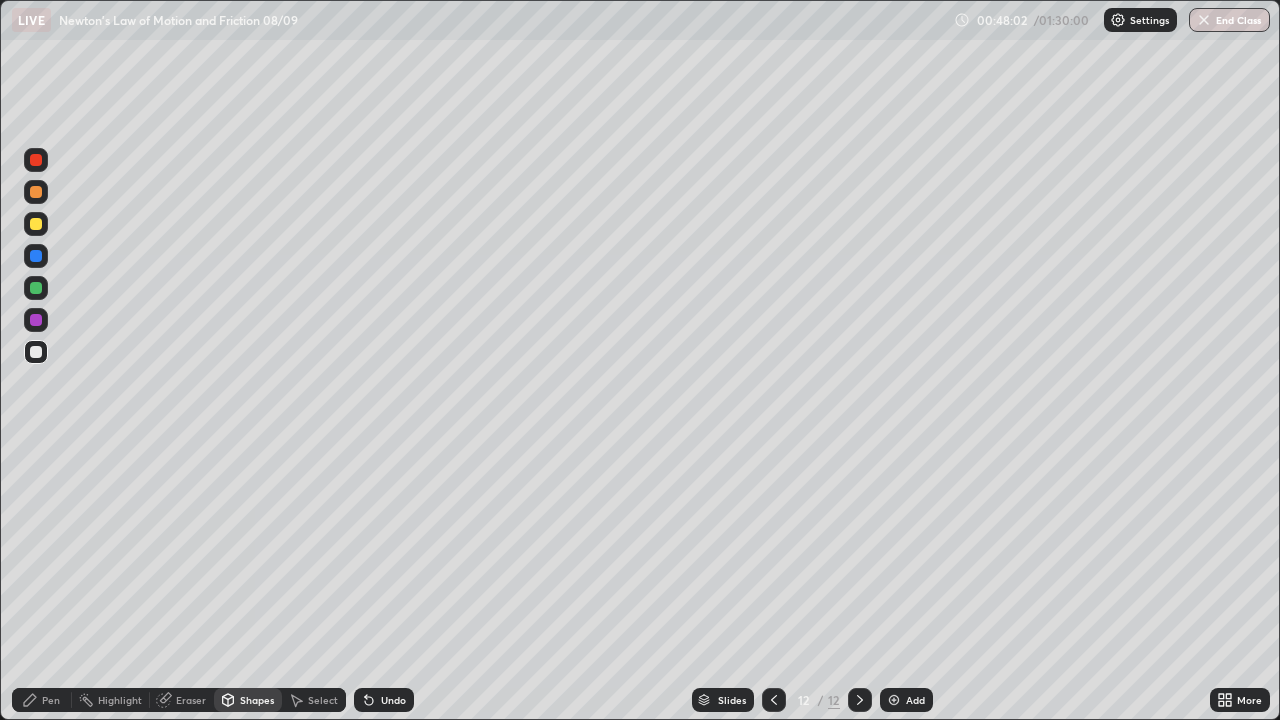click on "Pen" at bounding box center [42, 700] 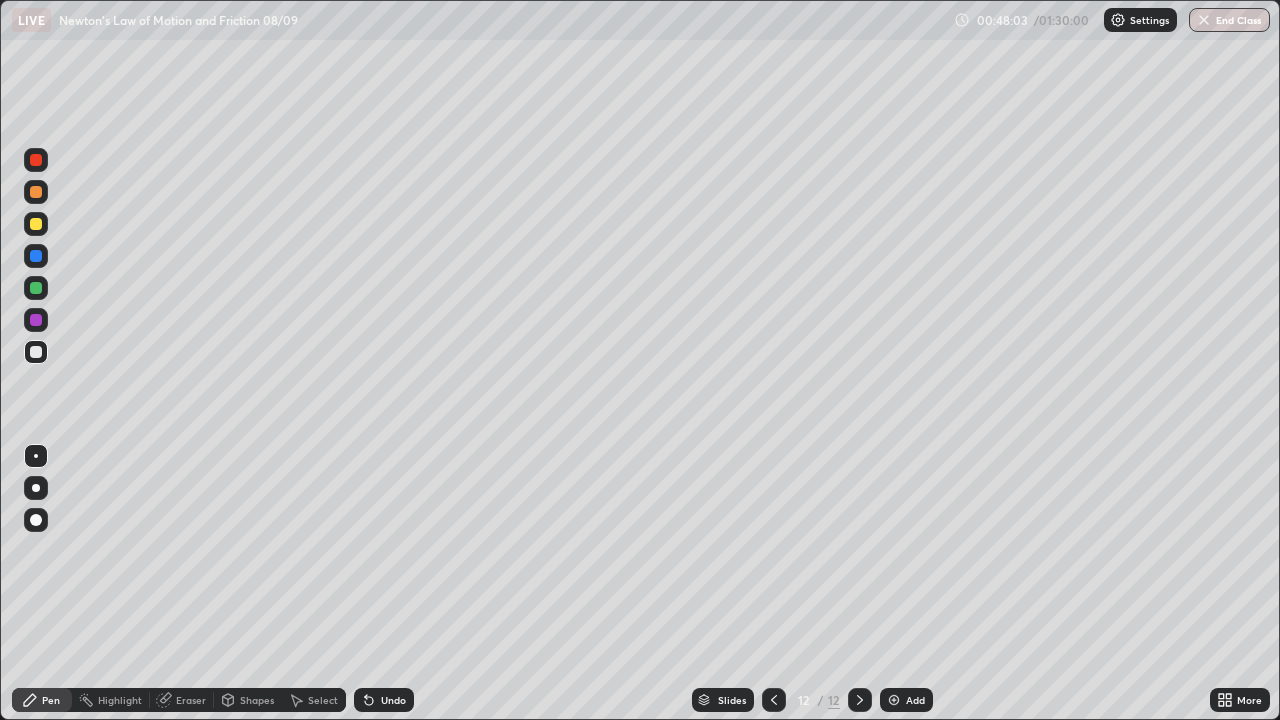 click on "Pen" at bounding box center [51, 700] 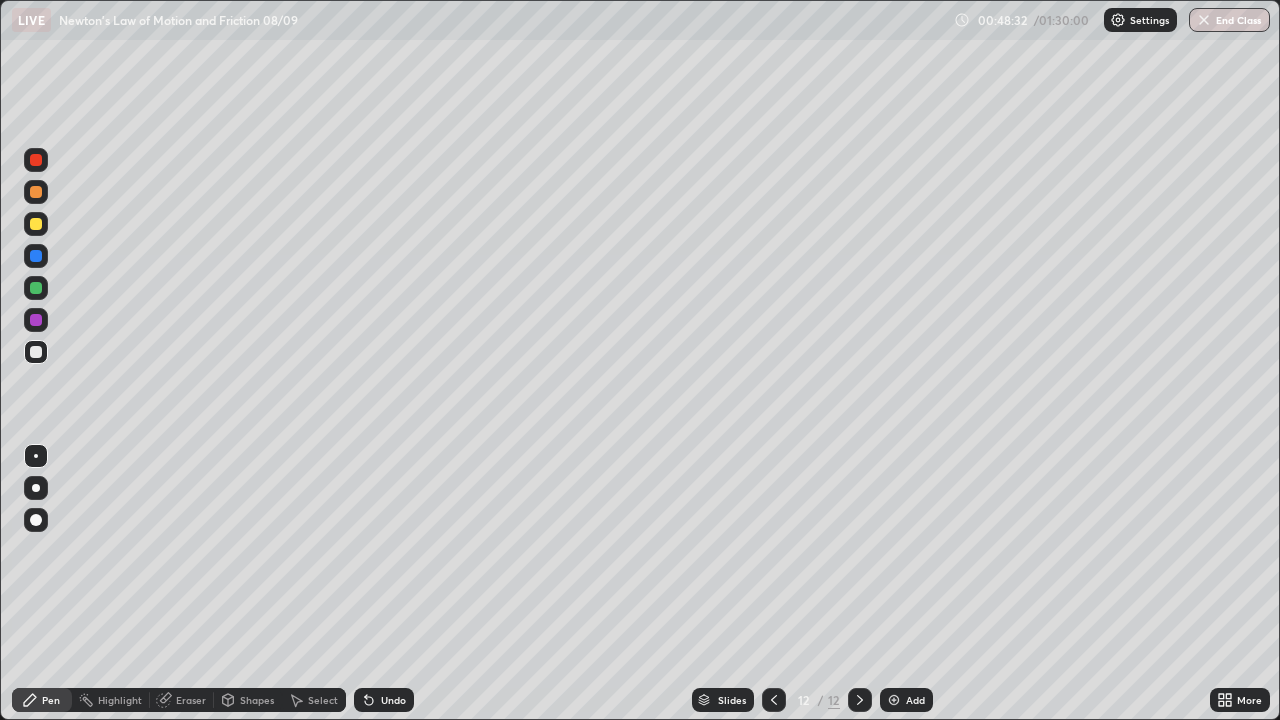 click 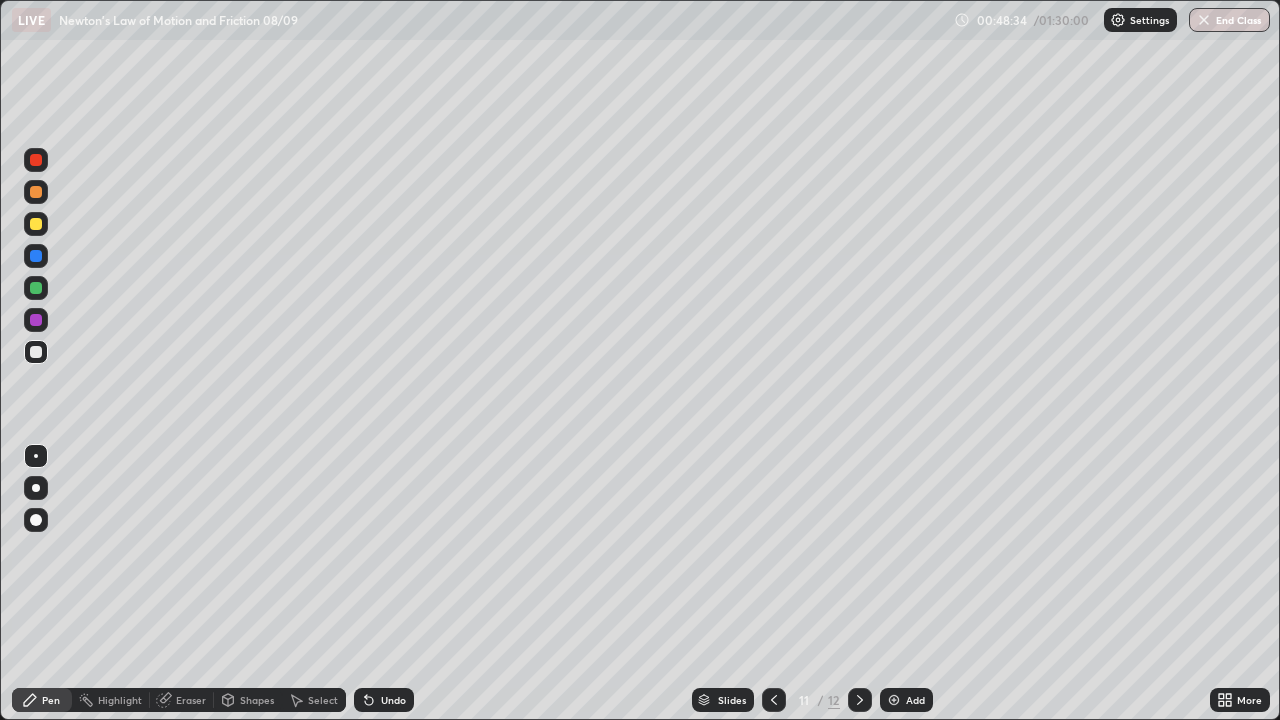 click 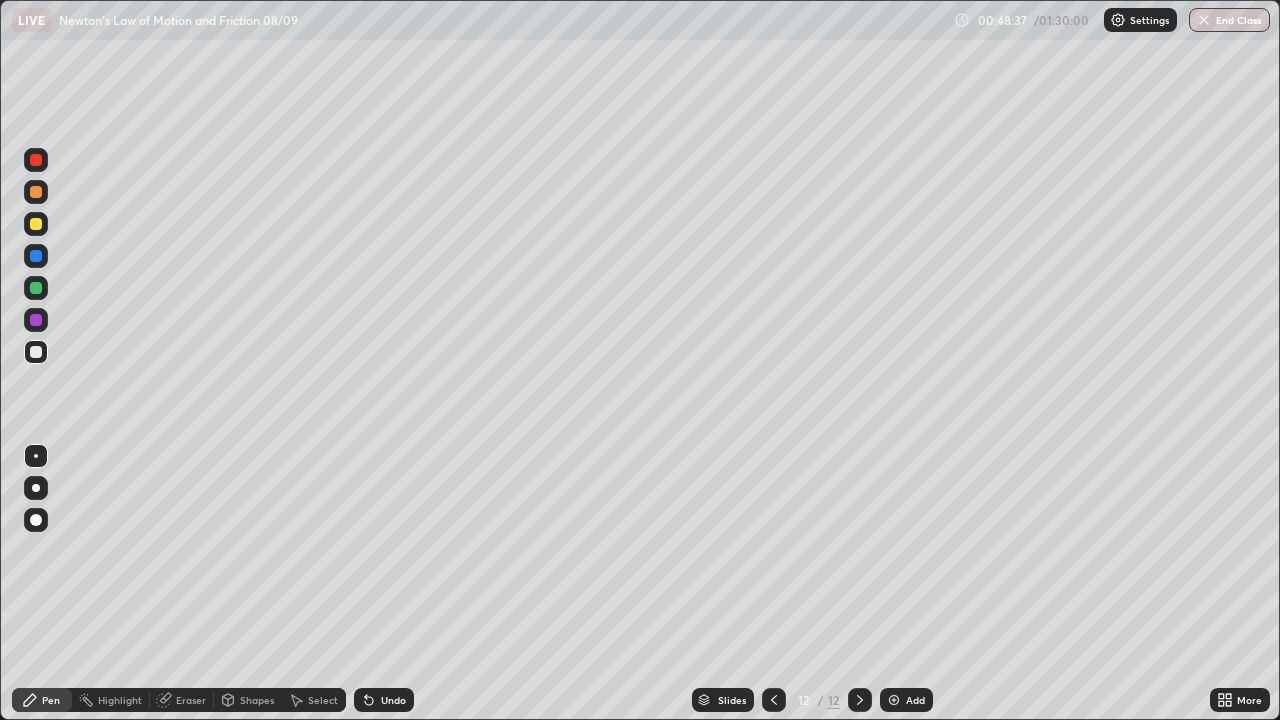 click on "Undo" at bounding box center [393, 700] 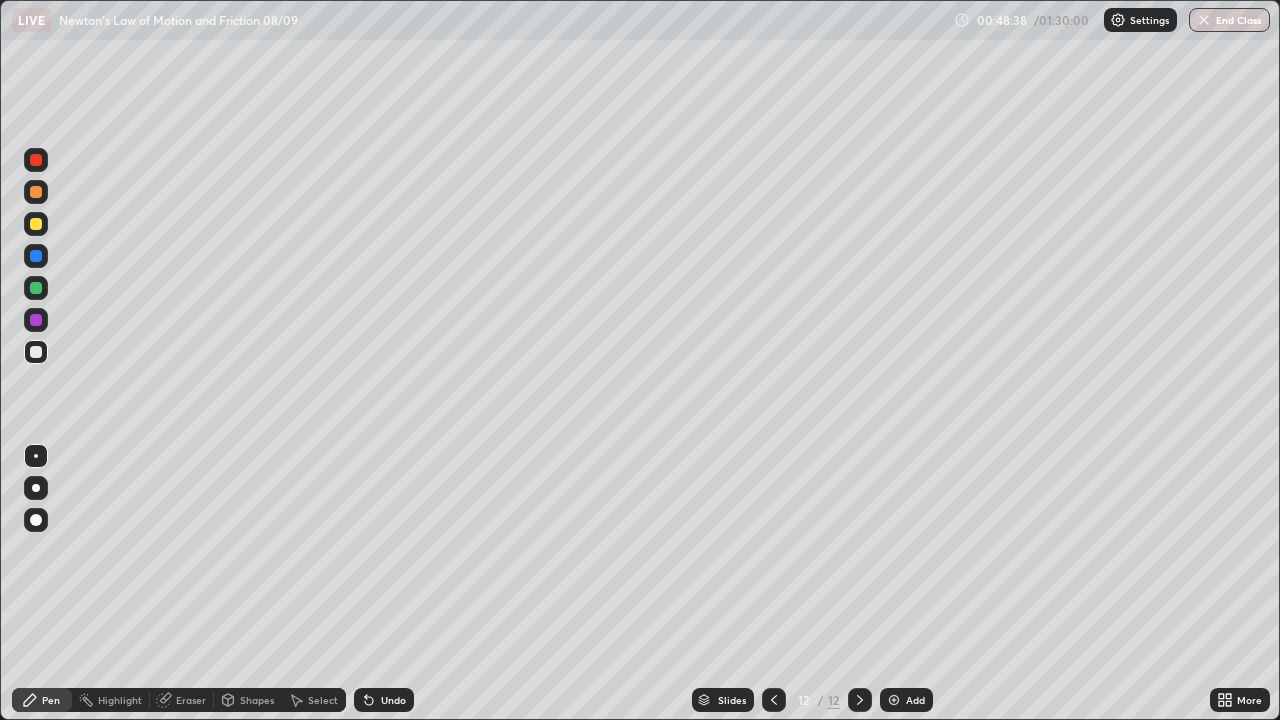 click on "Undo" at bounding box center (393, 700) 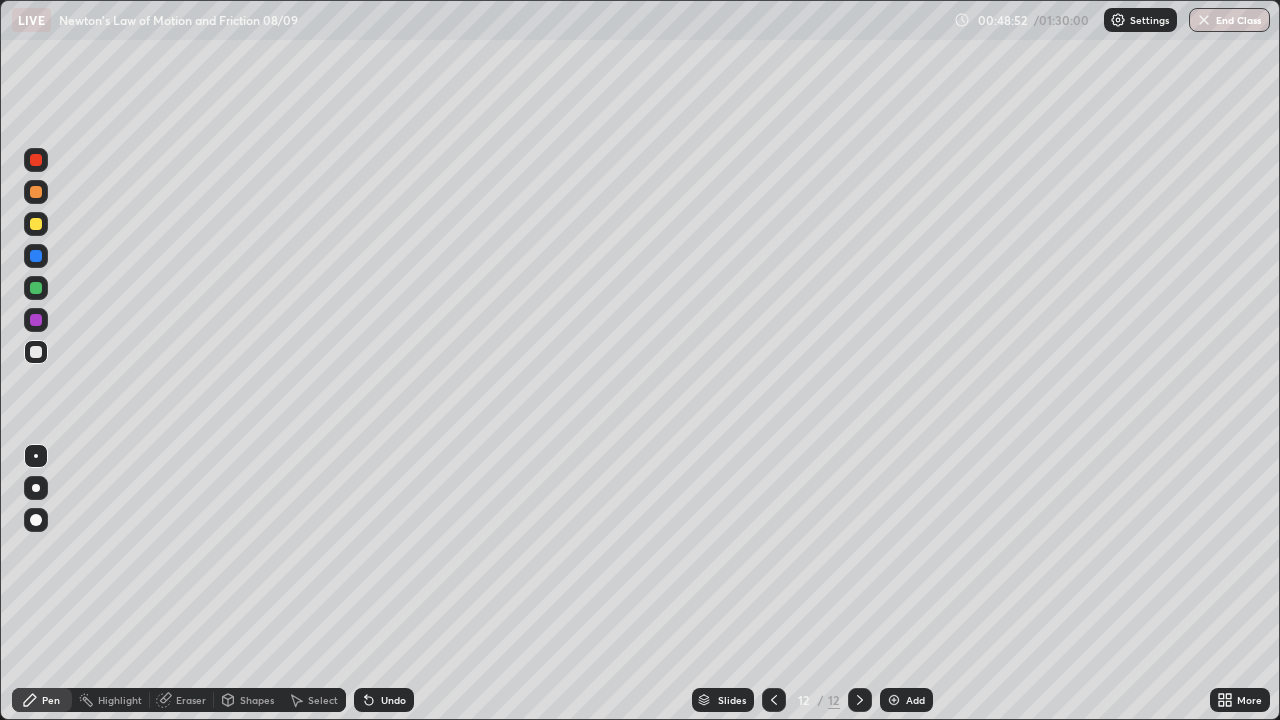 click 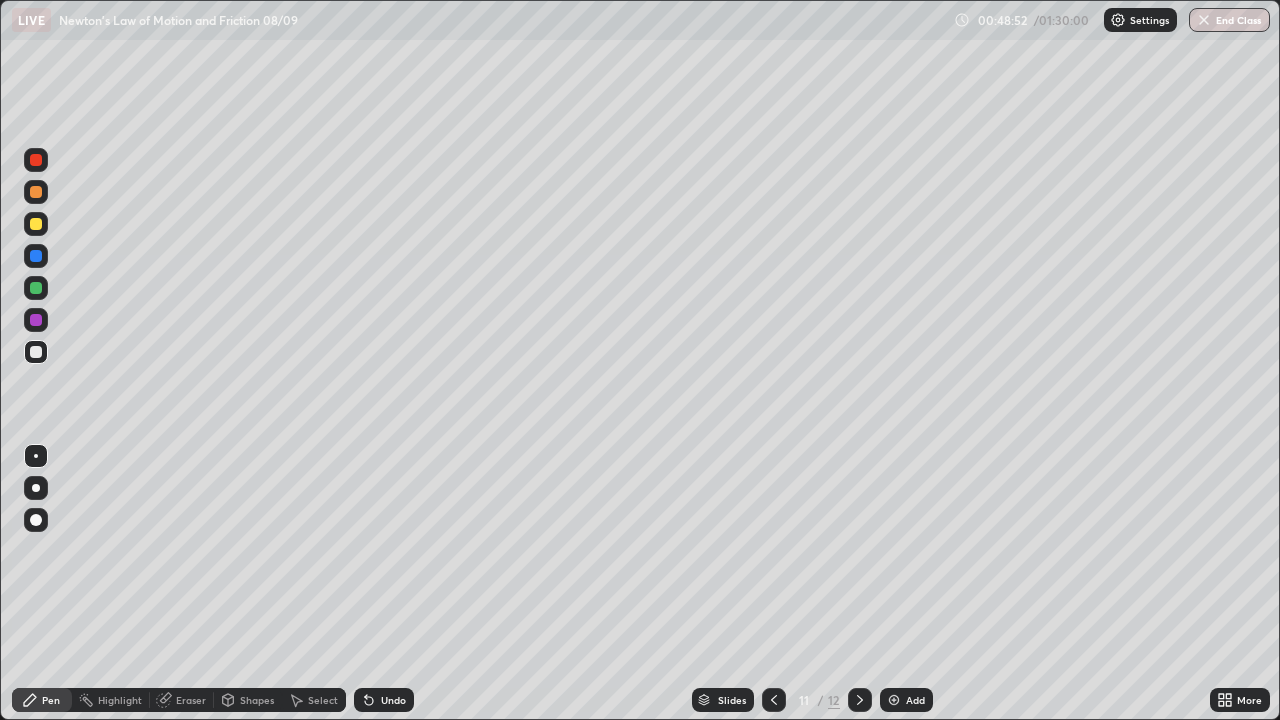 click 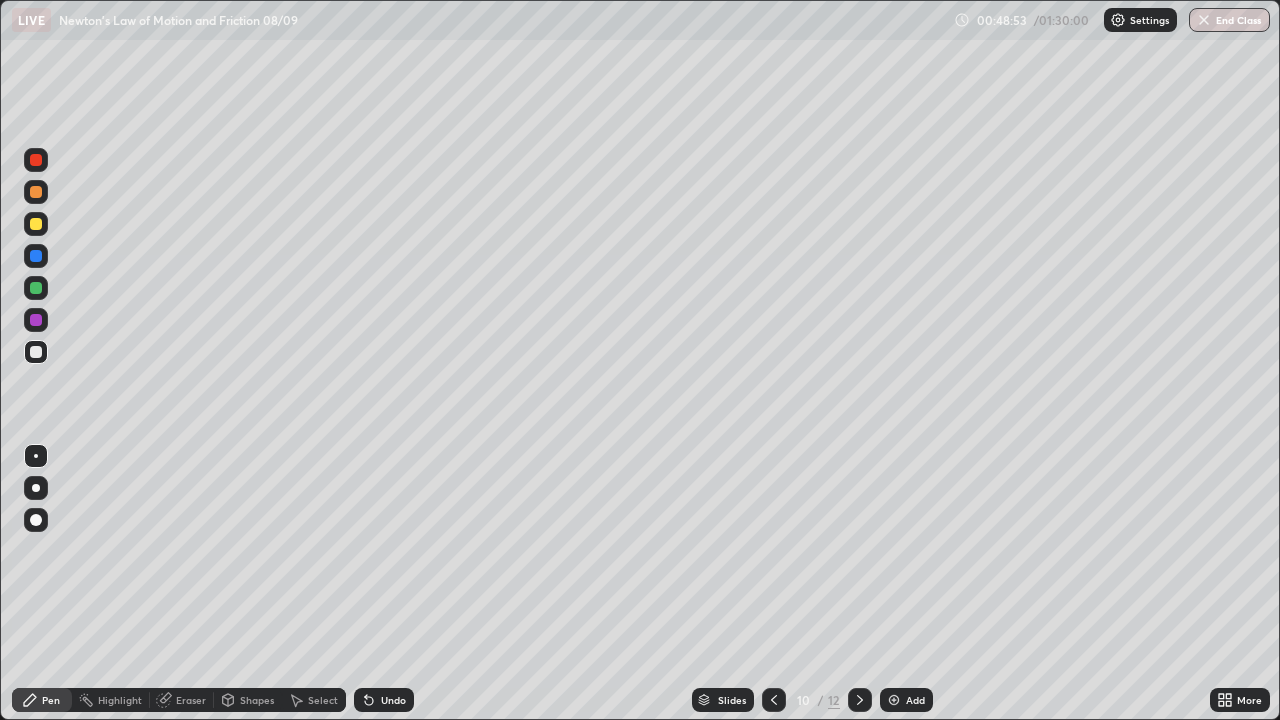 click 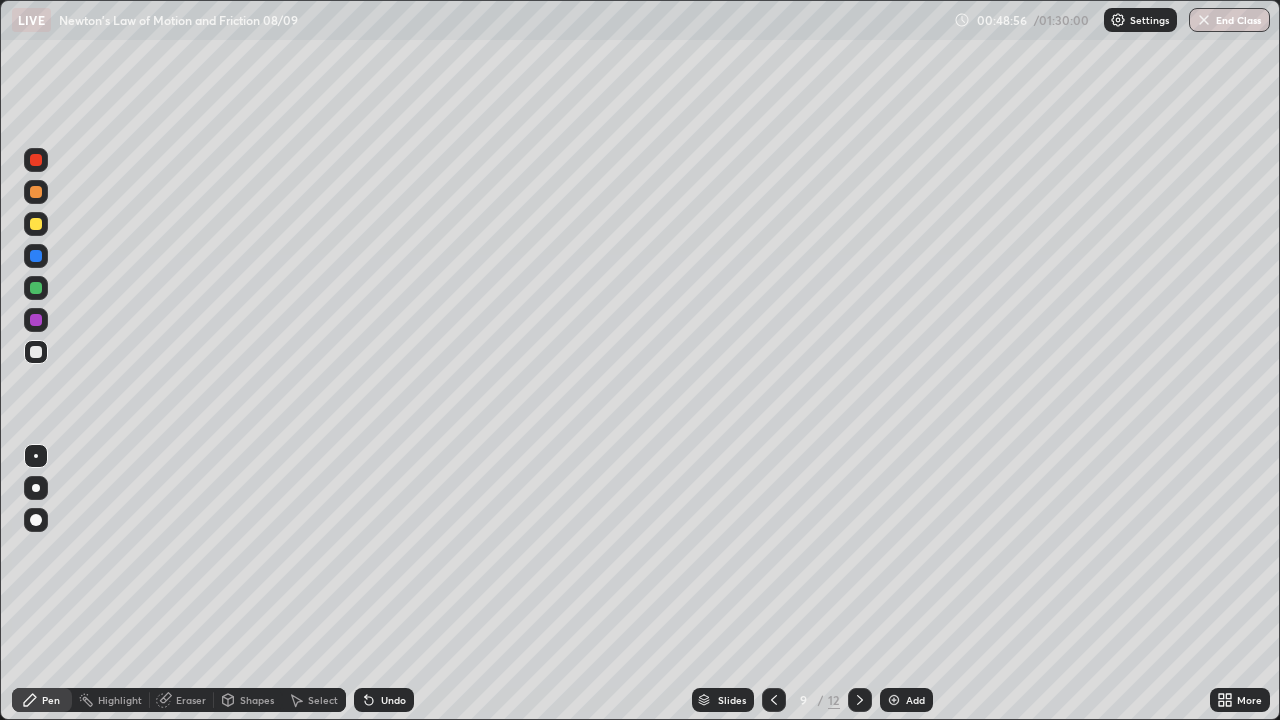 click 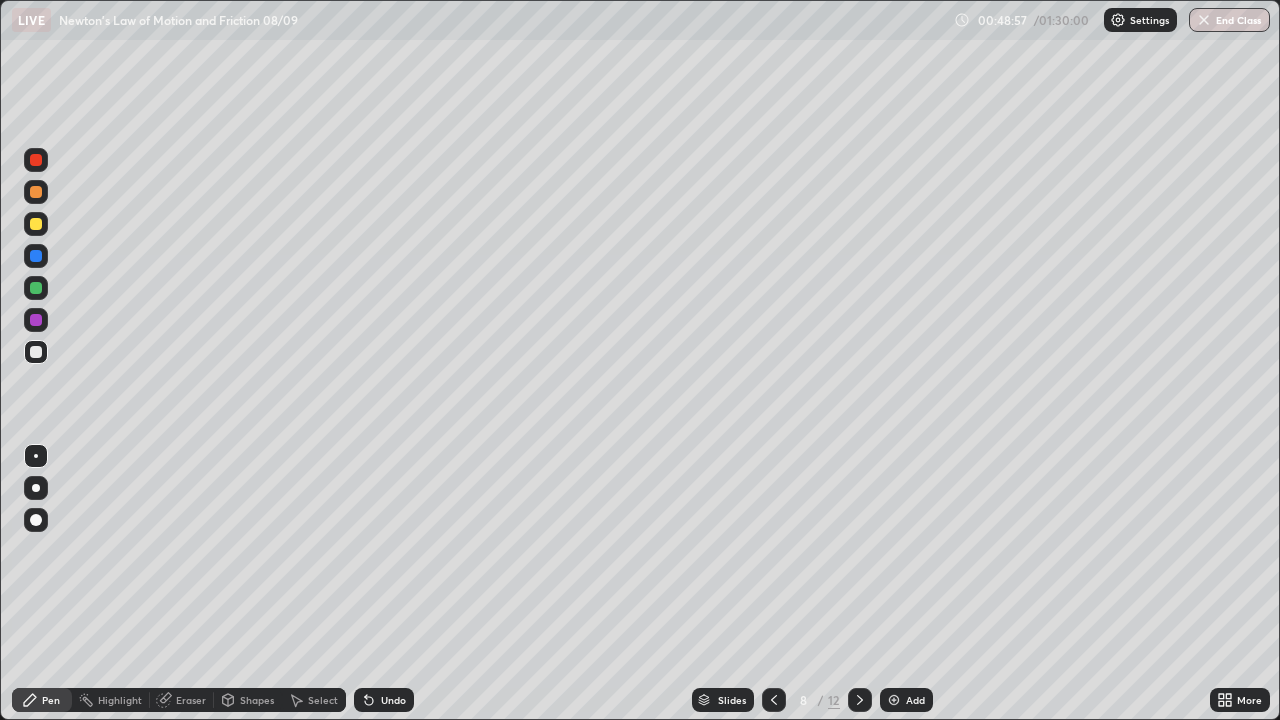 click 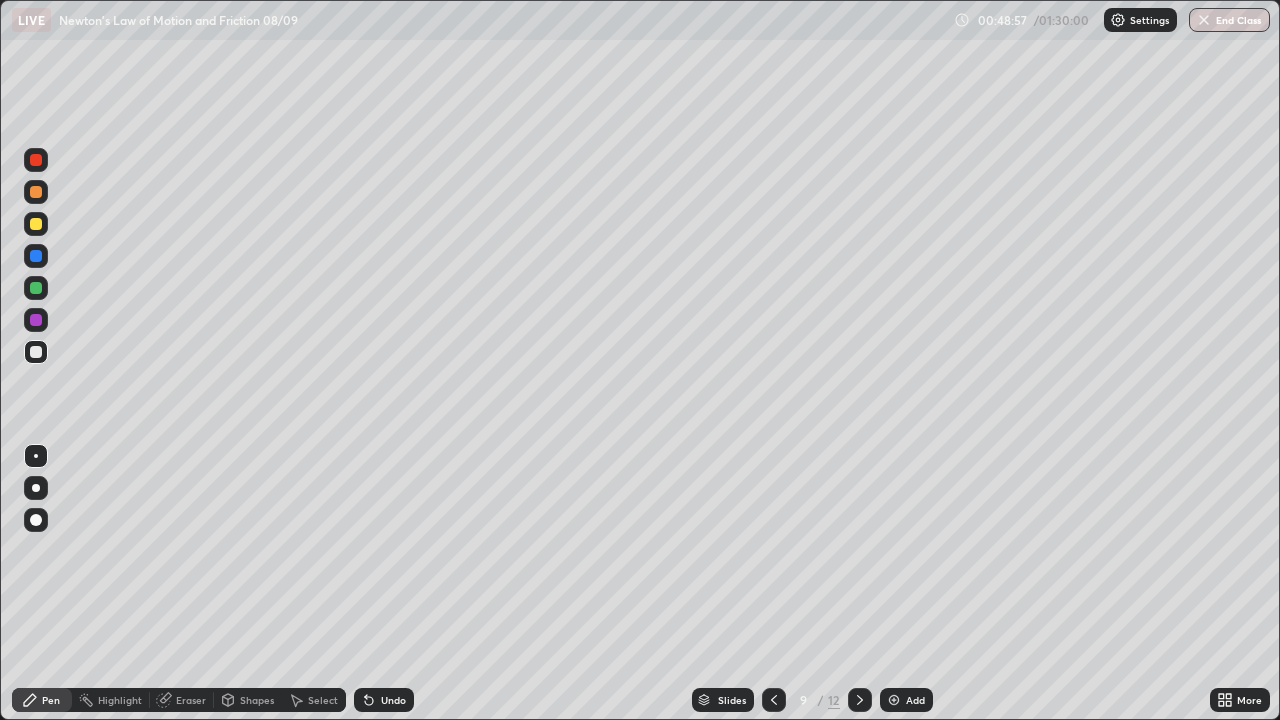 click 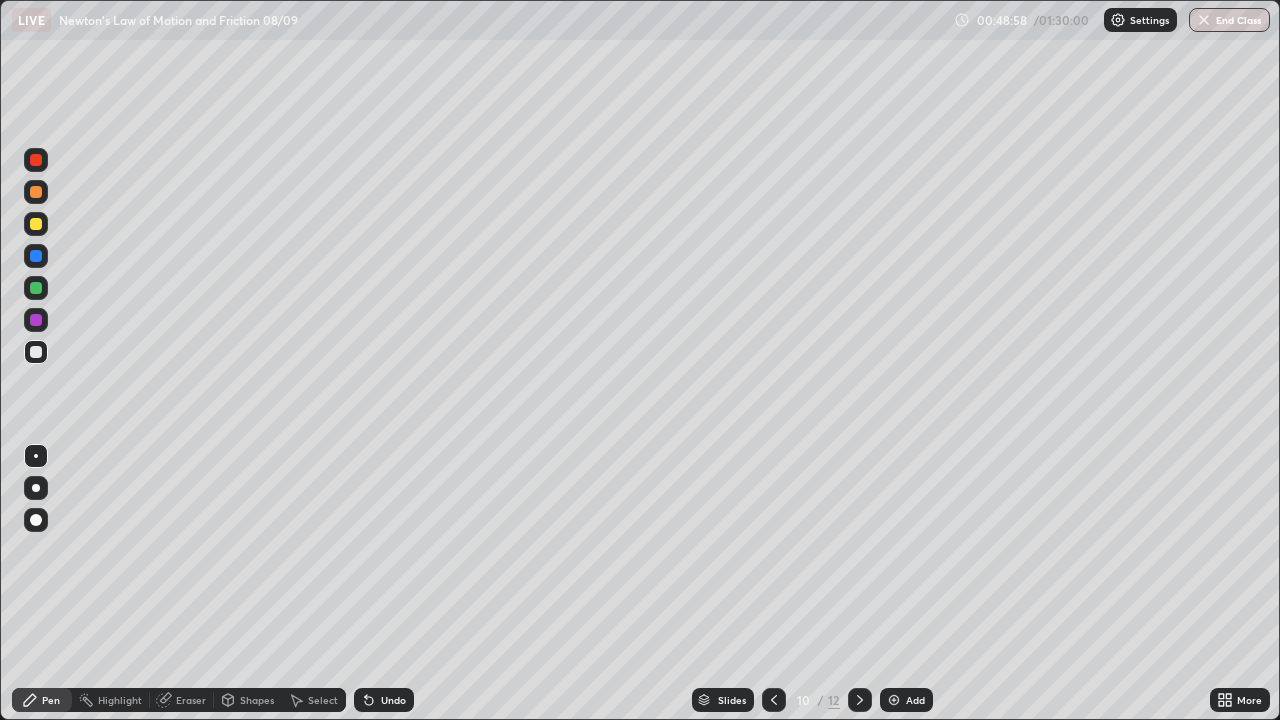 click 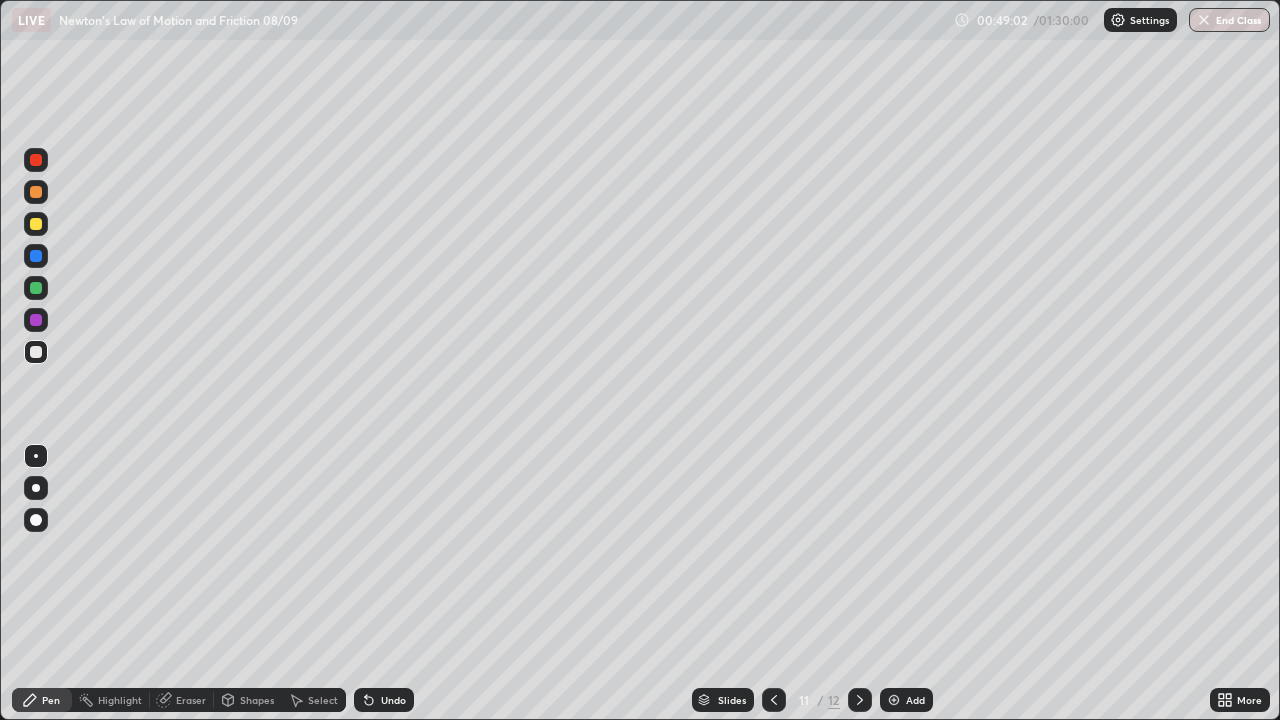 click on "Shapes" at bounding box center [257, 700] 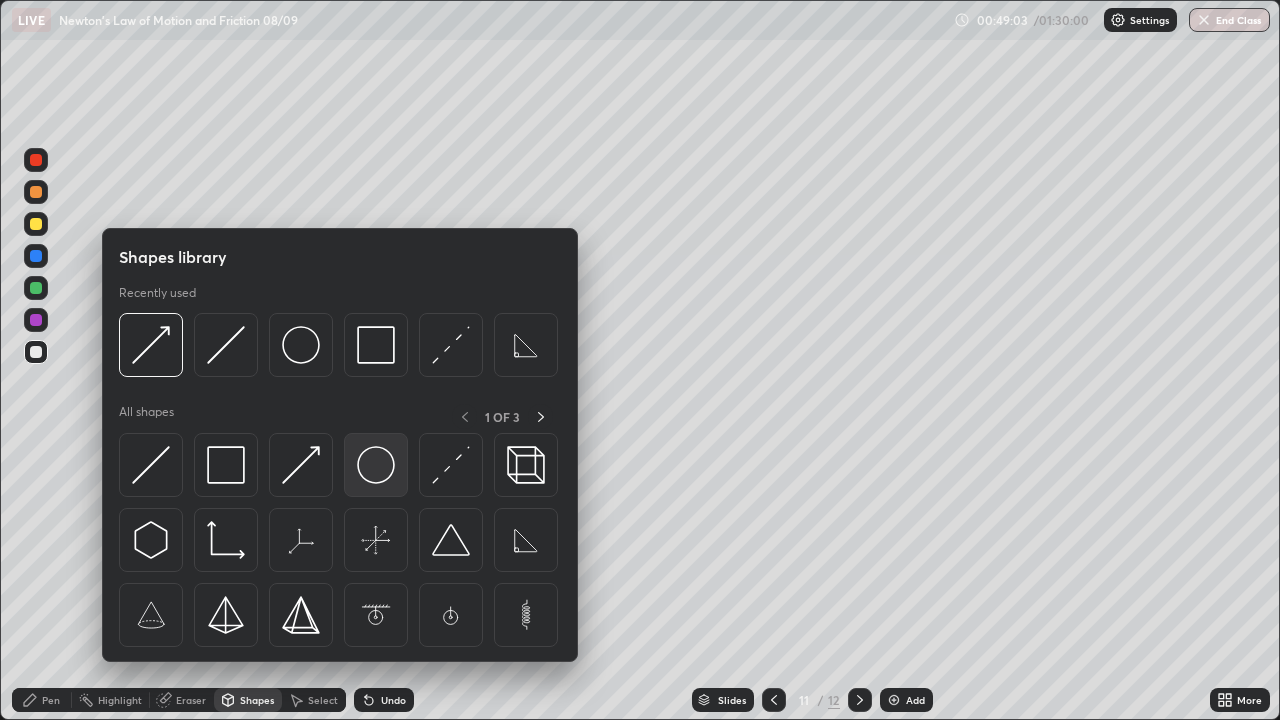 click at bounding box center [376, 465] 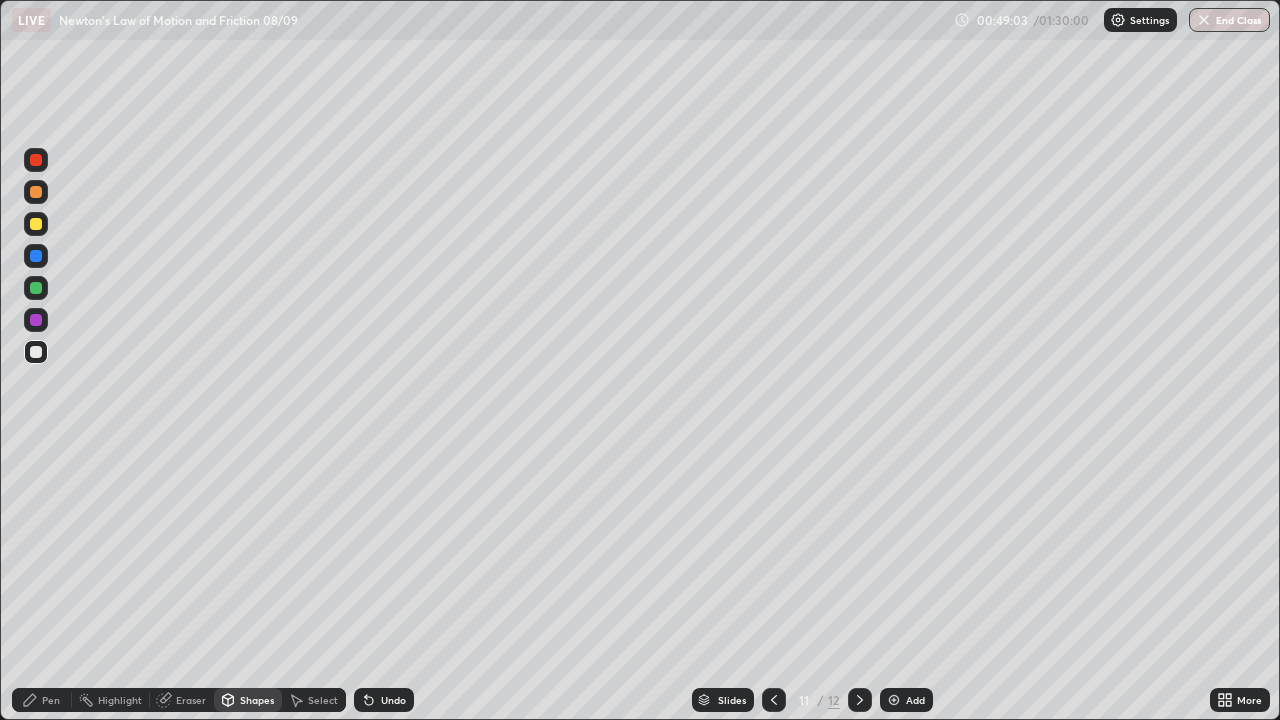 click at bounding box center (36, 256) 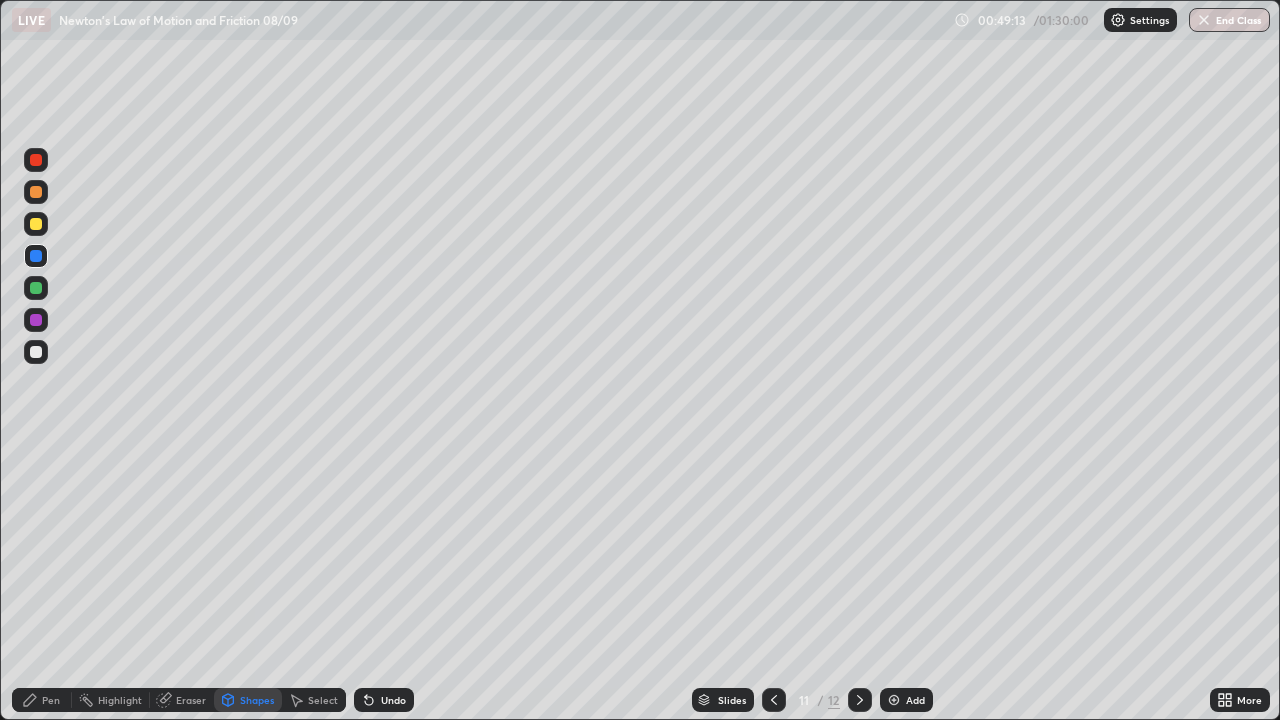 click on "Pen" at bounding box center (51, 700) 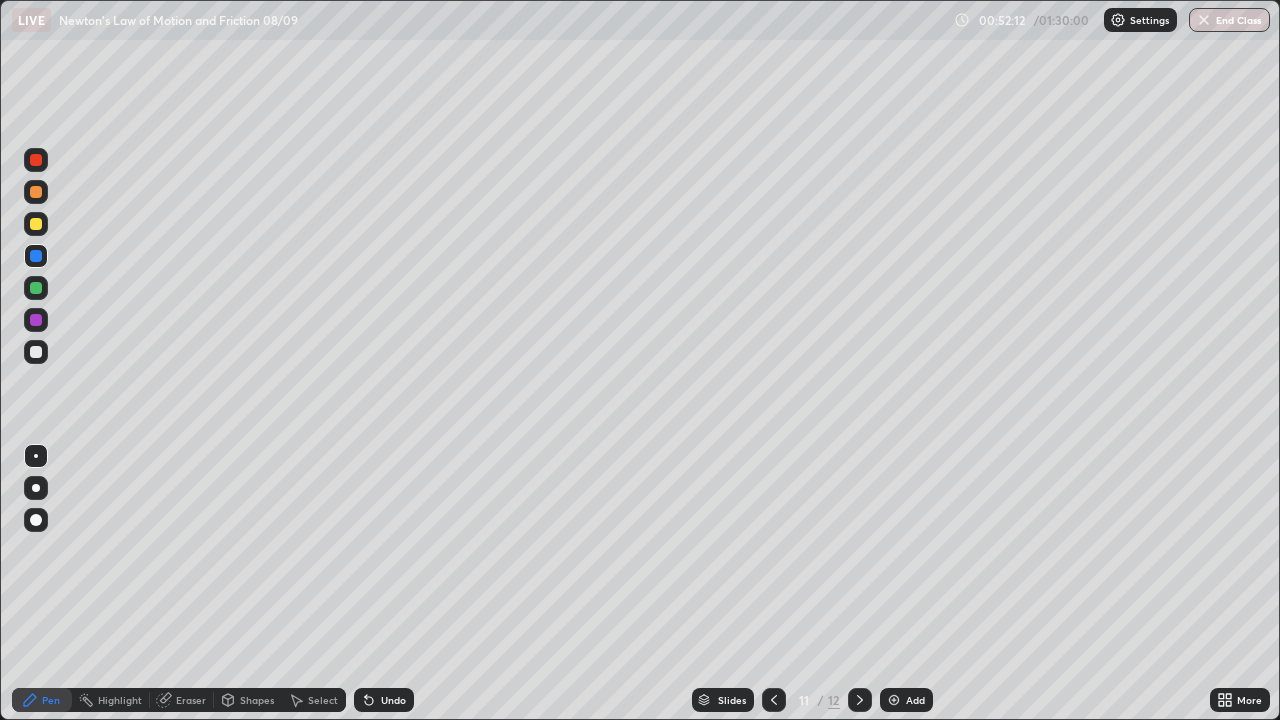 click 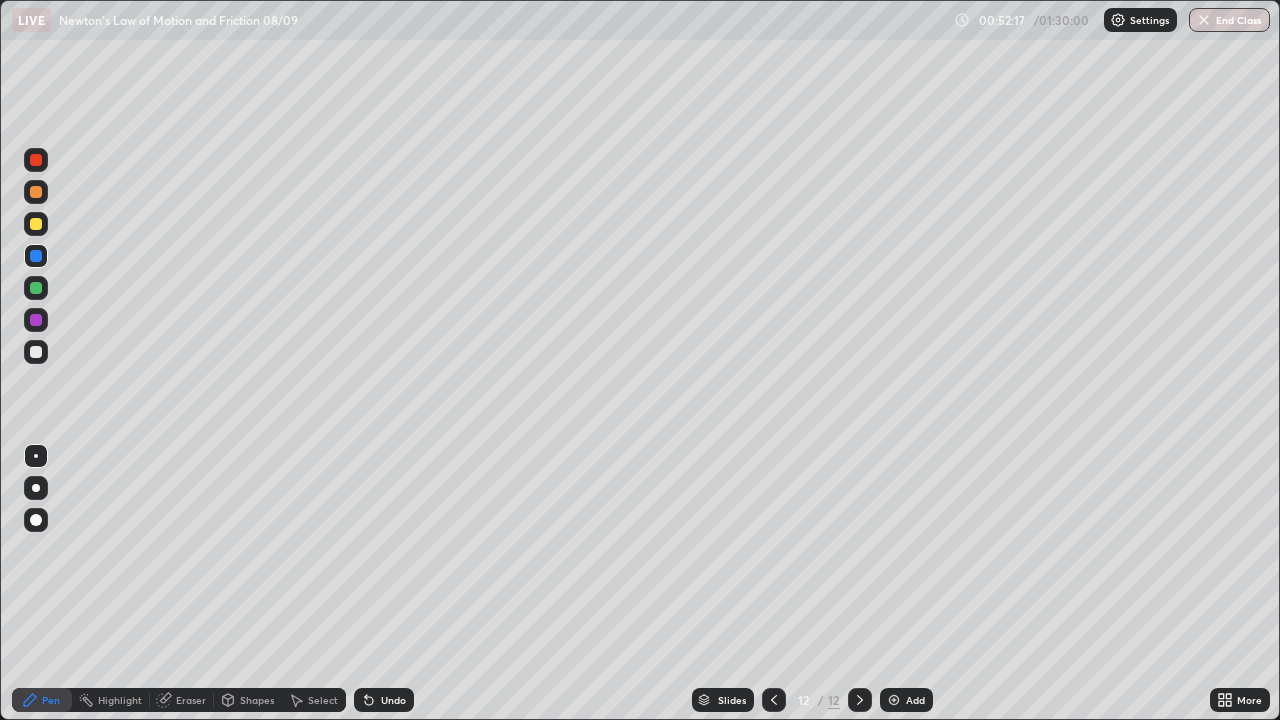 click on "Add" at bounding box center (906, 700) 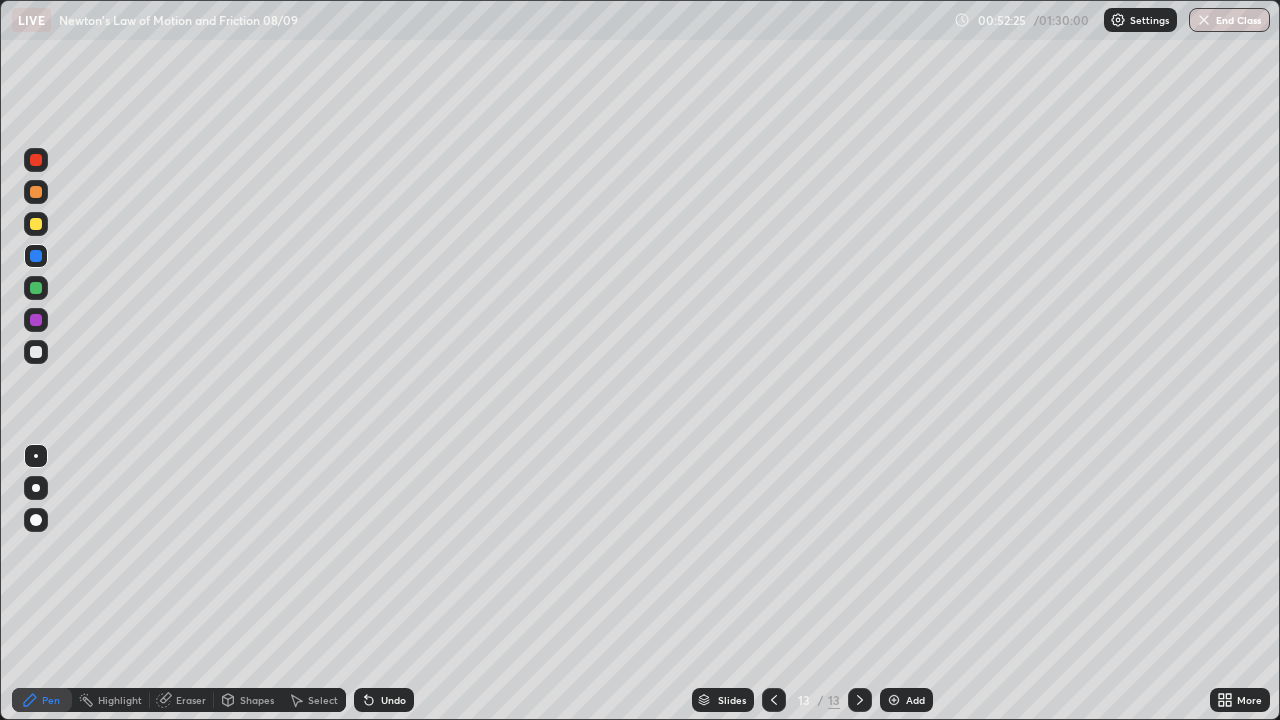 click at bounding box center [36, 288] 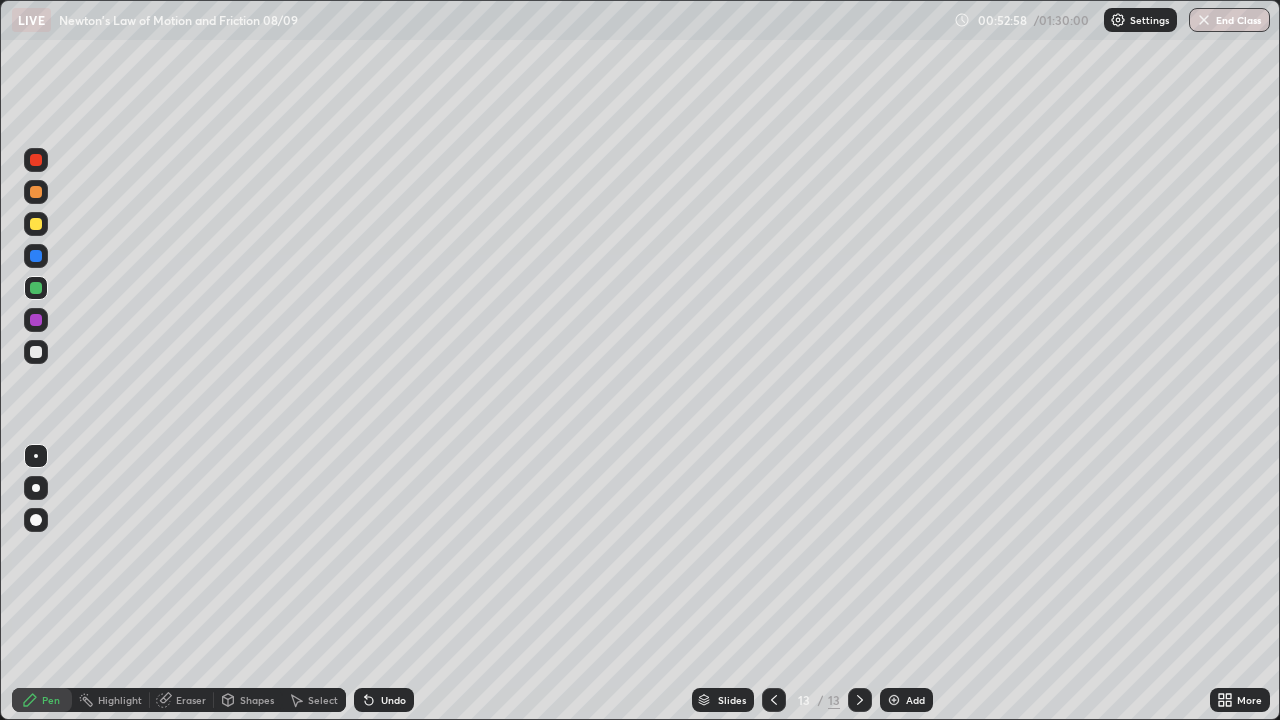 click on "Shapes" at bounding box center [257, 700] 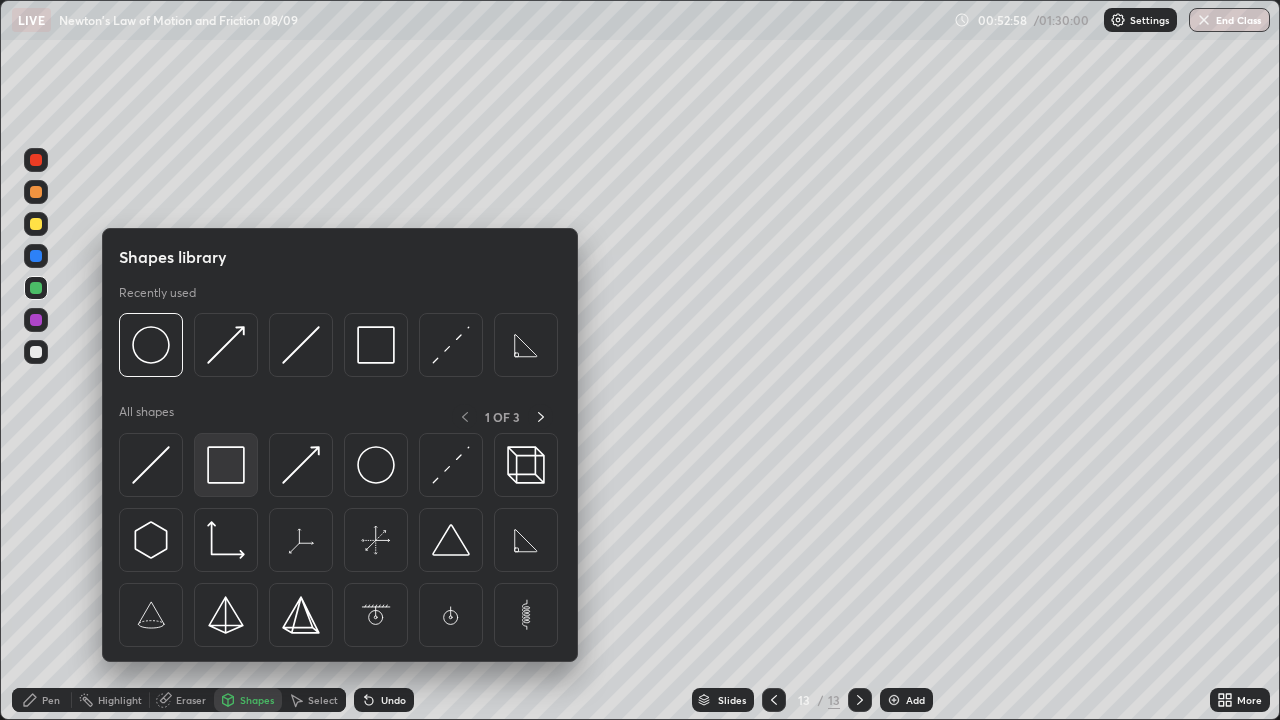 click at bounding box center [226, 465] 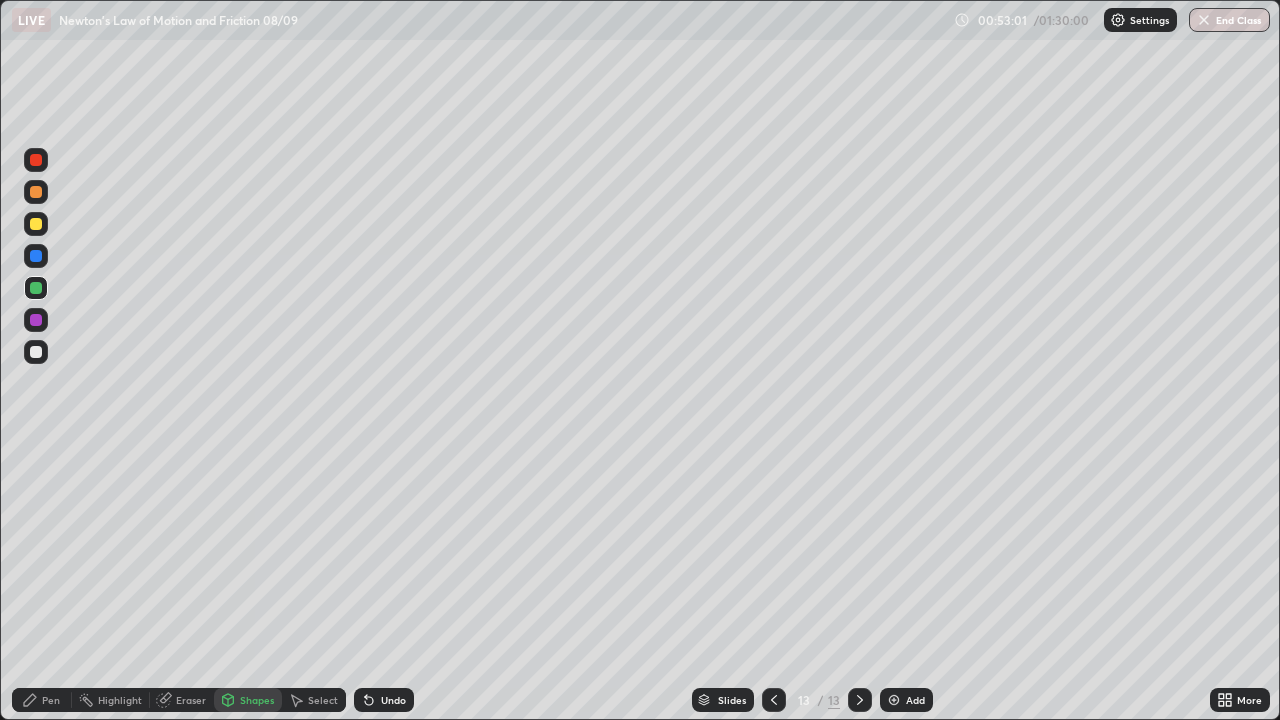 click on "Pen" at bounding box center [42, 700] 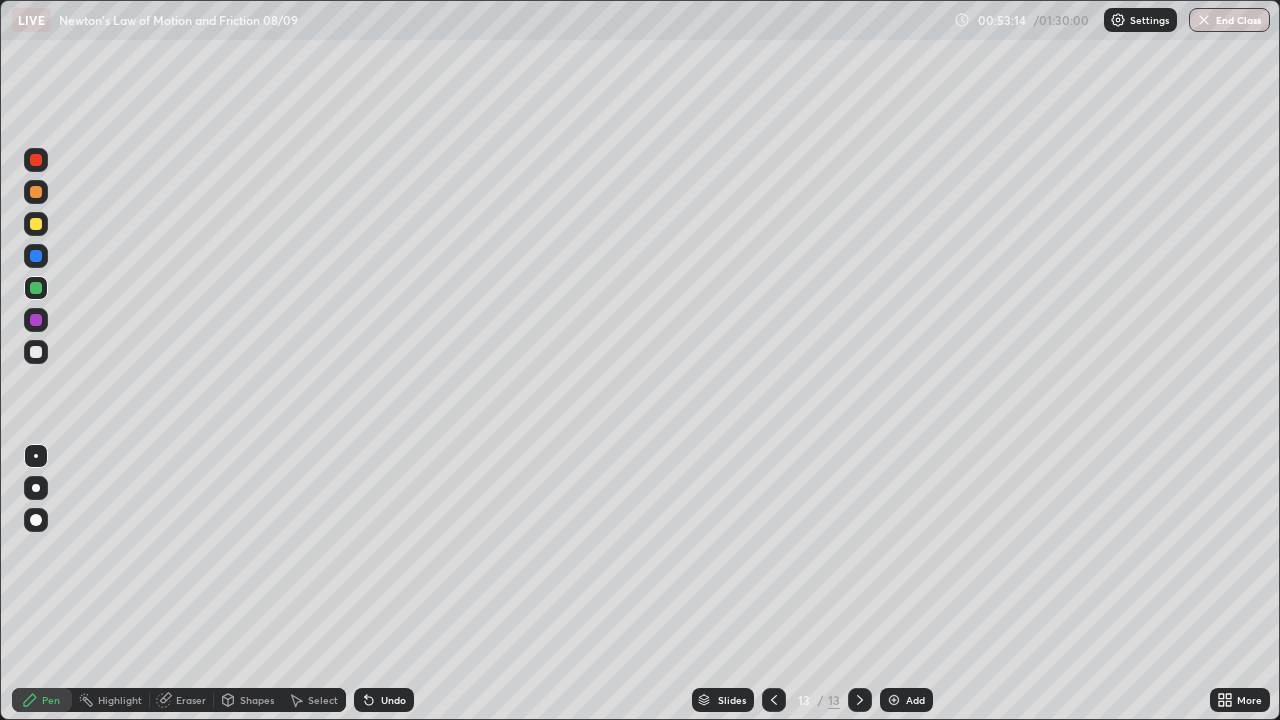 click 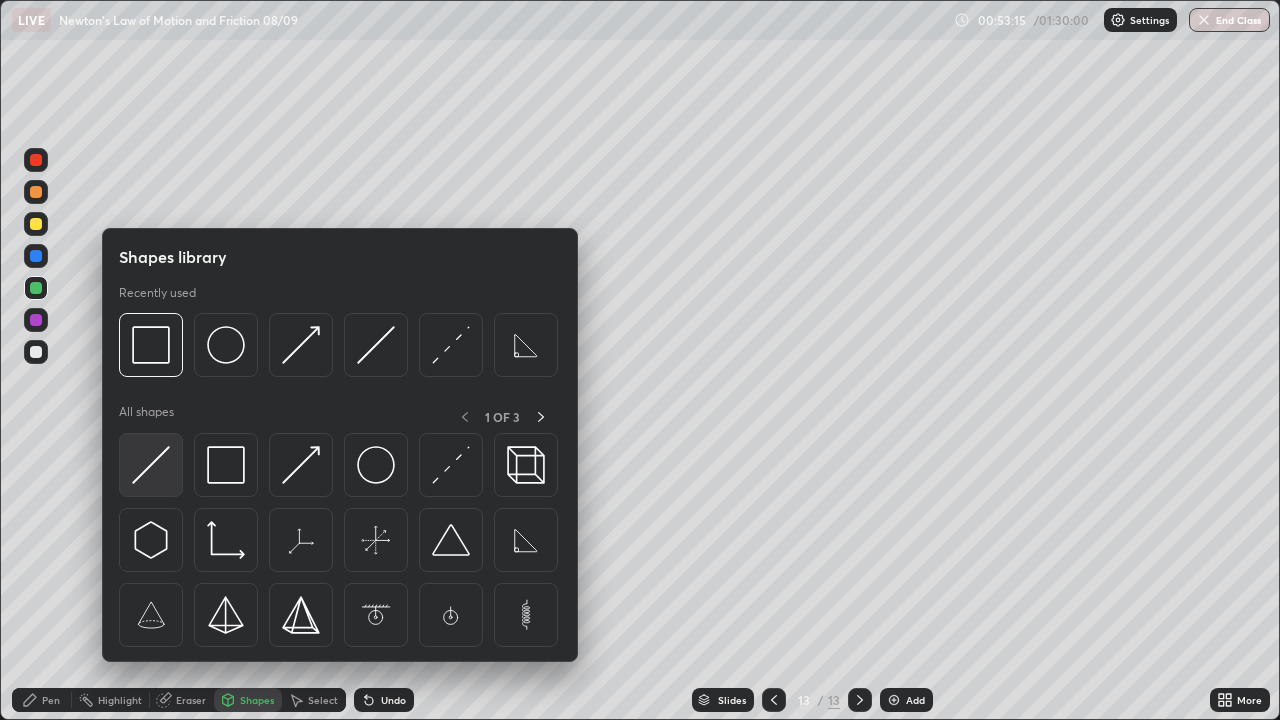 click at bounding box center (151, 465) 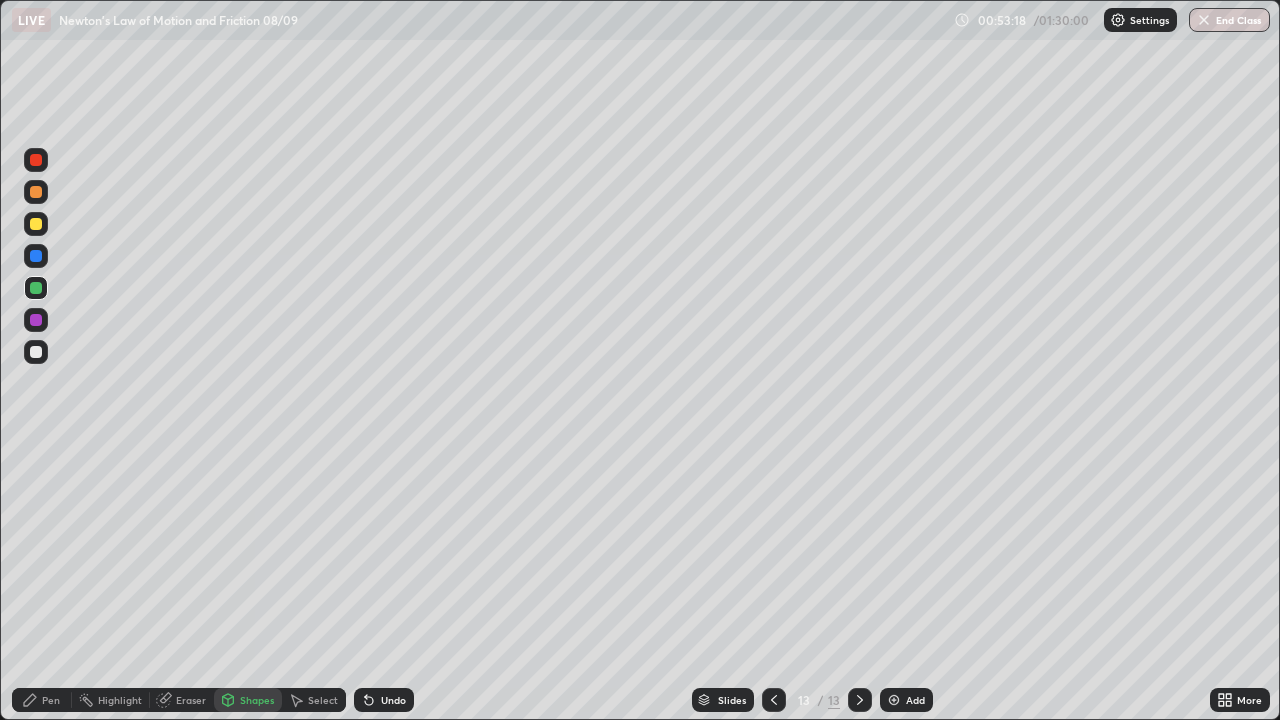 click at bounding box center [36, 224] 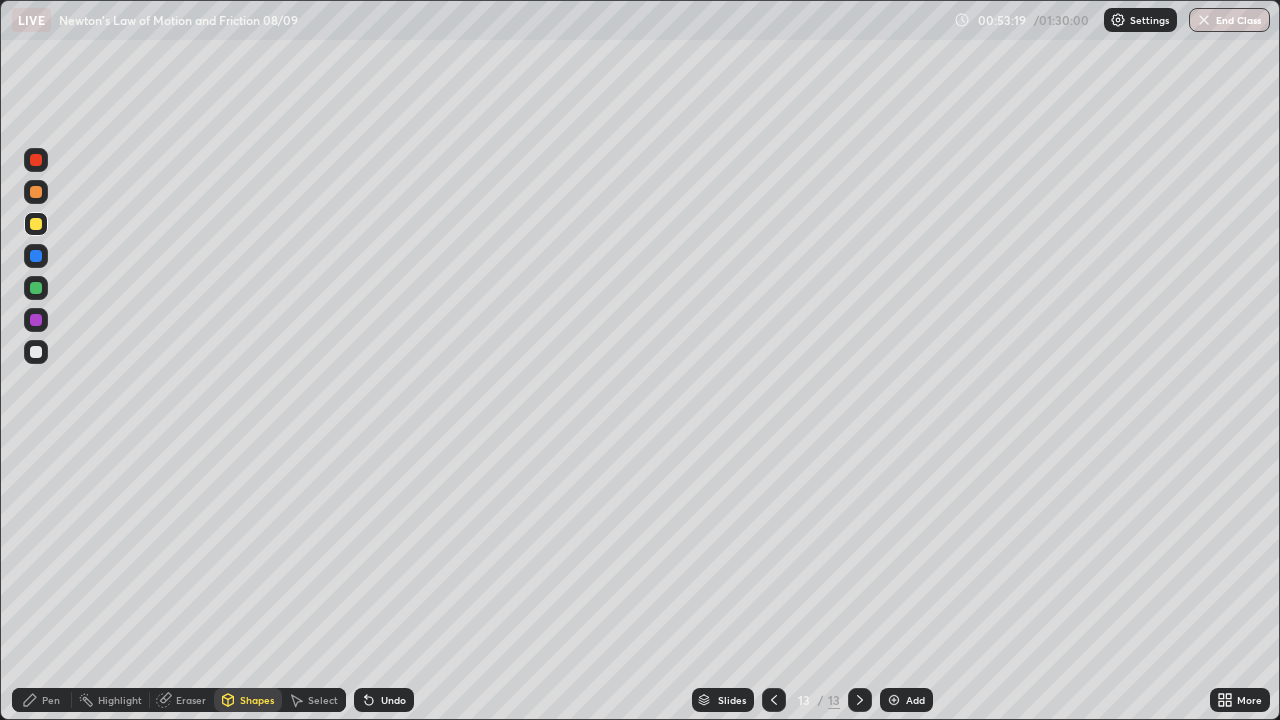 click 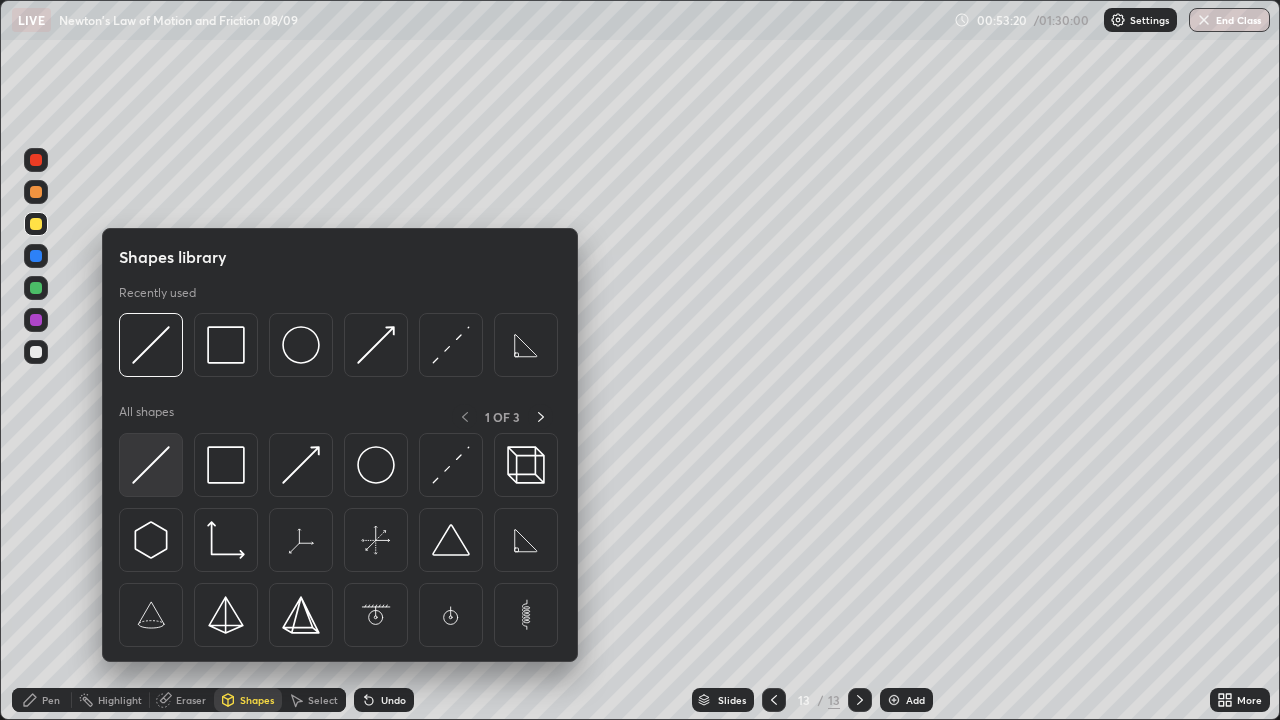 click at bounding box center [151, 465] 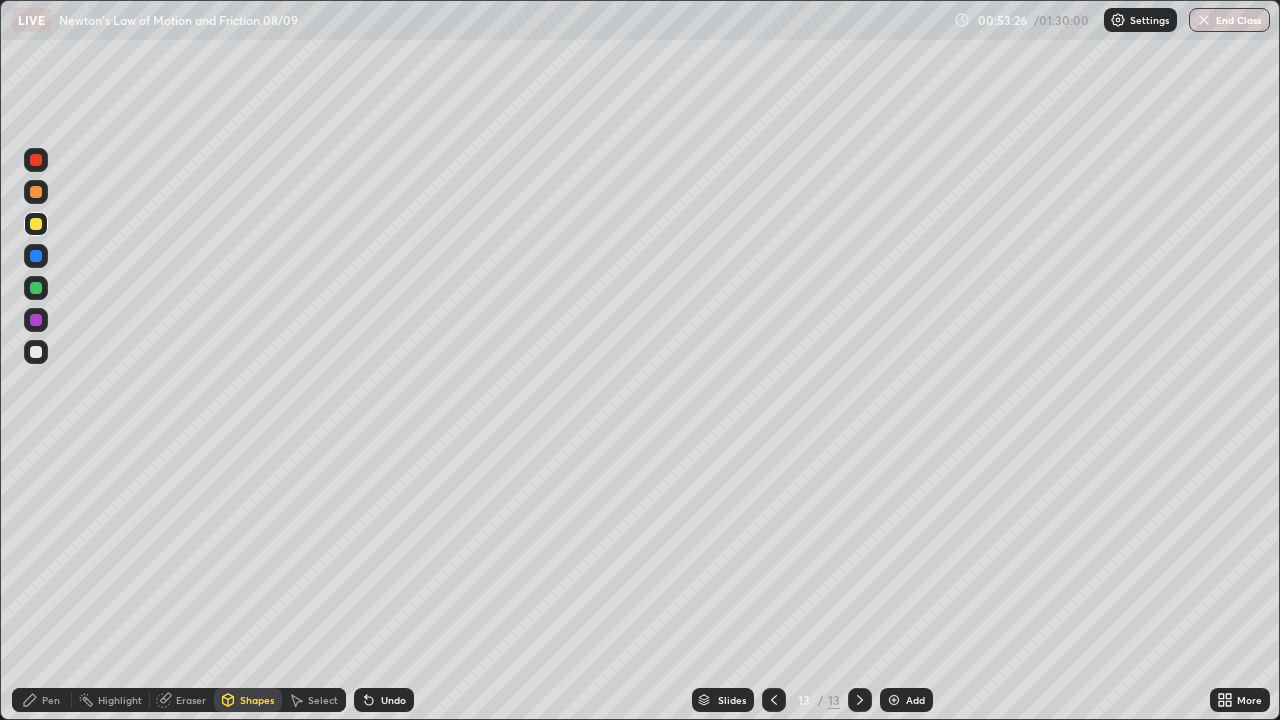 click on "Pen" at bounding box center [42, 700] 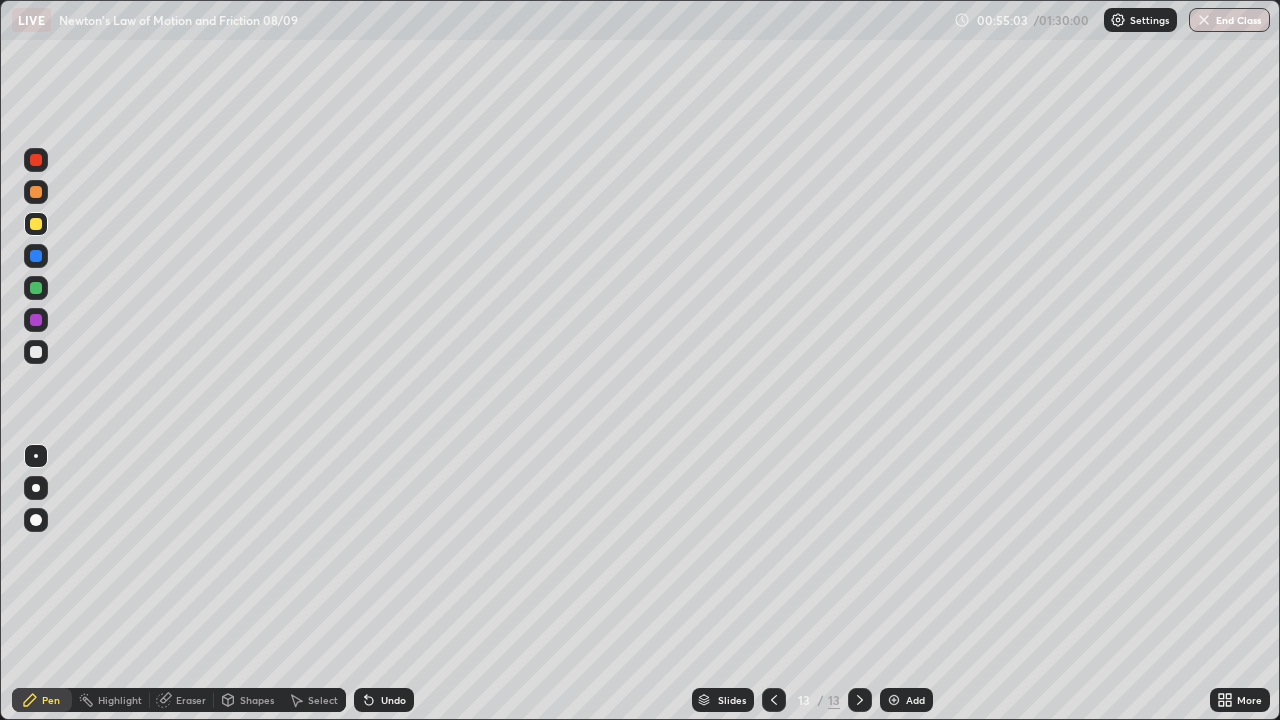 click on "Shapes" at bounding box center [257, 700] 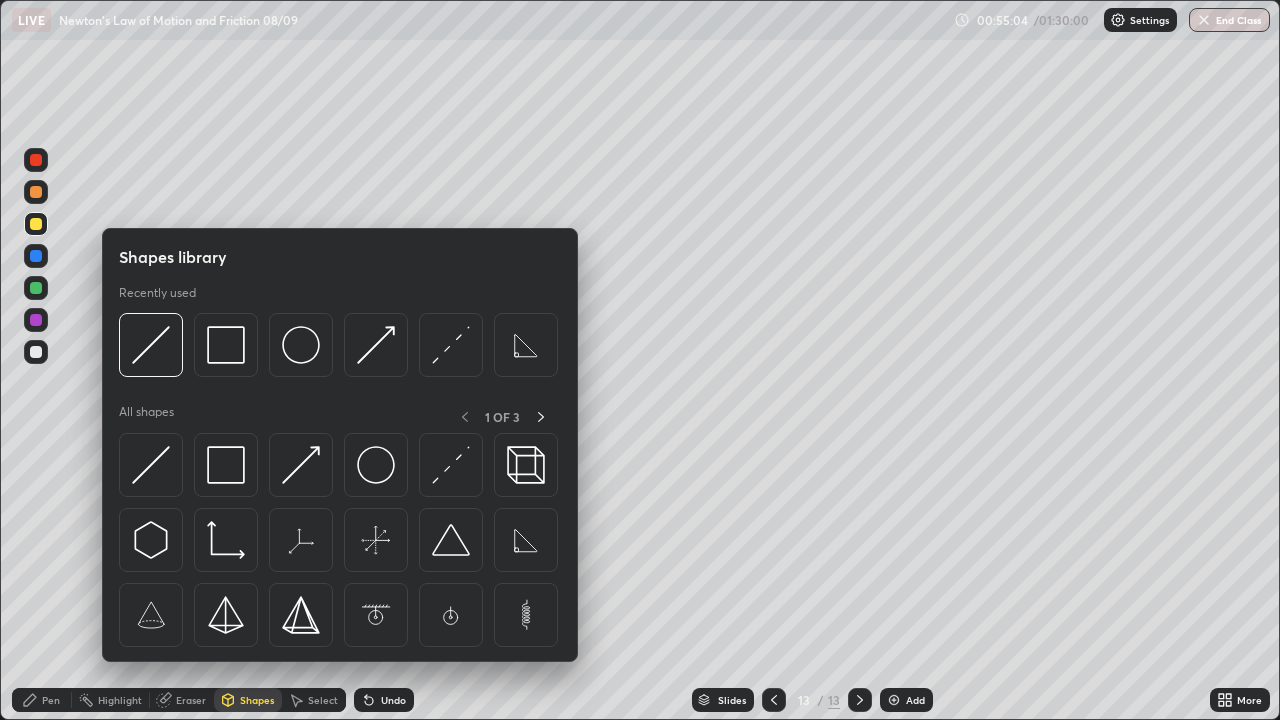 click on "Pen" at bounding box center (51, 700) 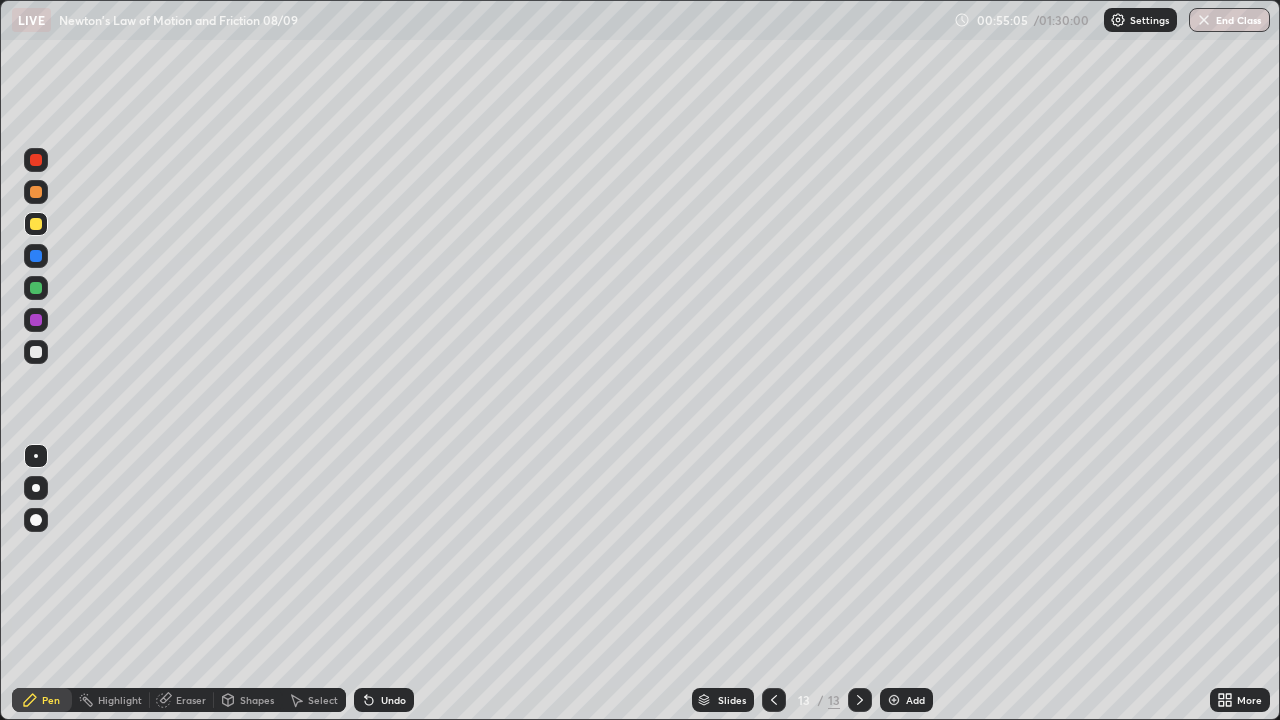 click at bounding box center (36, 352) 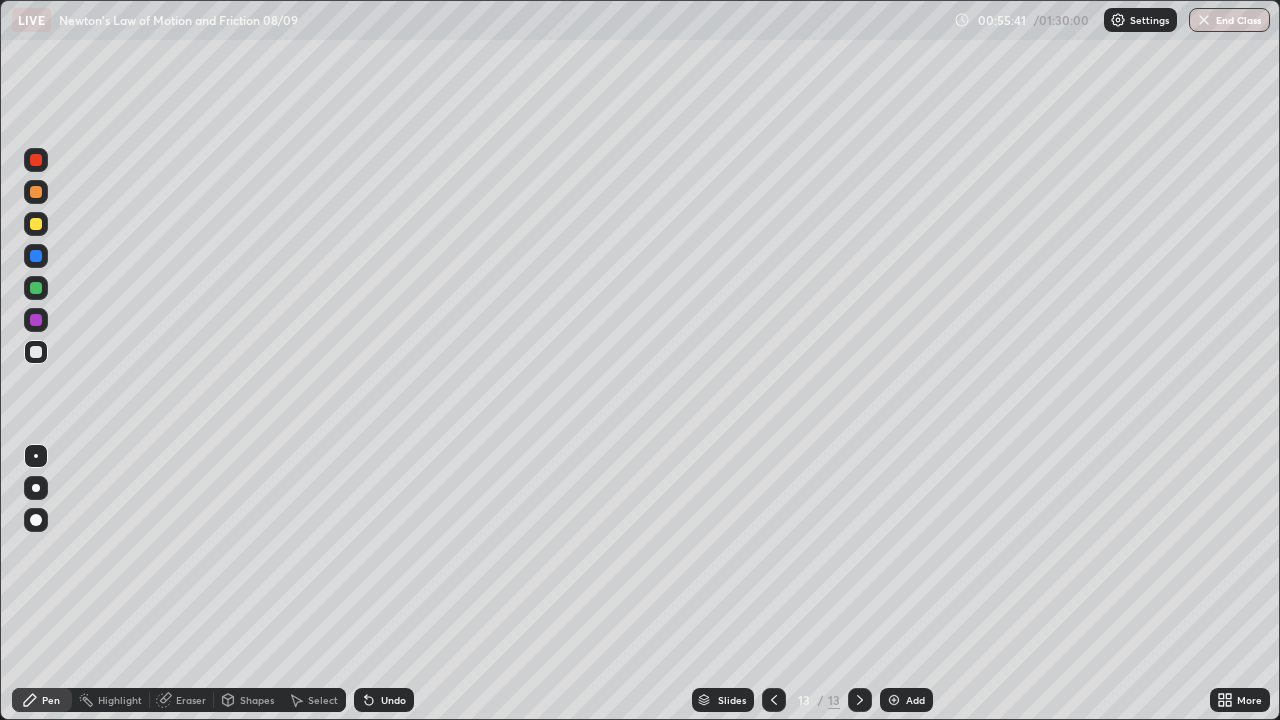 click on "Shapes" at bounding box center (248, 700) 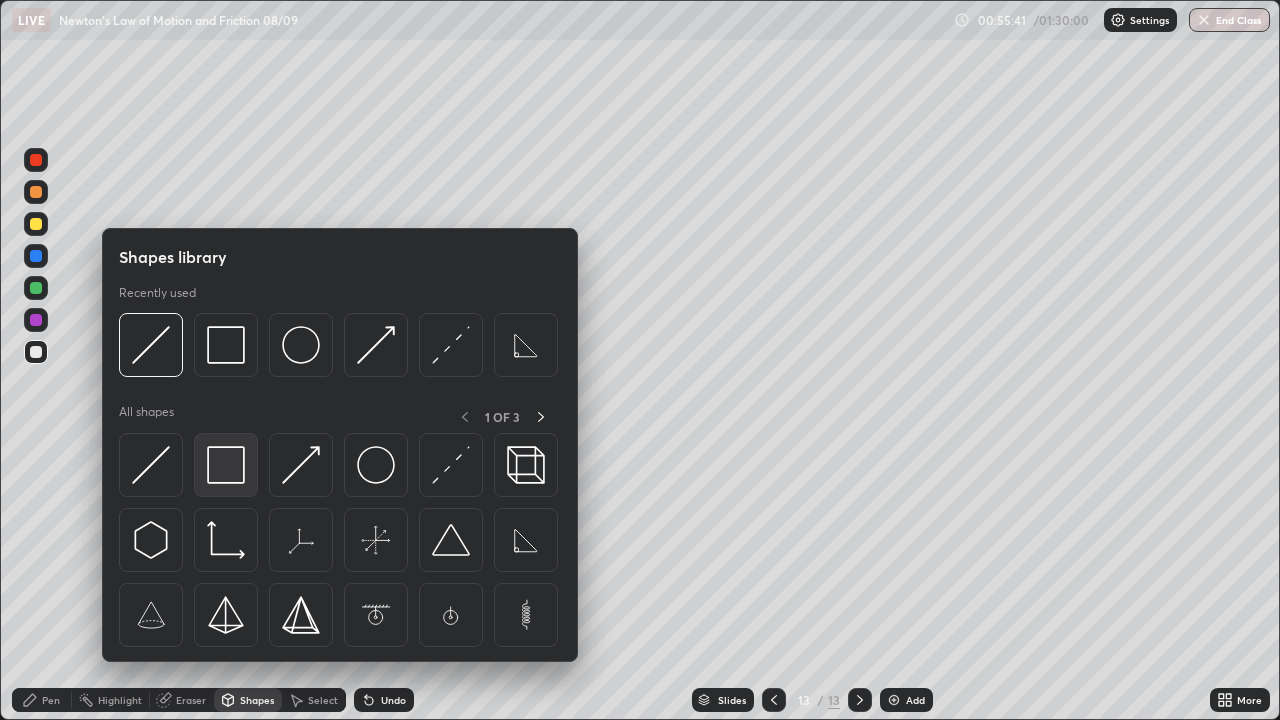 click at bounding box center [226, 465] 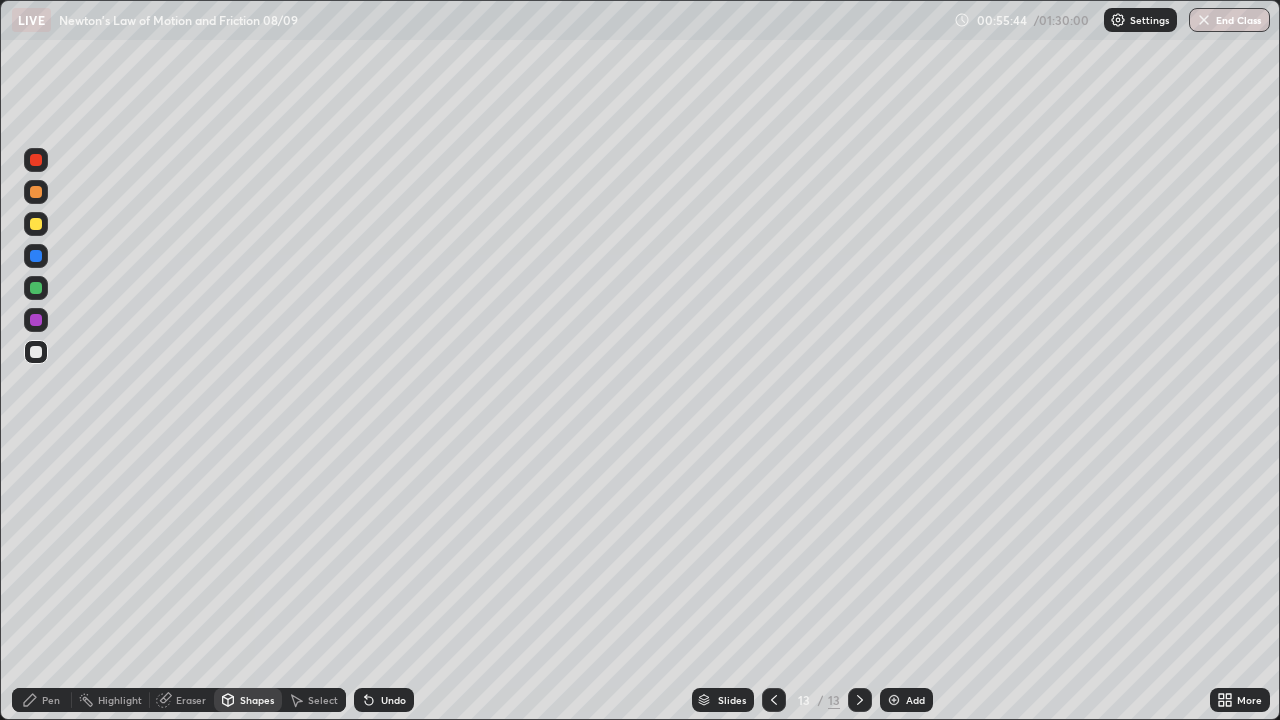 click on "Pen" at bounding box center (51, 700) 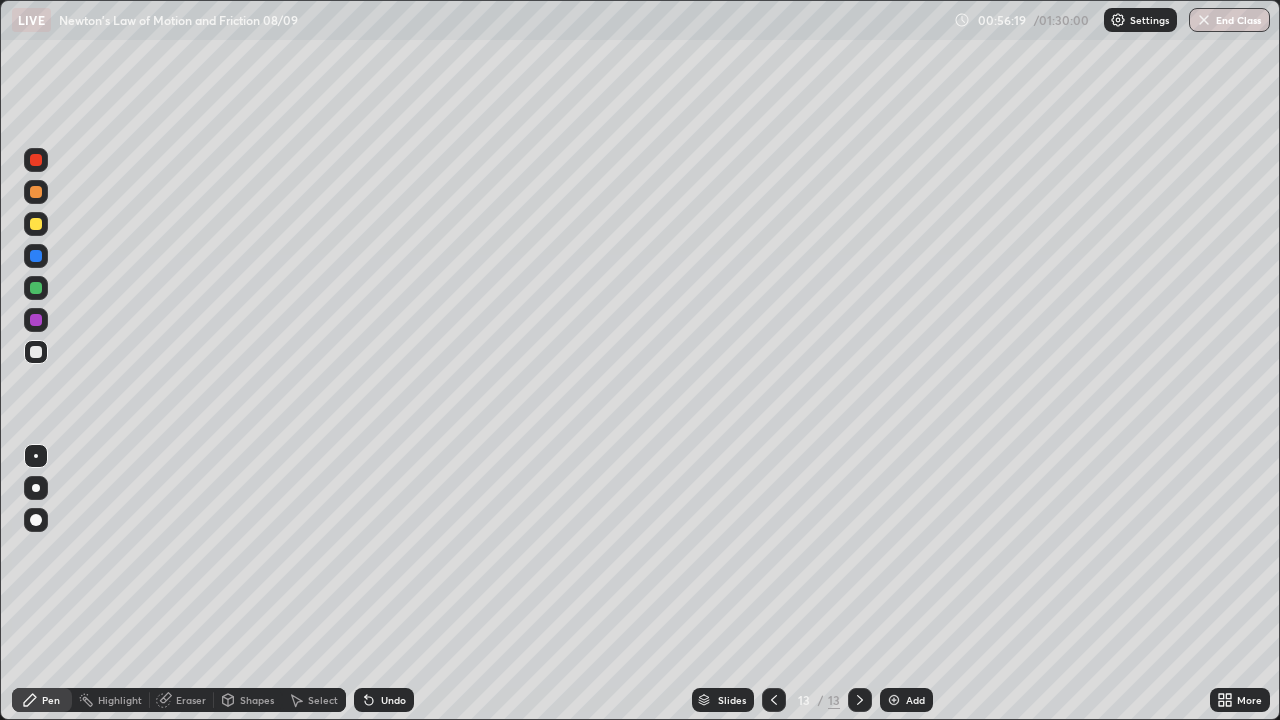click on "Add" at bounding box center [906, 700] 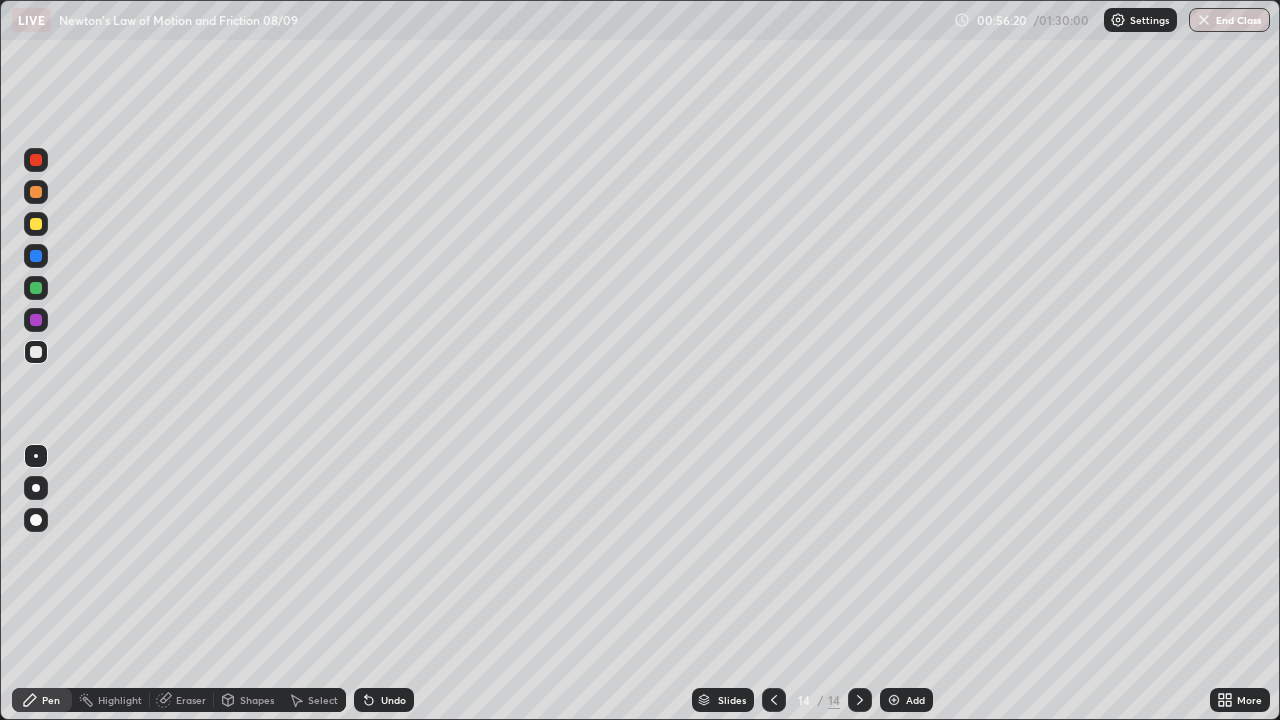 click on "Shapes" at bounding box center (257, 700) 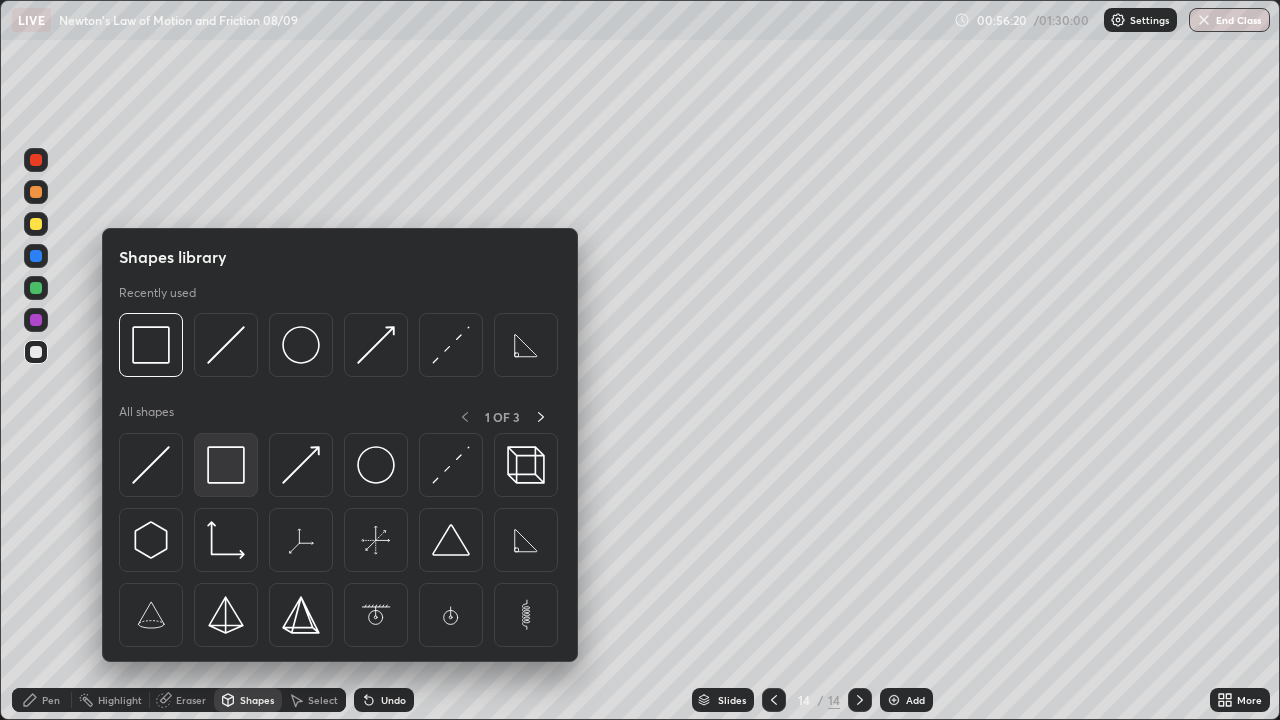 click at bounding box center (226, 465) 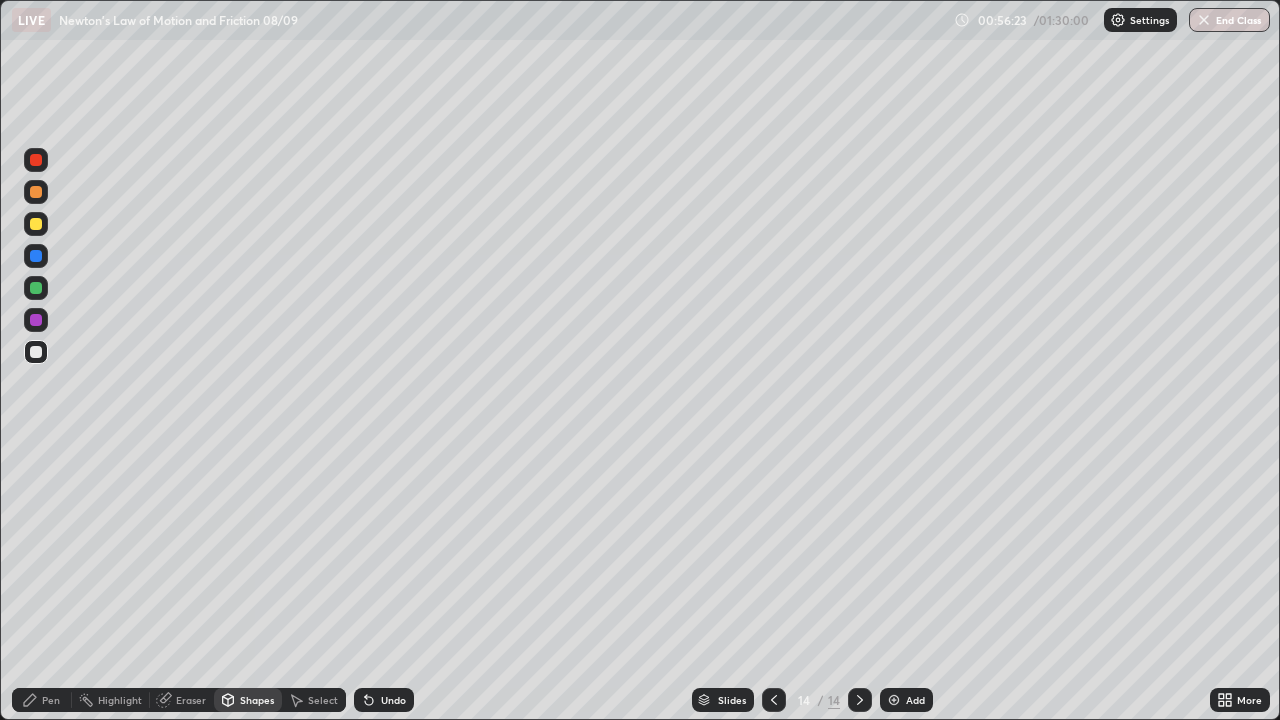 click on "Shapes" at bounding box center (257, 700) 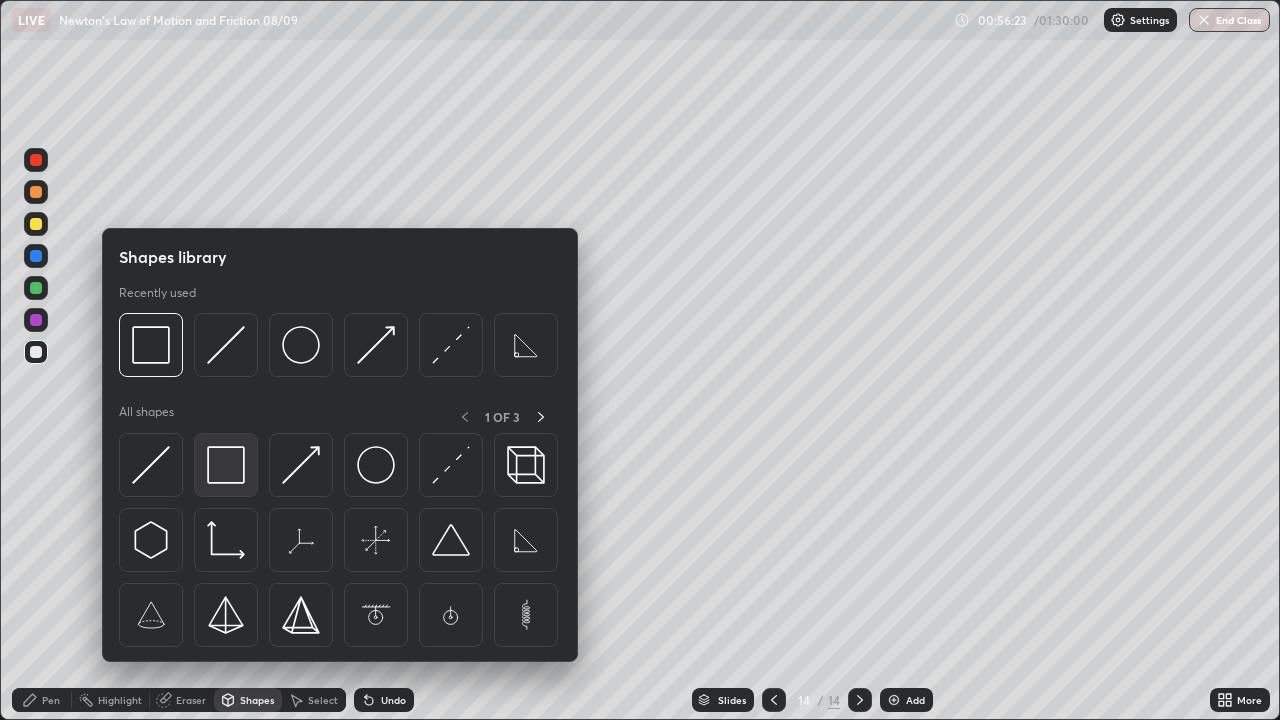 click at bounding box center (226, 465) 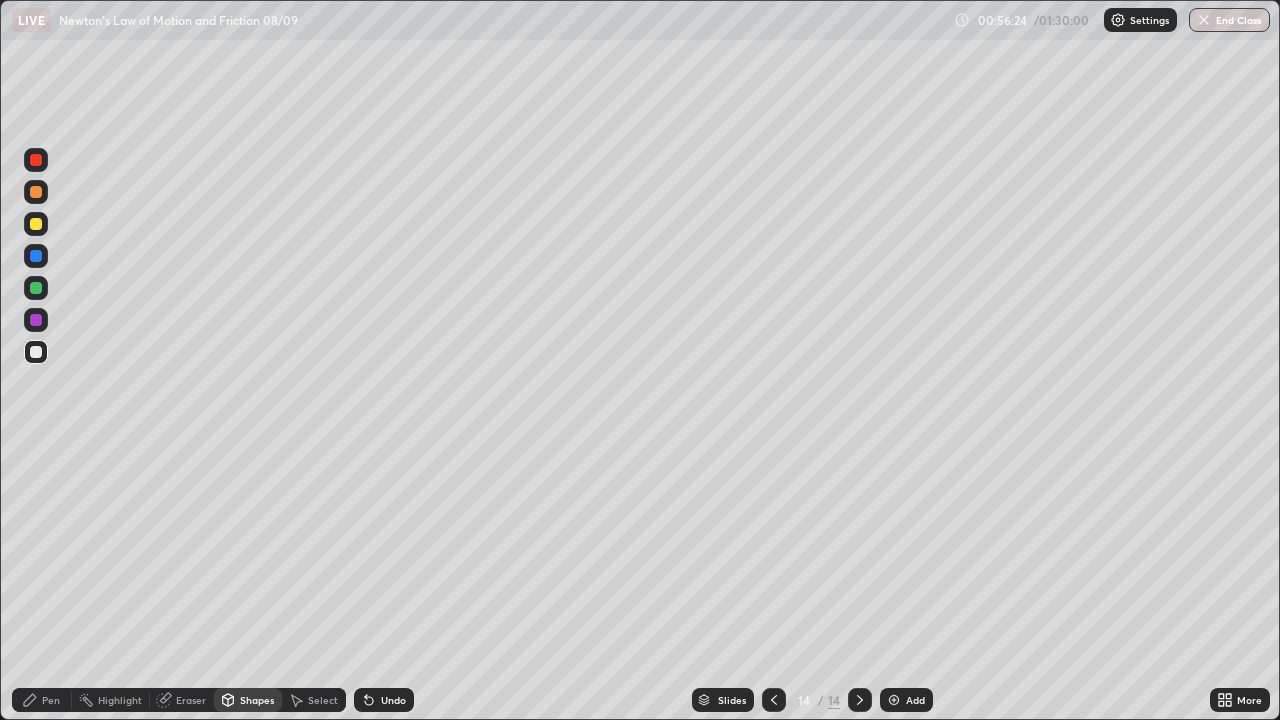 click at bounding box center (36, 224) 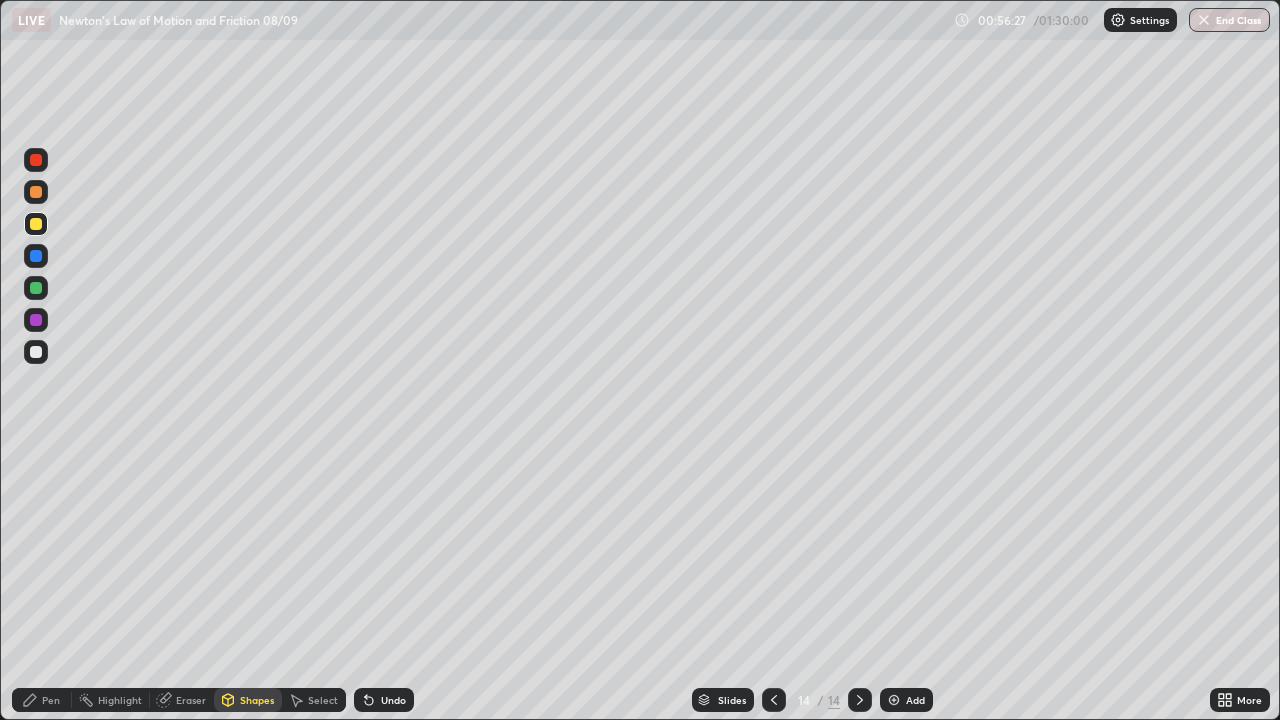 click 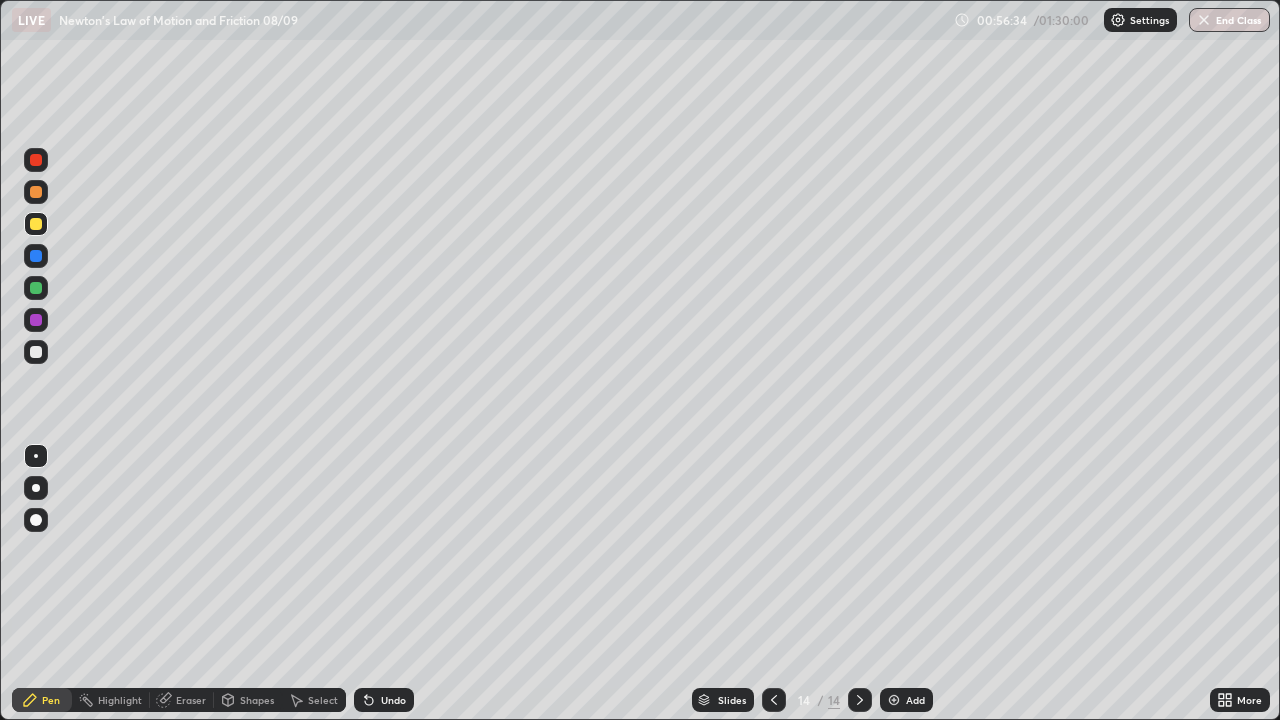 click on "Pen" at bounding box center [51, 700] 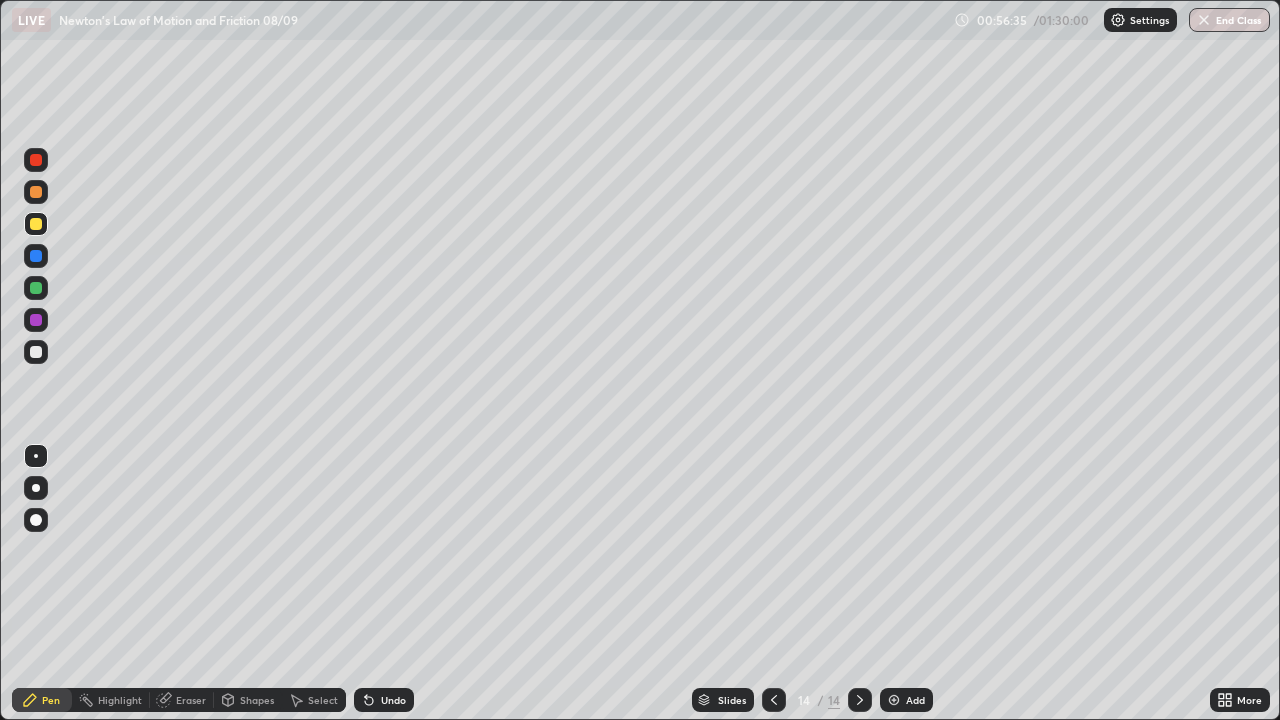 click on "Shapes" at bounding box center (257, 700) 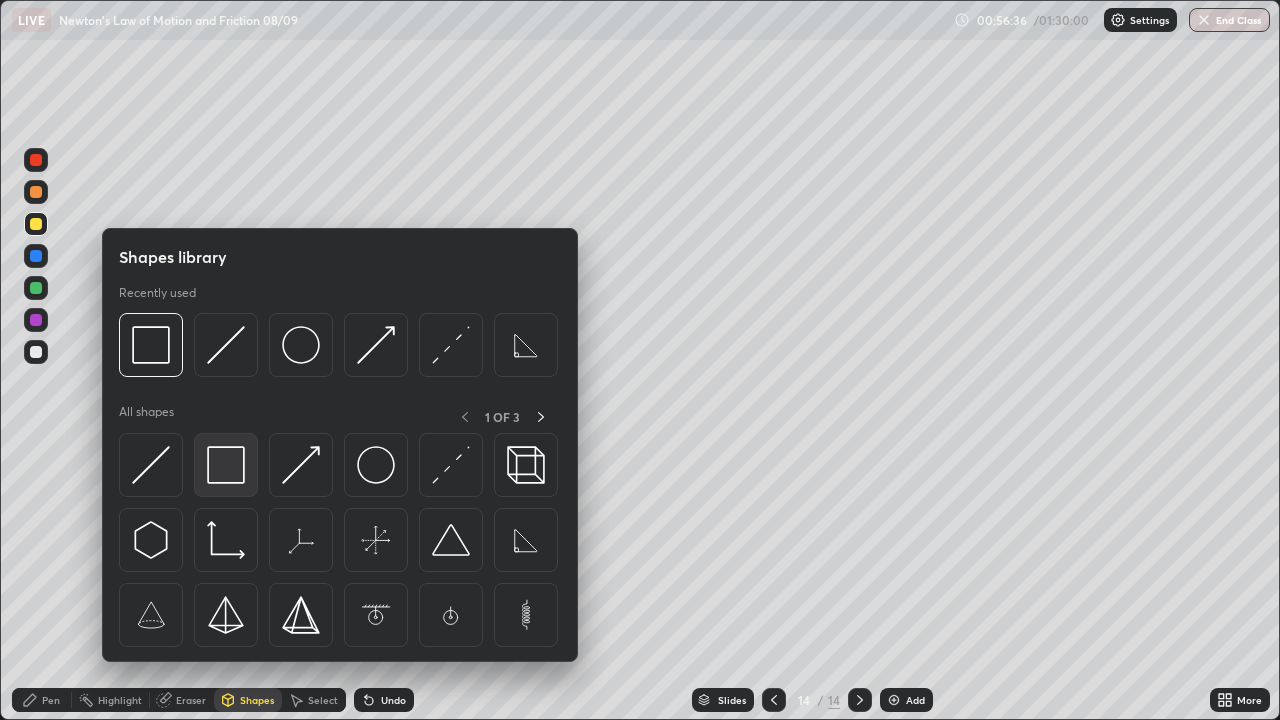 click at bounding box center (226, 465) 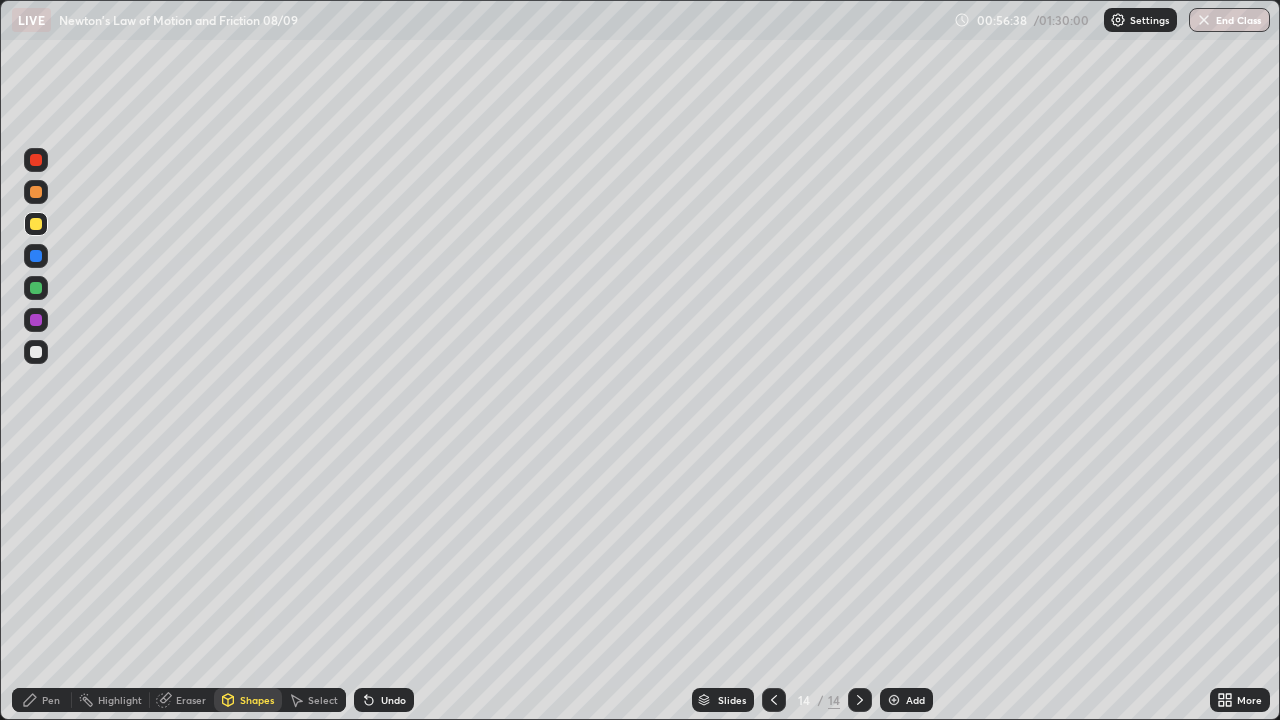 click on "Pen" at bounding box center [51, 700] 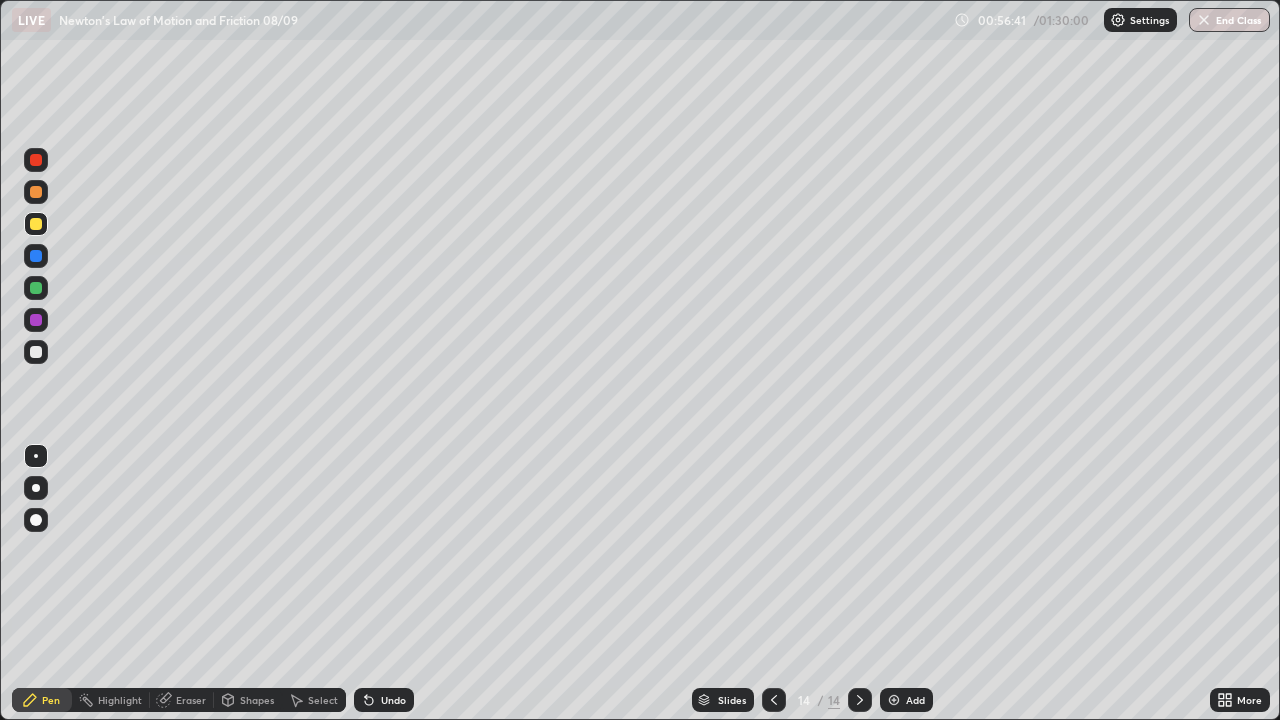 click on "Select" at bounding box center (323, 700) 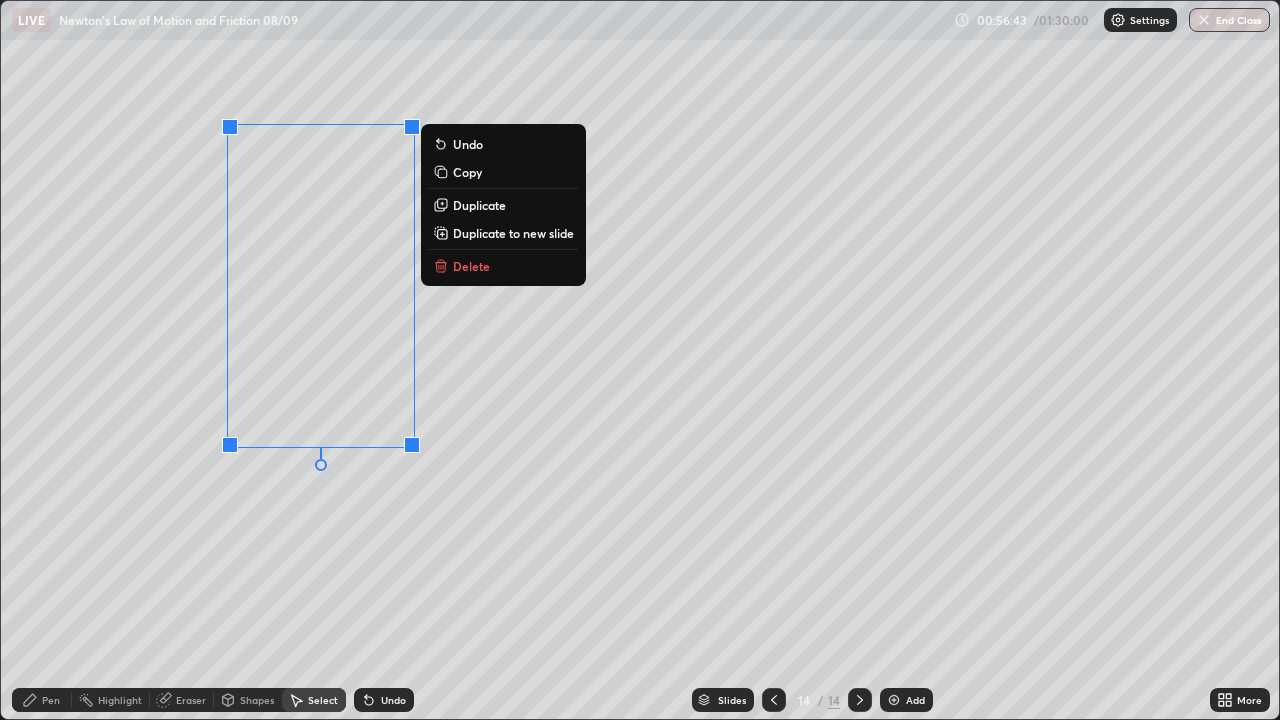 click on "Duplicate" at bounding box center [479, 205] 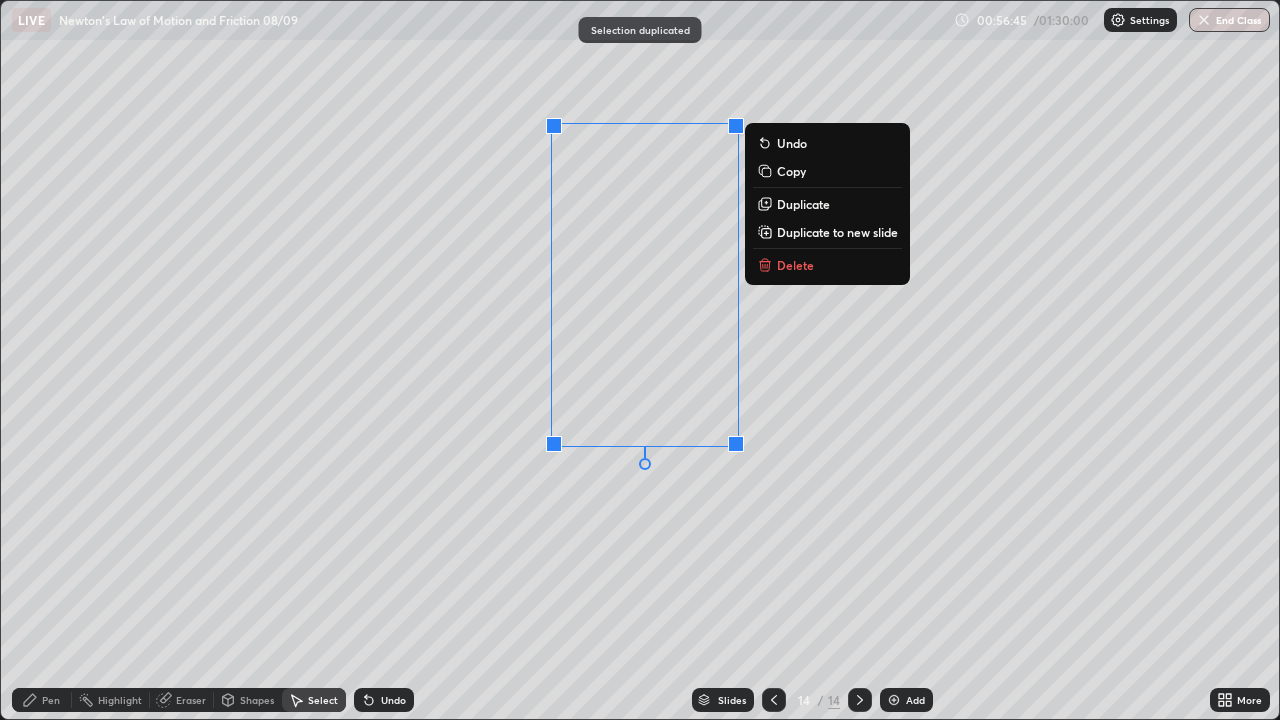 click on "Duplicate" at bounding box center (827, 204) 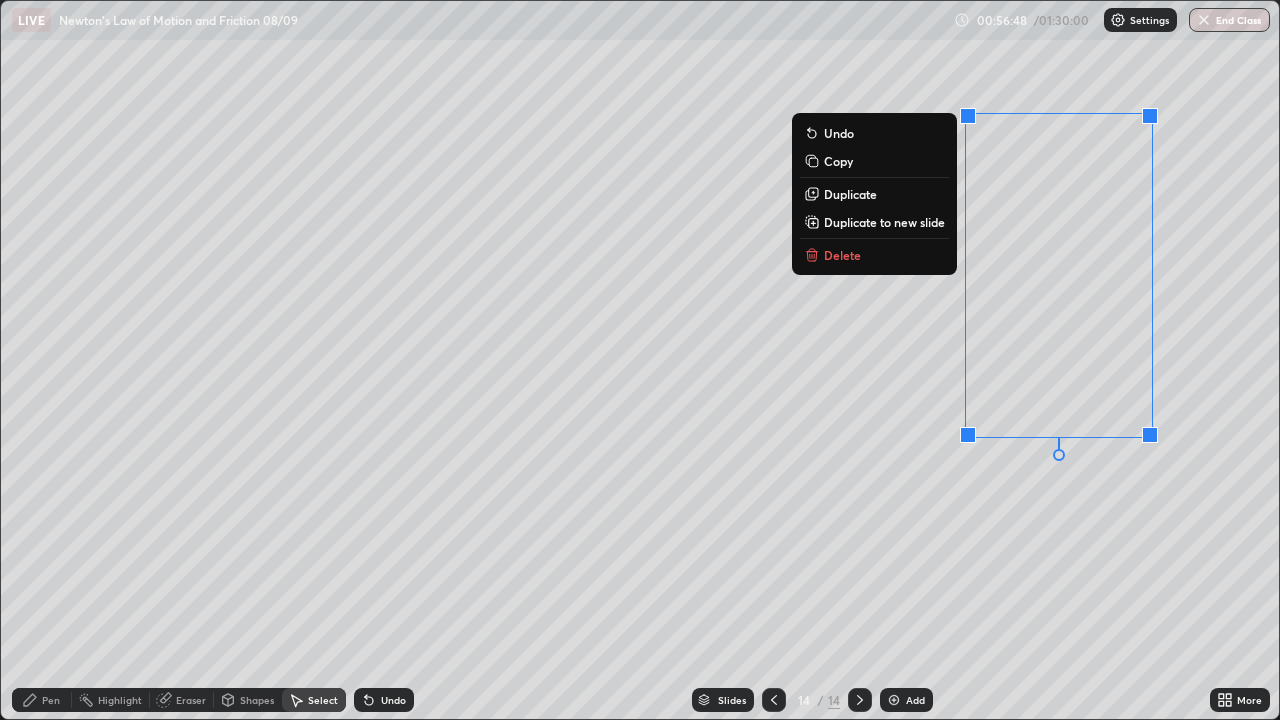 click on "Pen" at bounding box center (51, 700) 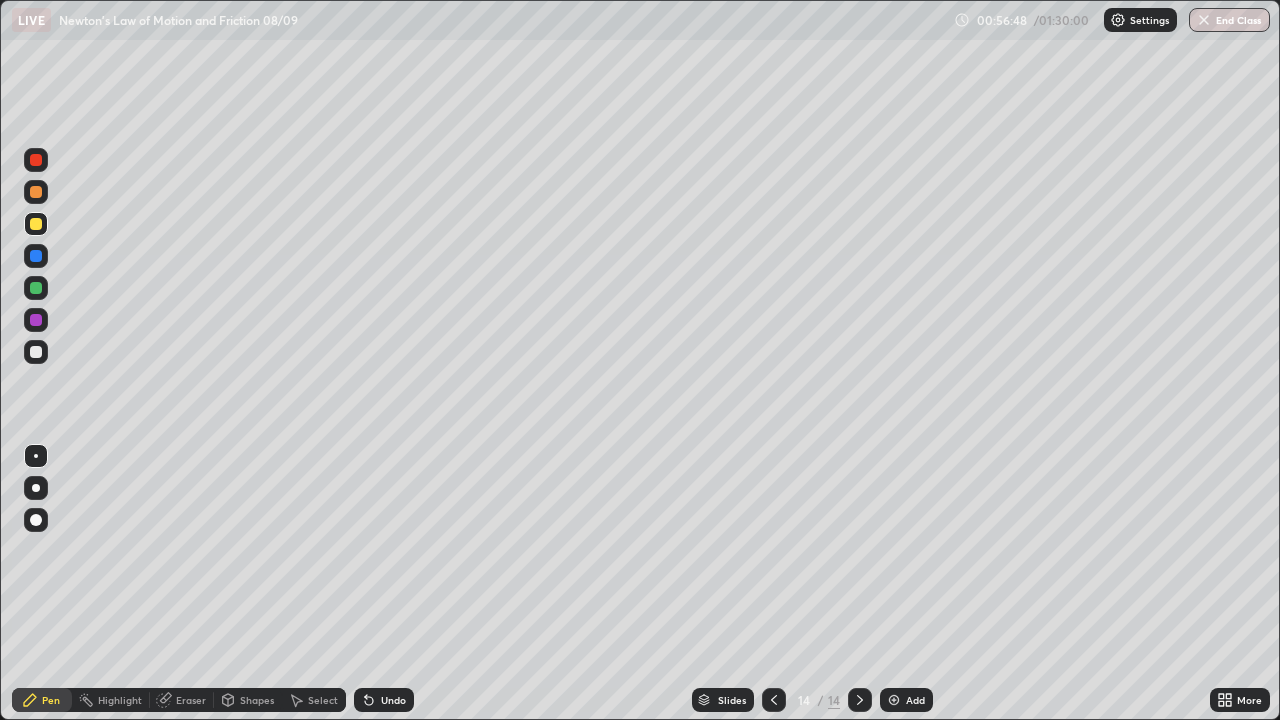 click on "Shapes" at bounding box center (248, 700) 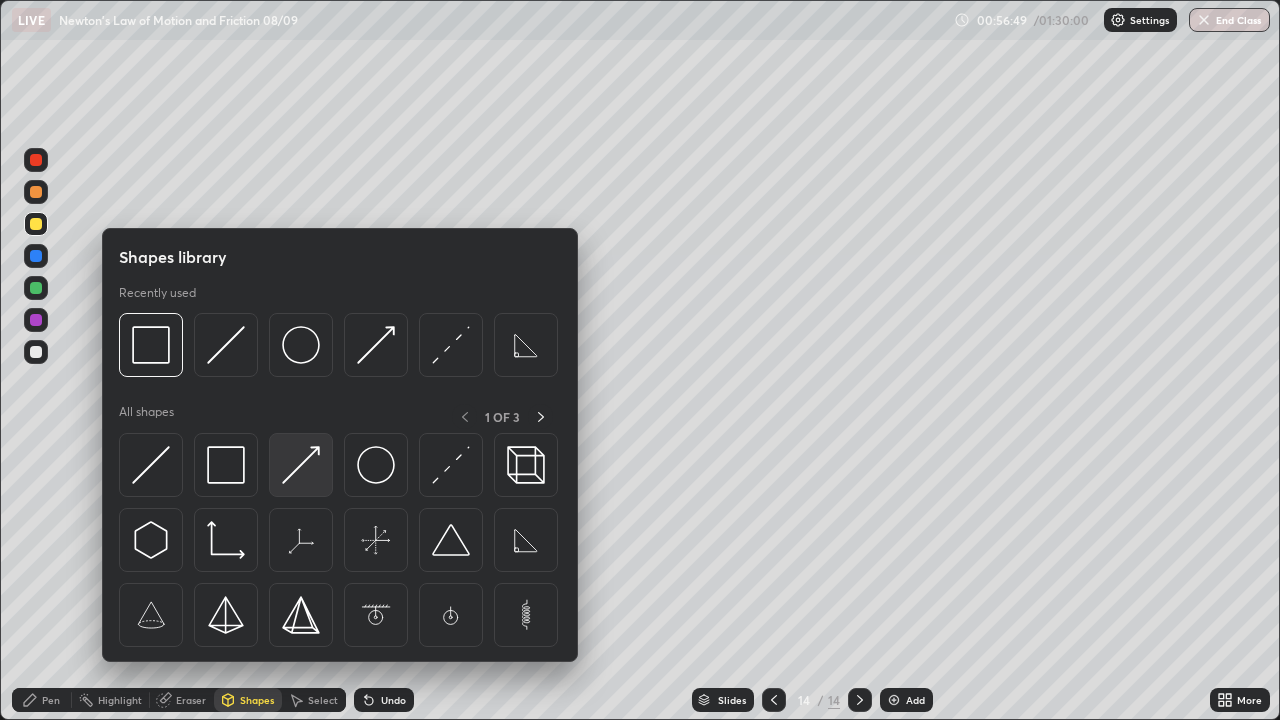click at bounding box center (301, 465) 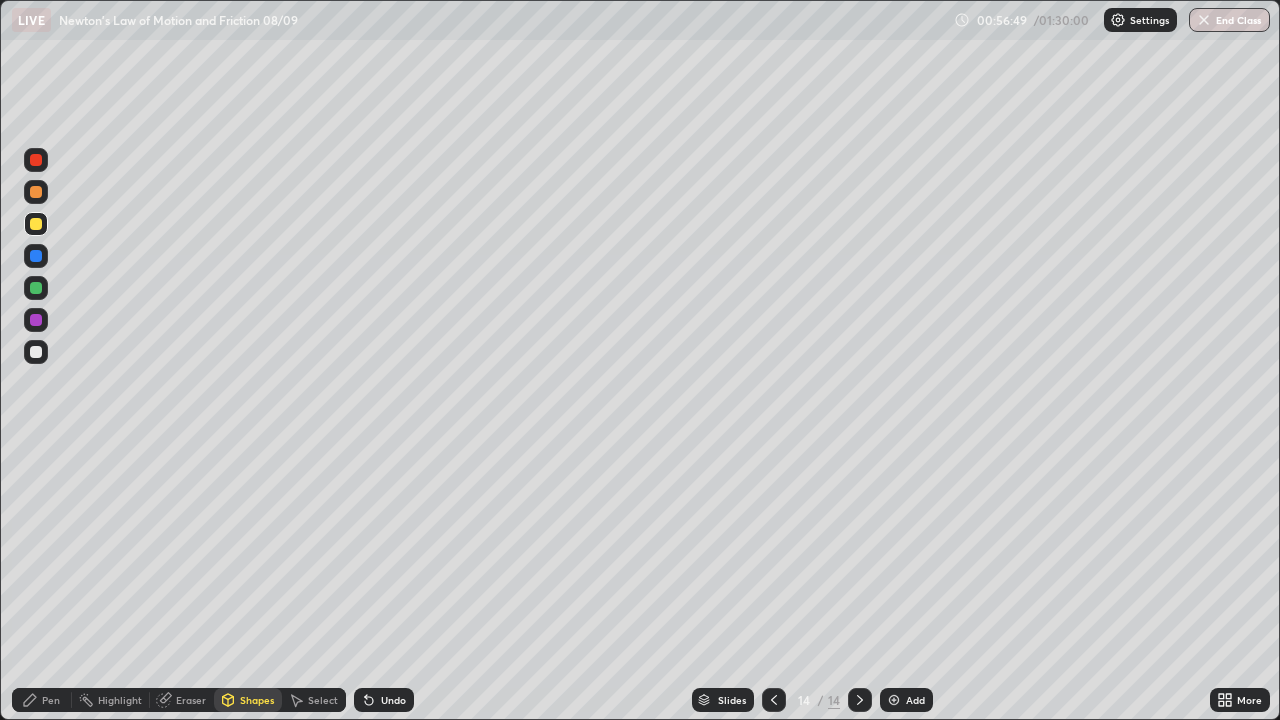 click at bounding box center (36, 288) 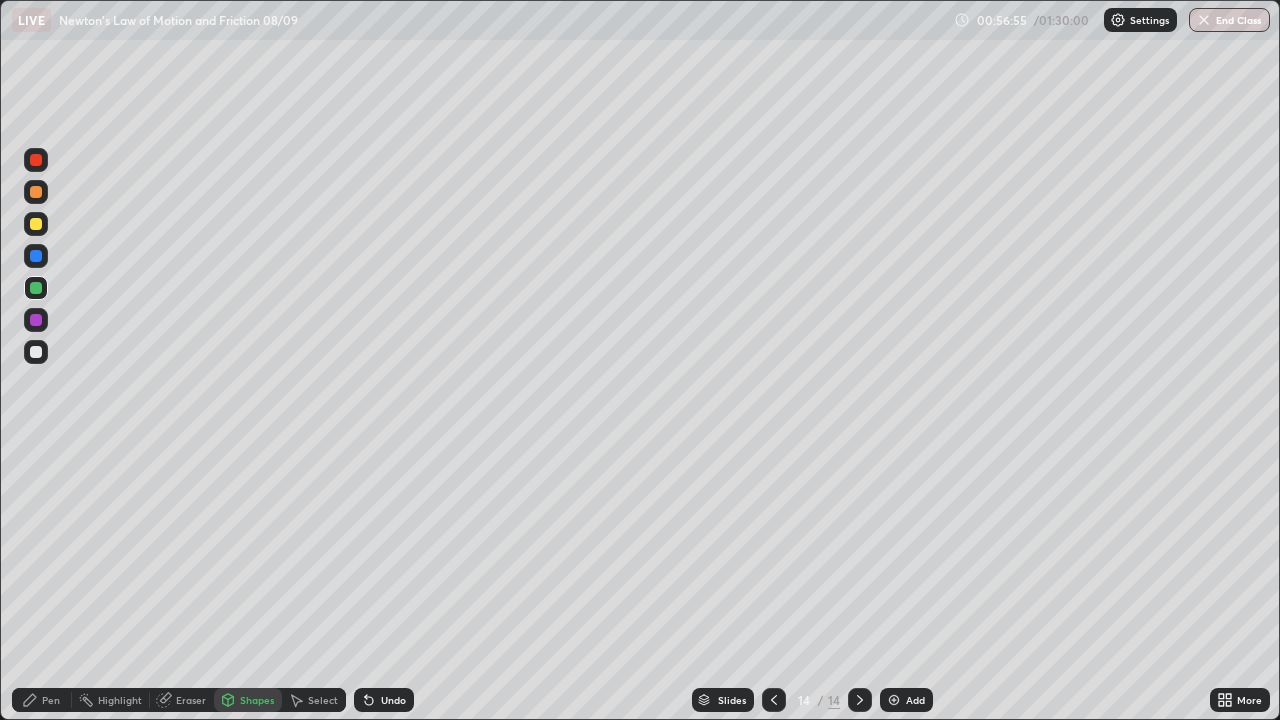 click on "Pen" at bounding box center [51, 700] 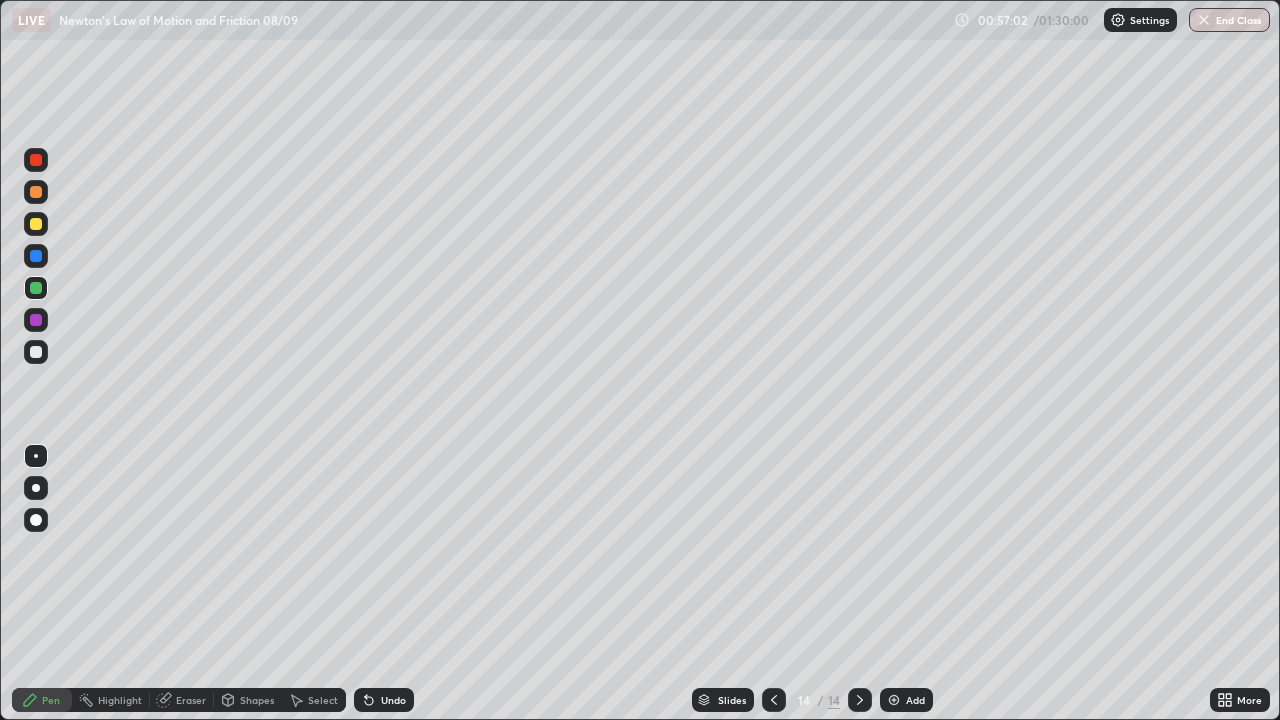 click at bounding box center [36, 320] 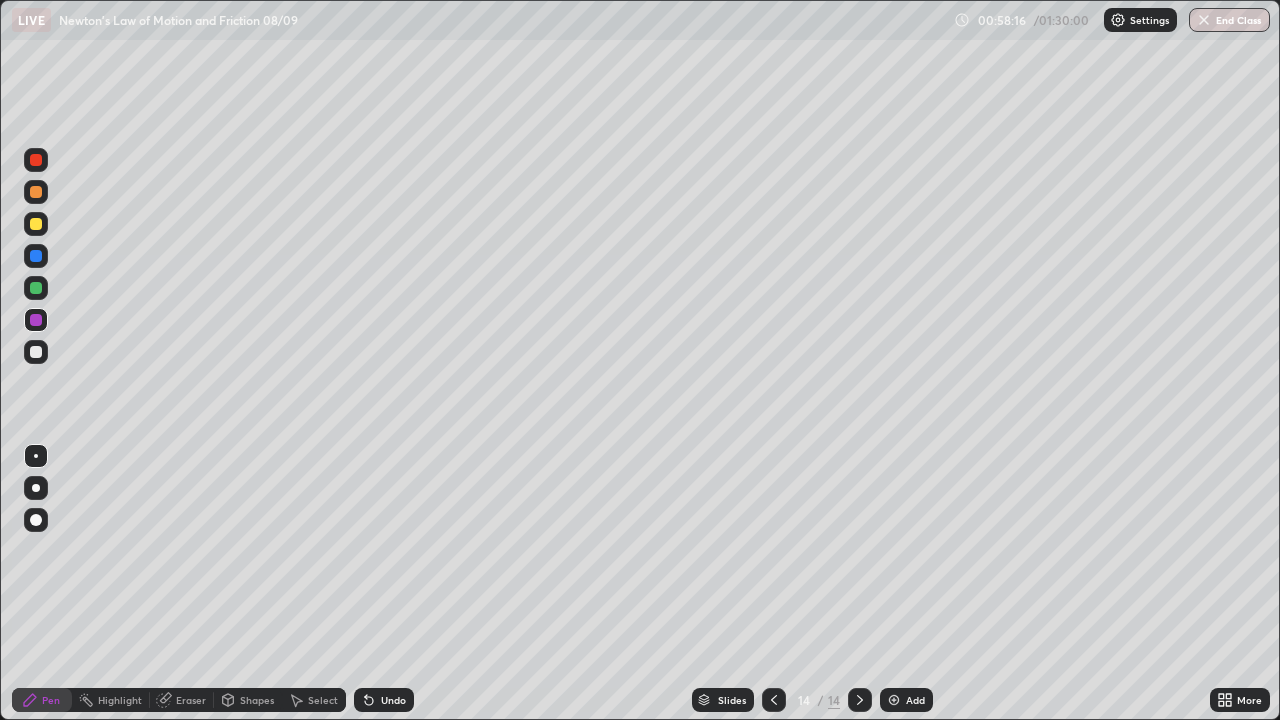 click on "Add" at bounding box center (906, 700) 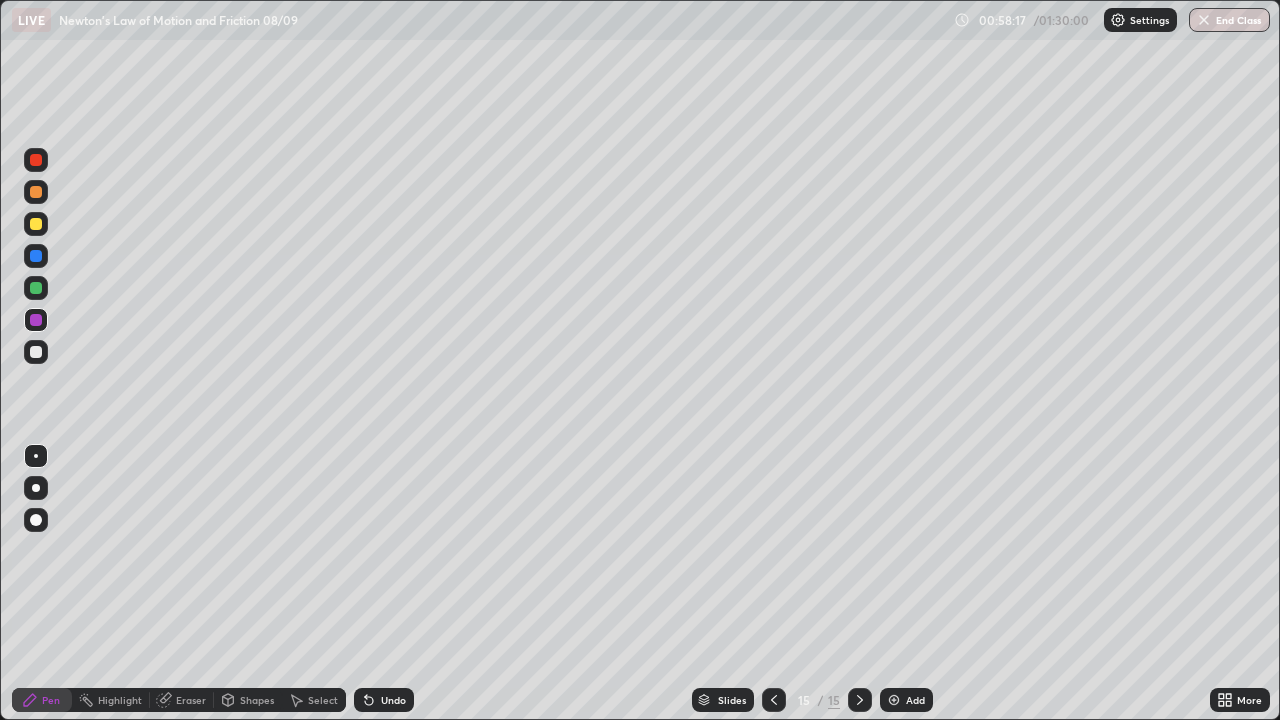 click on "Shapes" at bounding box center [248, 700] 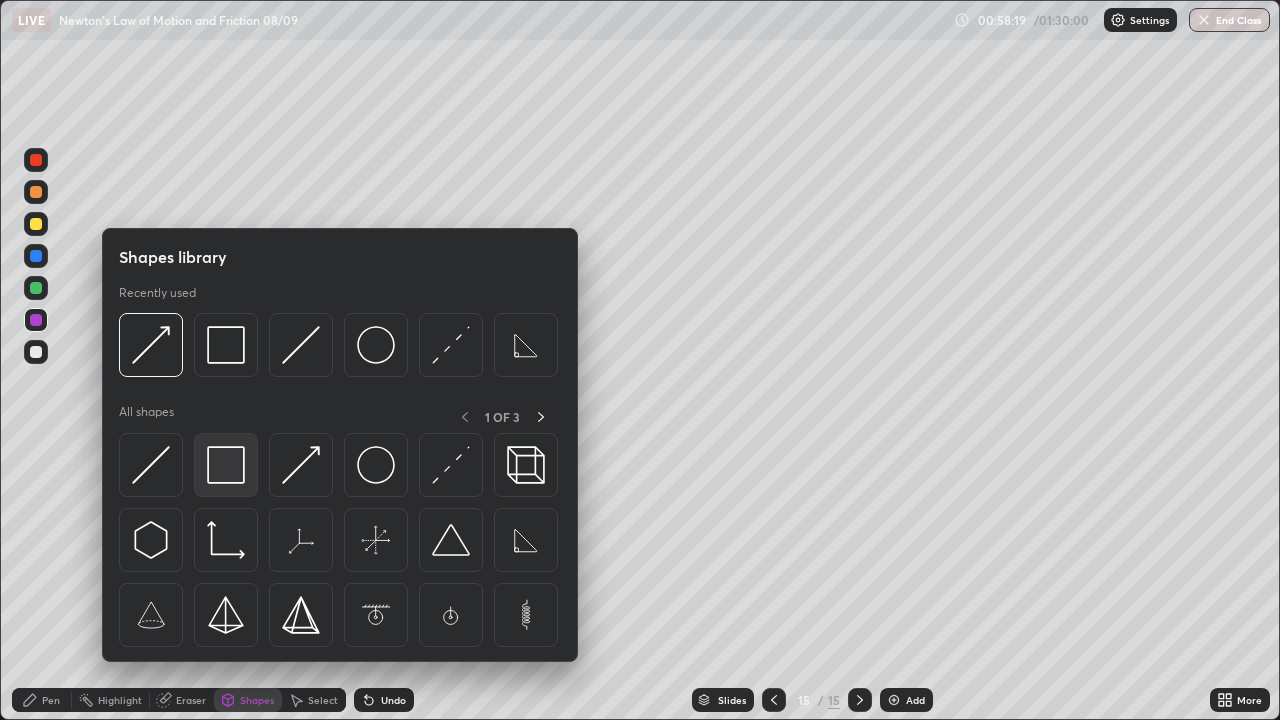 click at bounding box center [226, 465] 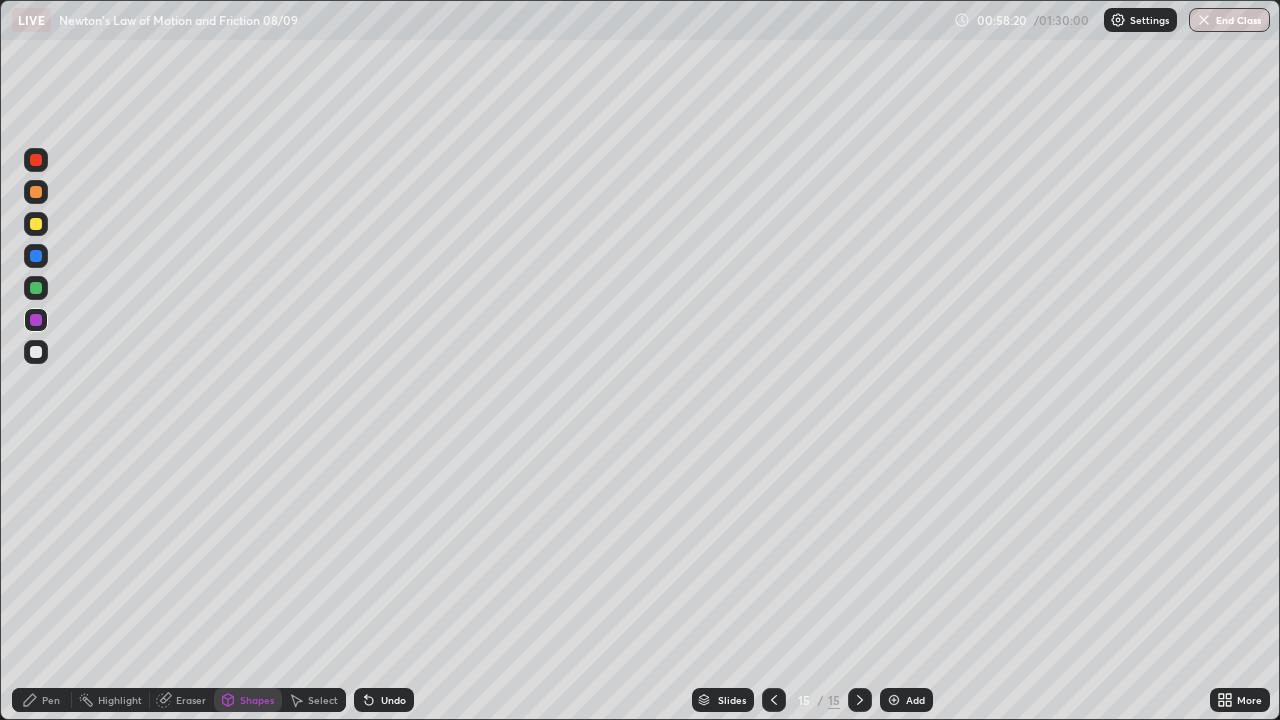 click at bounding box center [36, 352] 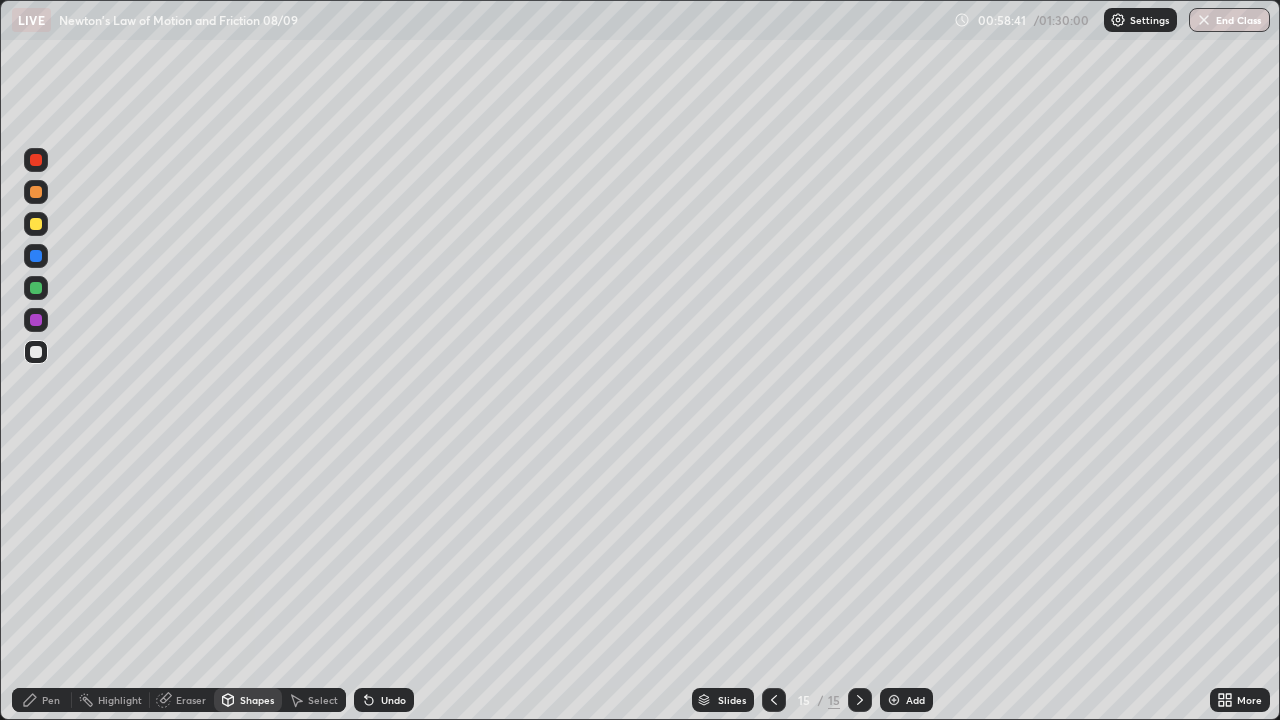 click on "Shapes" at bounding box center (248, 700) 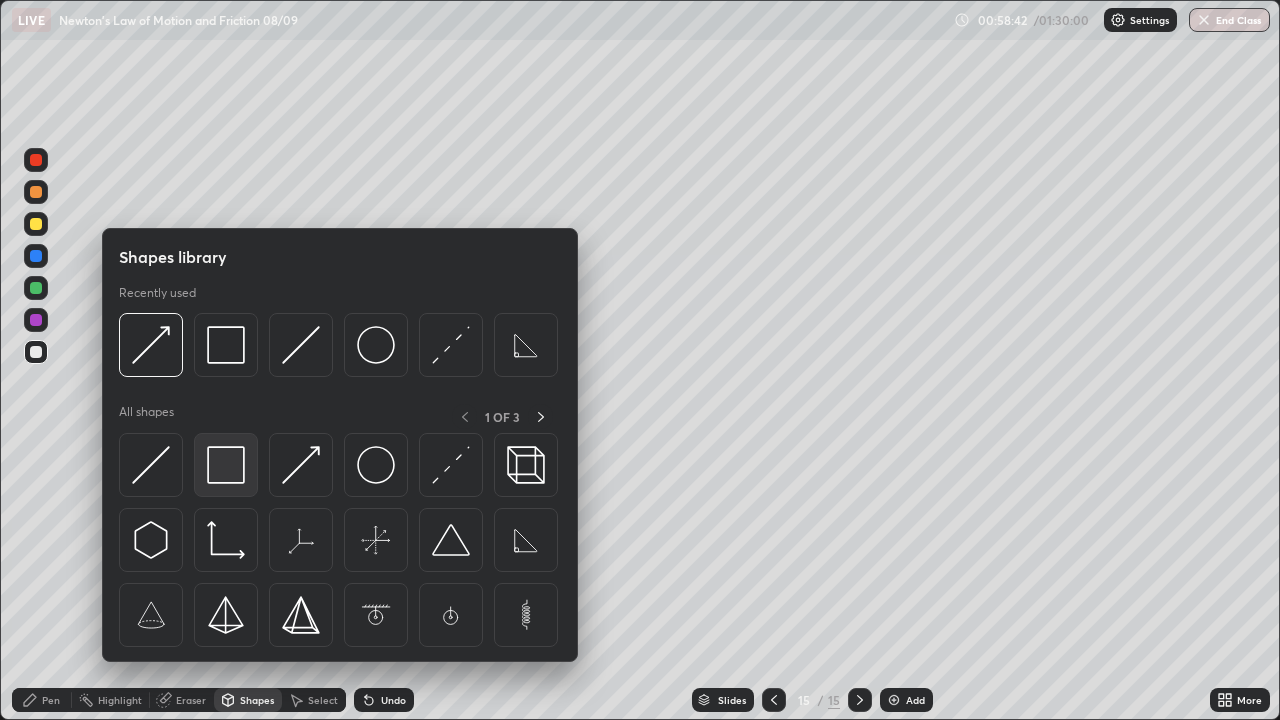 click at bounding box center (226, 465) 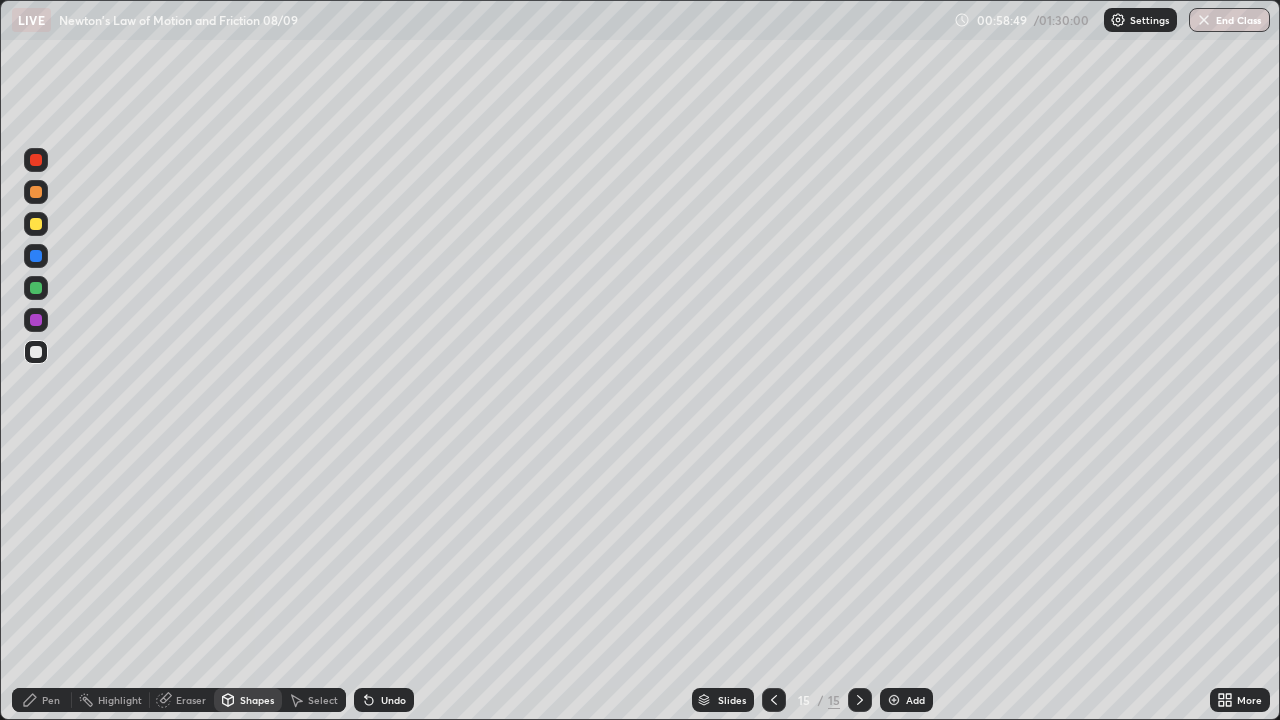 click on "Select" at bounding box center [323, 700] 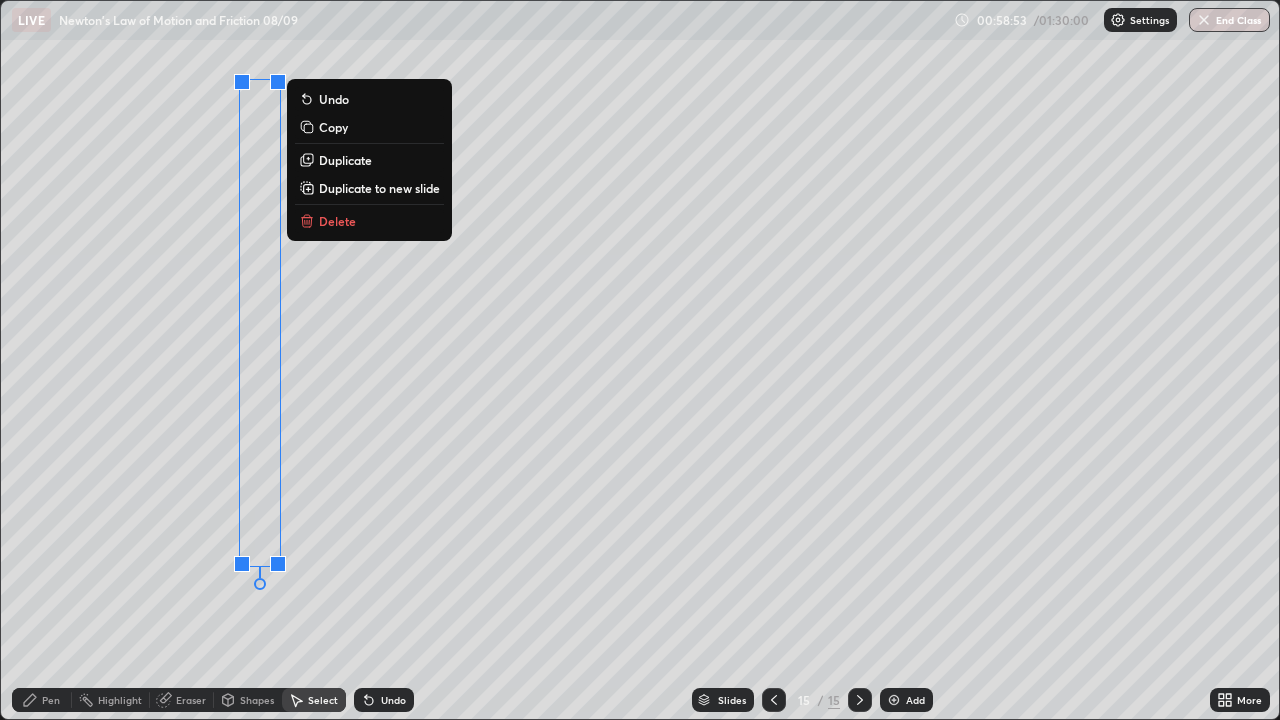 click on "Pen" at bounding box center [51, 700] 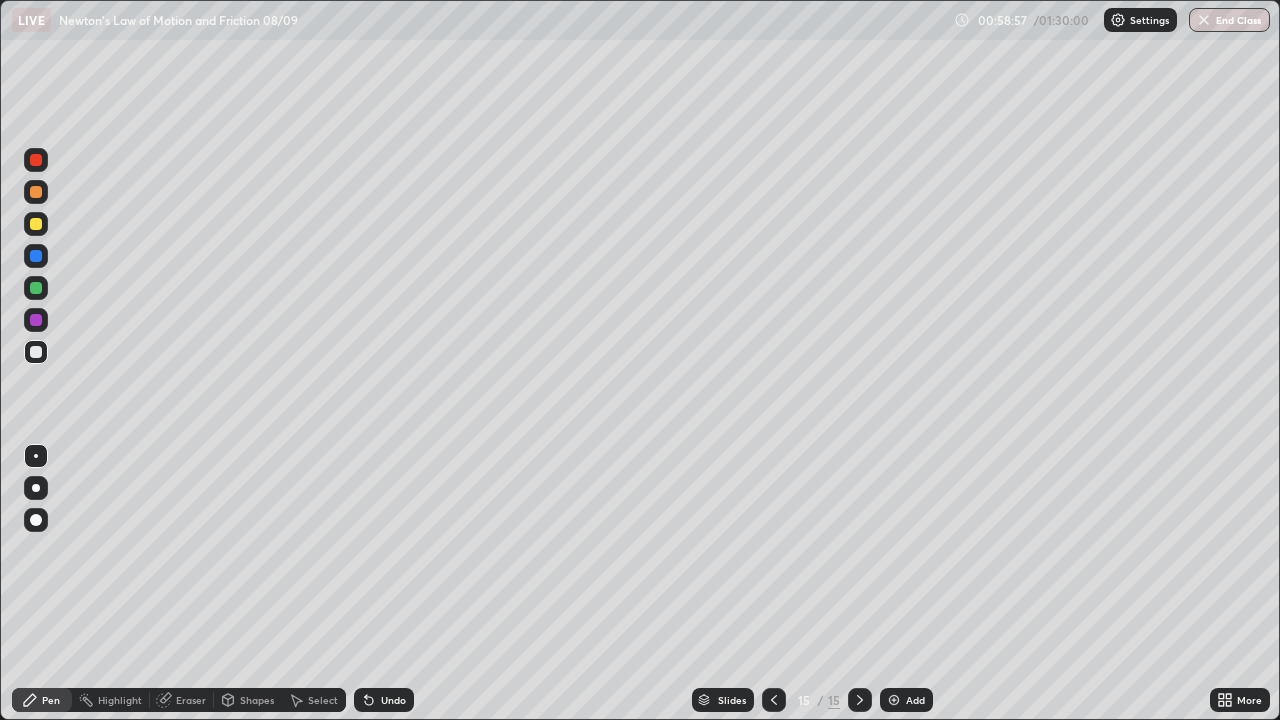 click on "Pen" at bounding box center (51, 700) 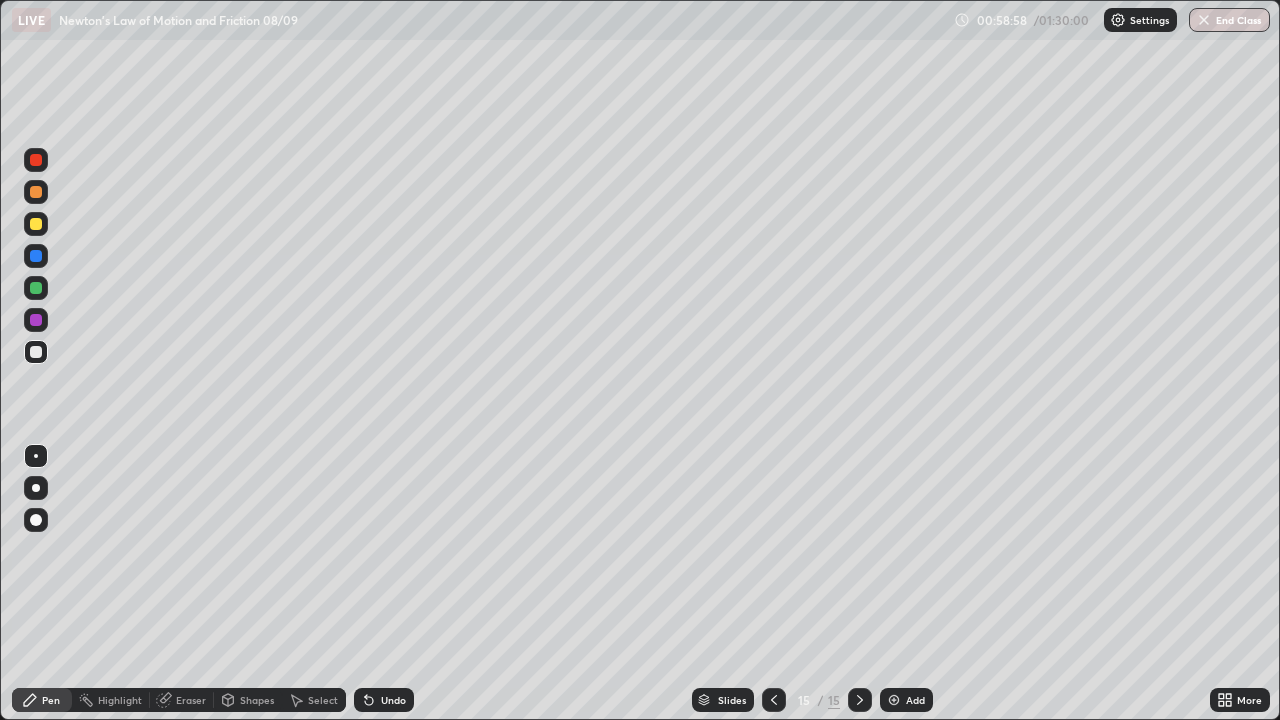 click at bounding box center (36, 320) 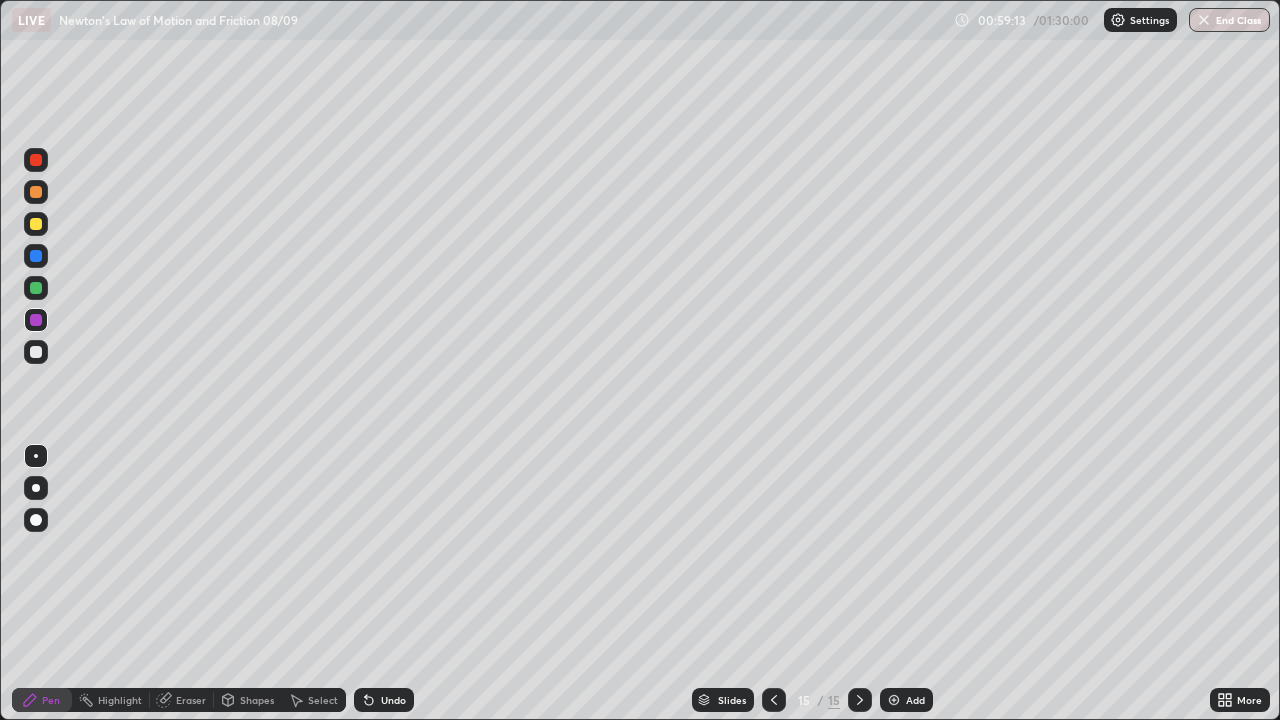 click on "Pen" at bounding box center (42, 700) 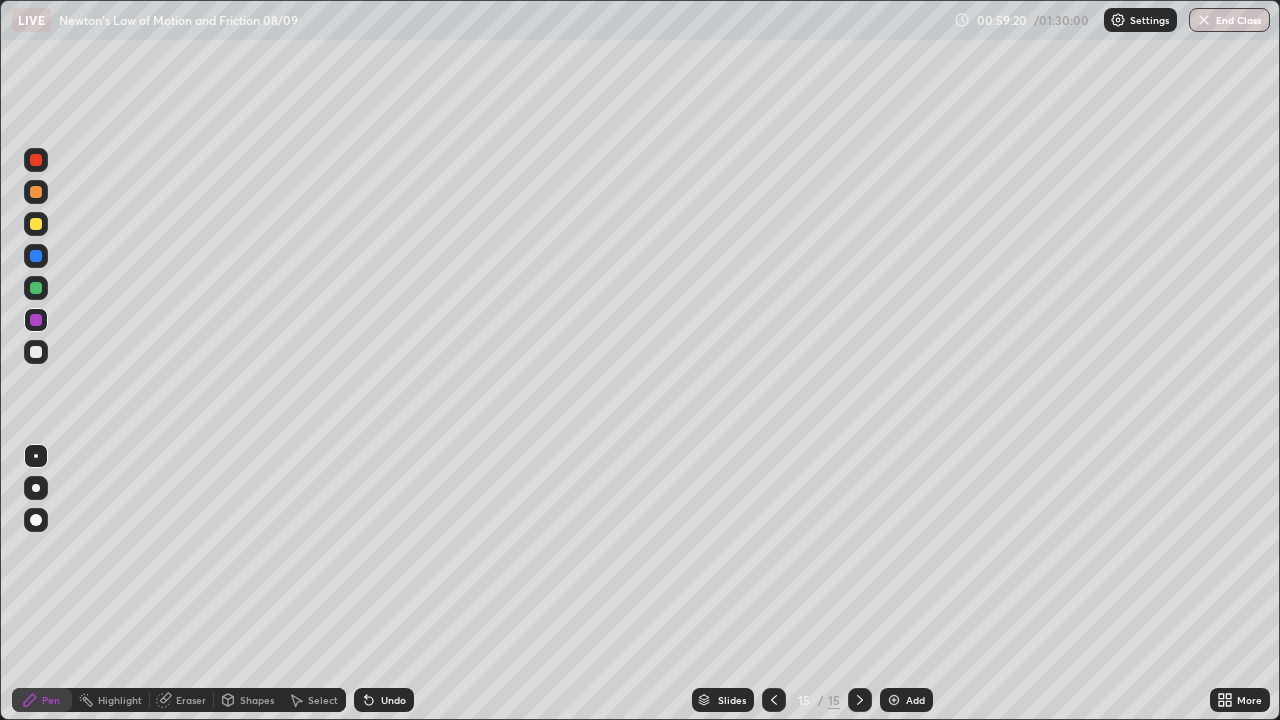 click on "Pen" at bounding box center (51, 700) 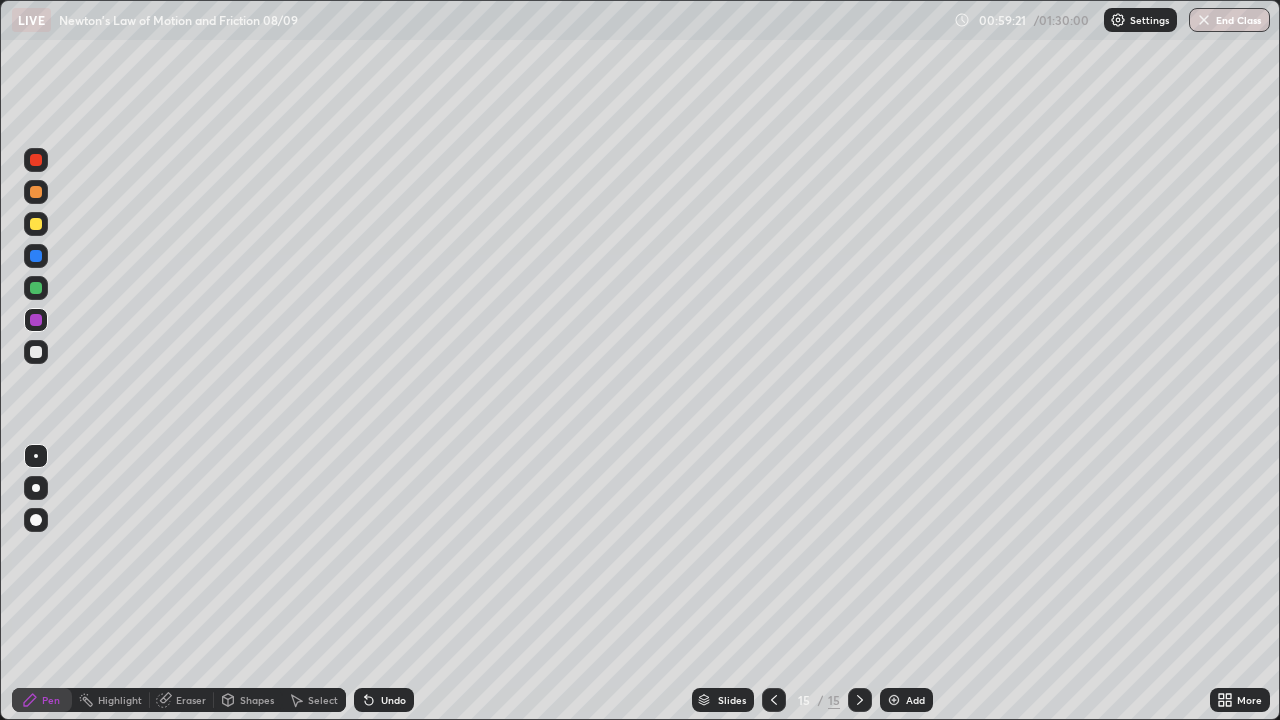 click at bounding box center [36, 288] 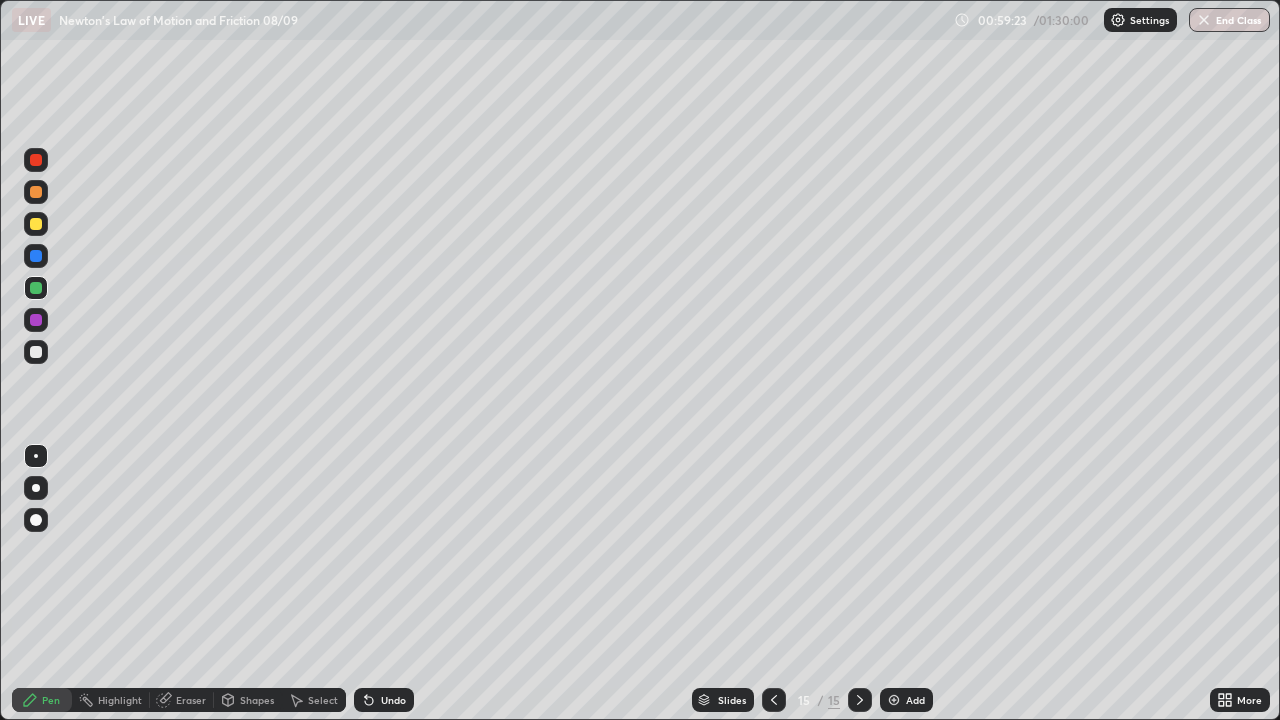 click on "Shapes" at bounding box center [257, 700] 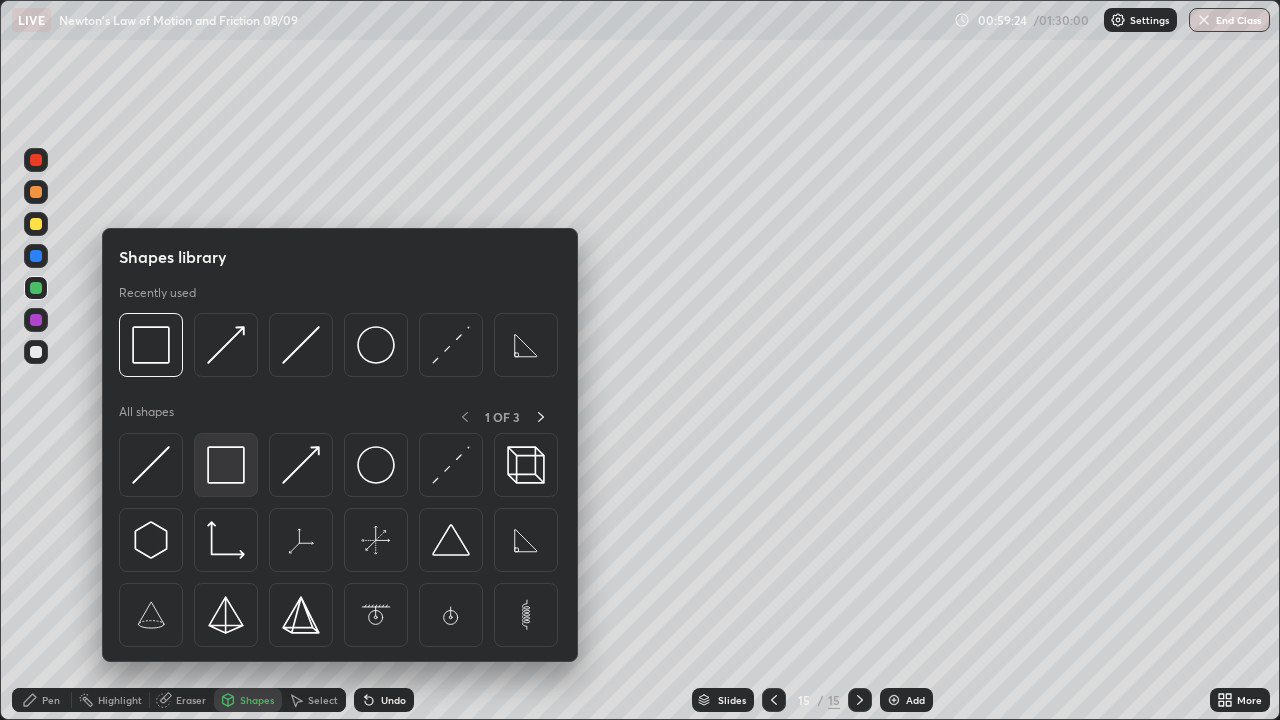 click at bounding box center [226, 465] 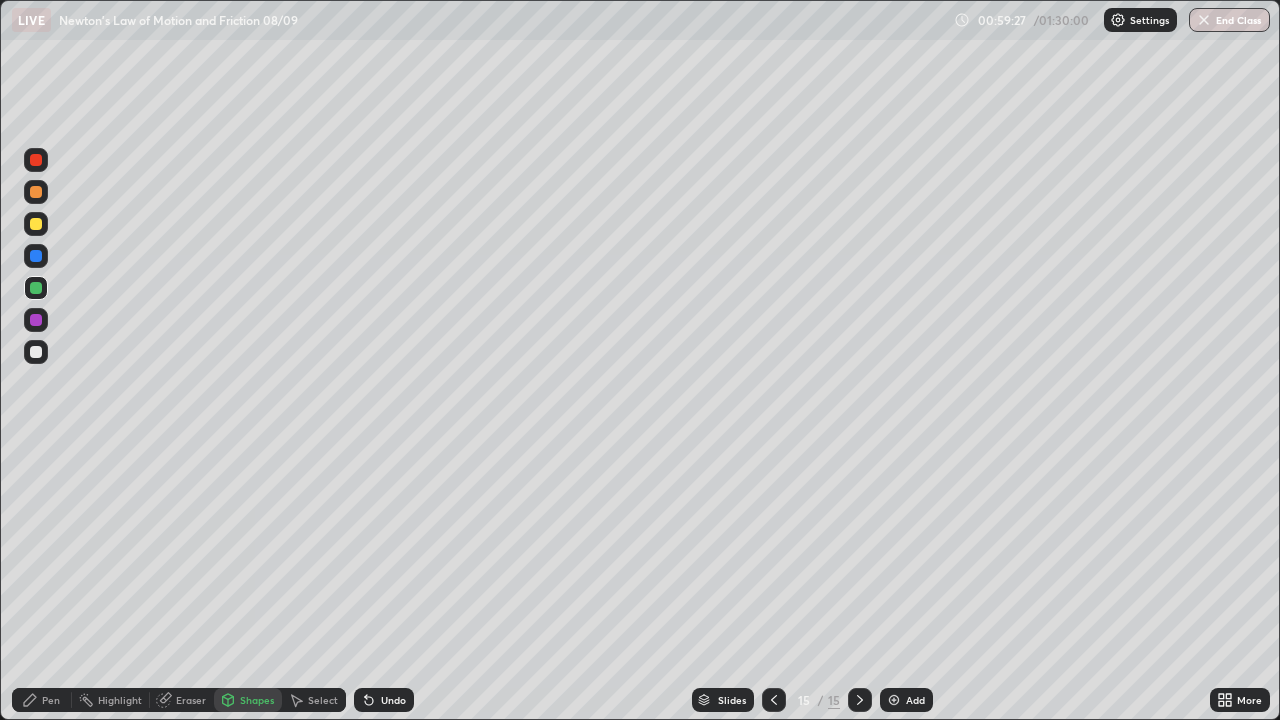 click on "Shapes" at bounding box center [257, 700] 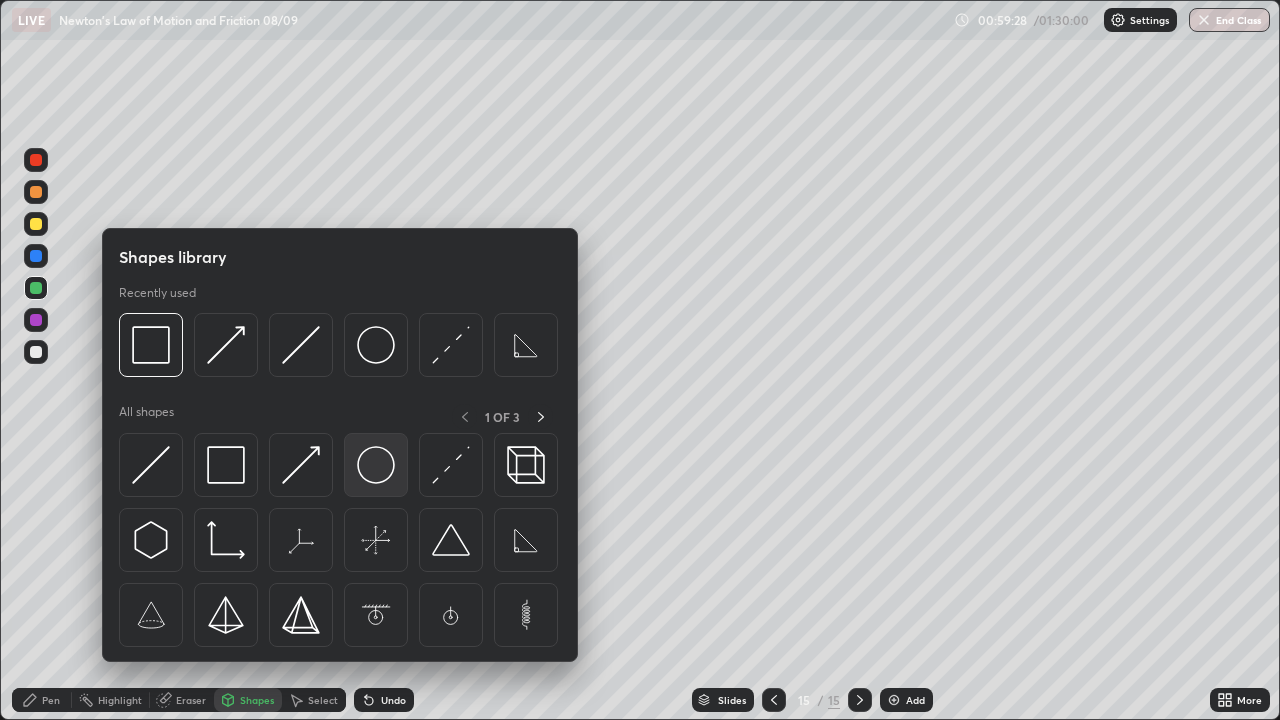 click at bounding box center (376, 465) 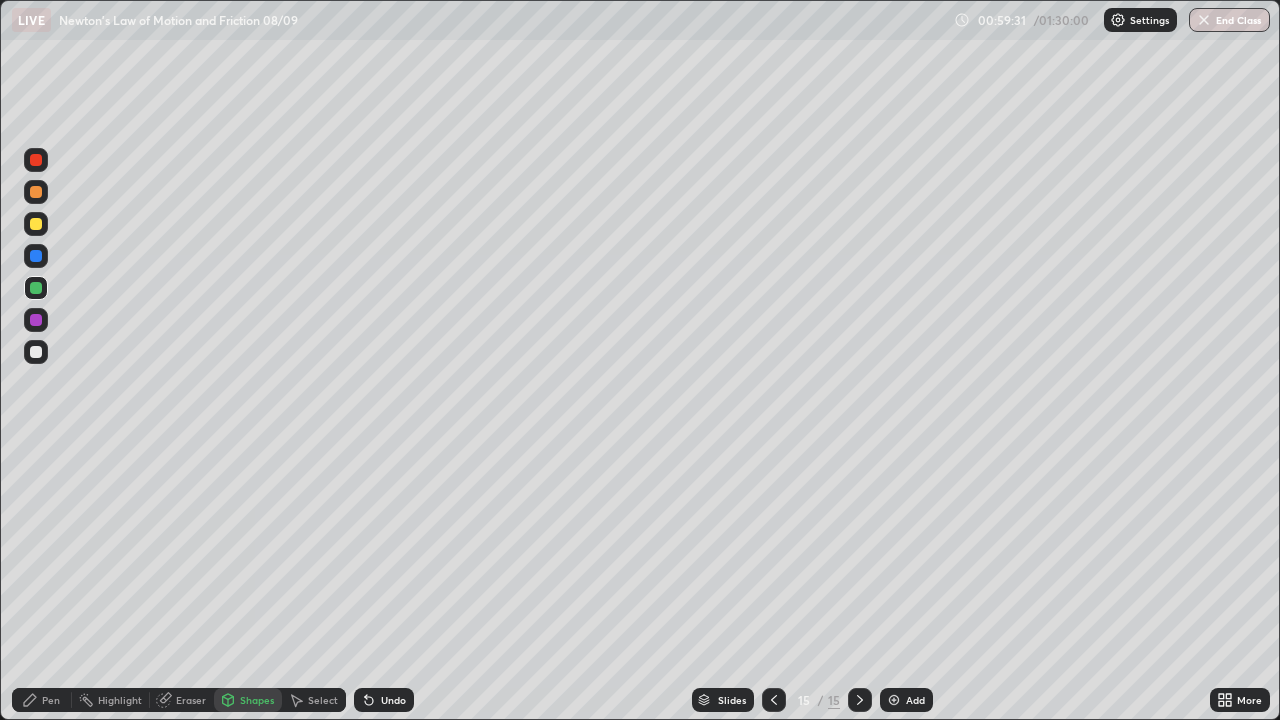 click on "Shapes" at bounding box center [257, 700] 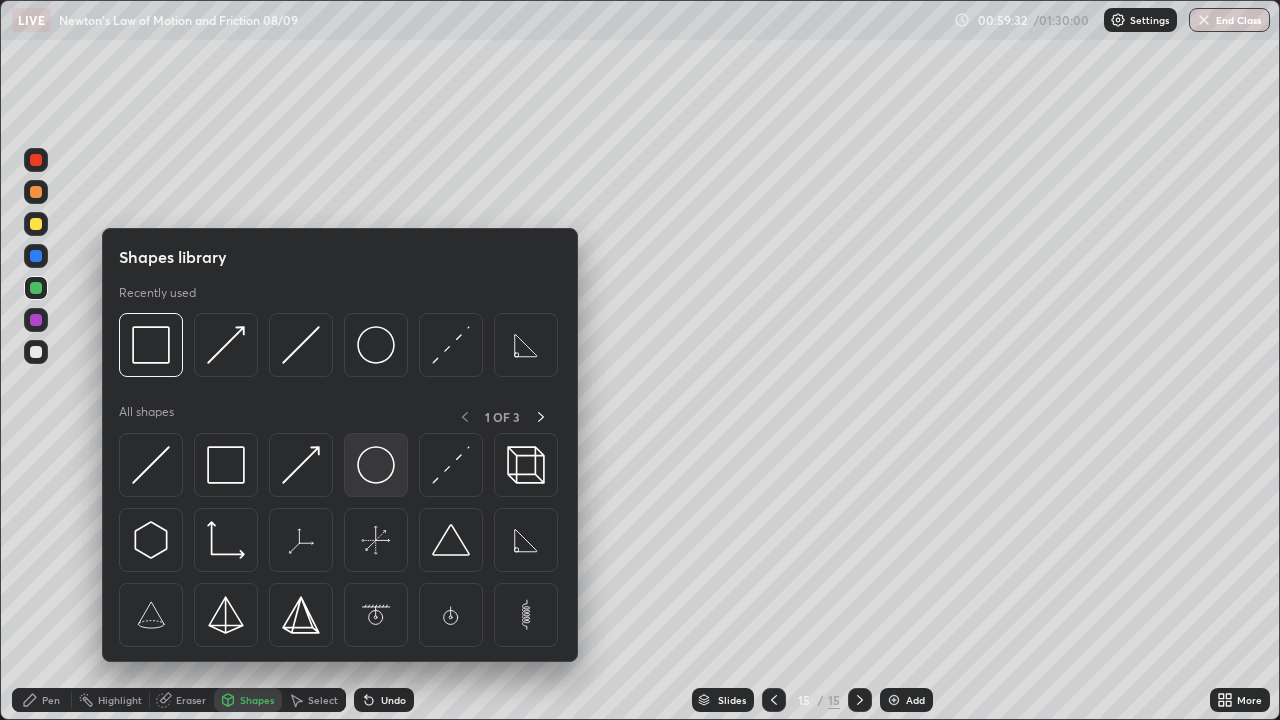 click at bounding box center (376, 465) 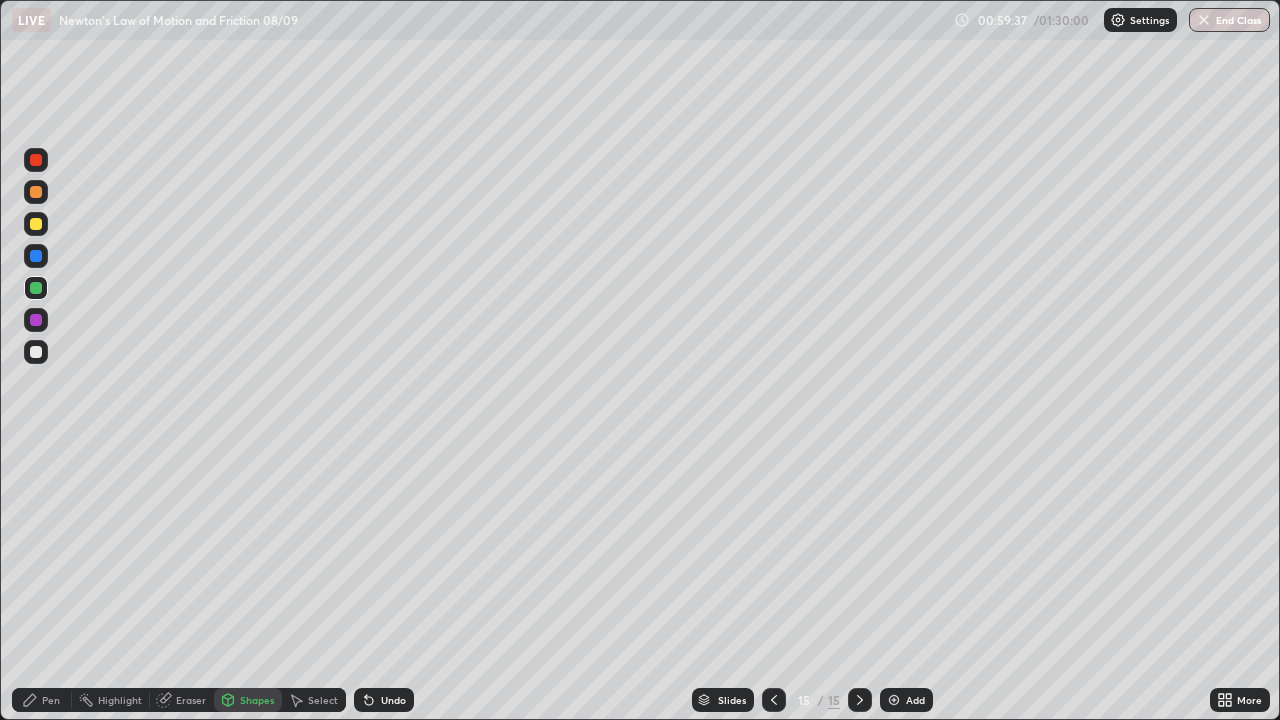 click on "Shapes" at bounding box center [257, 700] 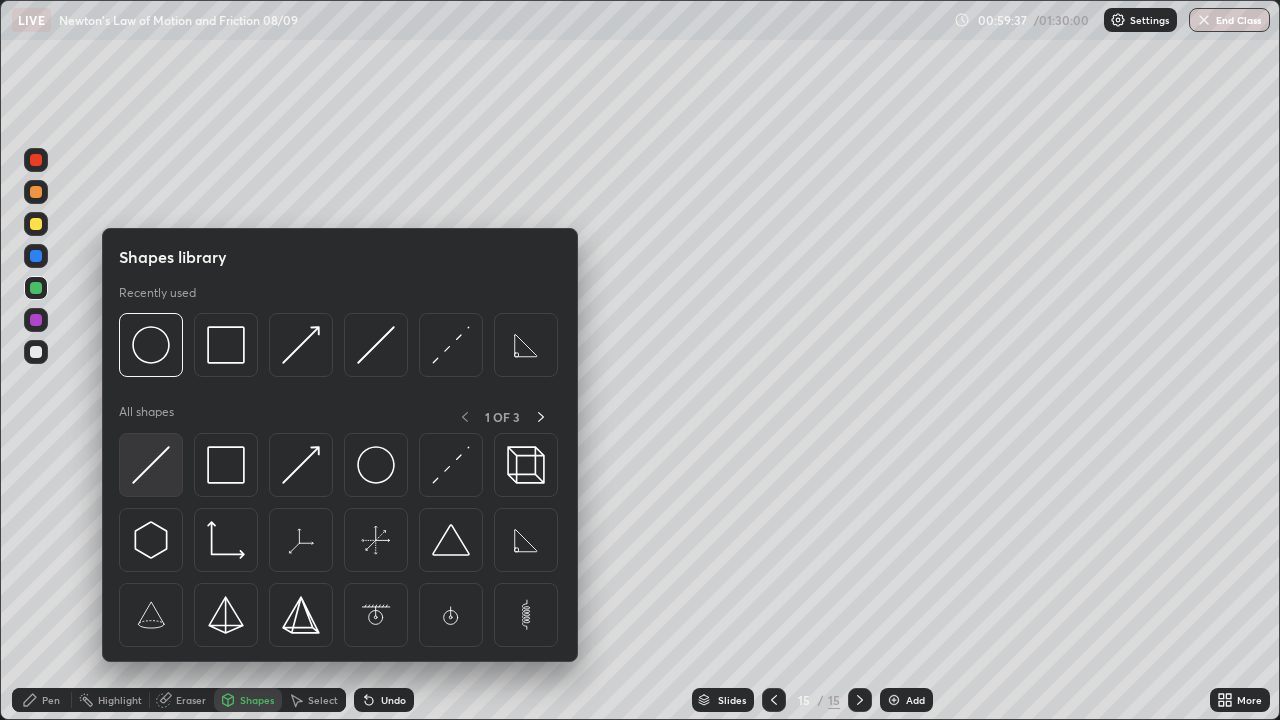 click at bounding box center [151, 465] 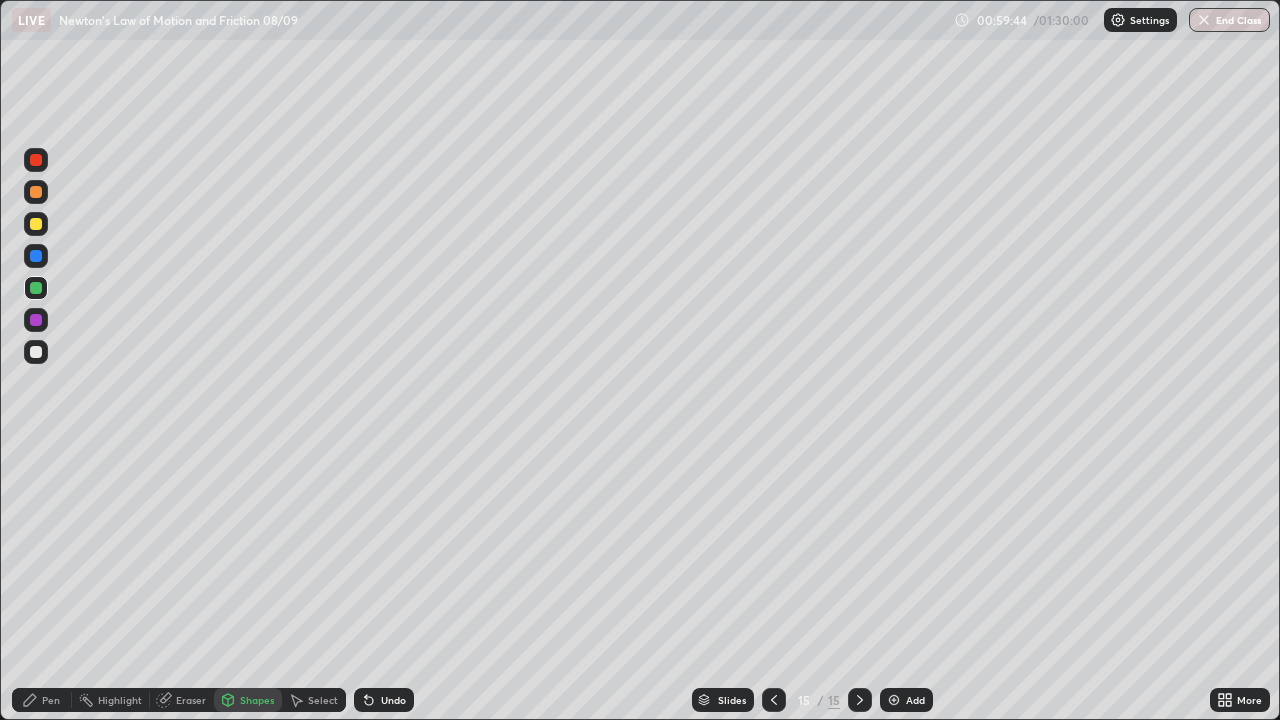 click on "Shapes" at bounding box center [257, 700] 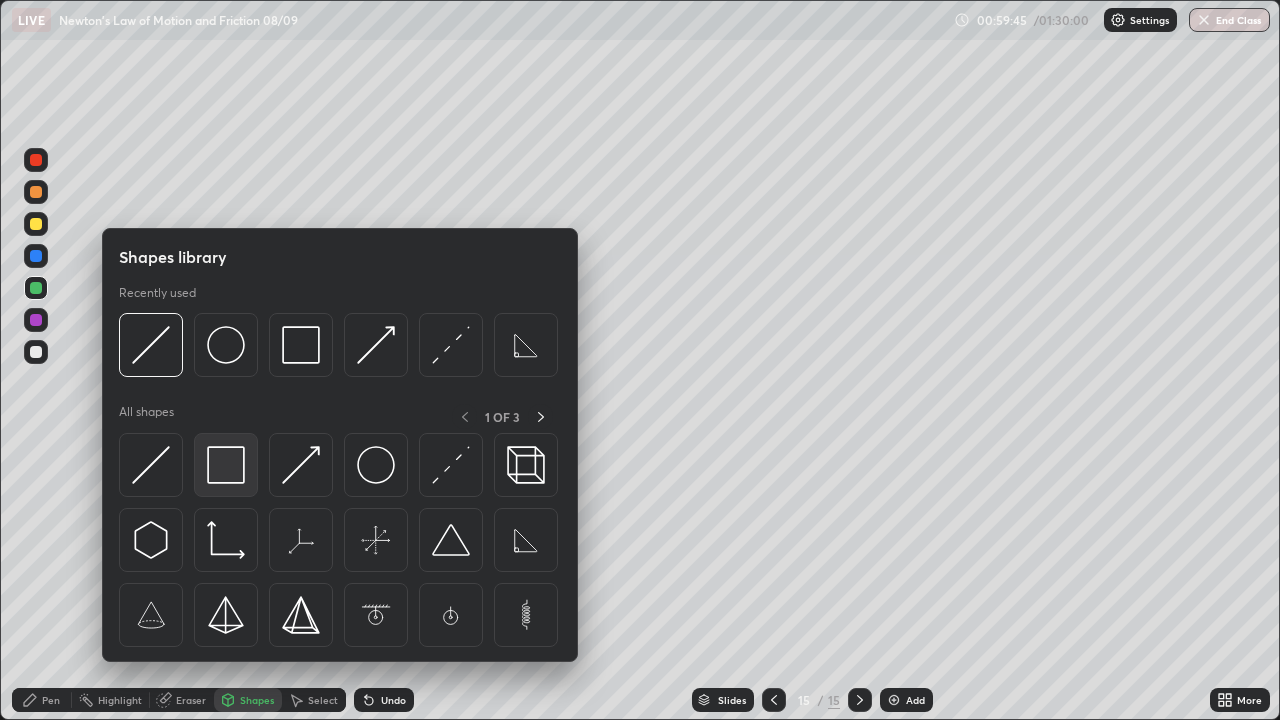 click at bounding box center (226, 465) 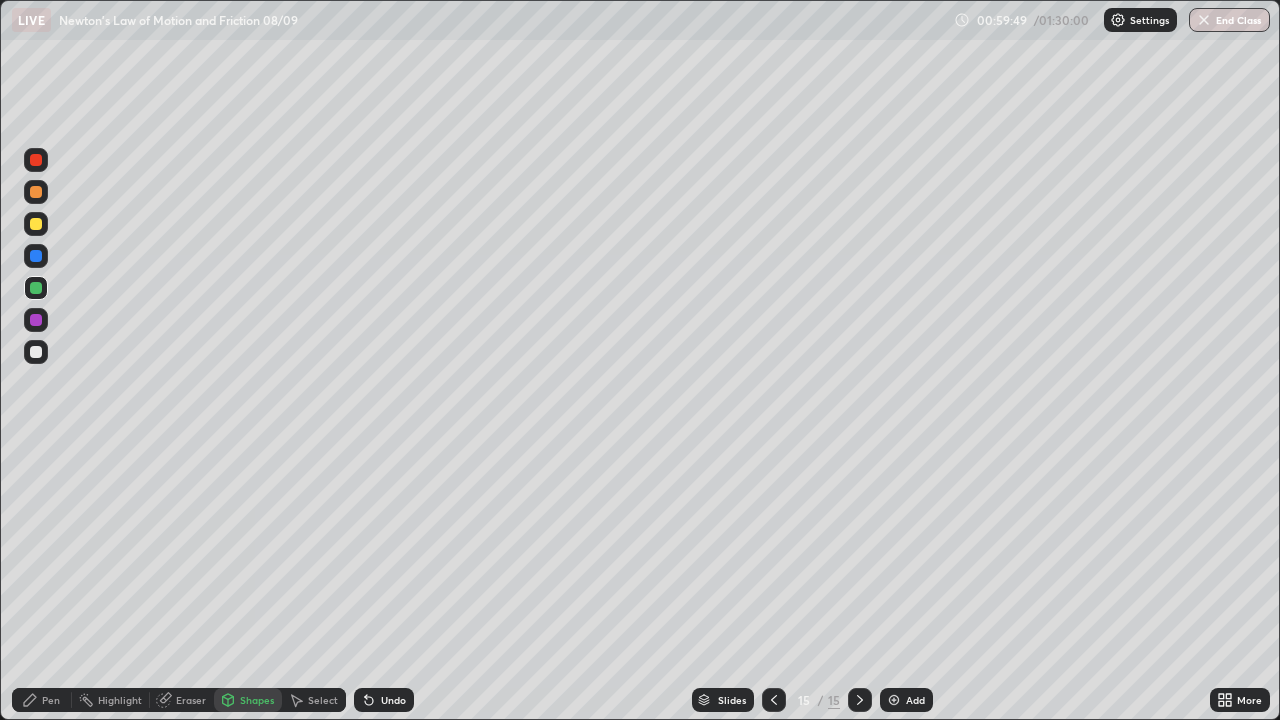 click on "Pen" at bounding box center [51, 700] 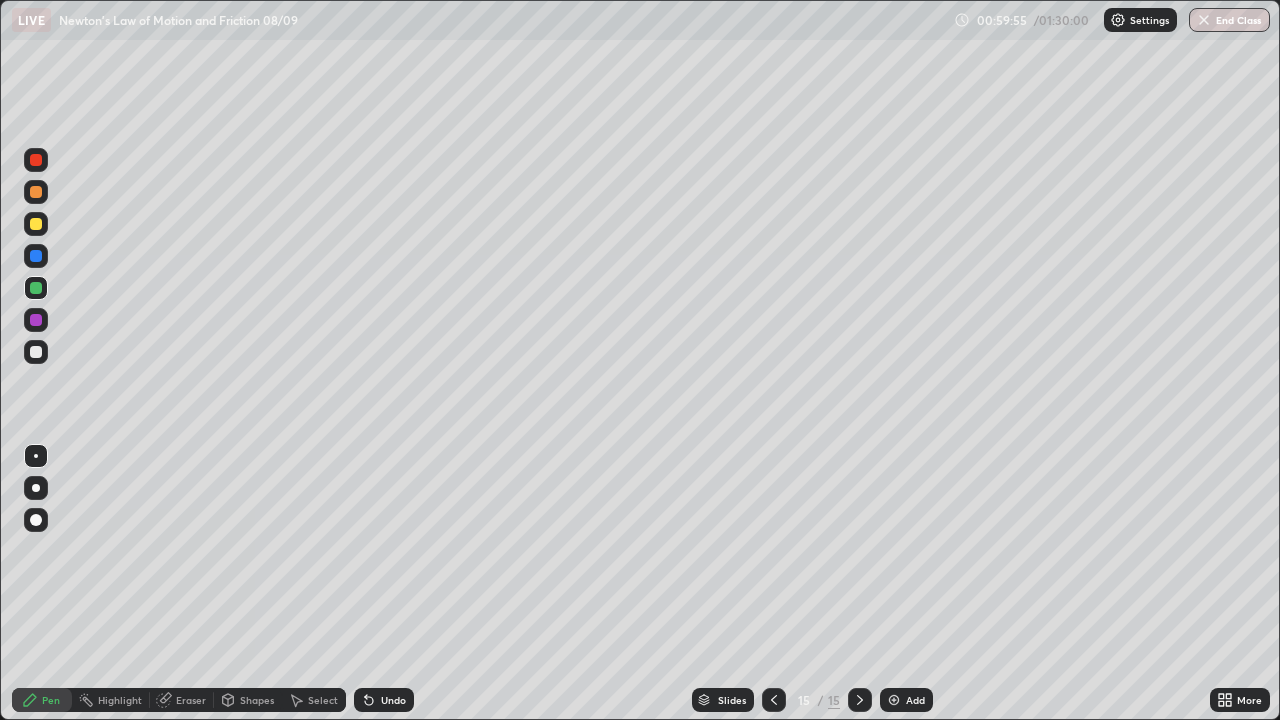 click on "Shapes" at bounding box center (257, 700) 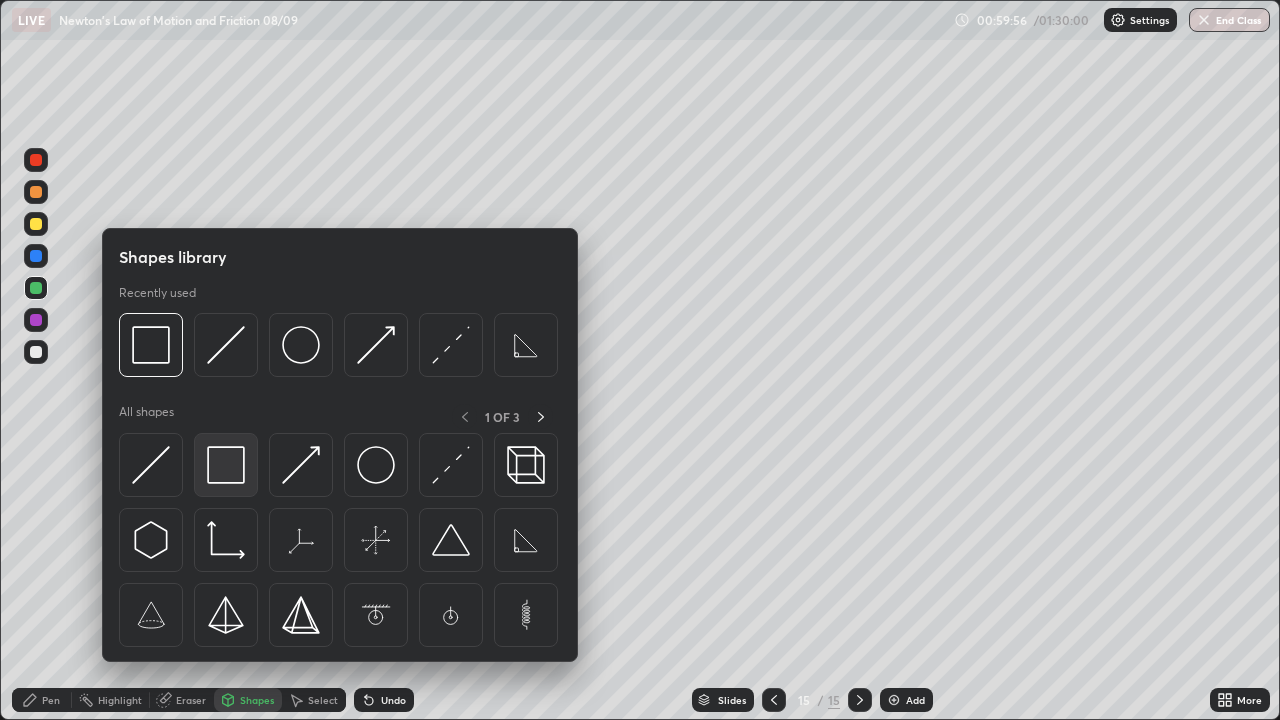 click at bounding box center (226, 465) 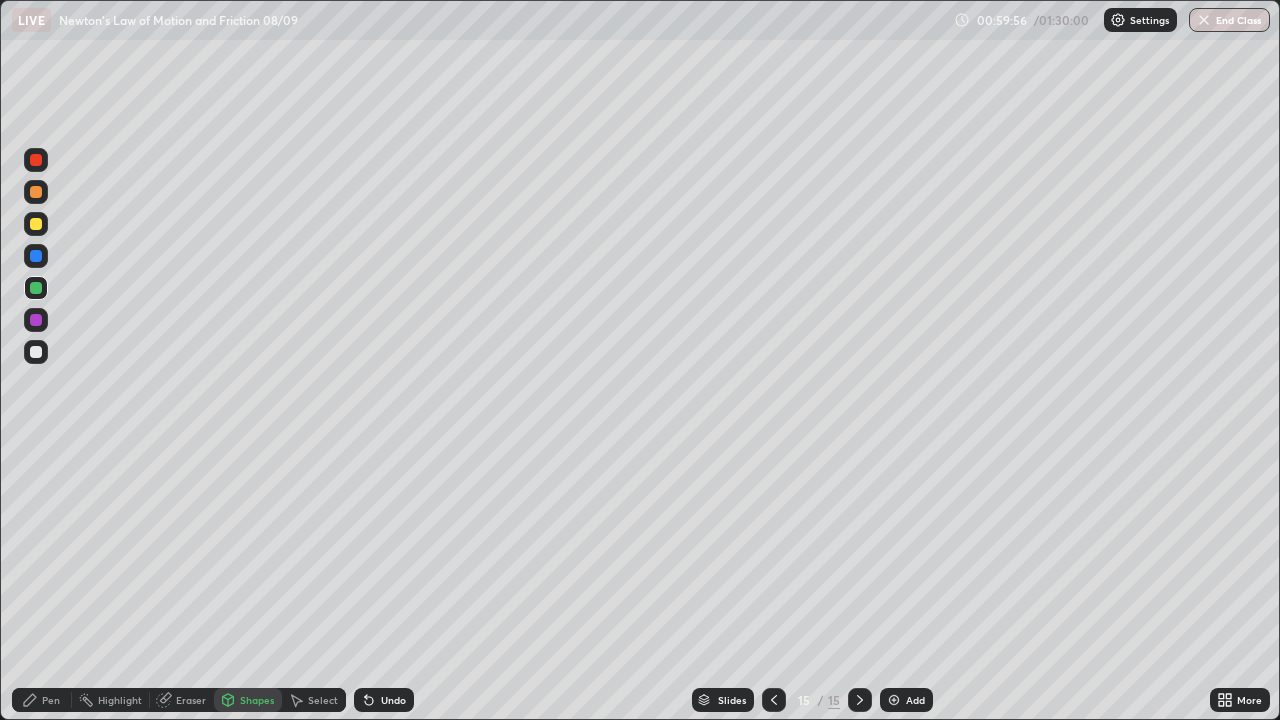 click at bounding box center [36, 320] 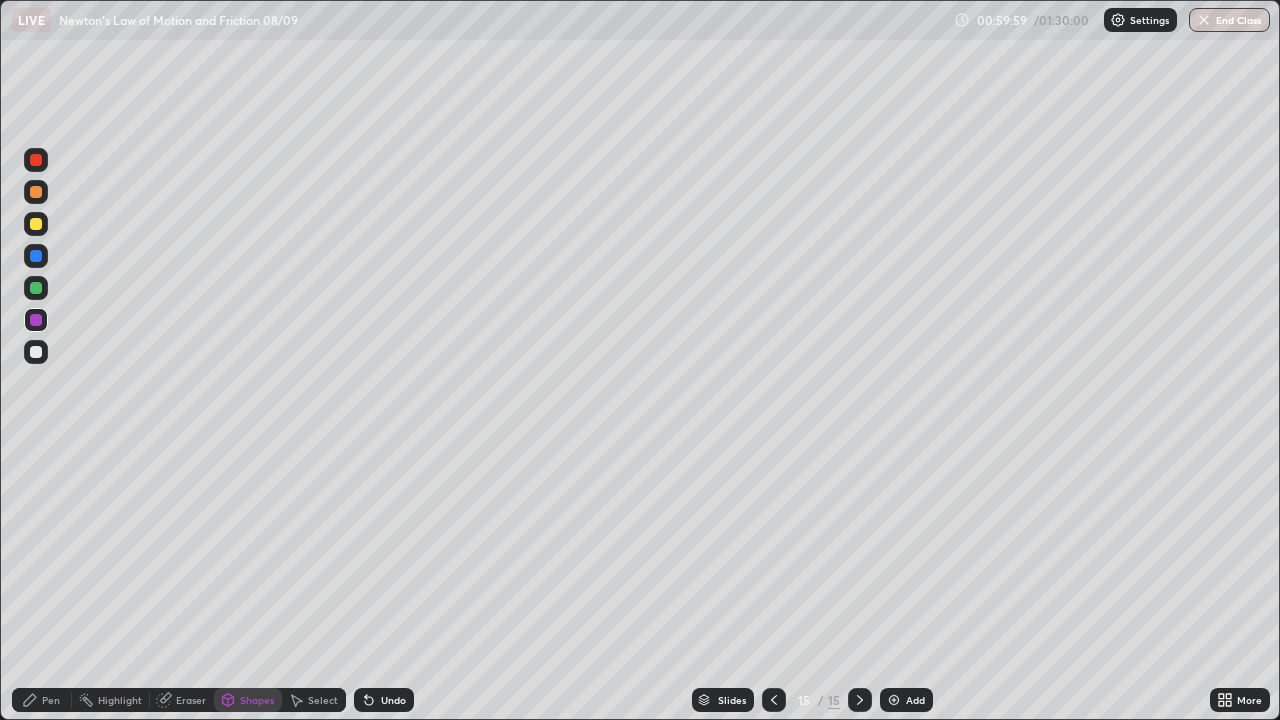 click on "Pen" at bounding box center [51, 700] 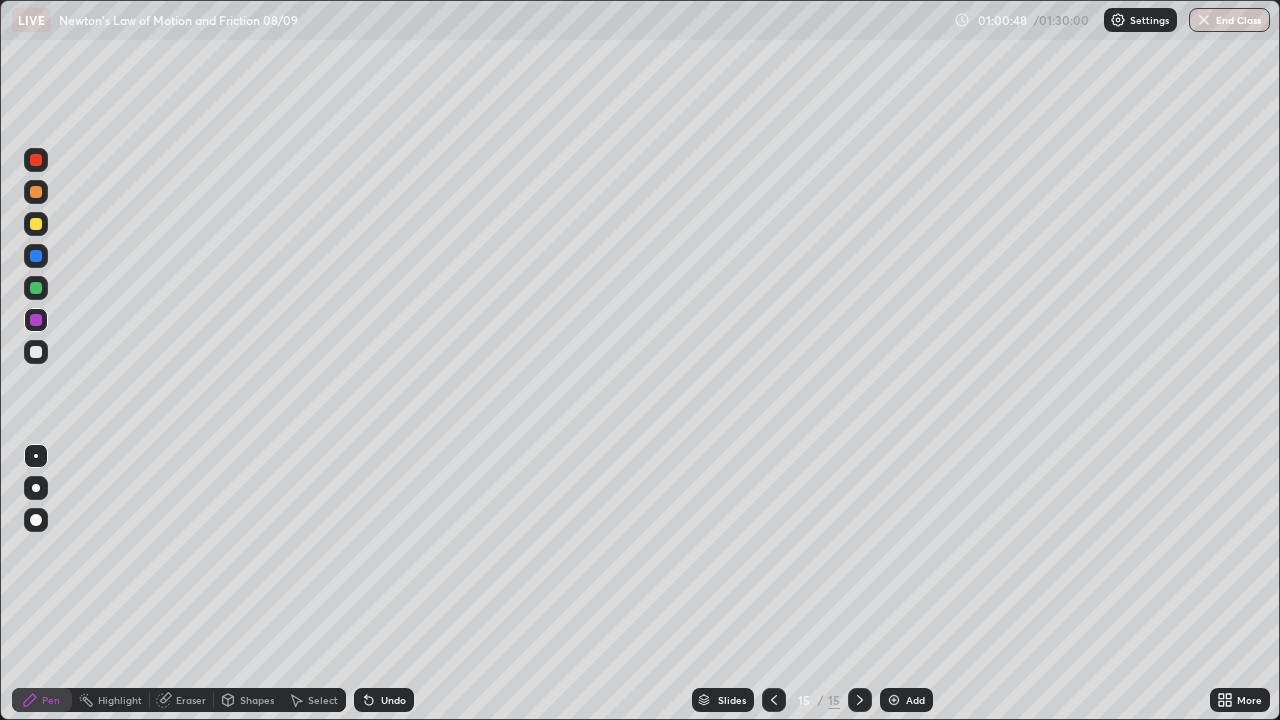 click at bounding box center (774, 700) 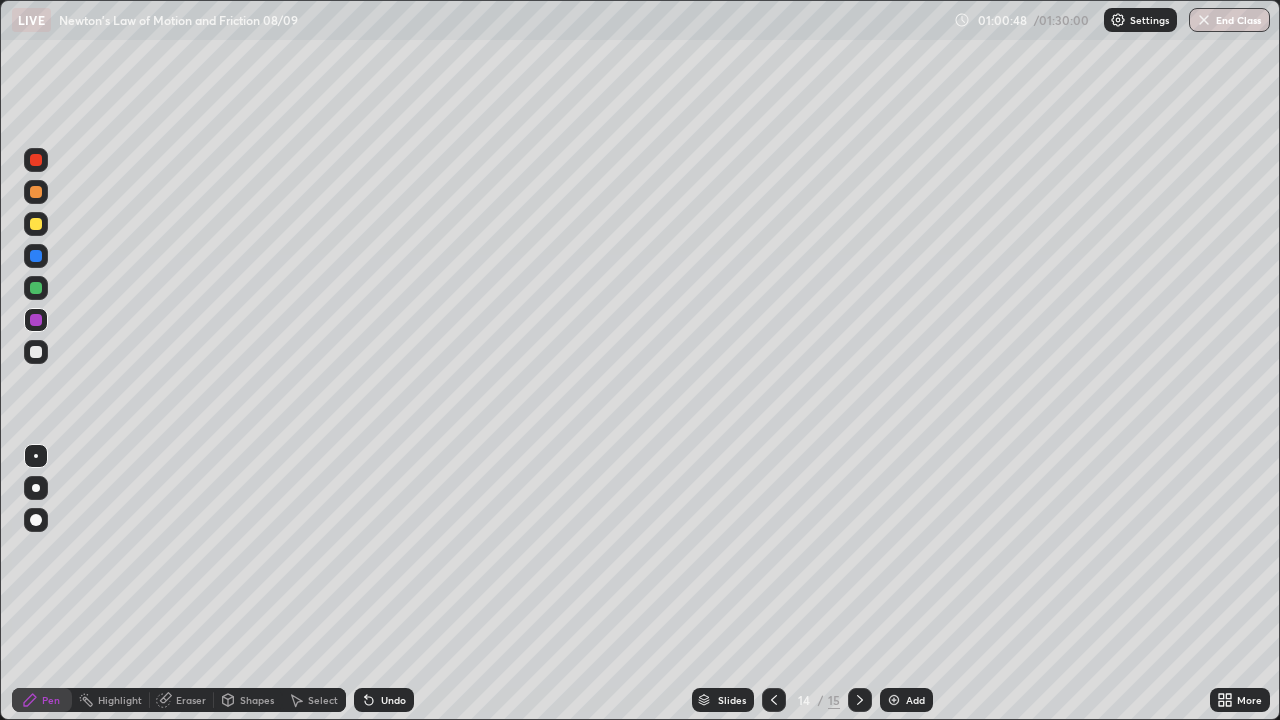 click 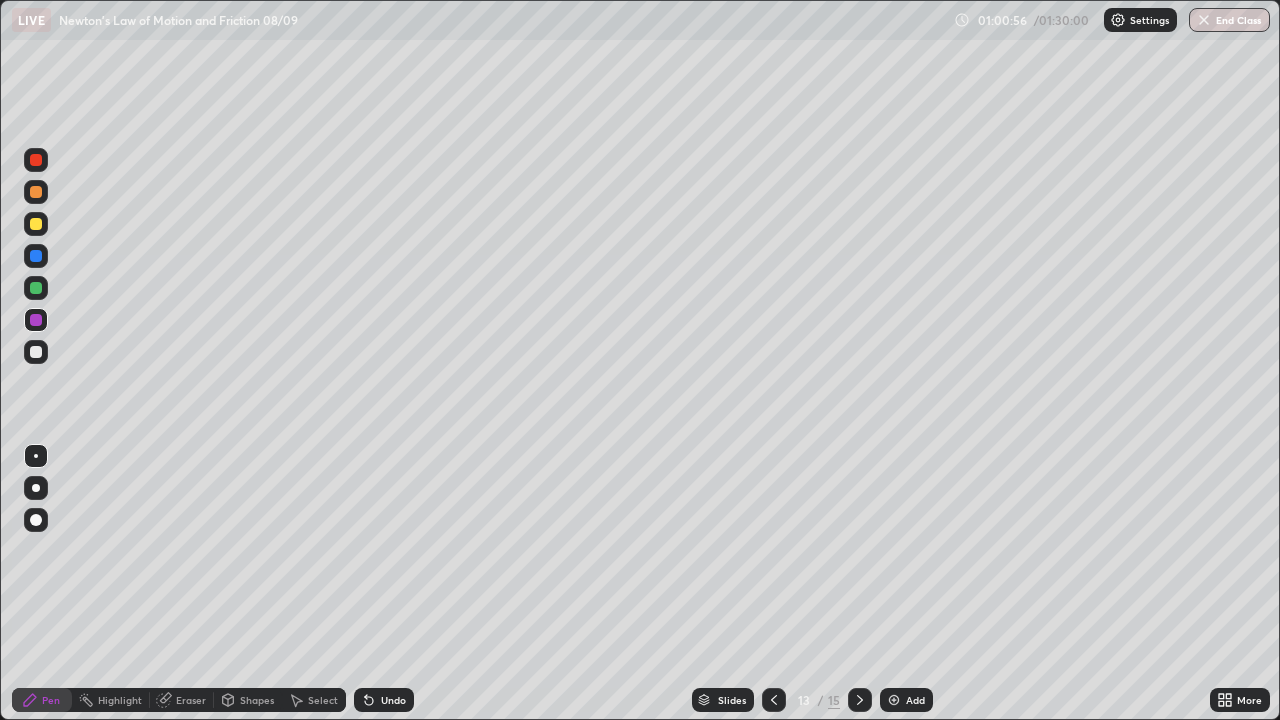click 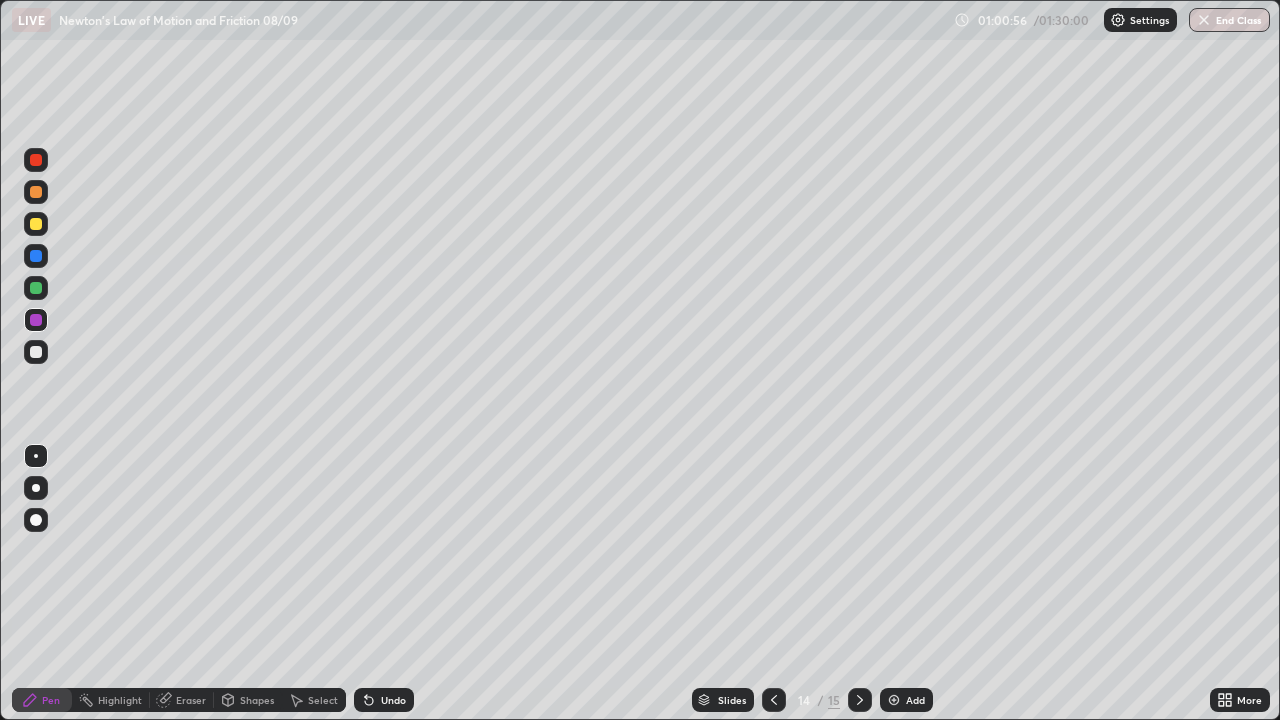 click 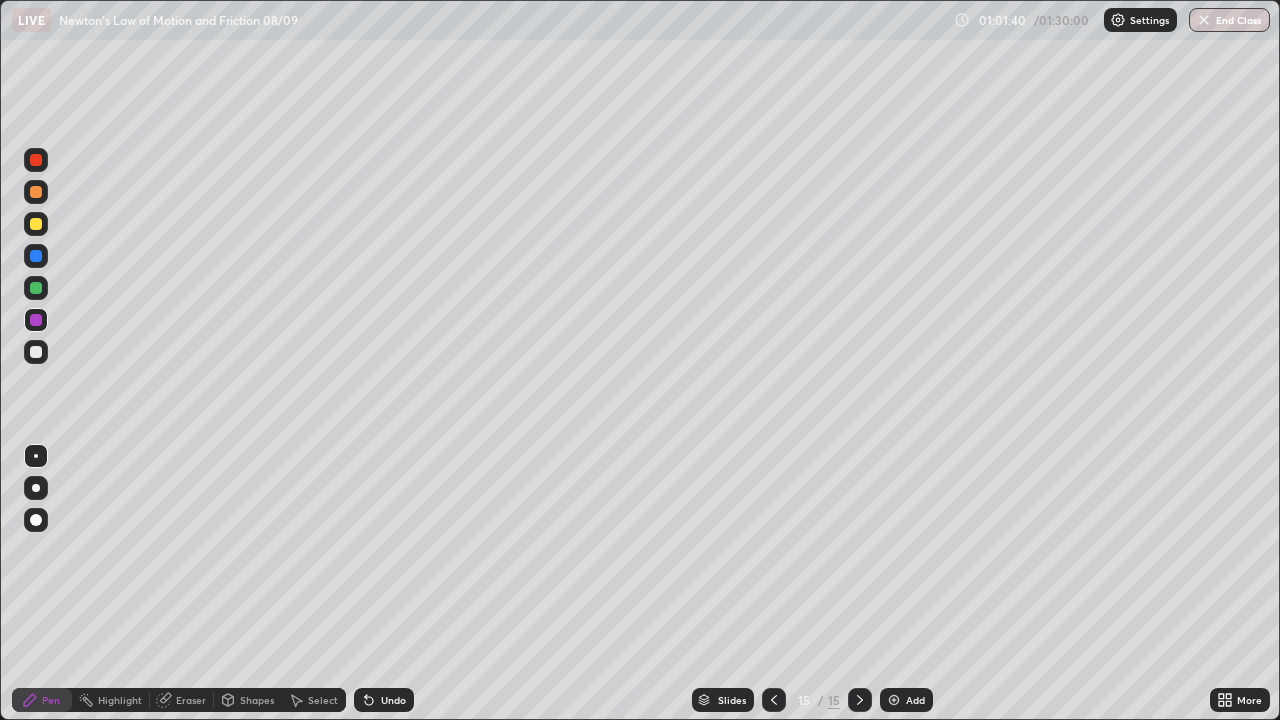 click 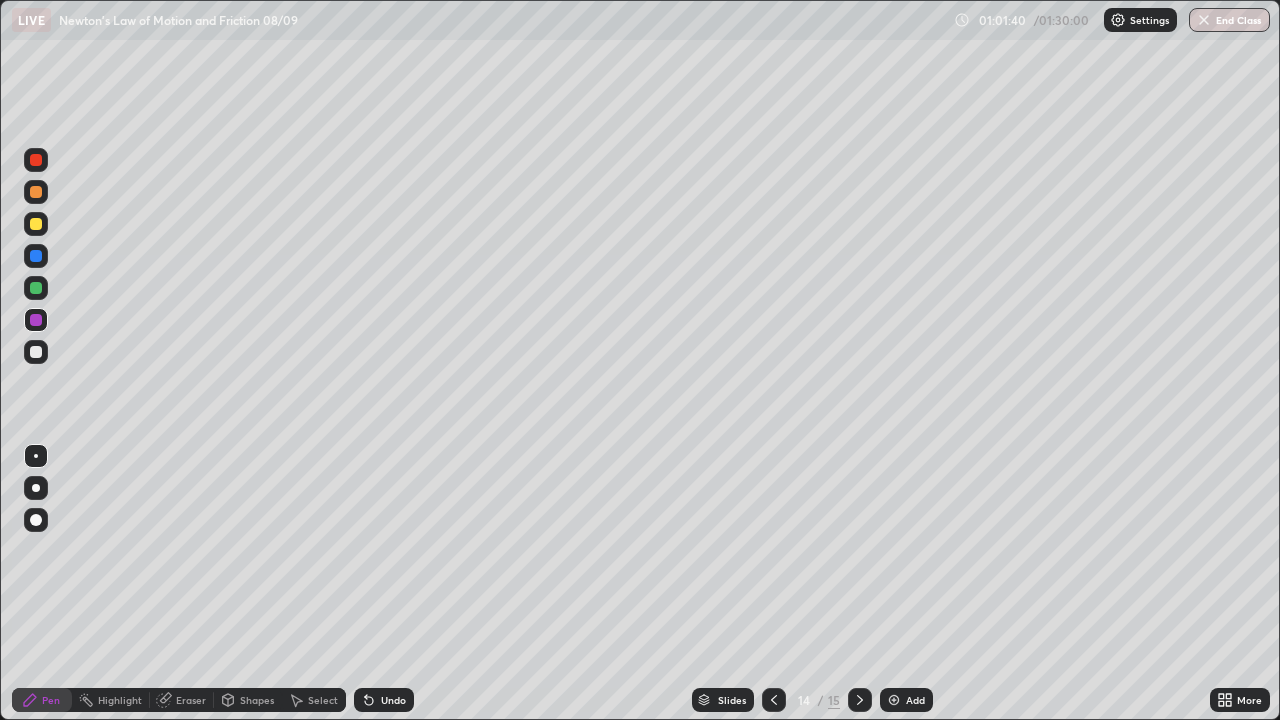 click 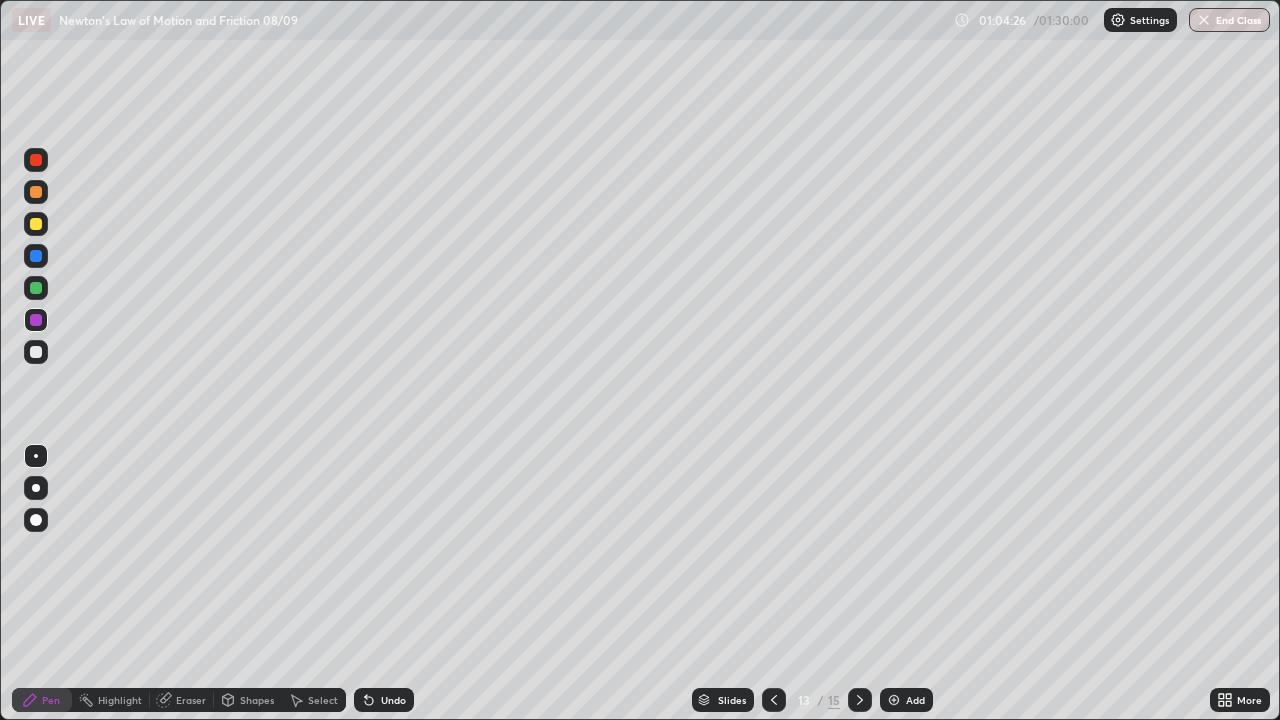 click 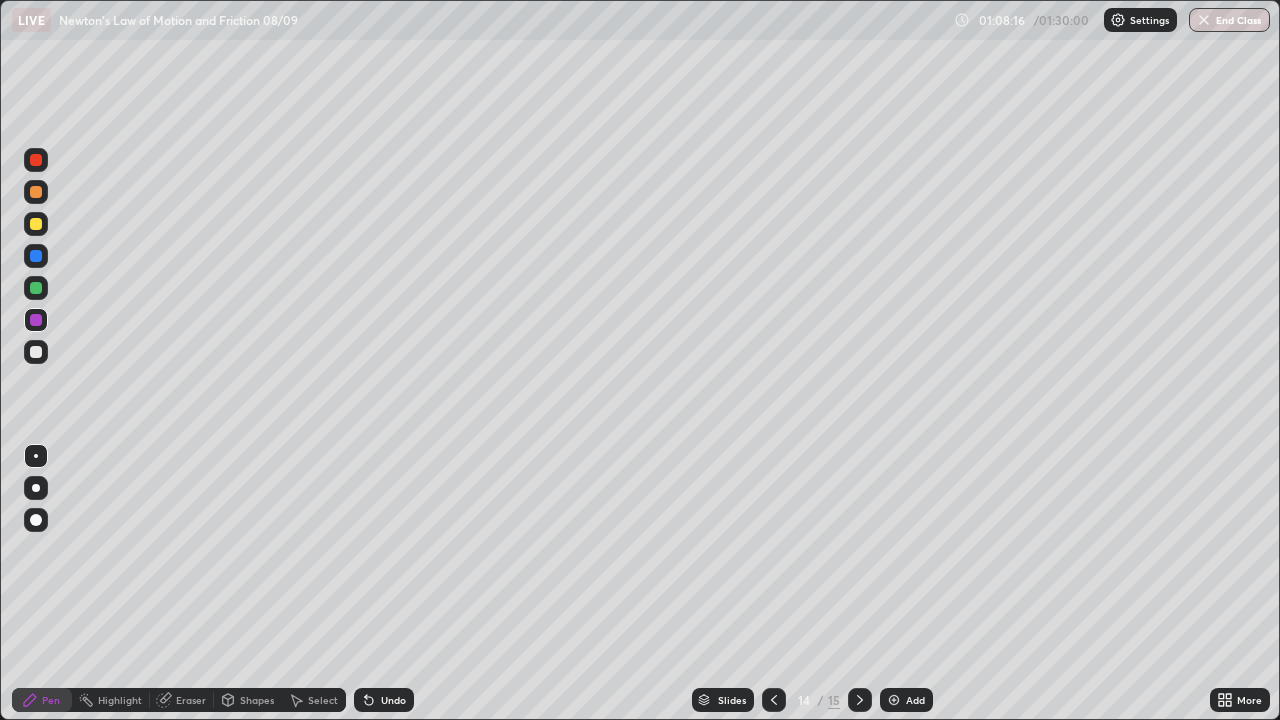 click 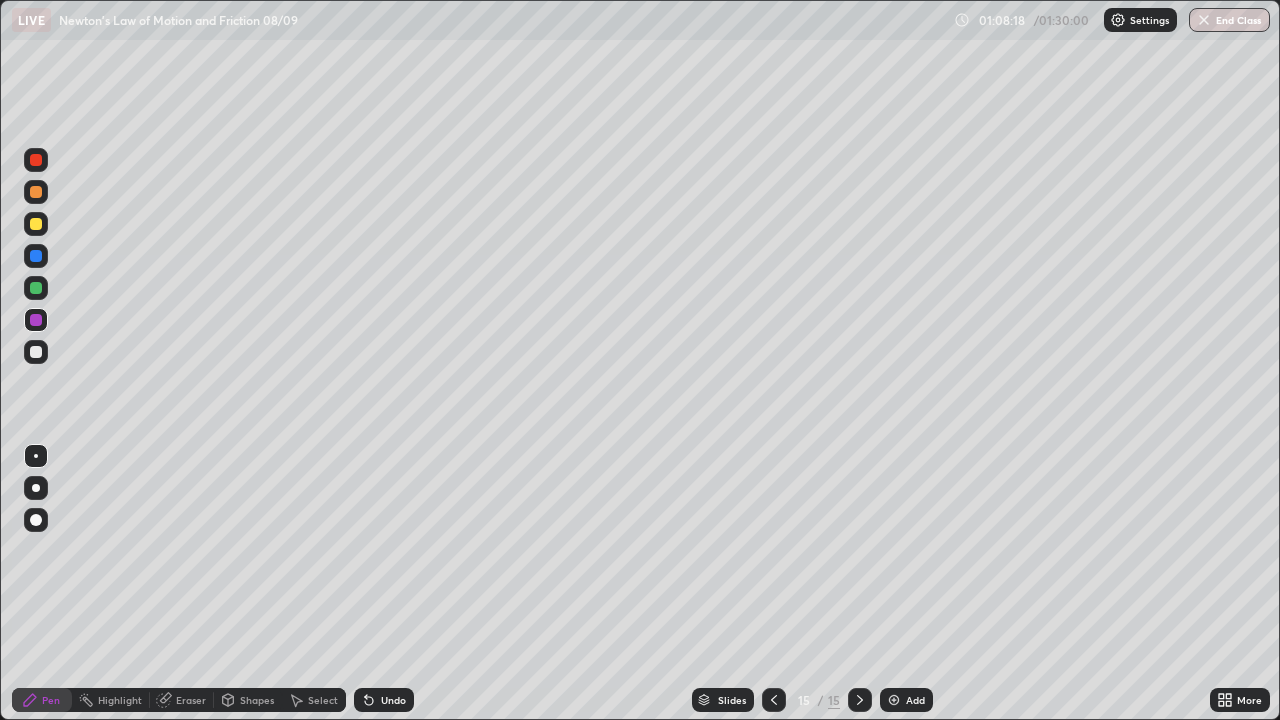 click 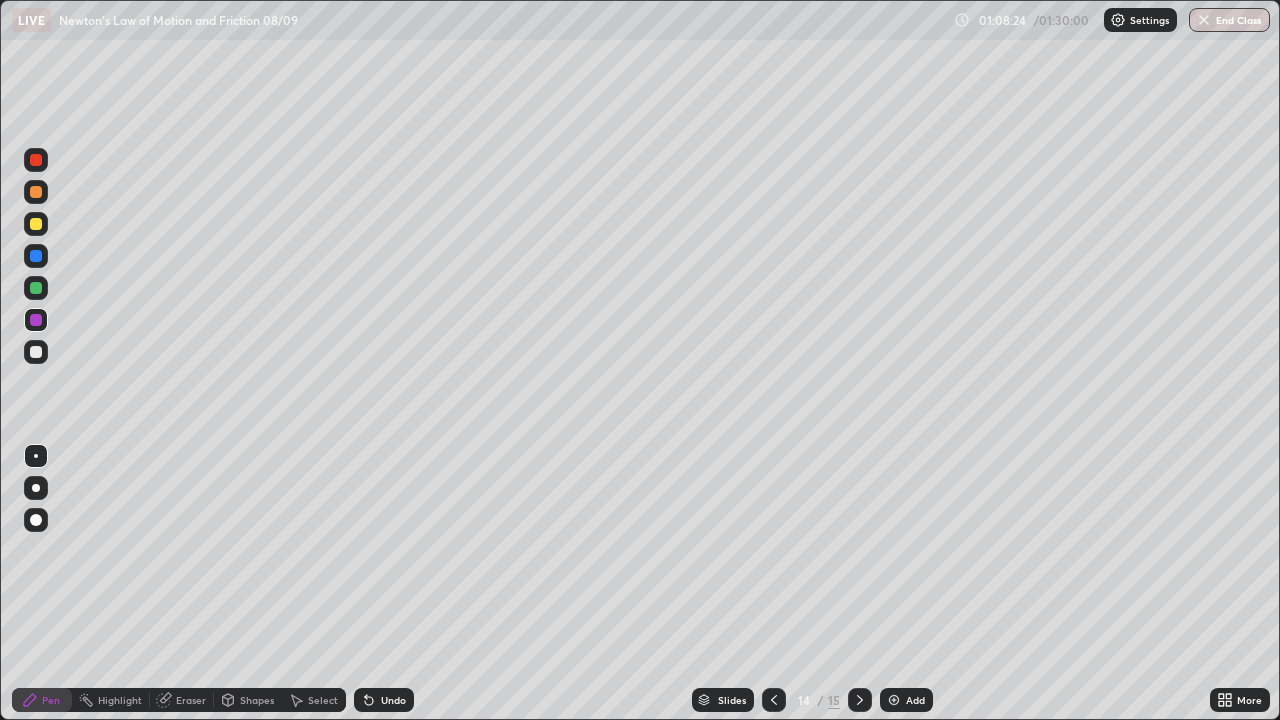 click 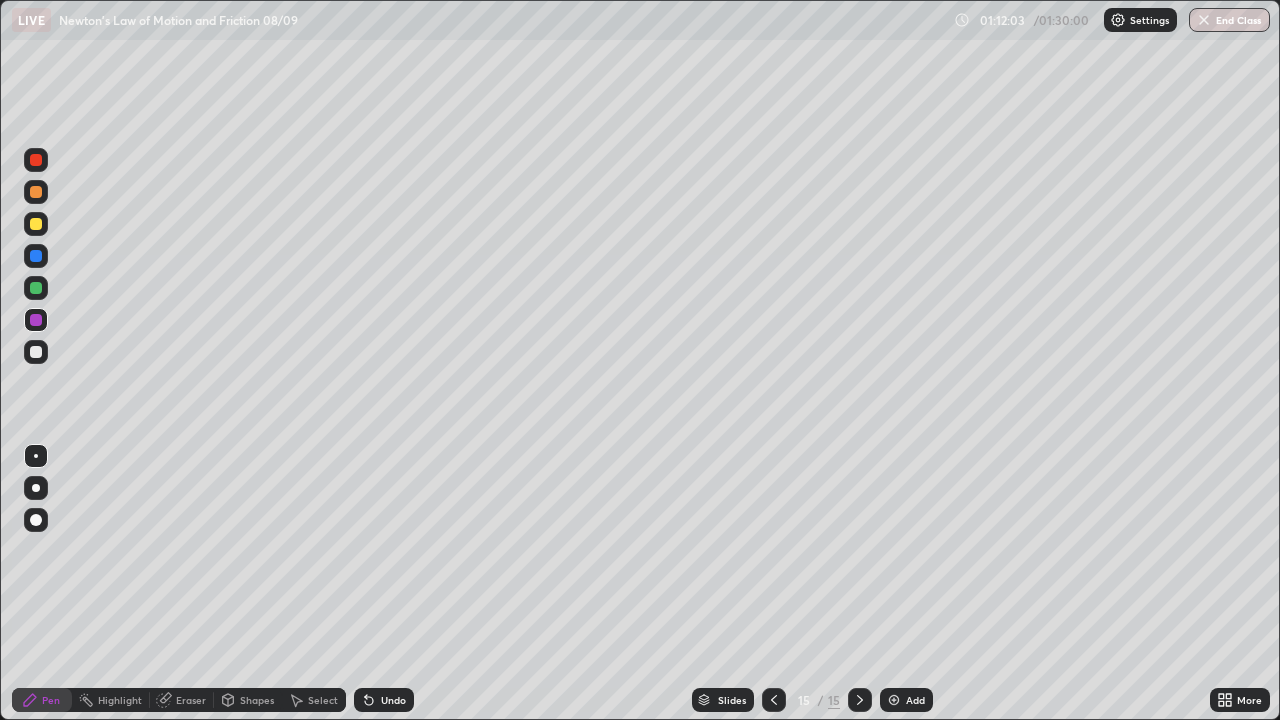 click at bounding box center [36, 288] 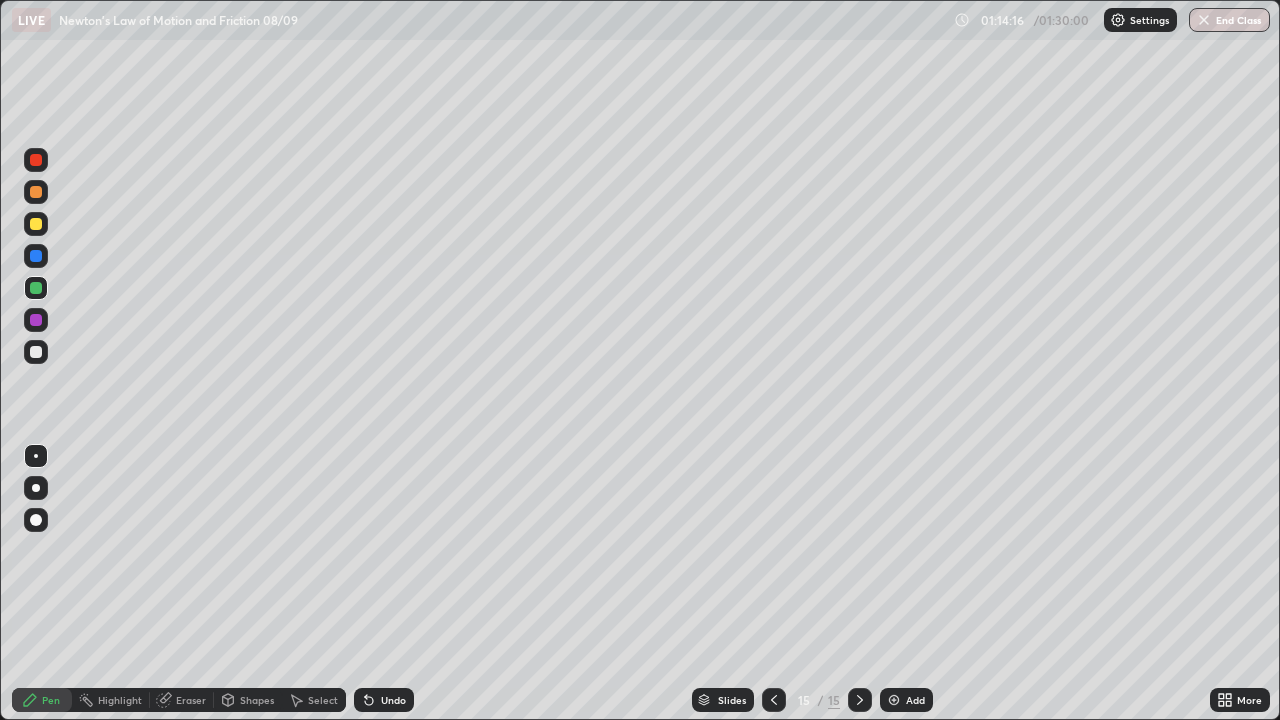 click at bounding box center (894, 700) 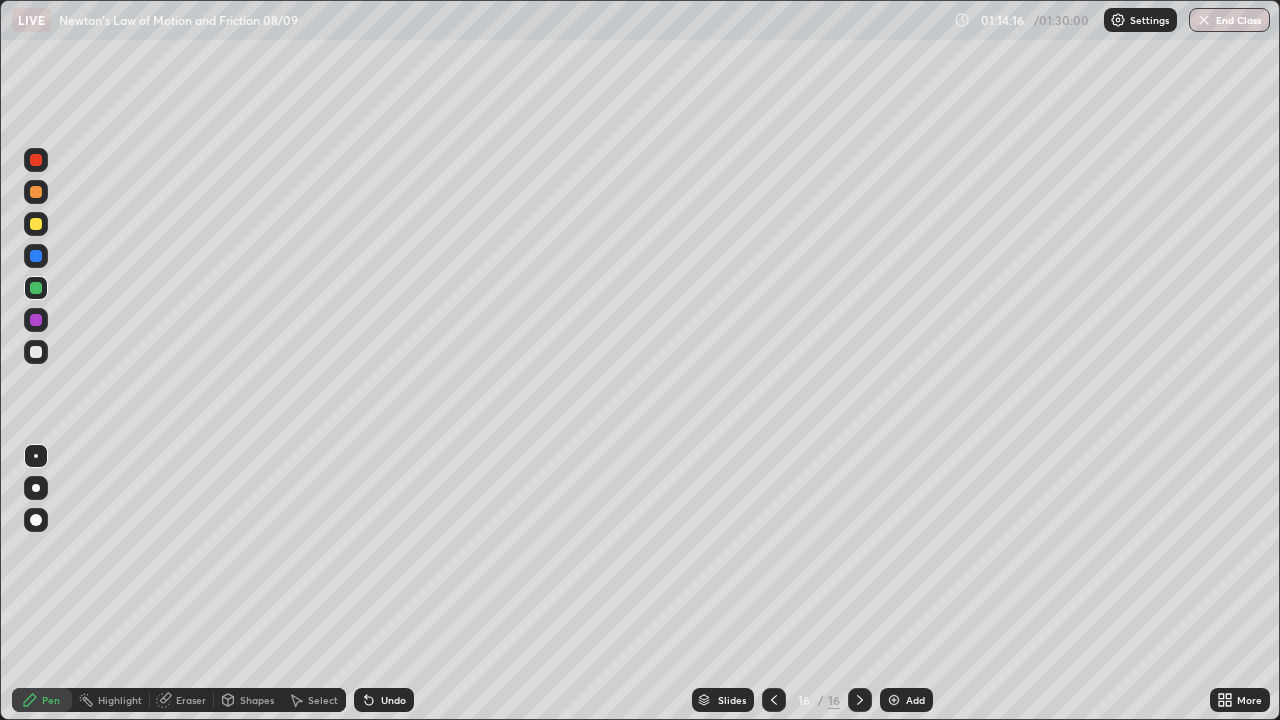 click on "Shapes" at bounding box center [248, 700] 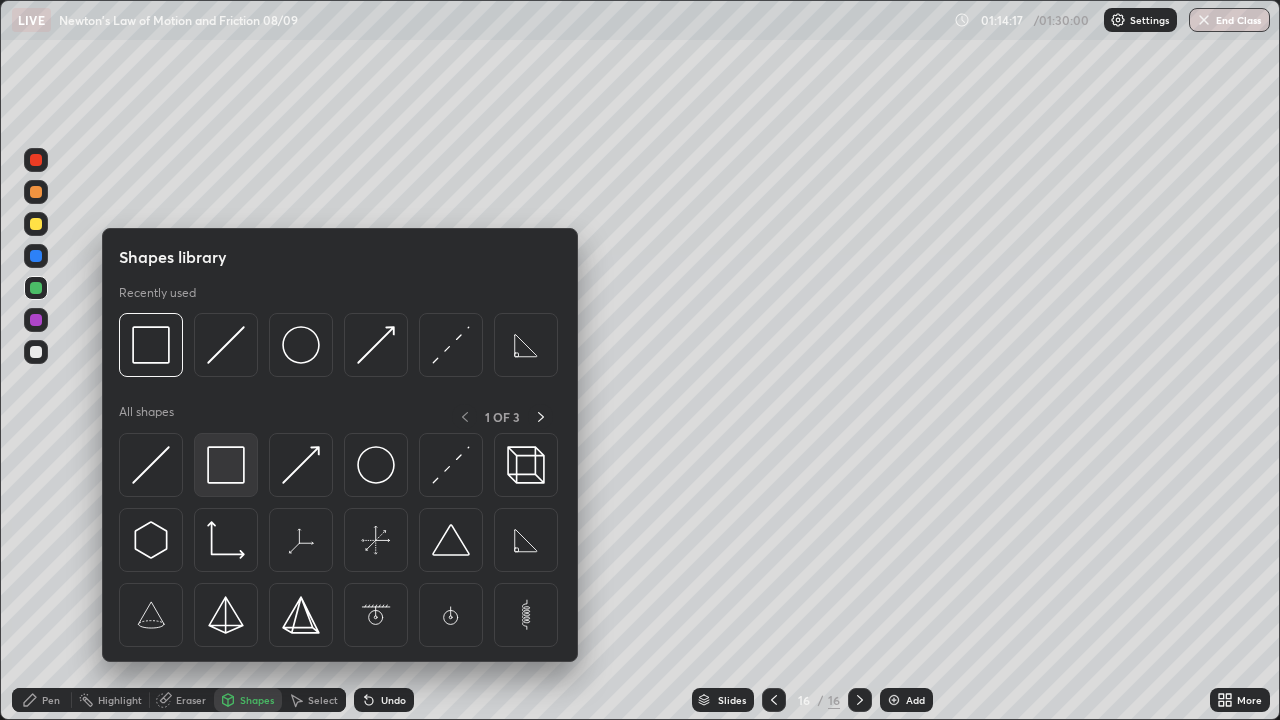 click at bounding box center (226, 465) 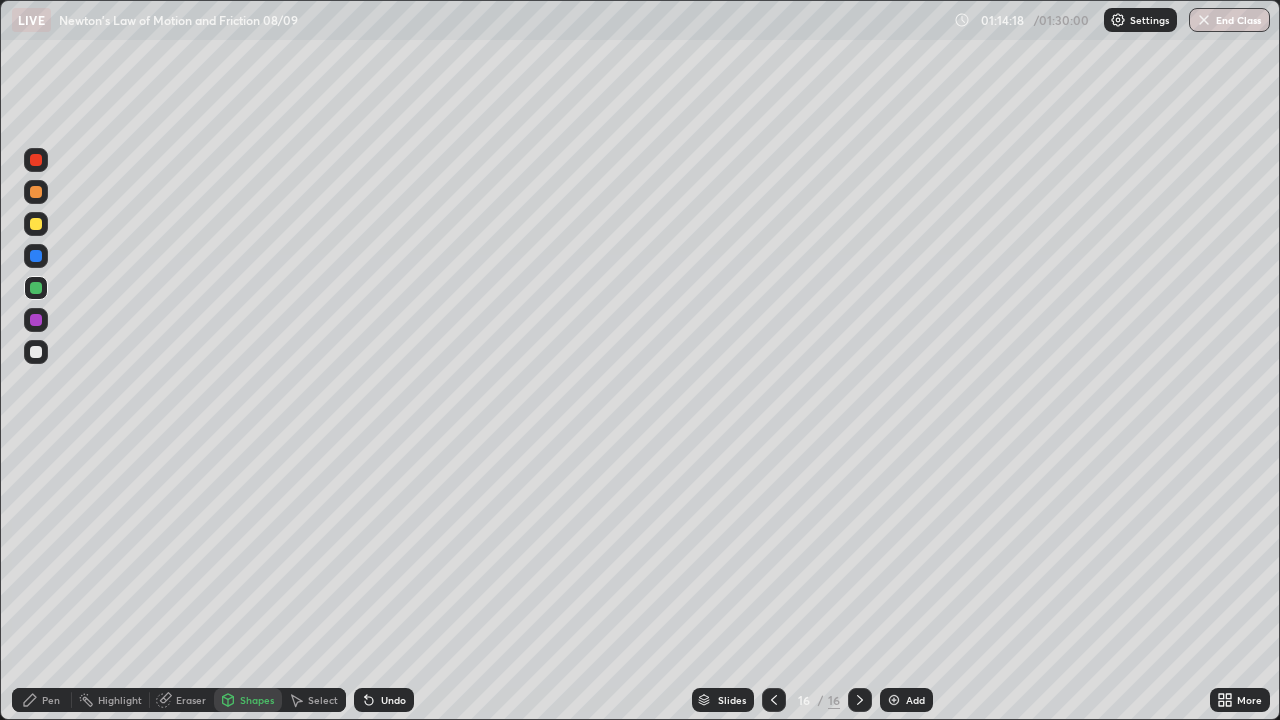 click at bounding box center [36, 224] 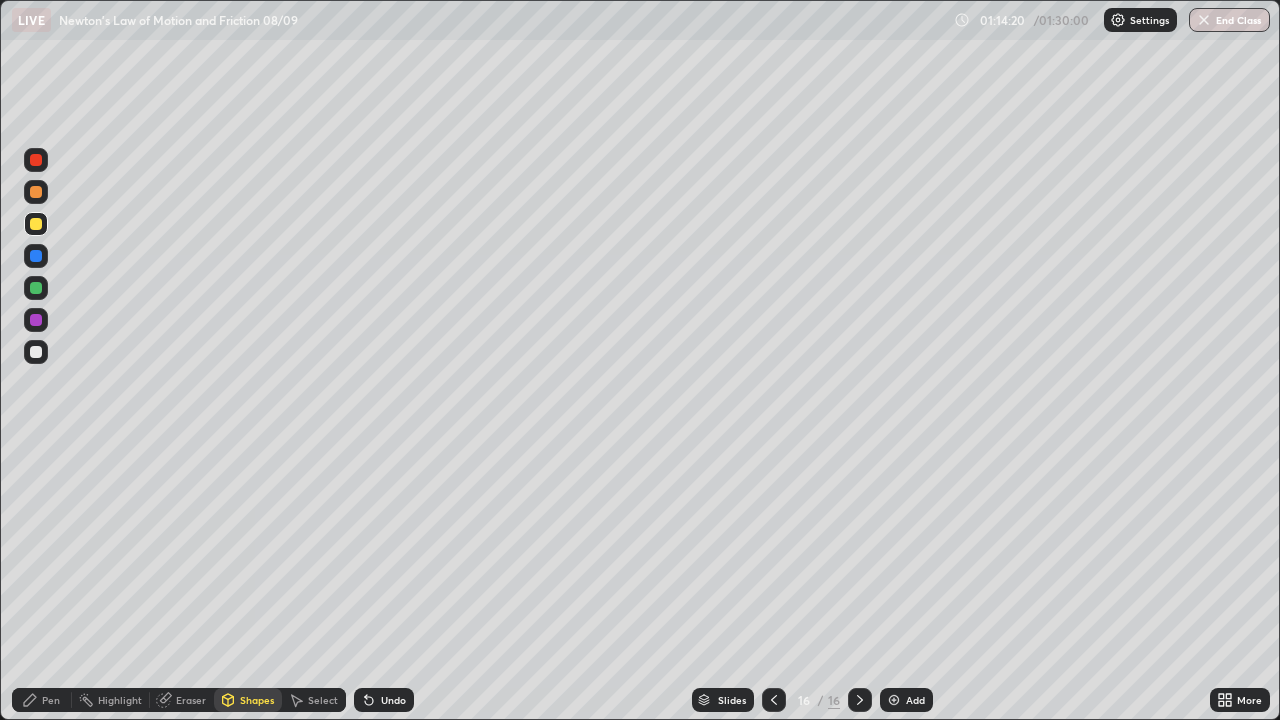 click on "Shapes" at bounding box center [257, 700] 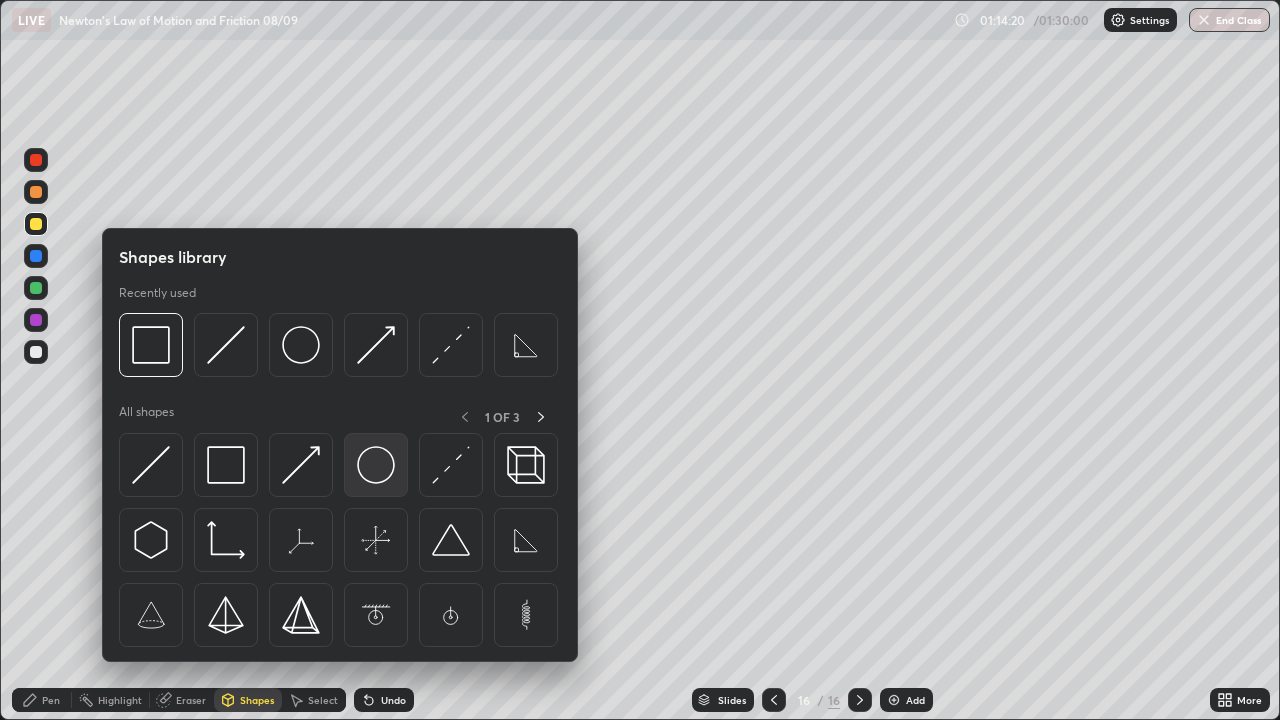 click at bounding box center [376, 465] 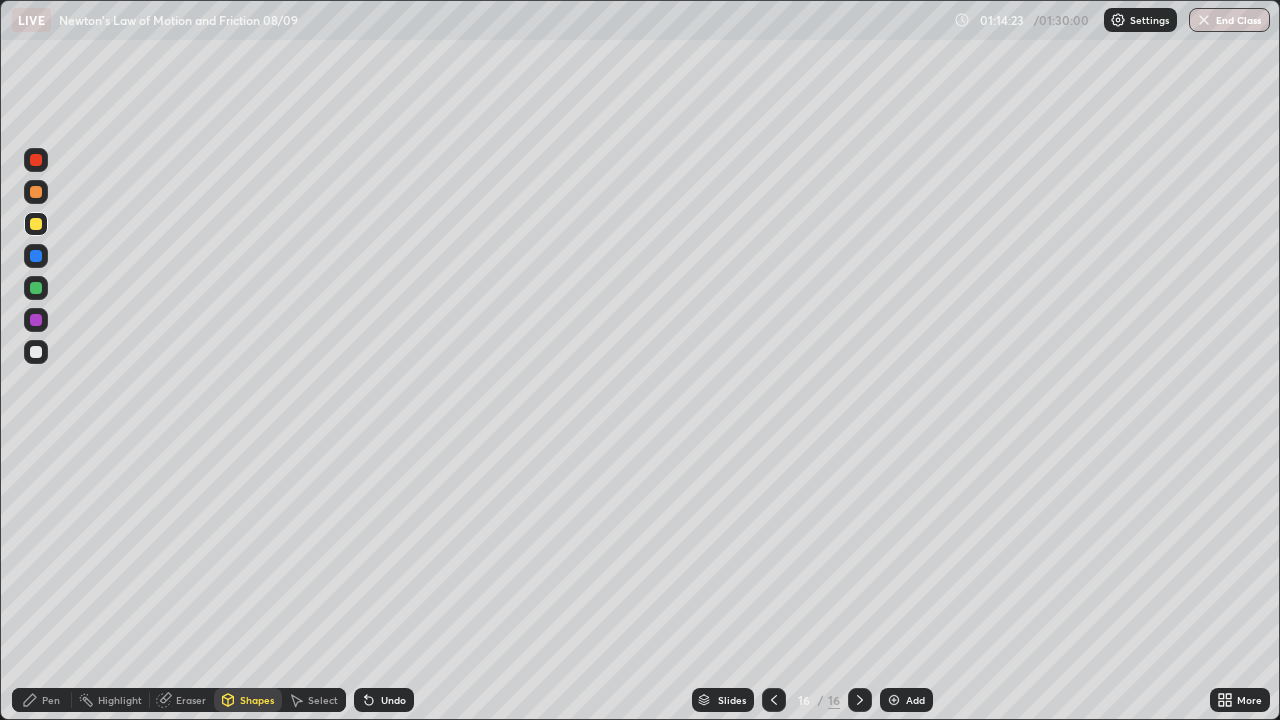 click on "Shapes" at bounding box center [257, 700] 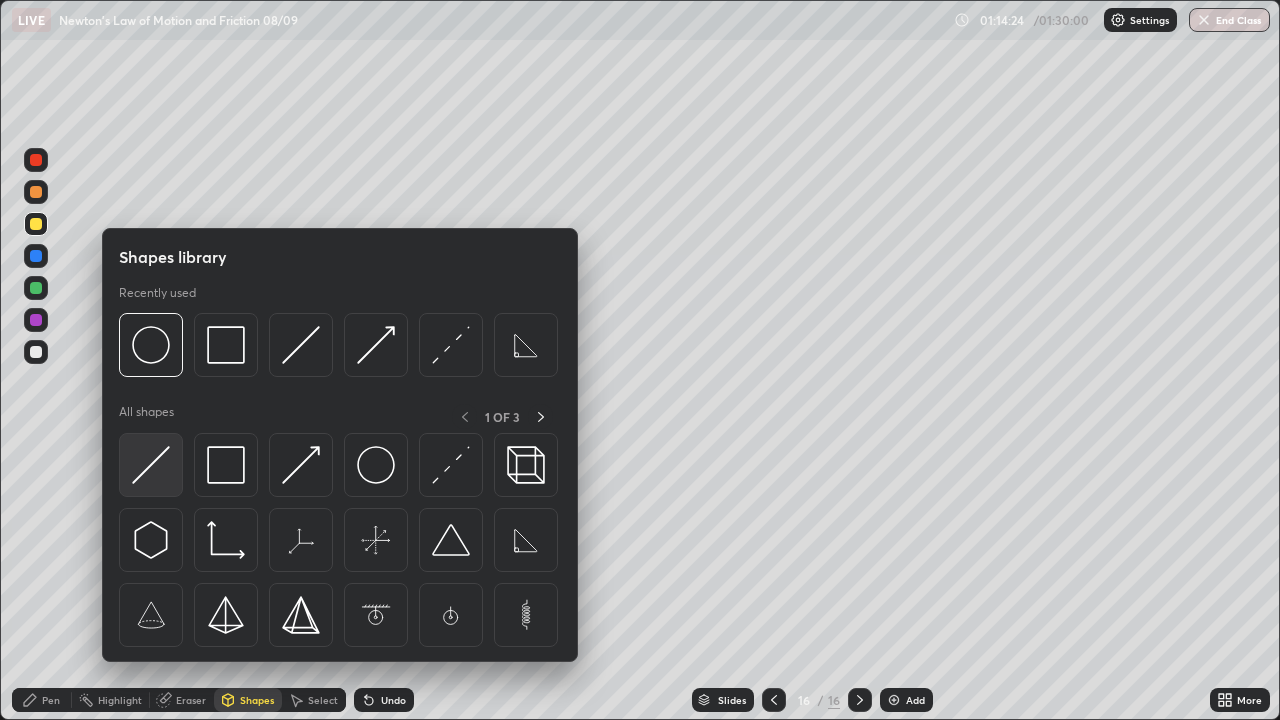 click at bounding box center (151, 465) 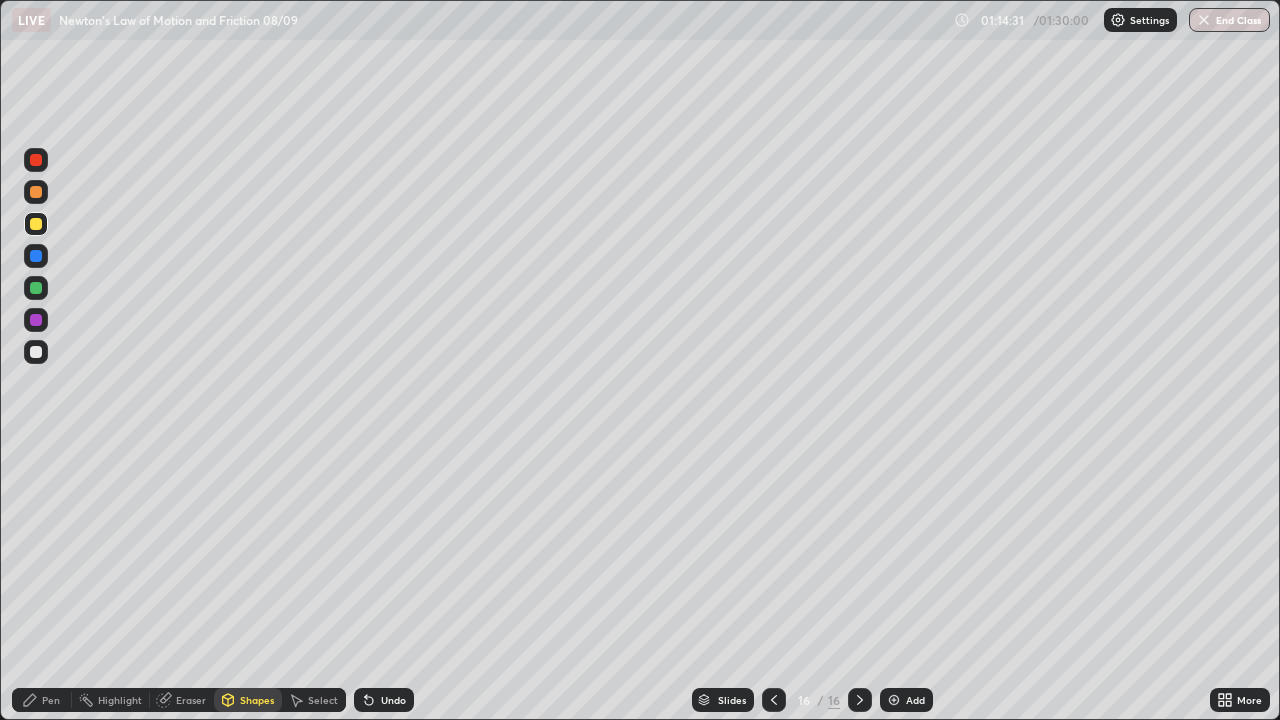 click on "Shapes" at bounding box center (248, 700) 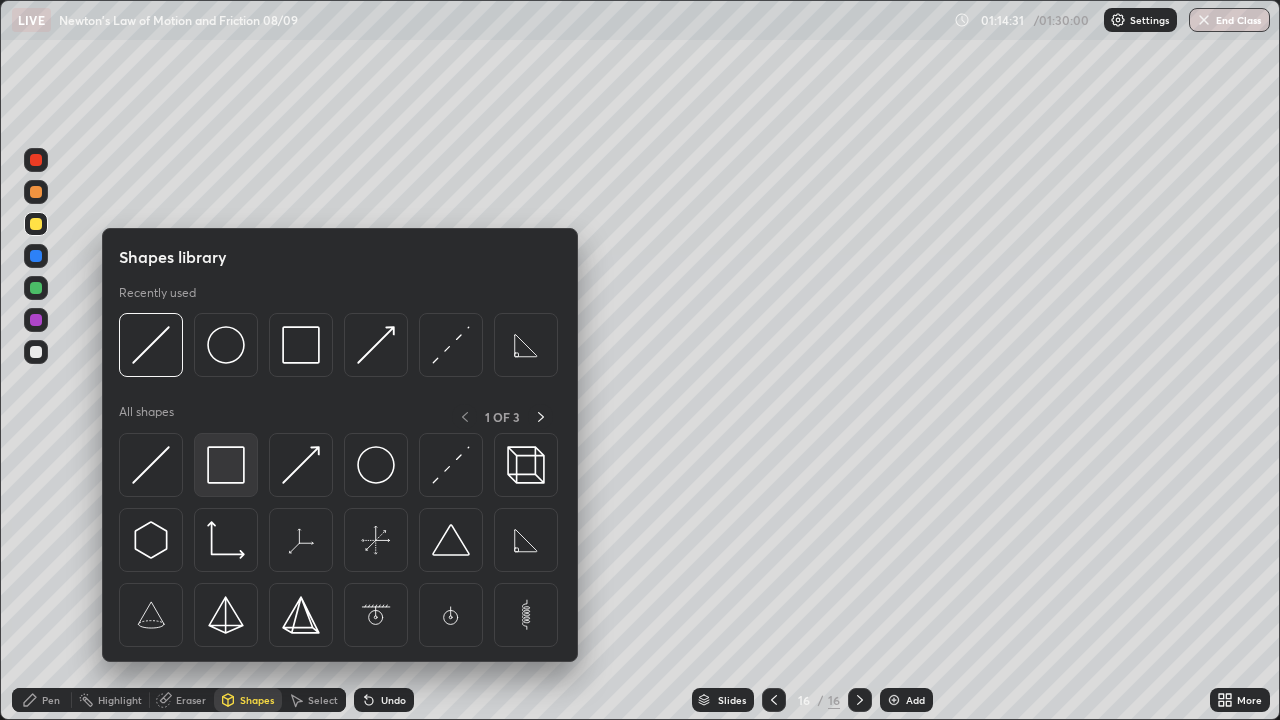 click at bounding box center (226, 465) 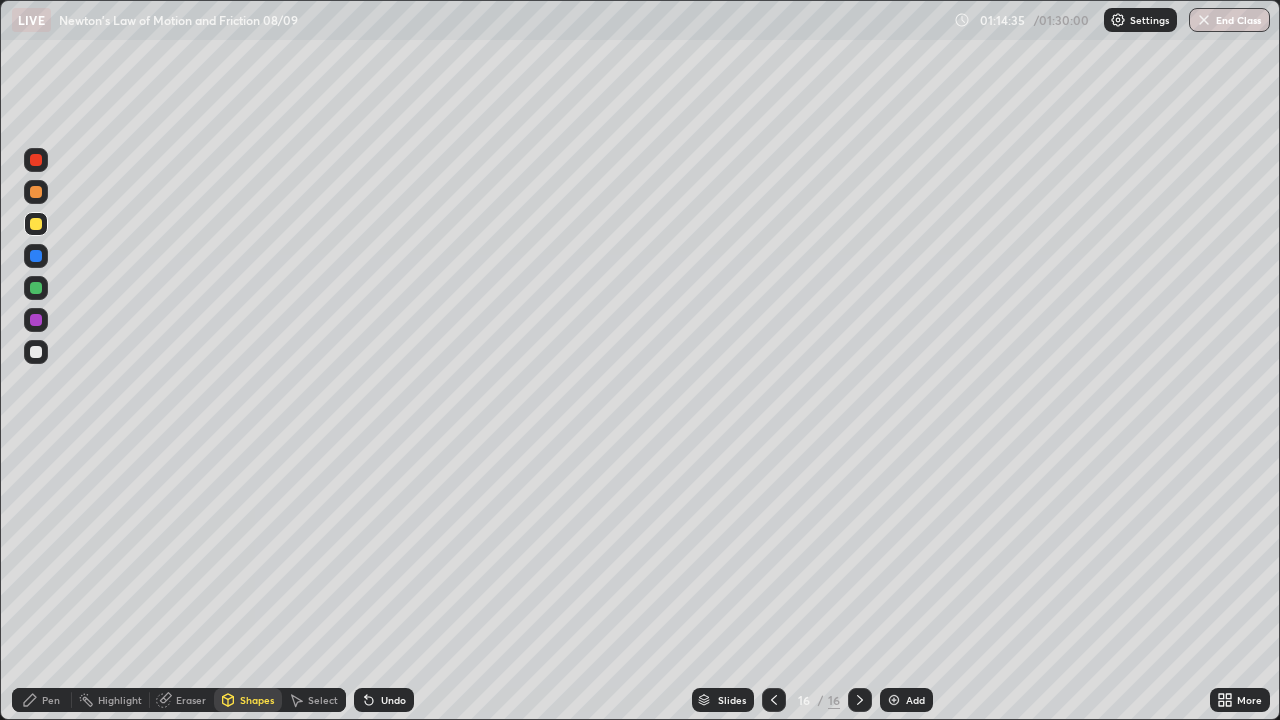 click on "Pen" at bounding box center (51, 700) 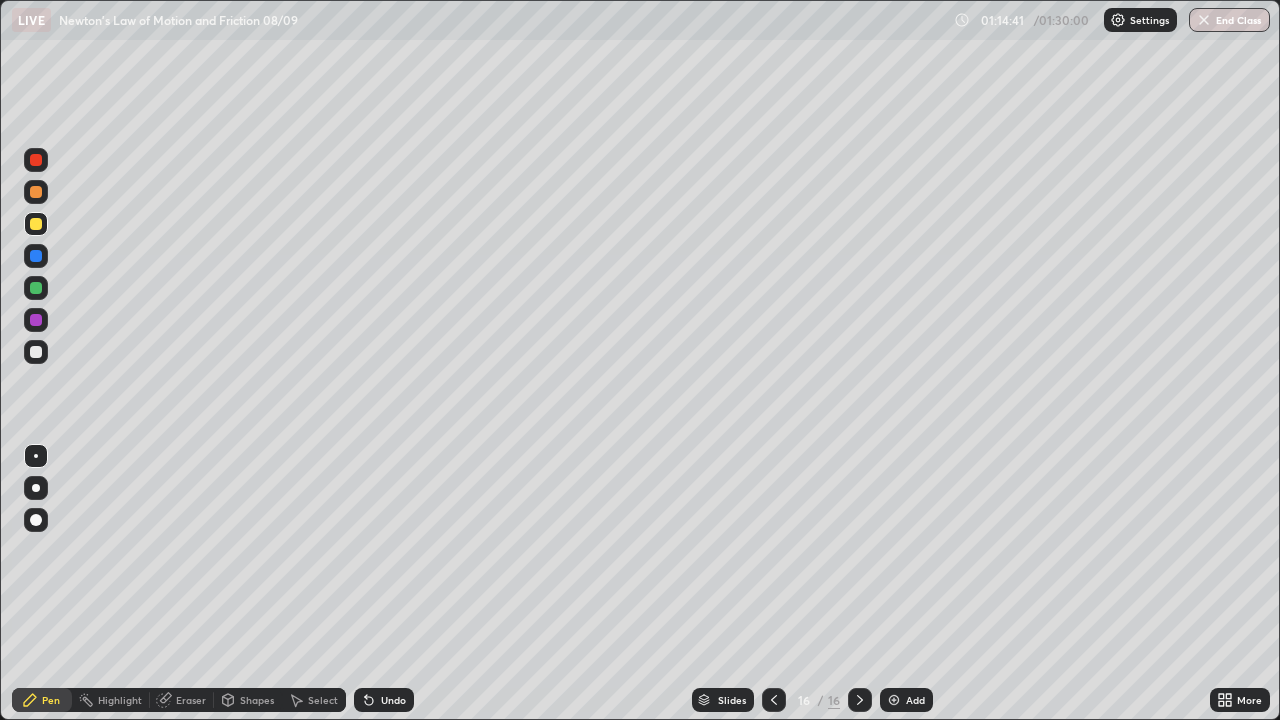 click on "Shapes" at bounding box center [257, 700] 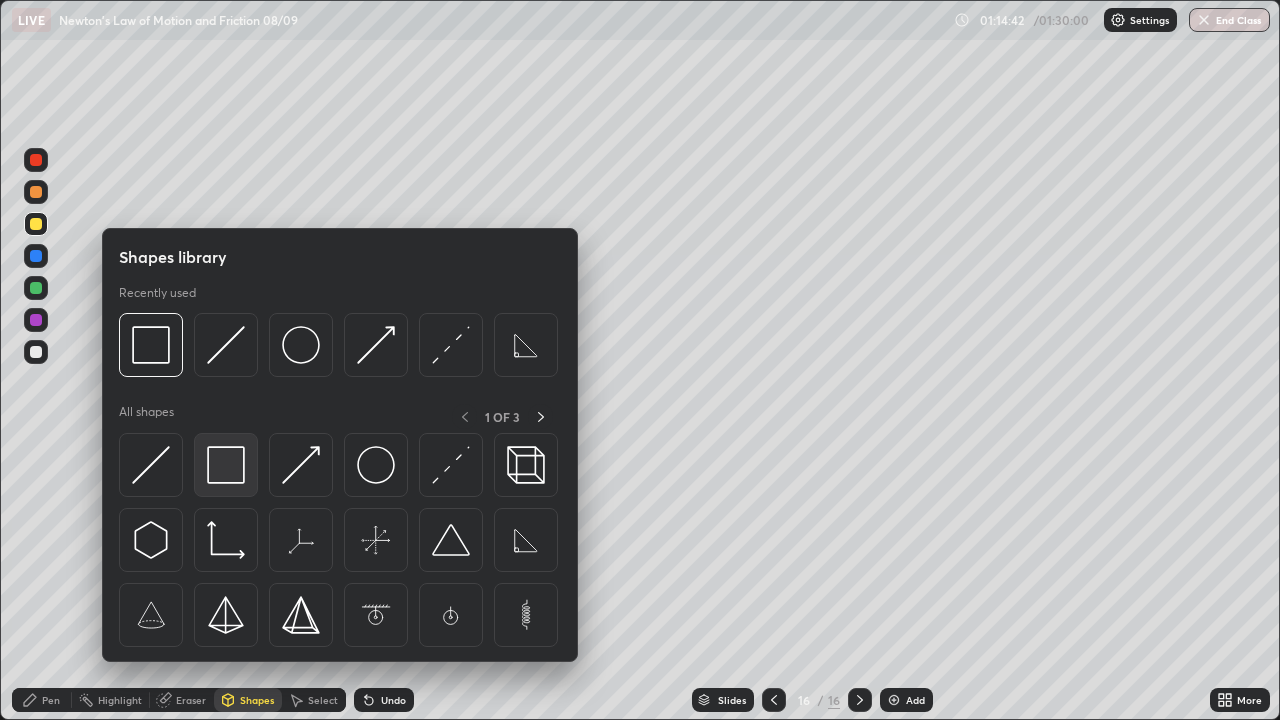 click at bounding box center [226, 465] 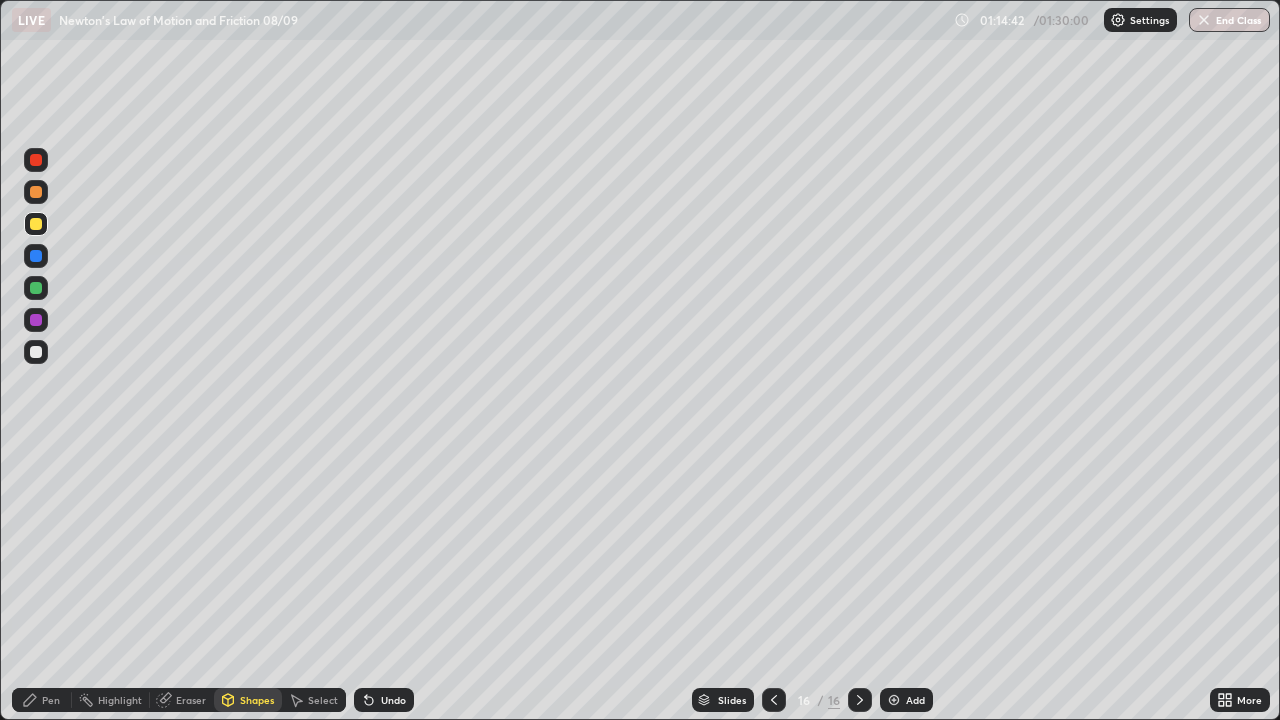 click at bounding box center (36, 288) 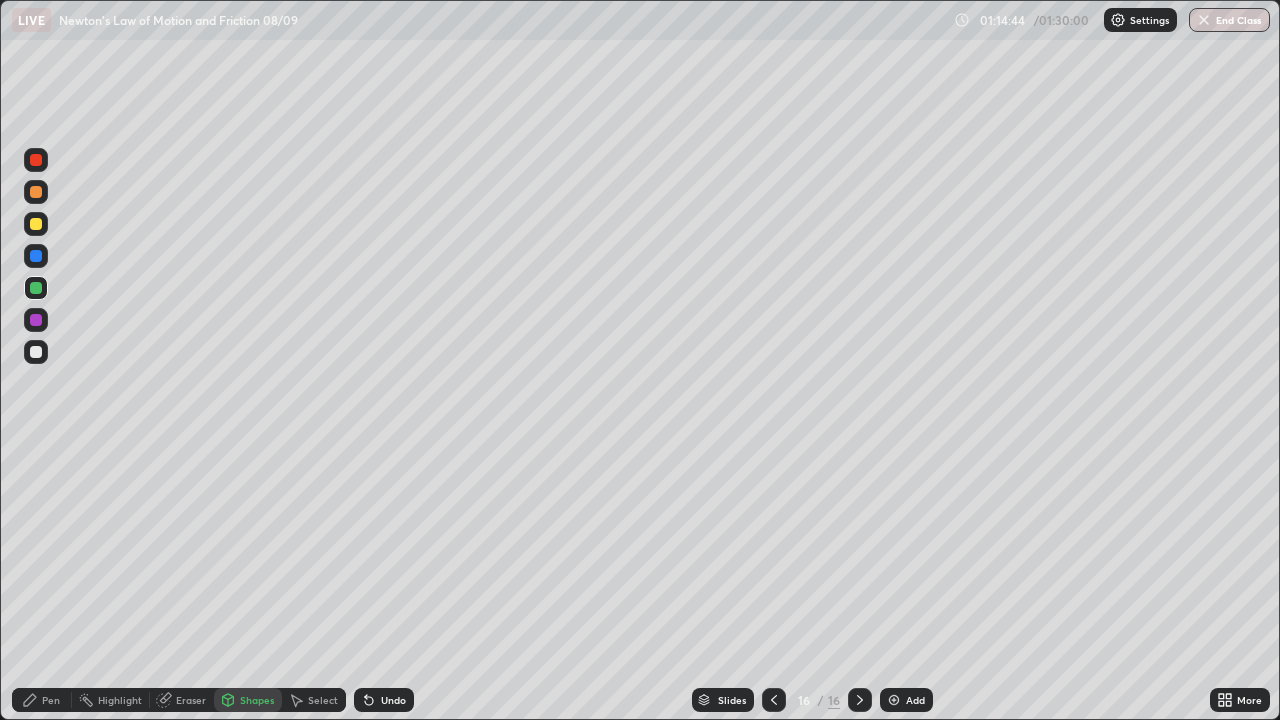 click on "Pen" at bounding box center (51, 700) 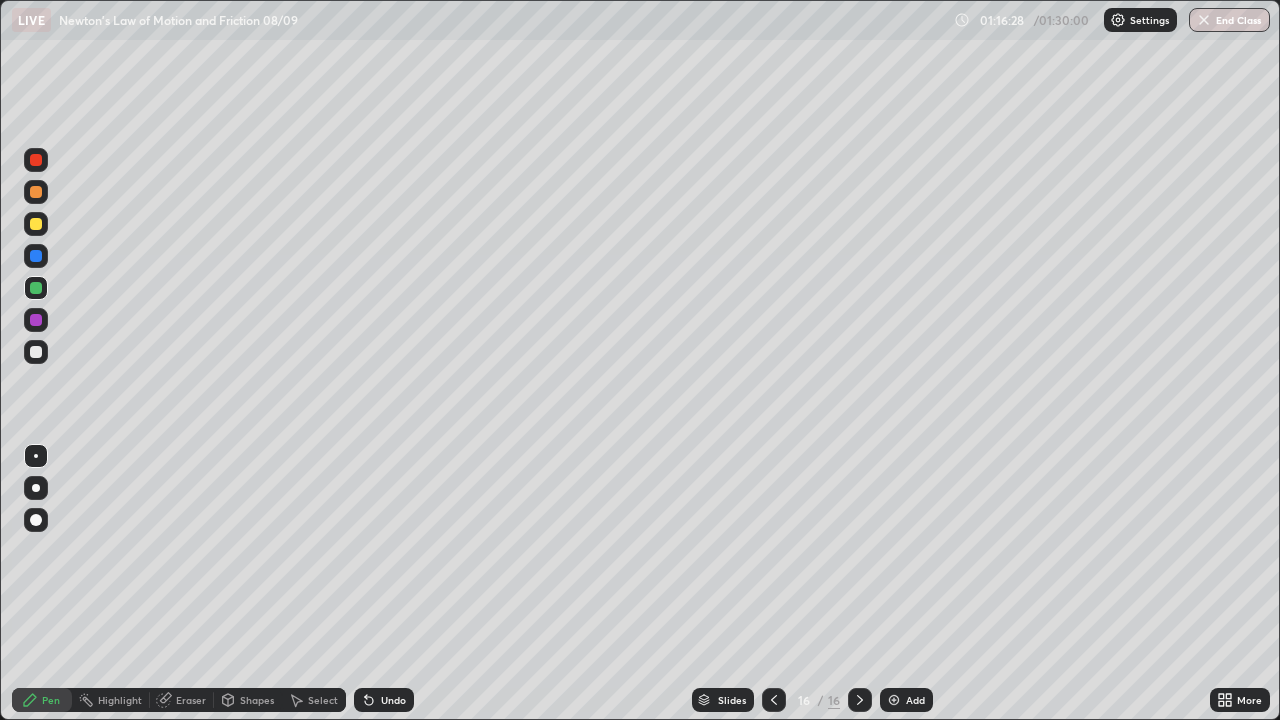 click at bounding box center [36, 288] 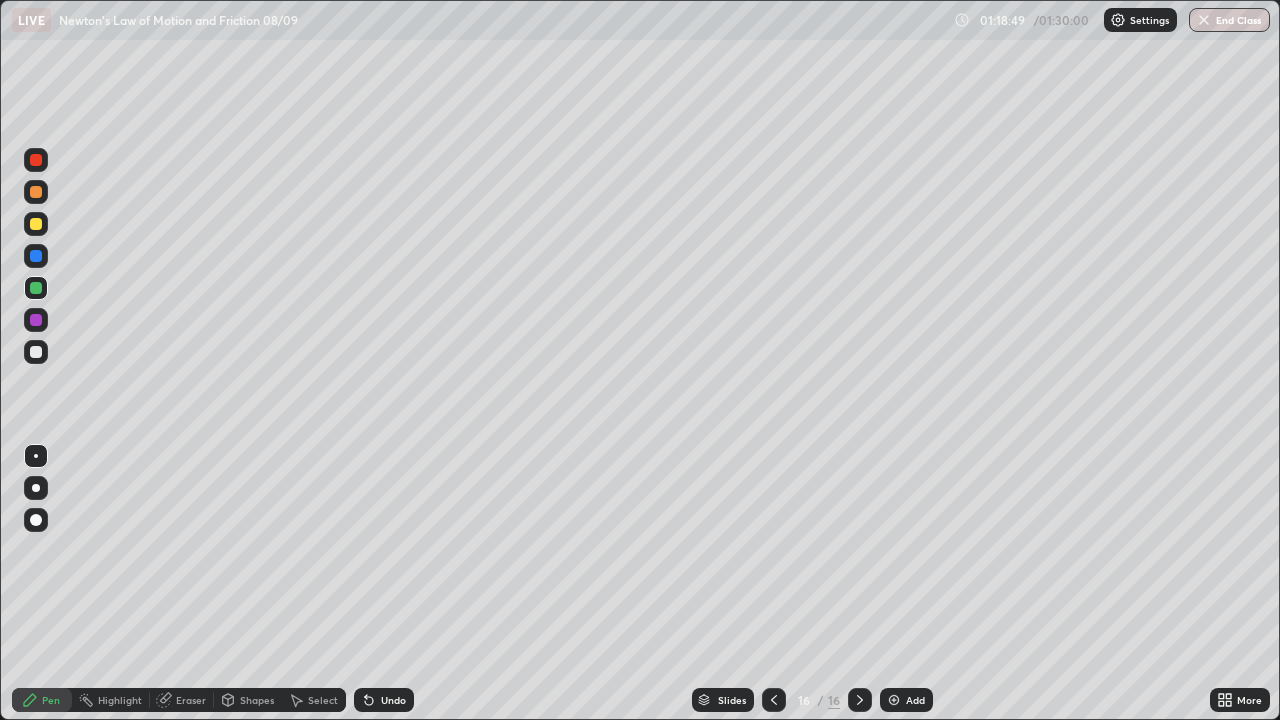 click at bounding box center (894, 700) 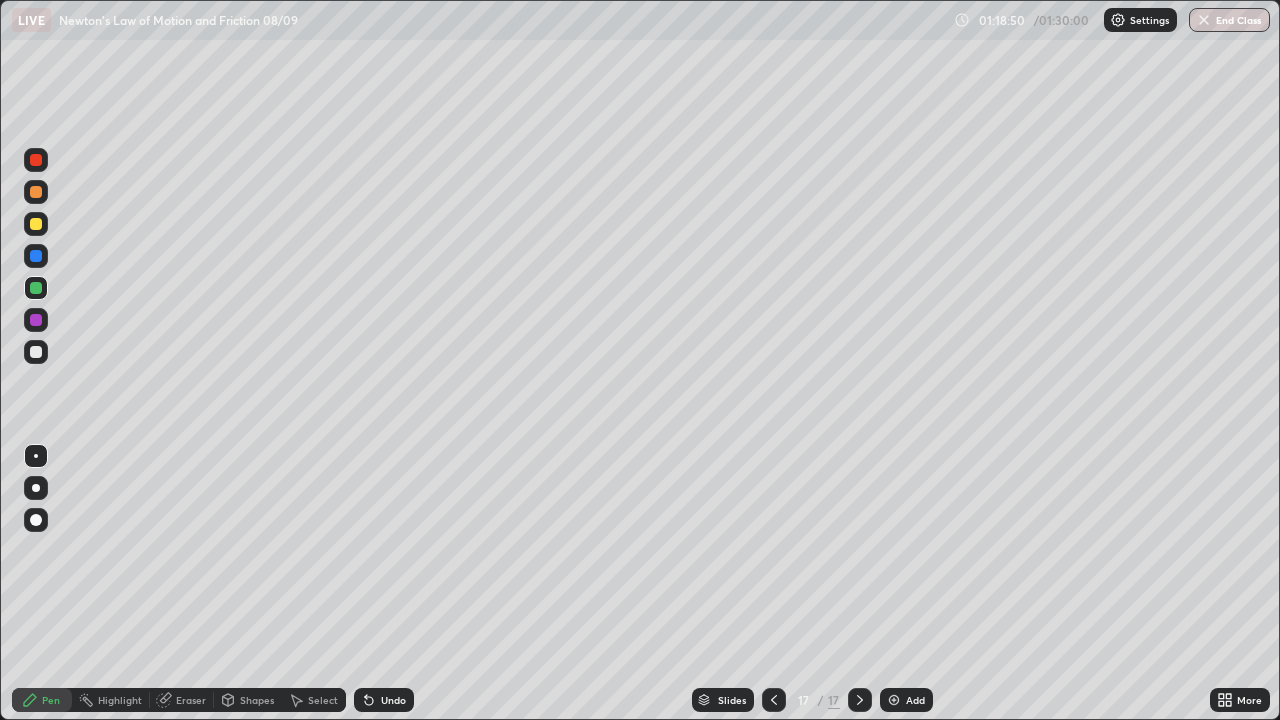 click on "Shapes" at bounding box center (257, 700) 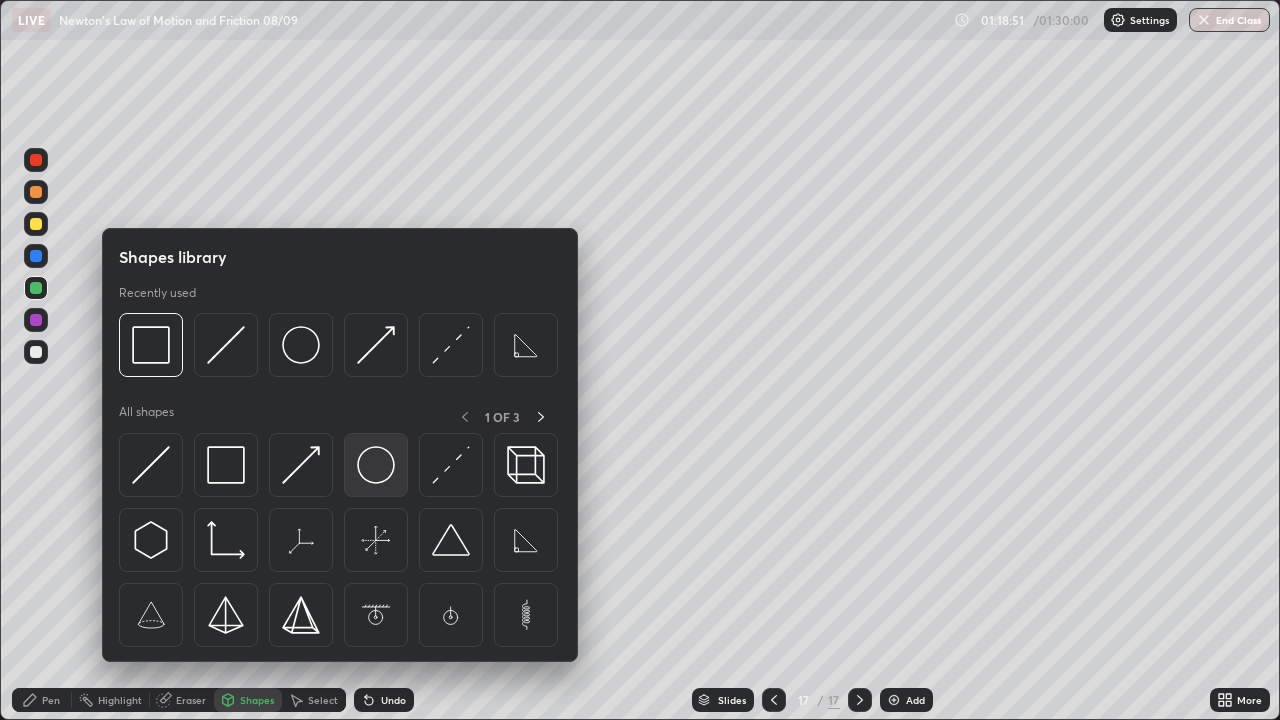 click at bounding box center [376, 465] 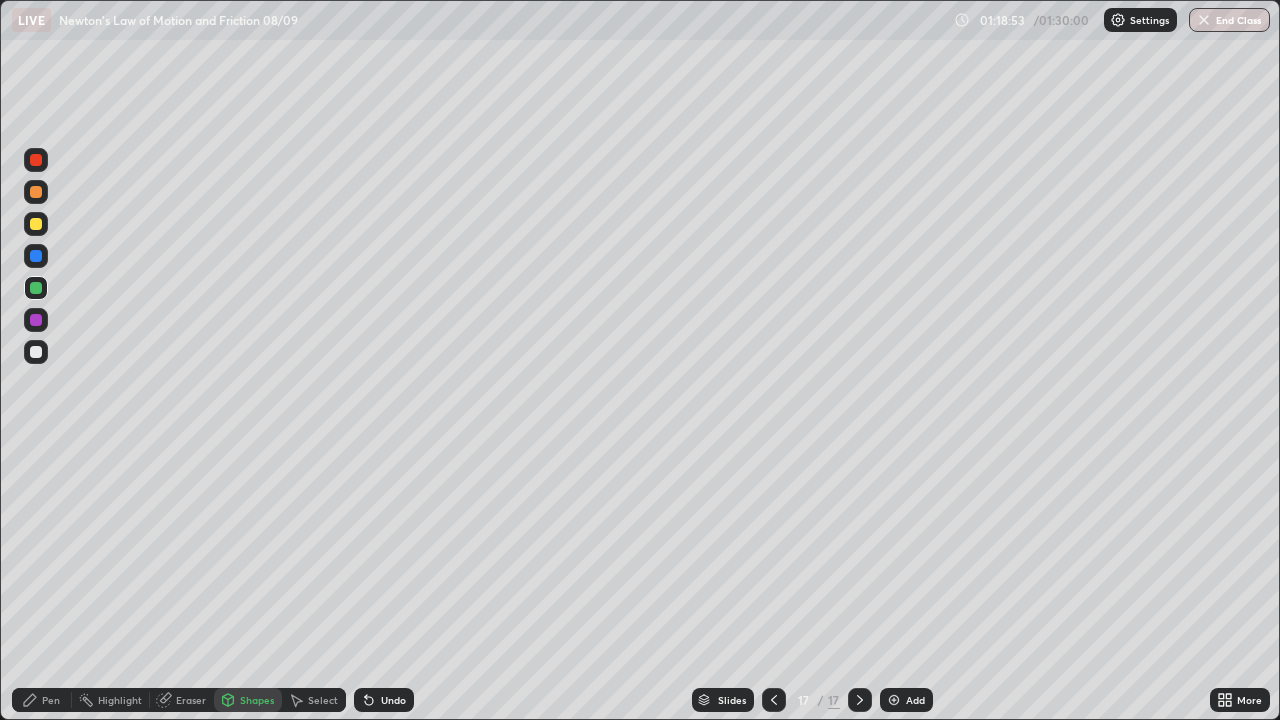 click on "Shapes" at bounding box center (248, 700) 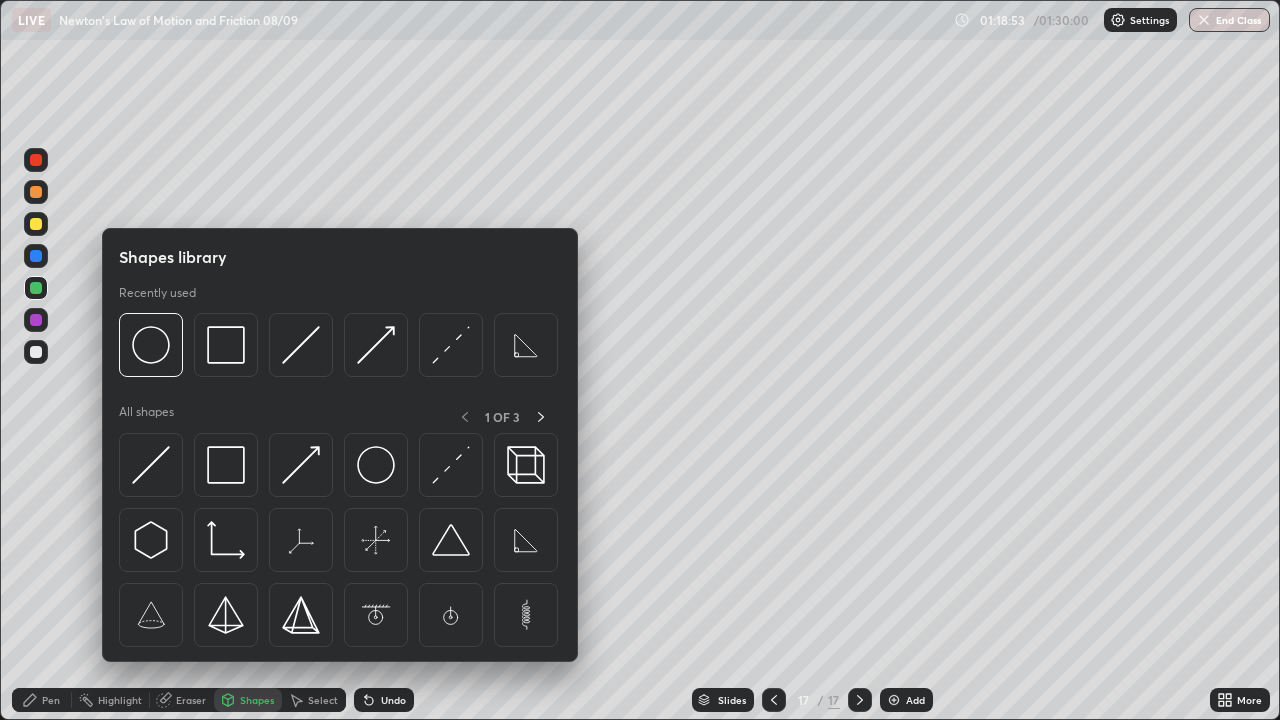 click 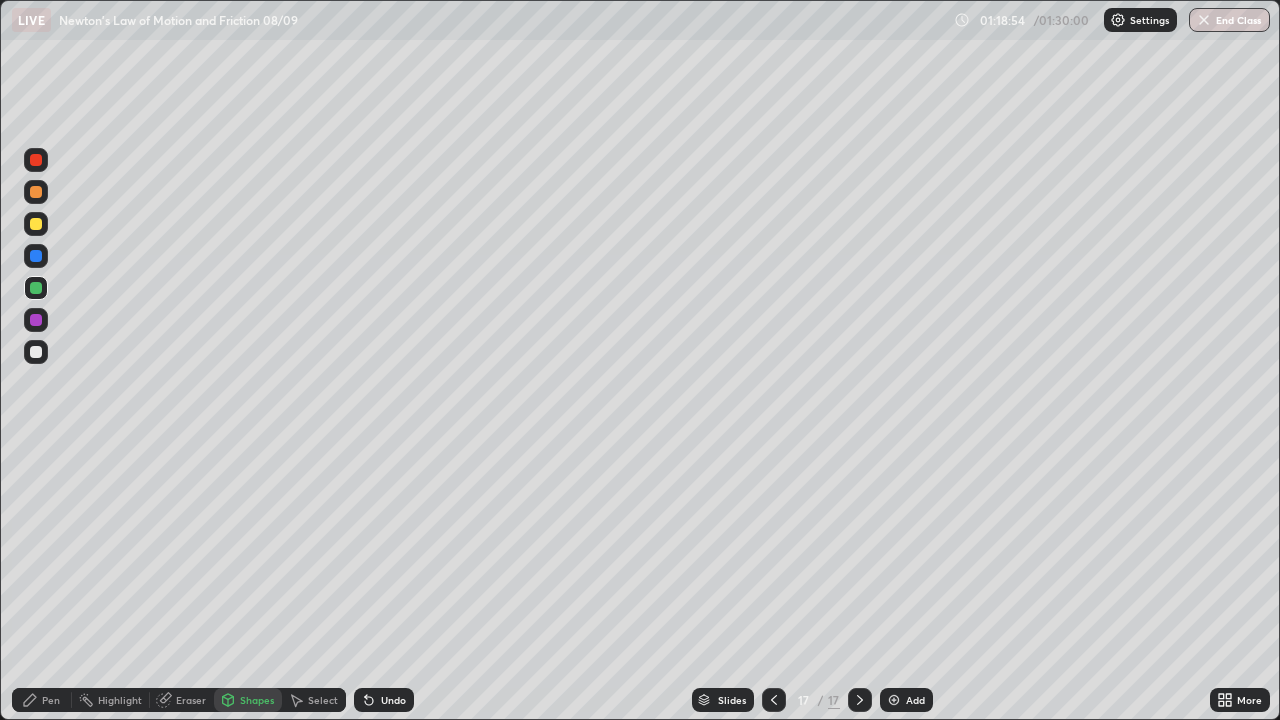 click on "Shapes" at bounding box center [257, 700] 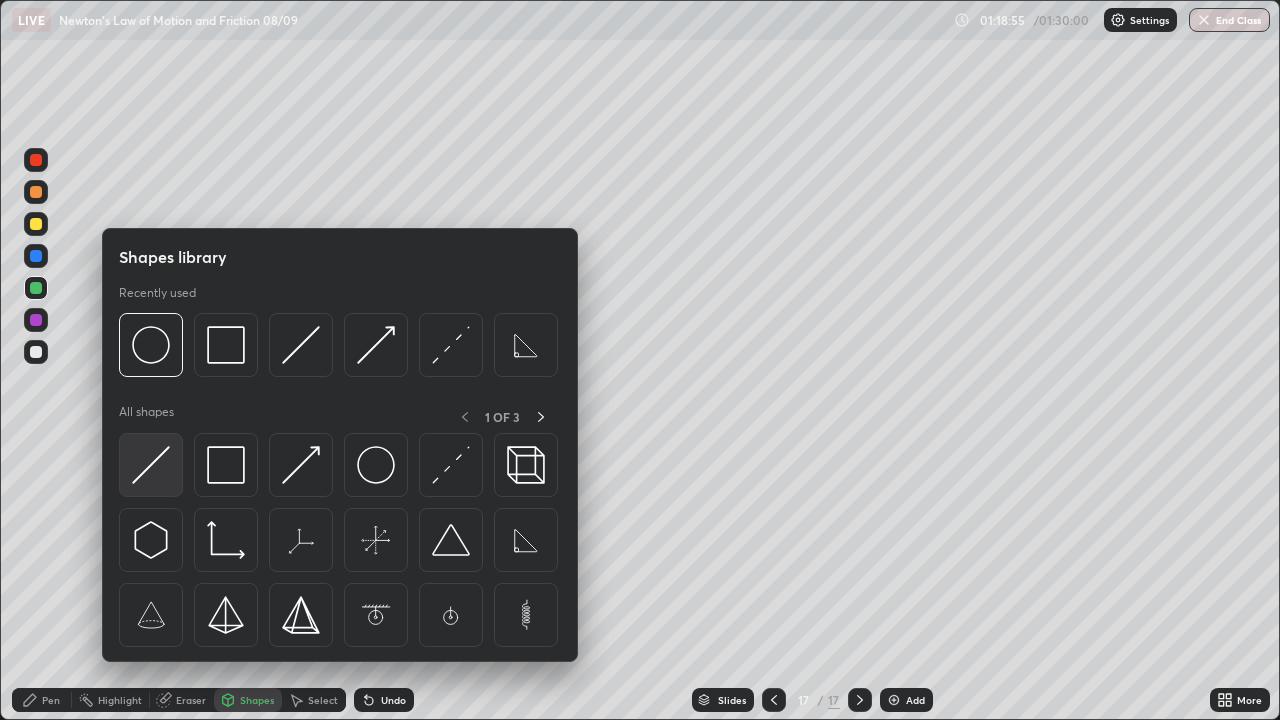 click at bounding box center (151, 465) 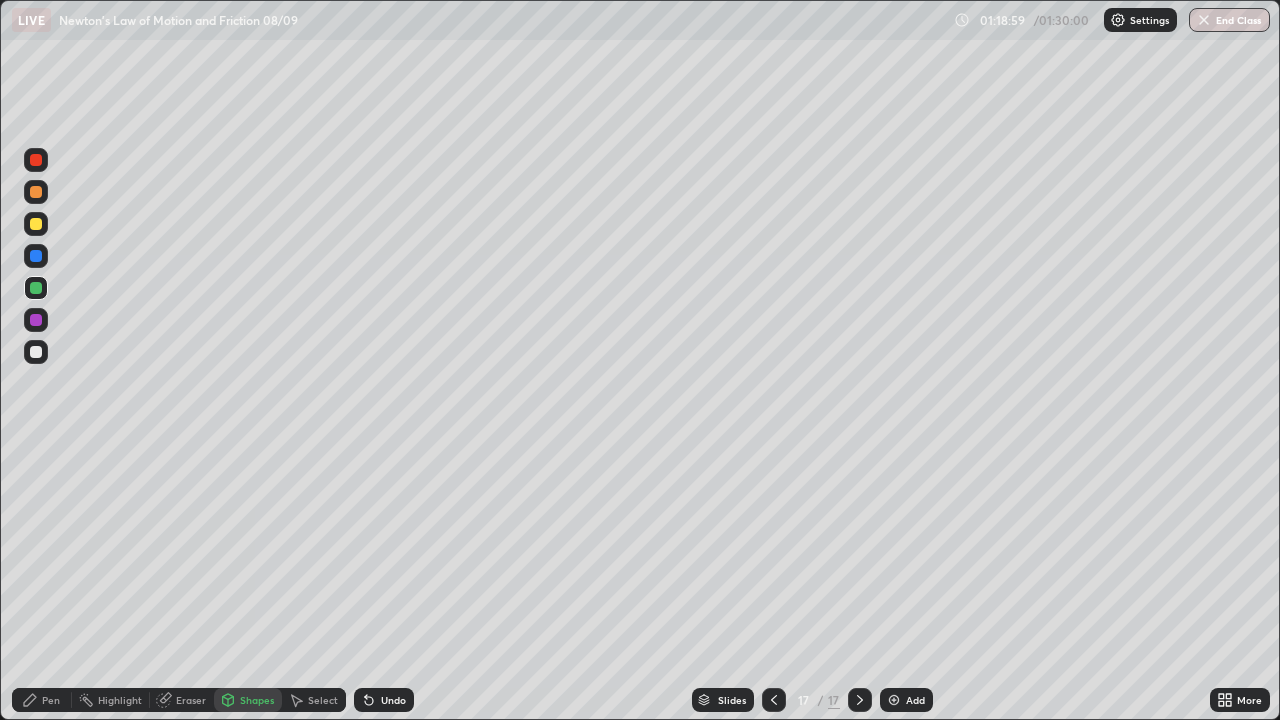 click on "Shapes" at bounding box center (257, 700) 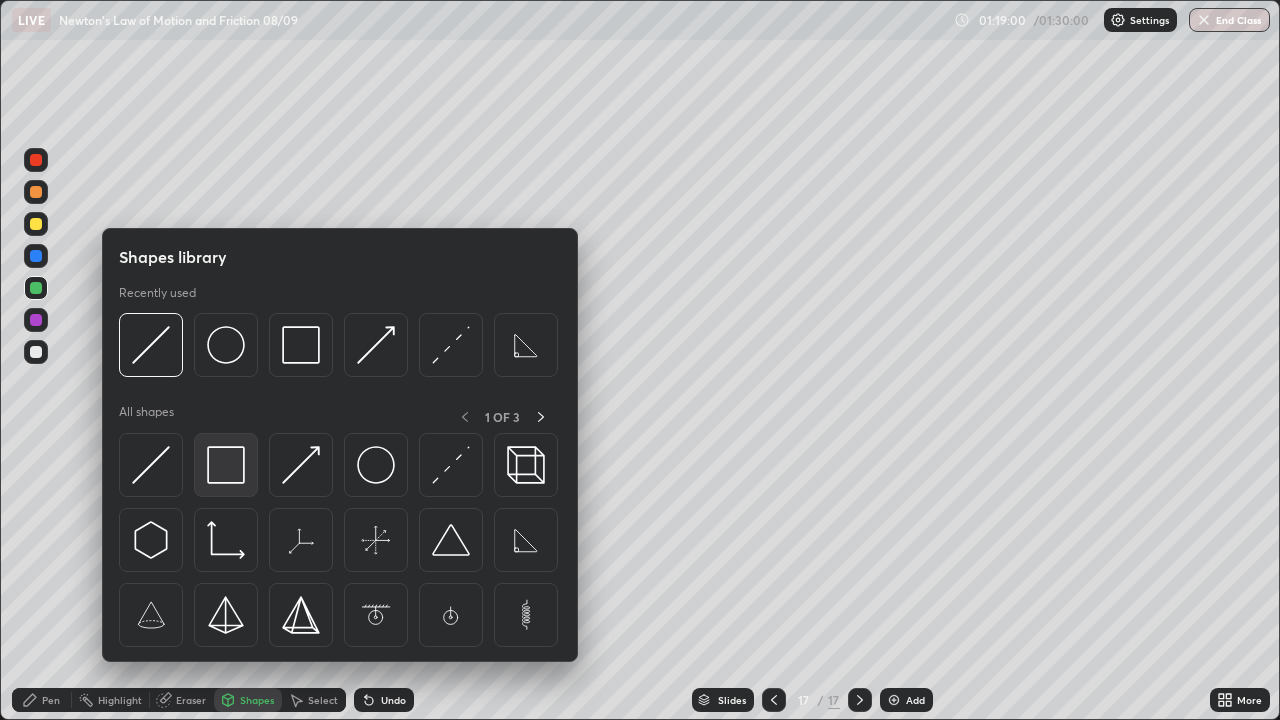 click at bounding box center (226, 465) 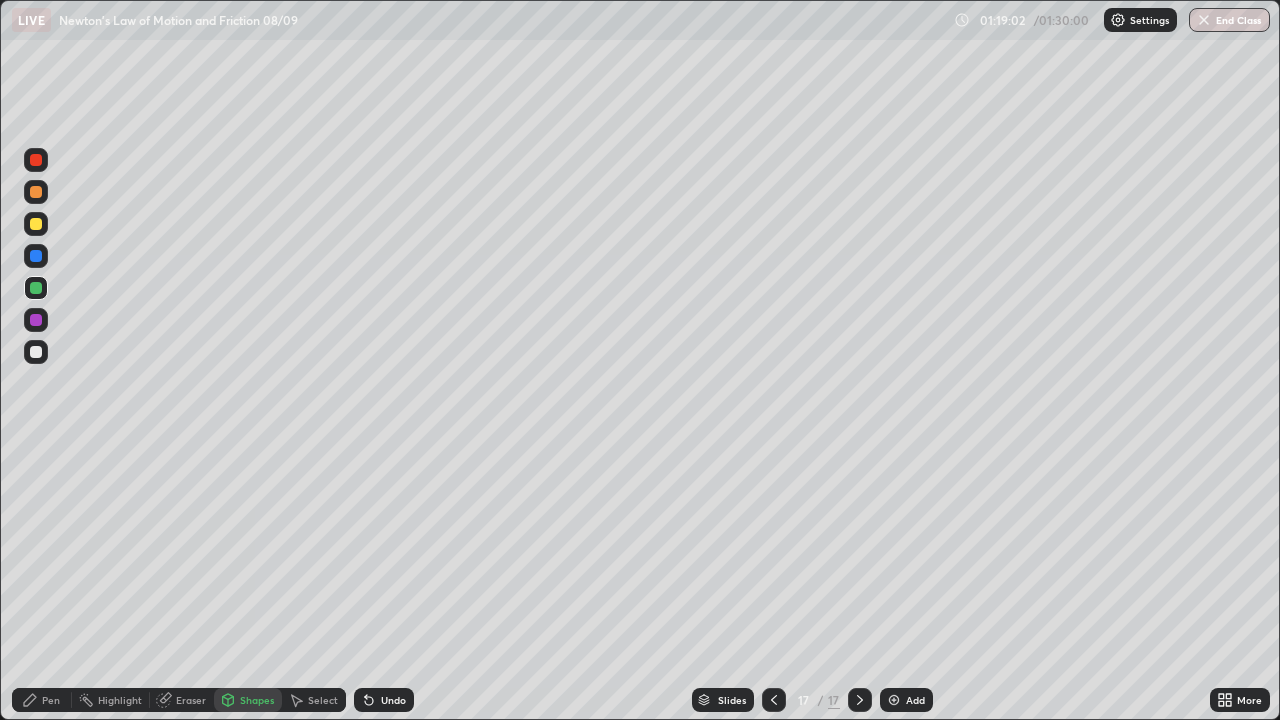 click on "Pen" at bounding box center [42, 700] 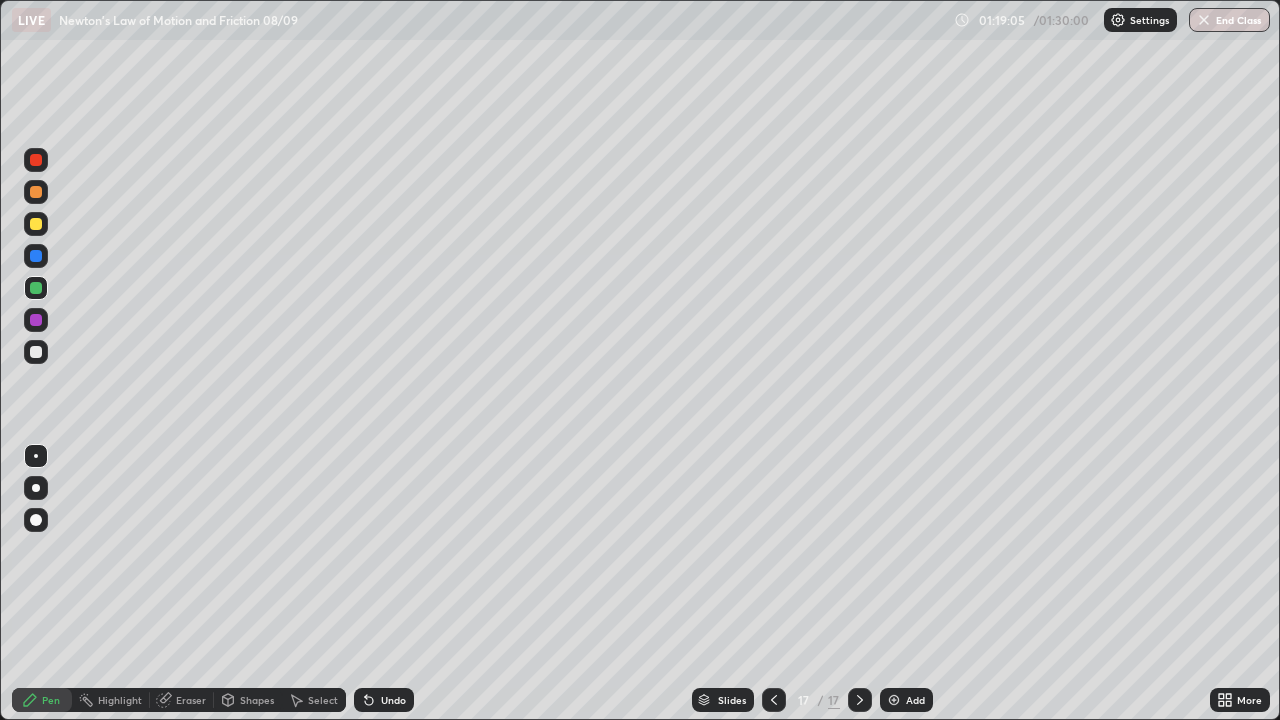 click on "Pen" at bounding box center (51, 700) 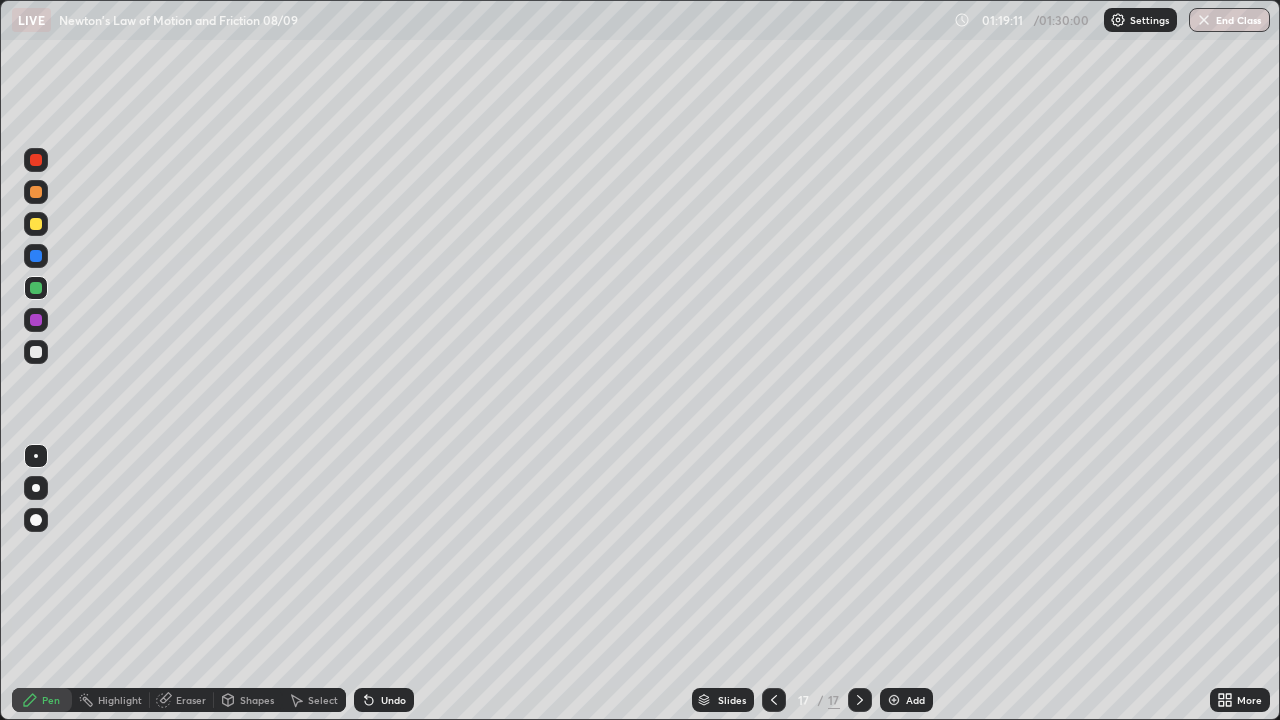 click on "Shapes" at bounding box center (257, 700) 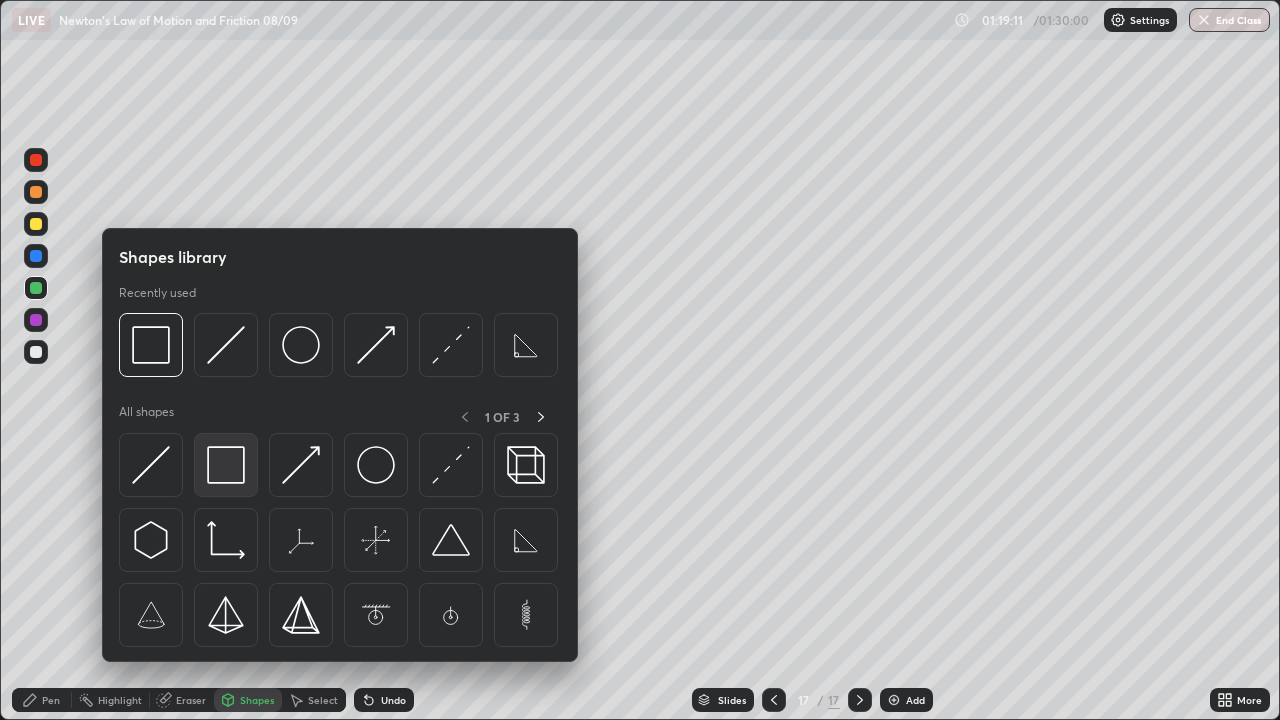 click at bounding box center (226, 465) 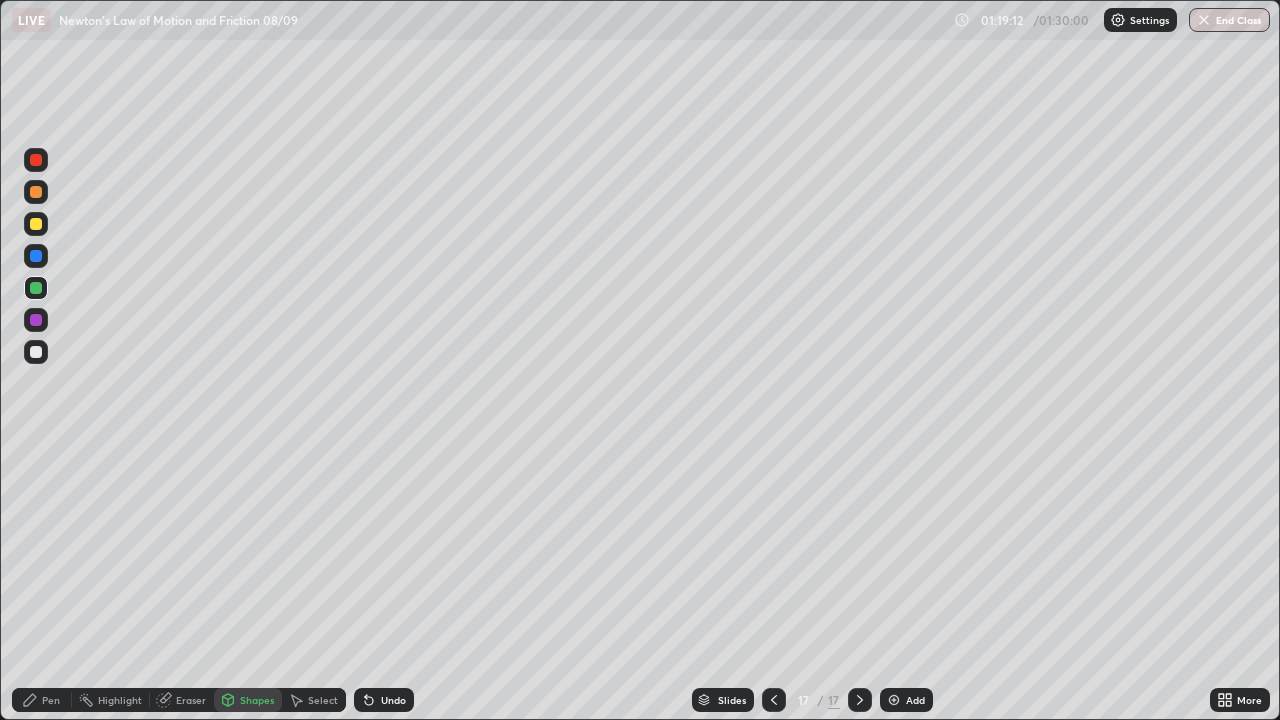 click at bounding box center [36, 224] 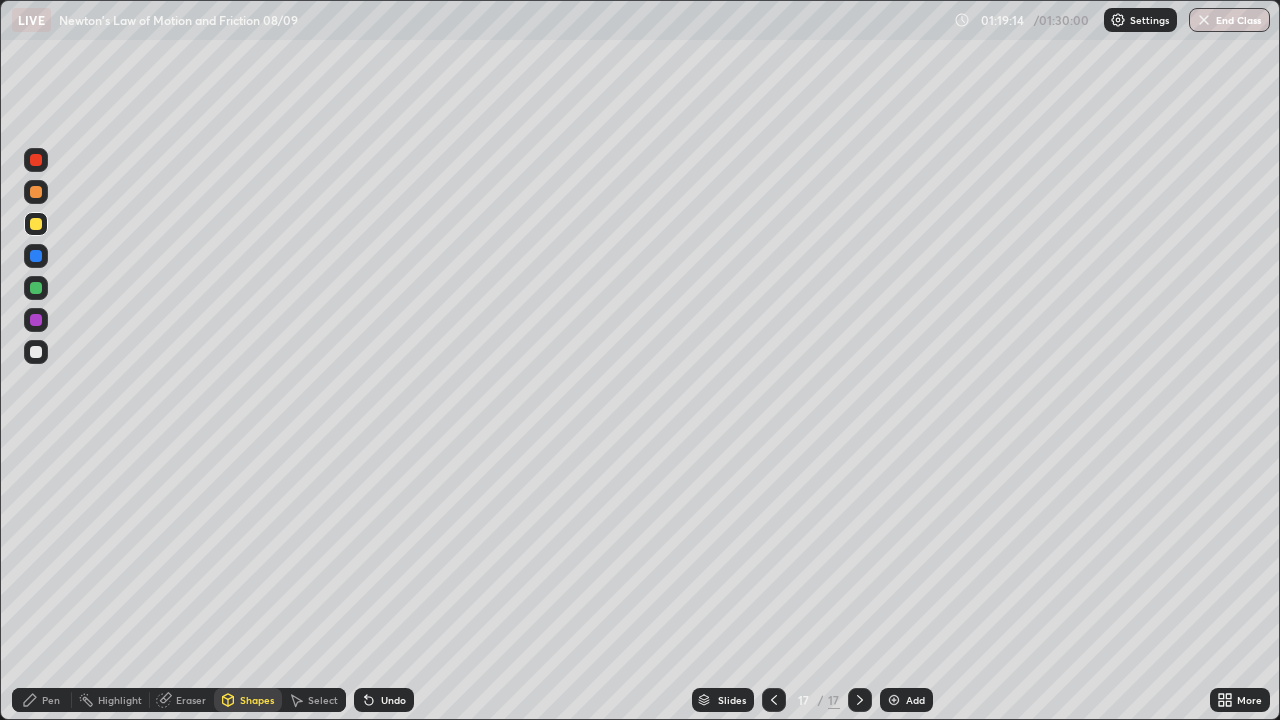 click on "Pen" at bounding box center (51, 700) 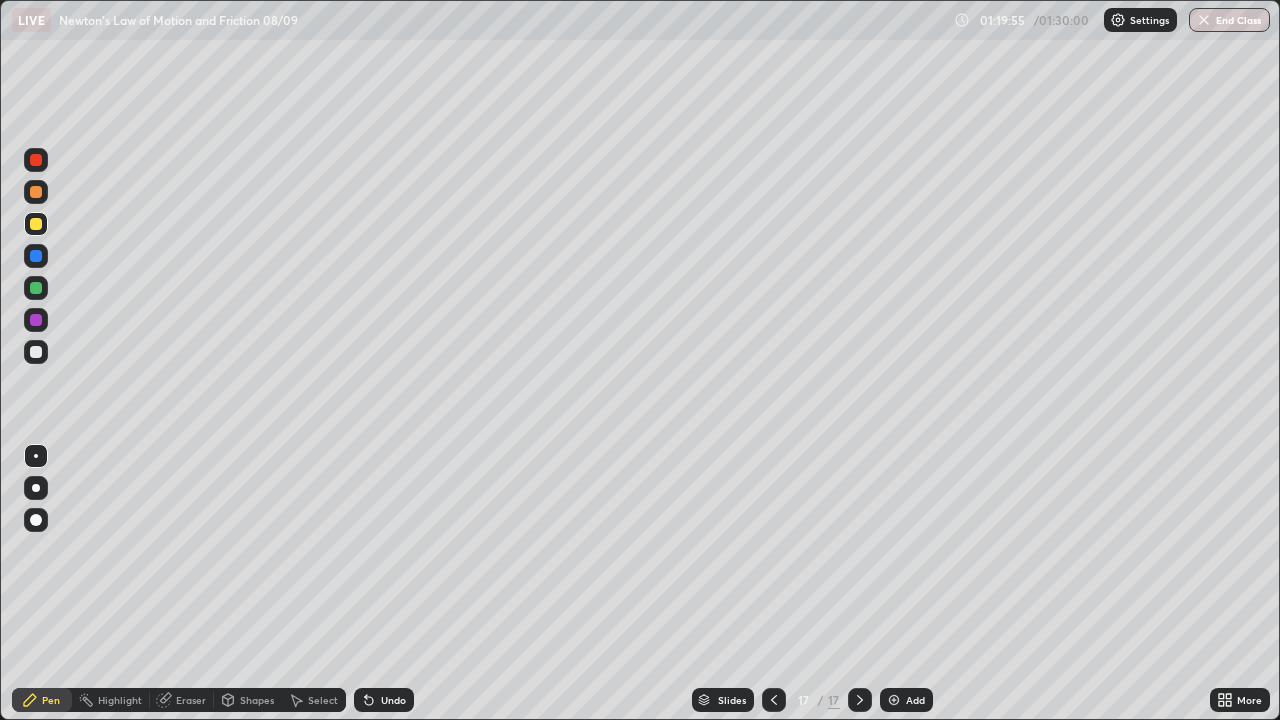 click 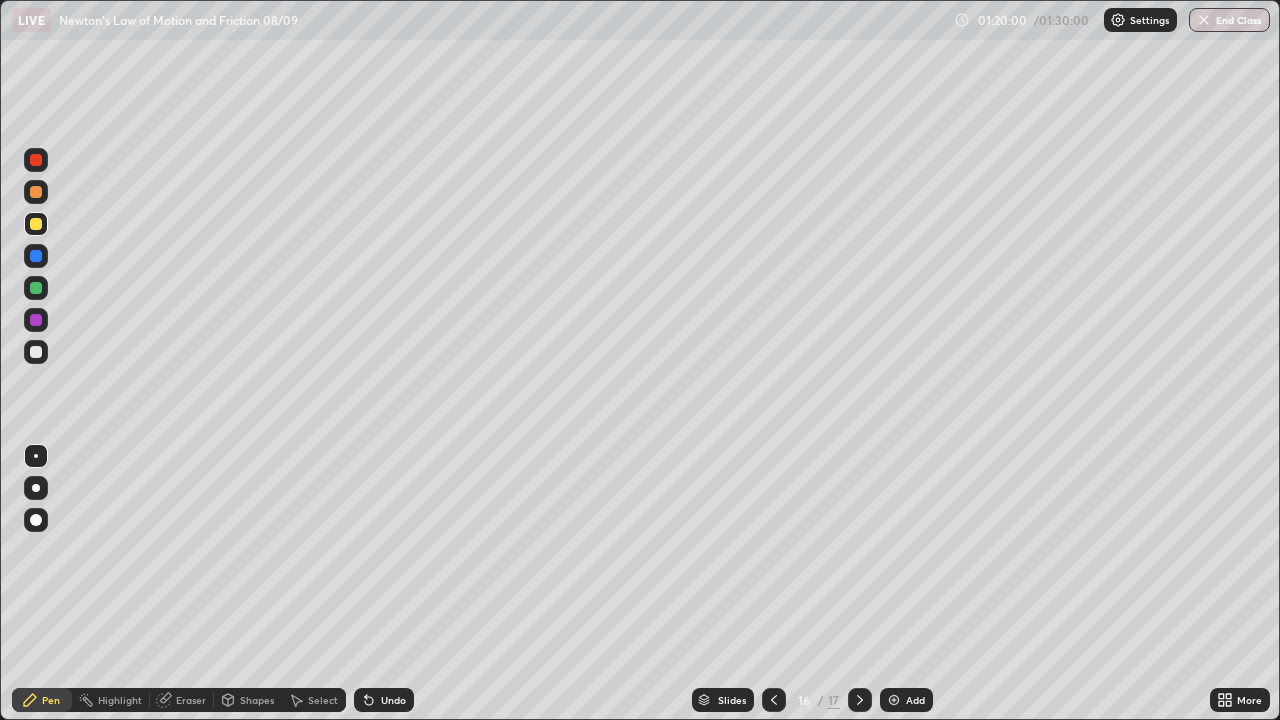 click 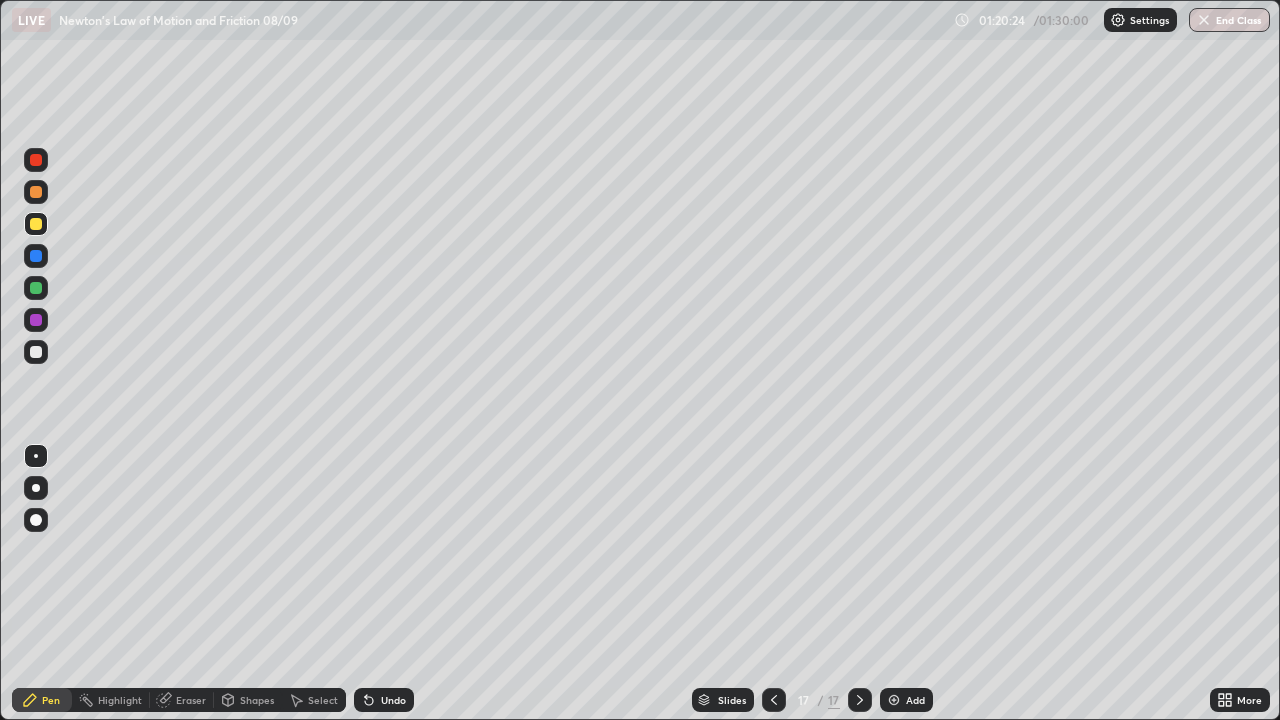 click at bounding box center [36, 352] 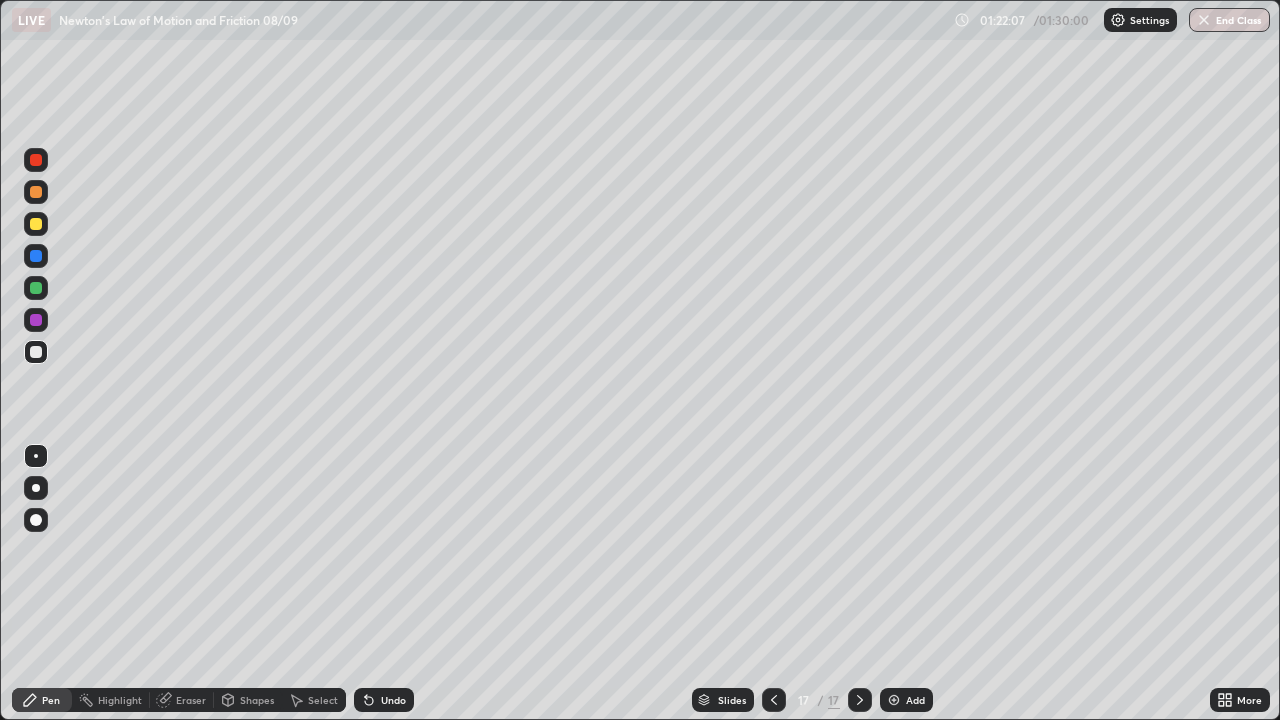 click on "Add" at bounding box center [915, 700] 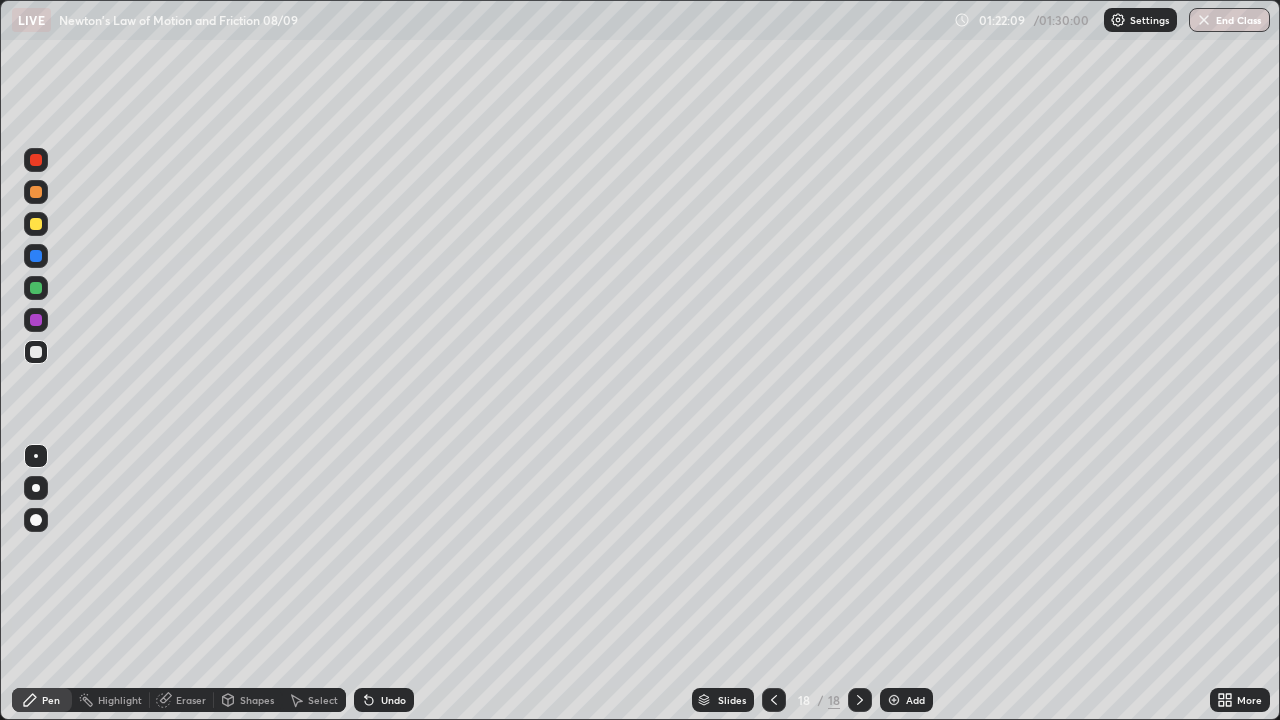 click on "Shapes" at bounding box center [257, 700] 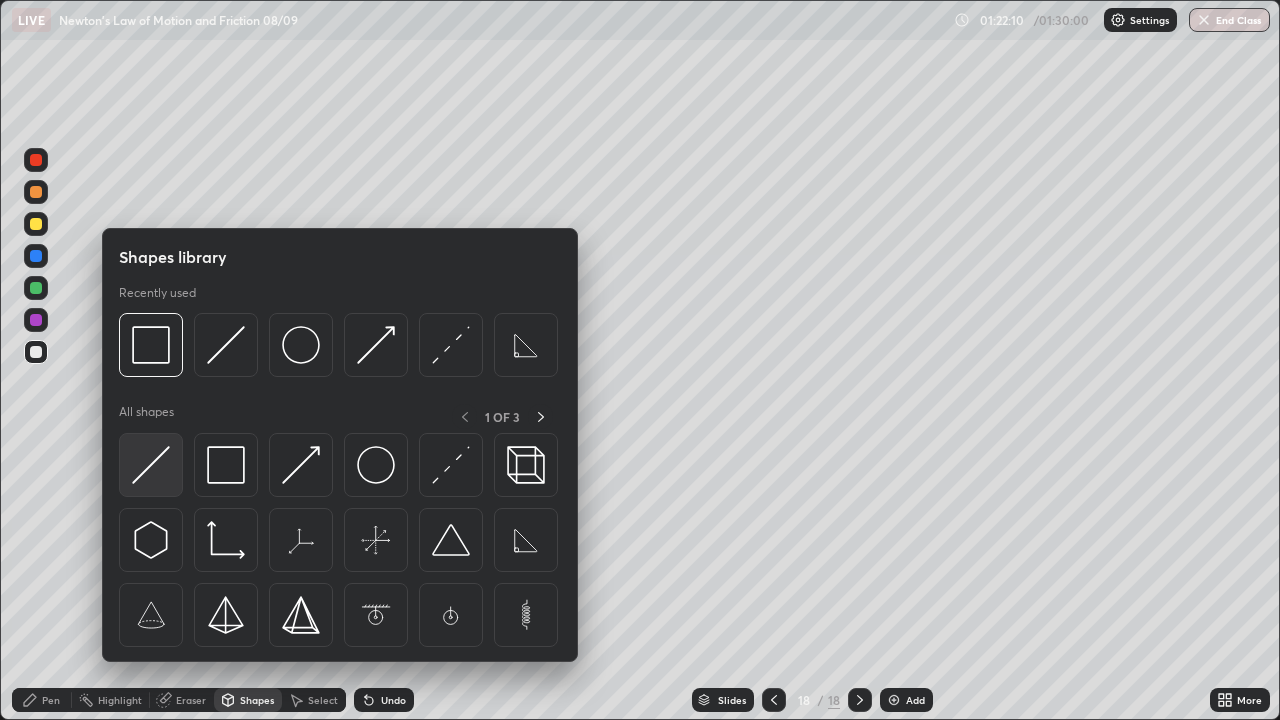 click at bounding box center (151, 465) 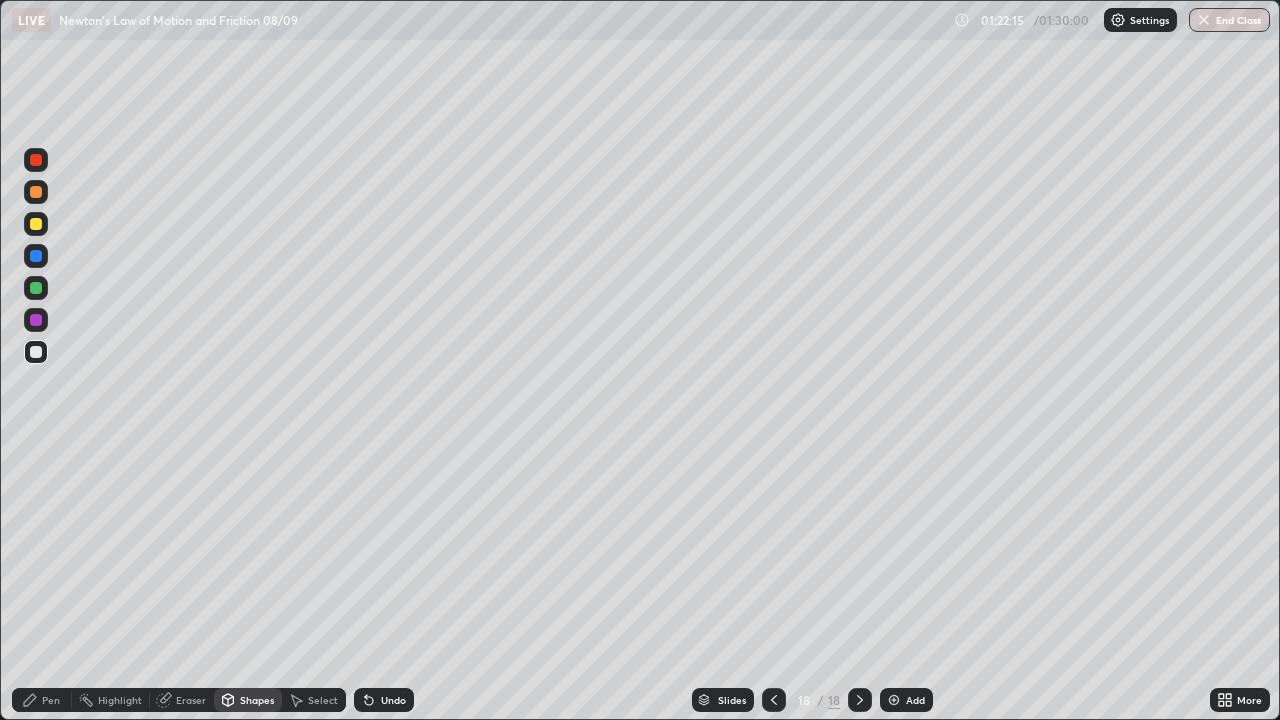 click on "Select" at bounding box center (323, 700) 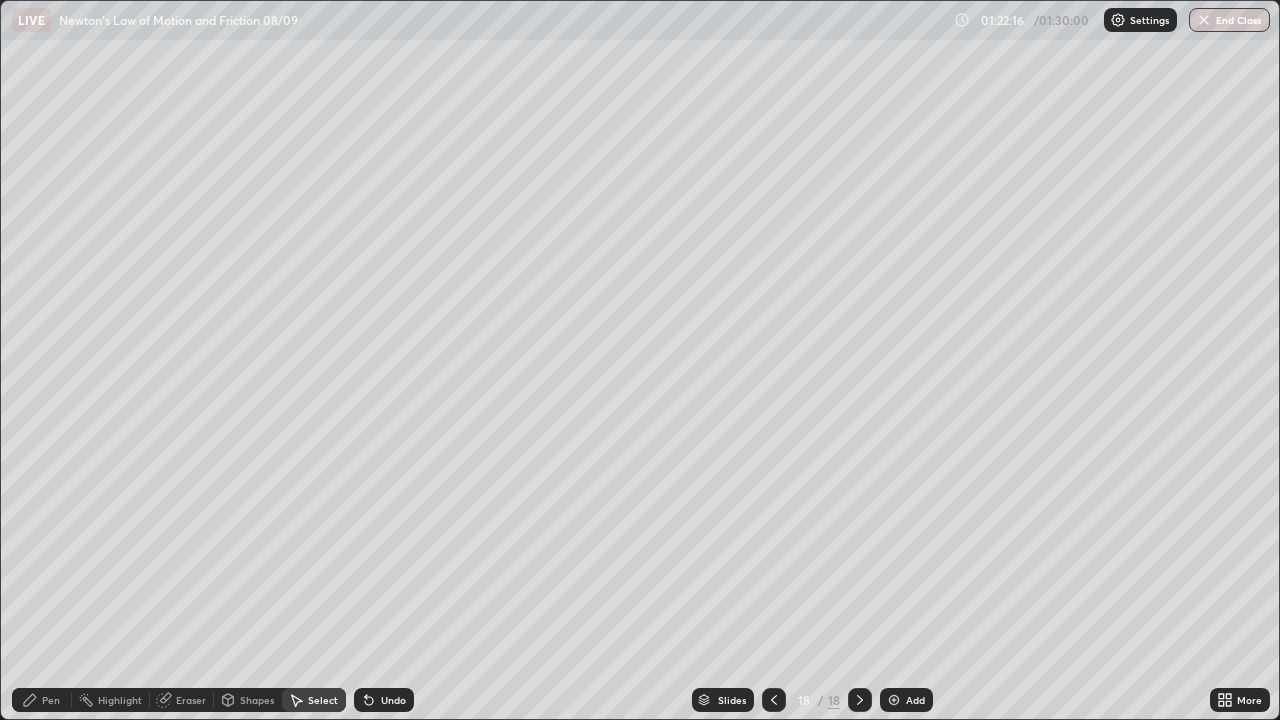 click on "Shapes" at bounding box center [257, 700] 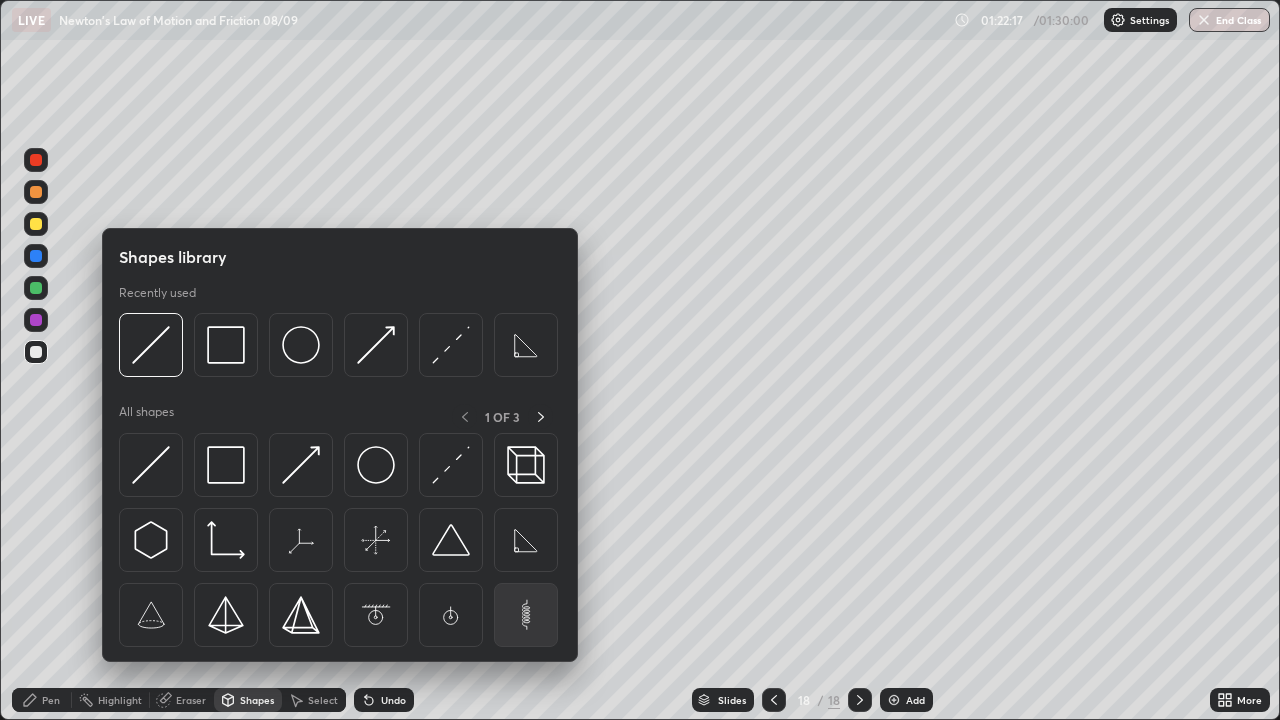 click at bounding box center [526, 615] 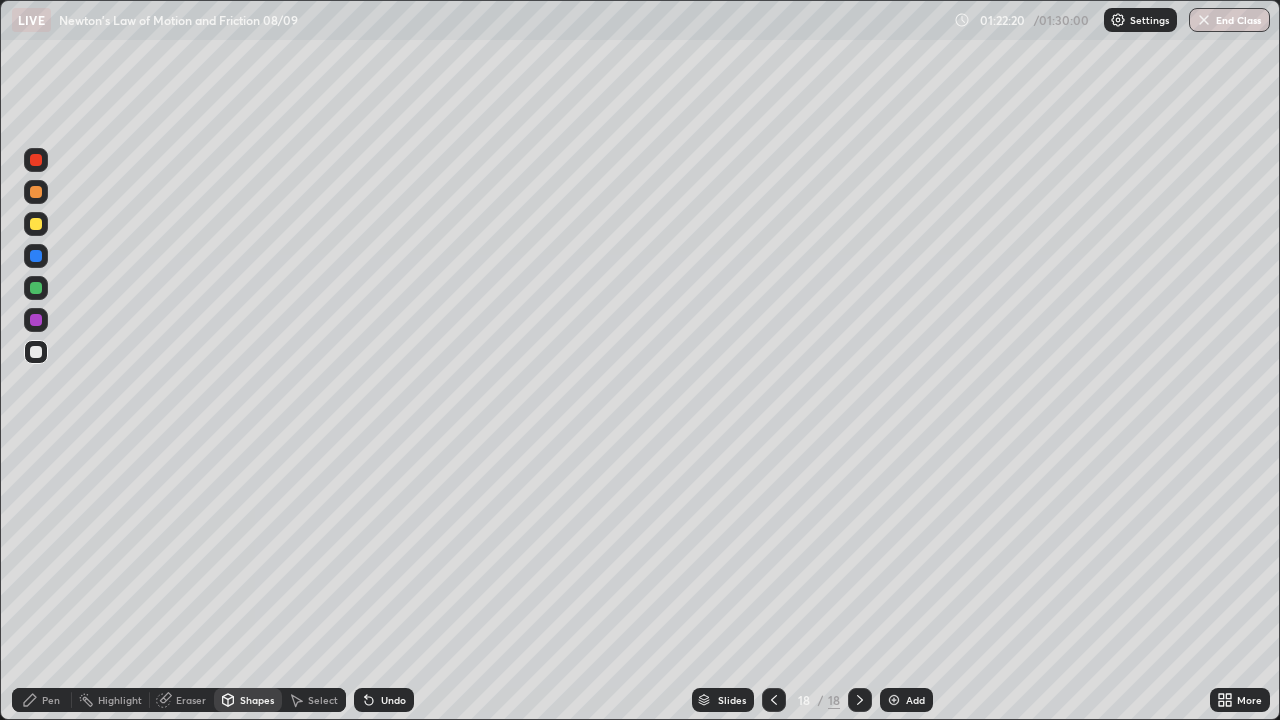 click on "Select" at bounding box center (323, 700) 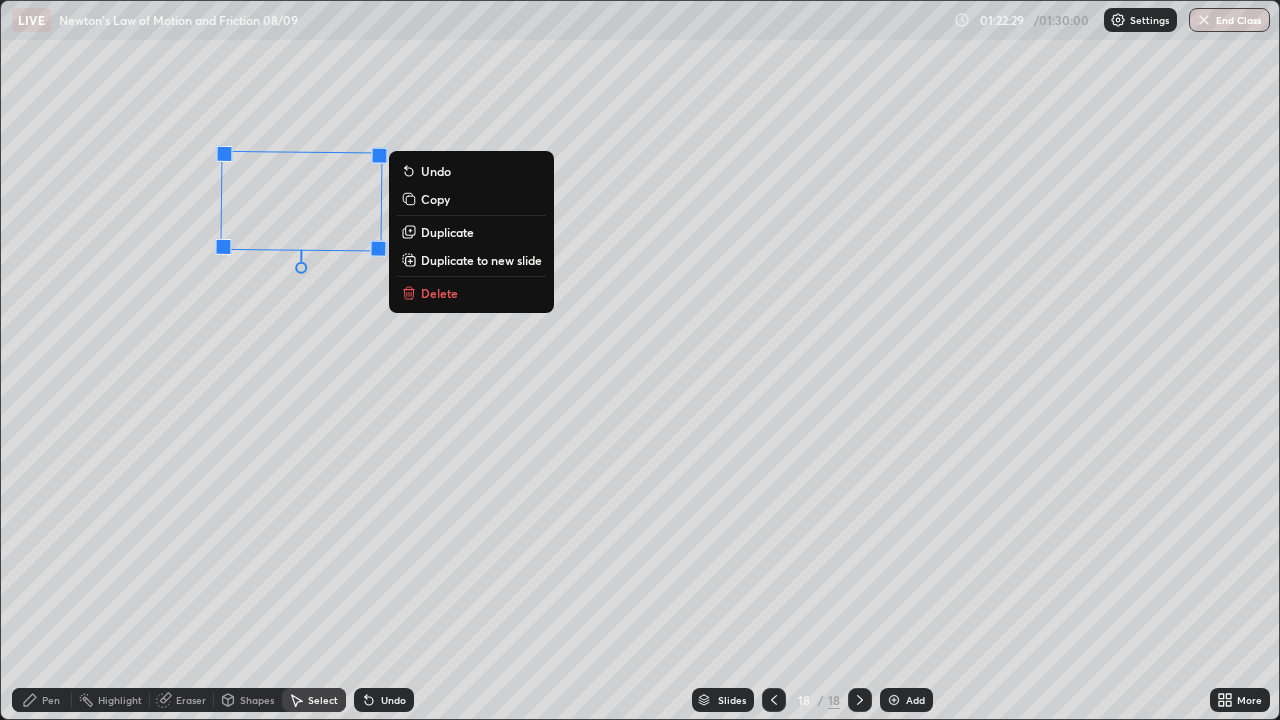click on "Duplicate" at bounding box center [447, 232] 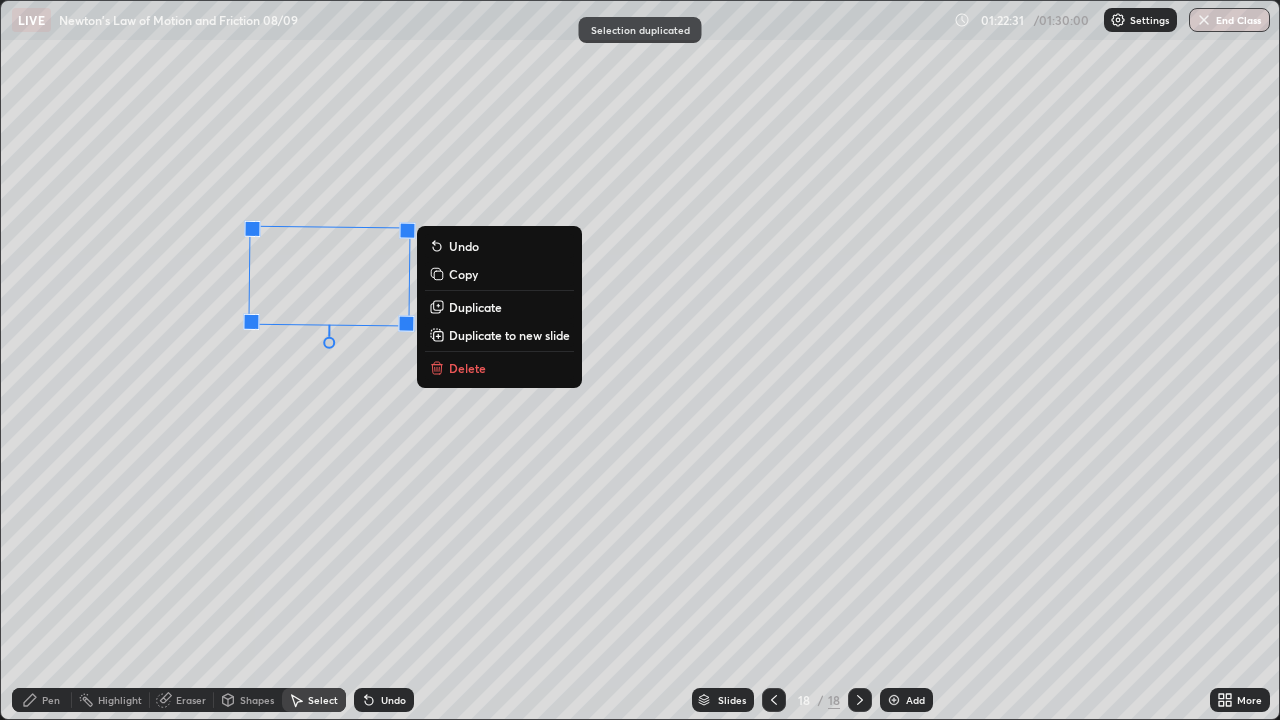 click on "Undo" at bounding box center [384, 700] 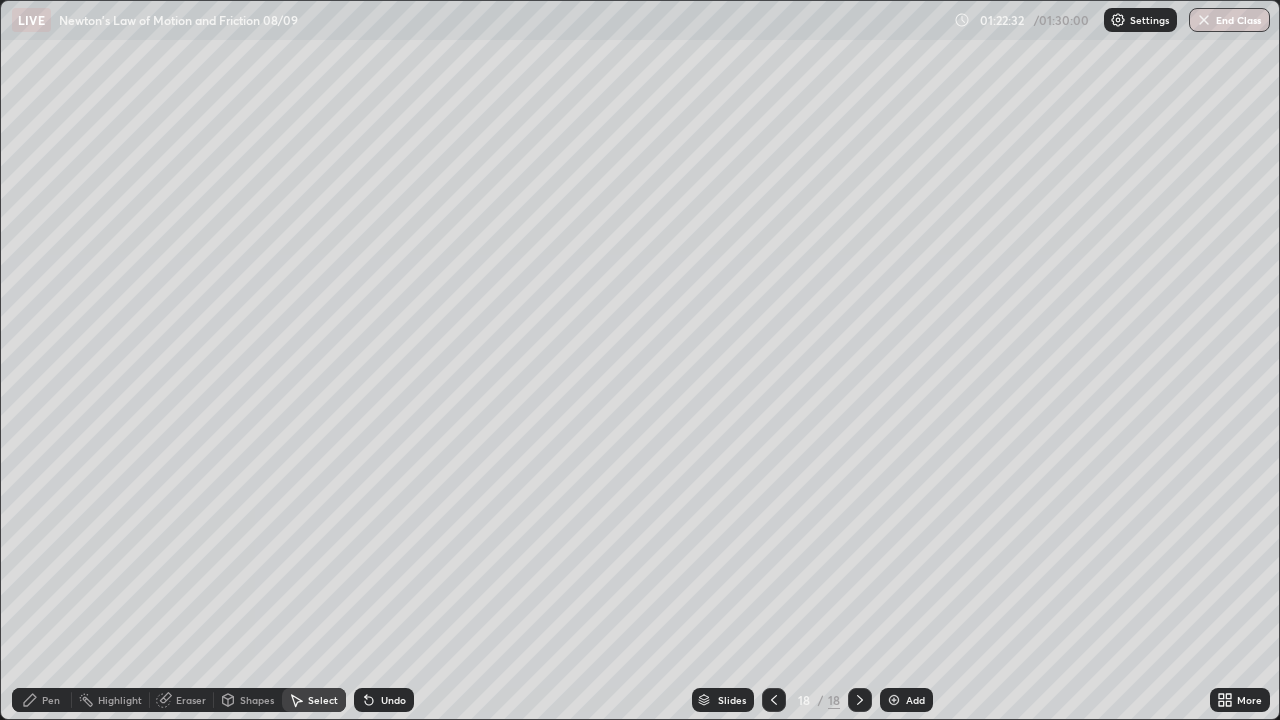 click on "Undo" at bounding box center (393, 700) 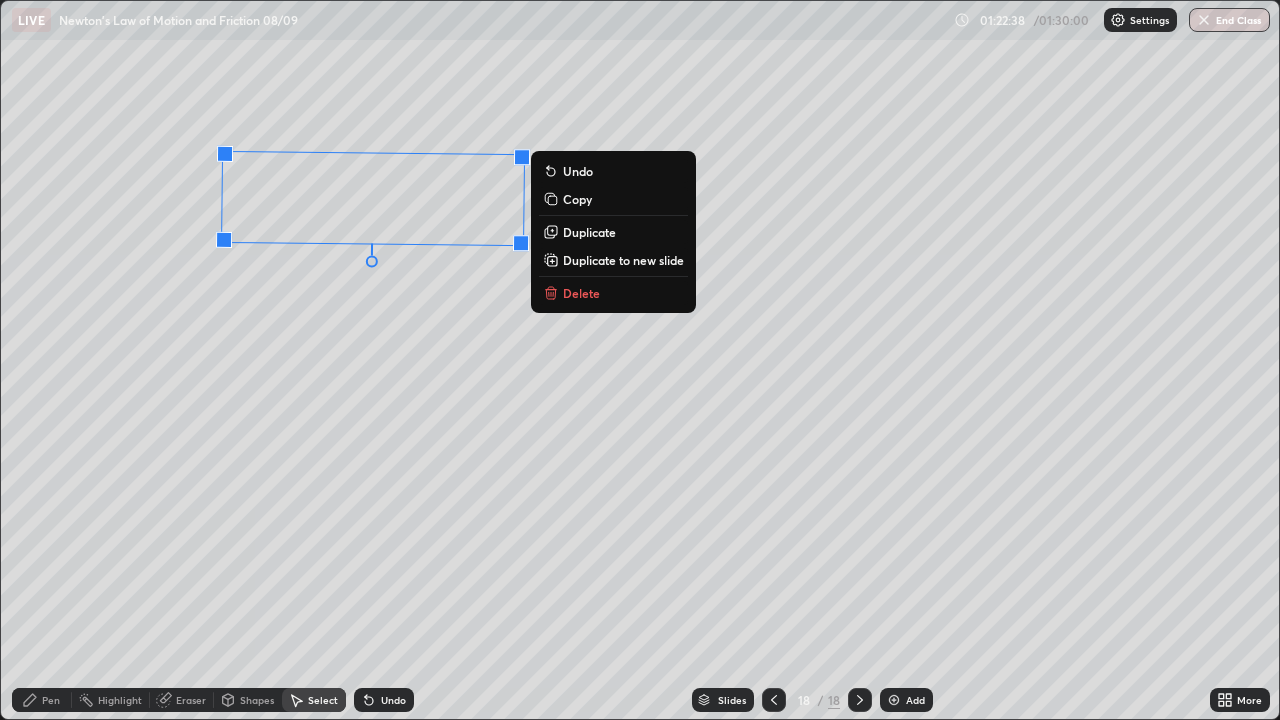 click on "Duplicate" at bounding box center (589, 232) 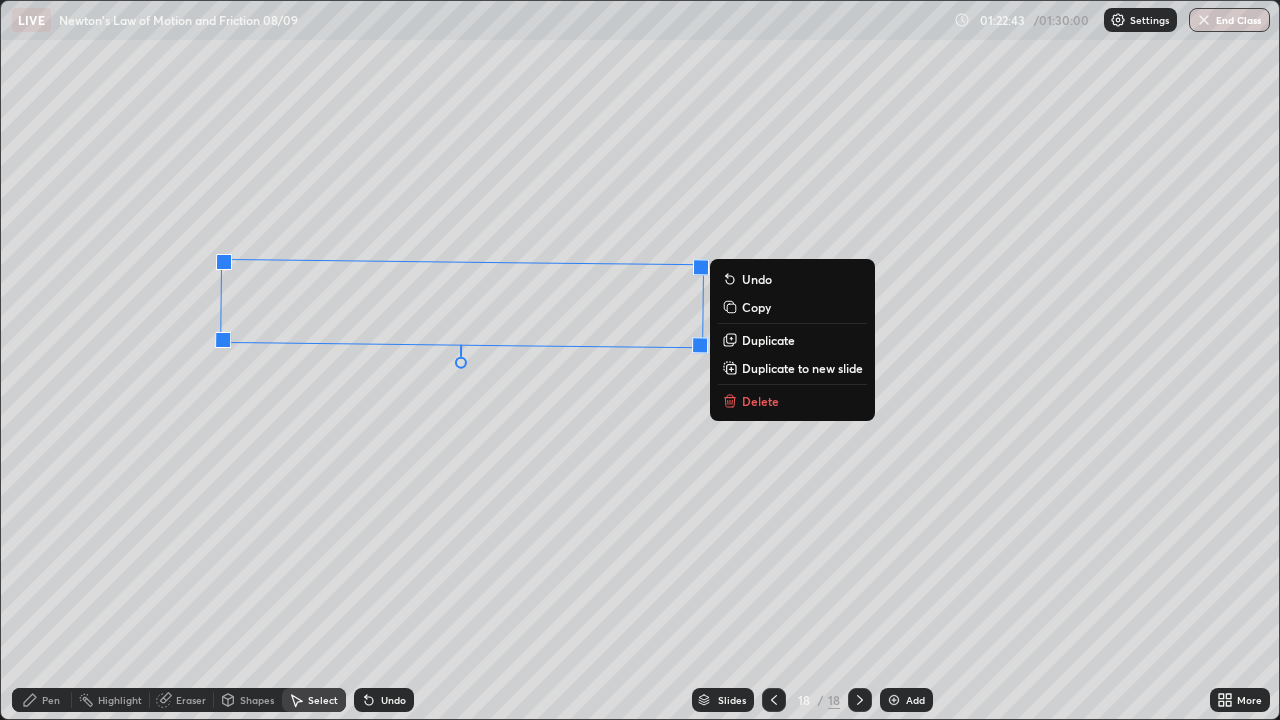 click 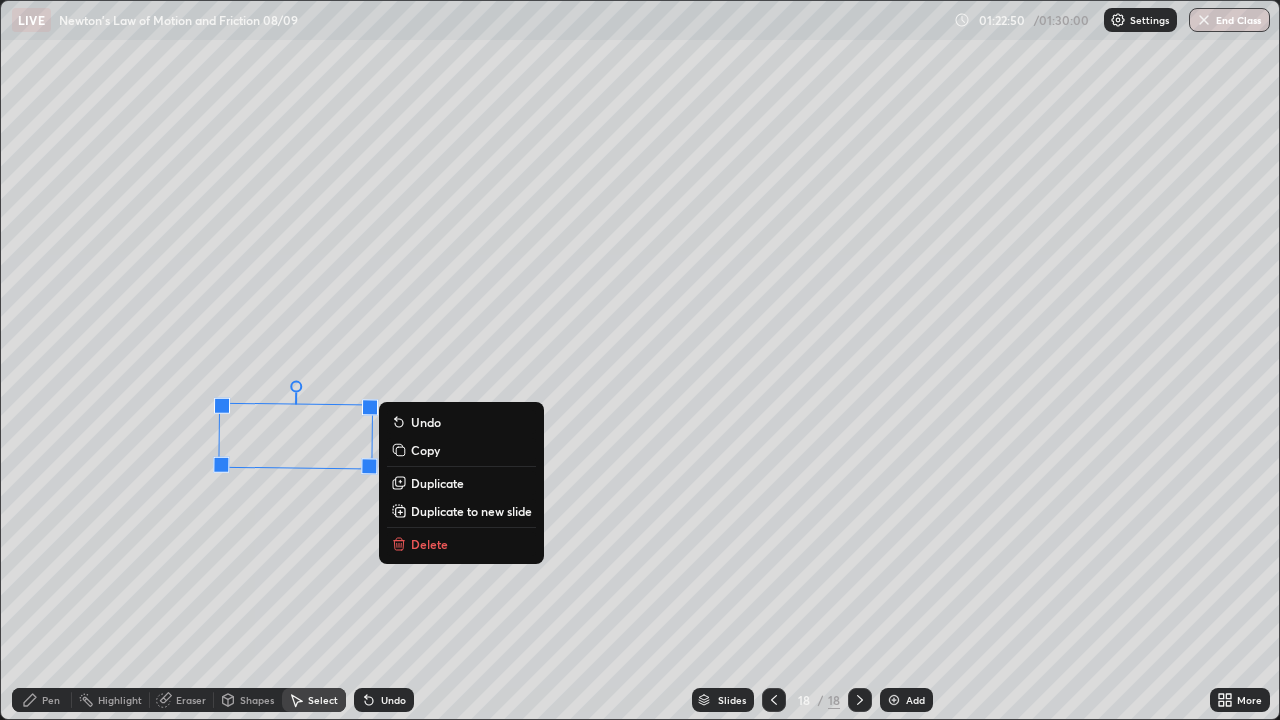click on "Shapes" at bounding box center [257, 700] 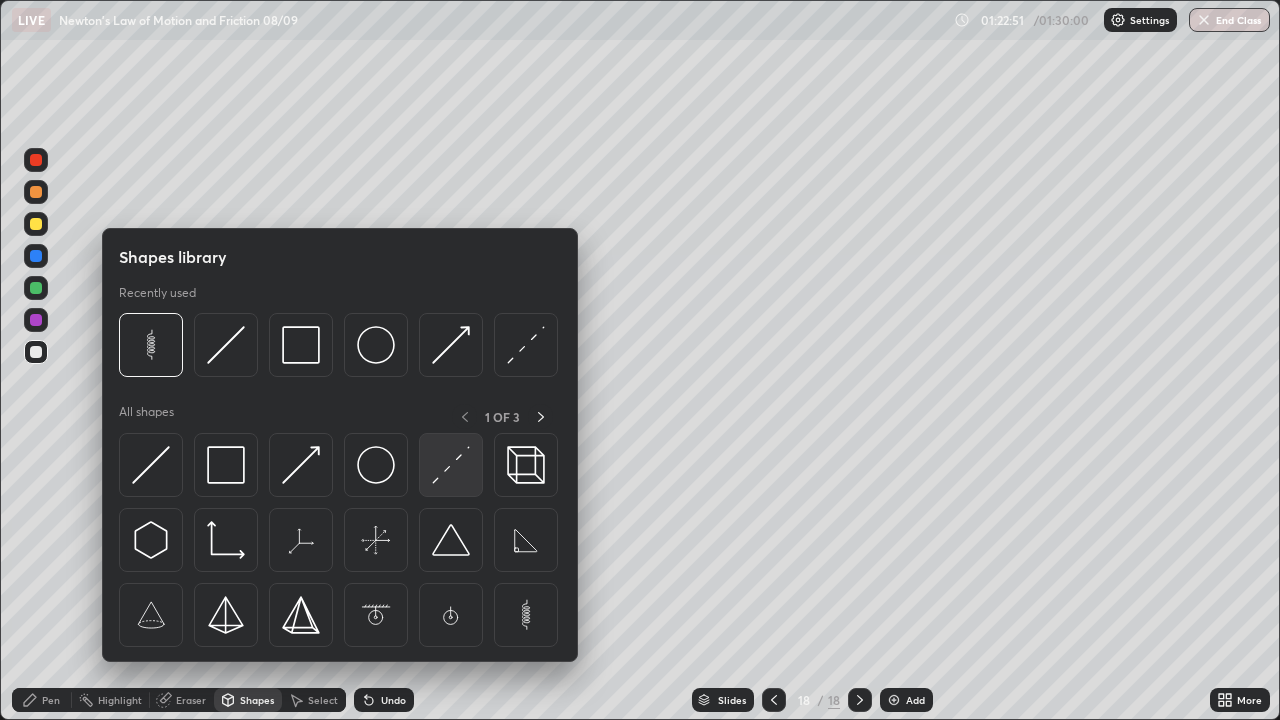 click at bounding box center [451, 465] 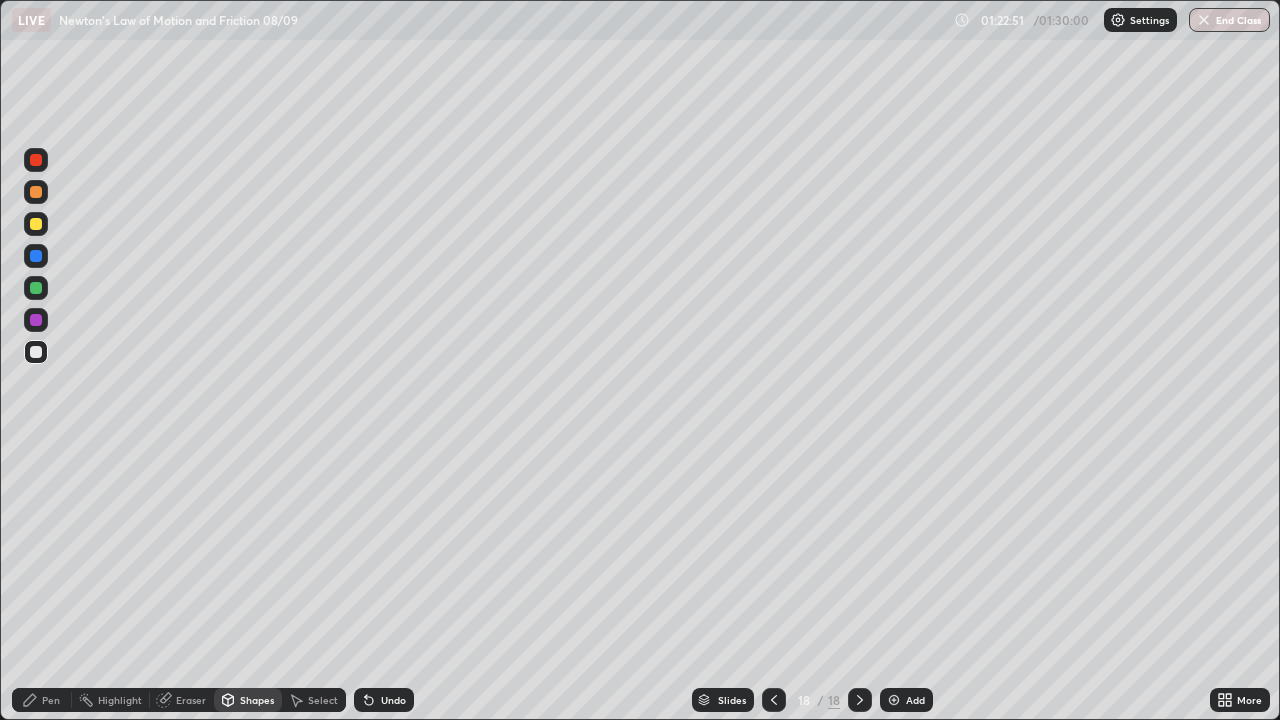 click at bounding box center [36, 288] 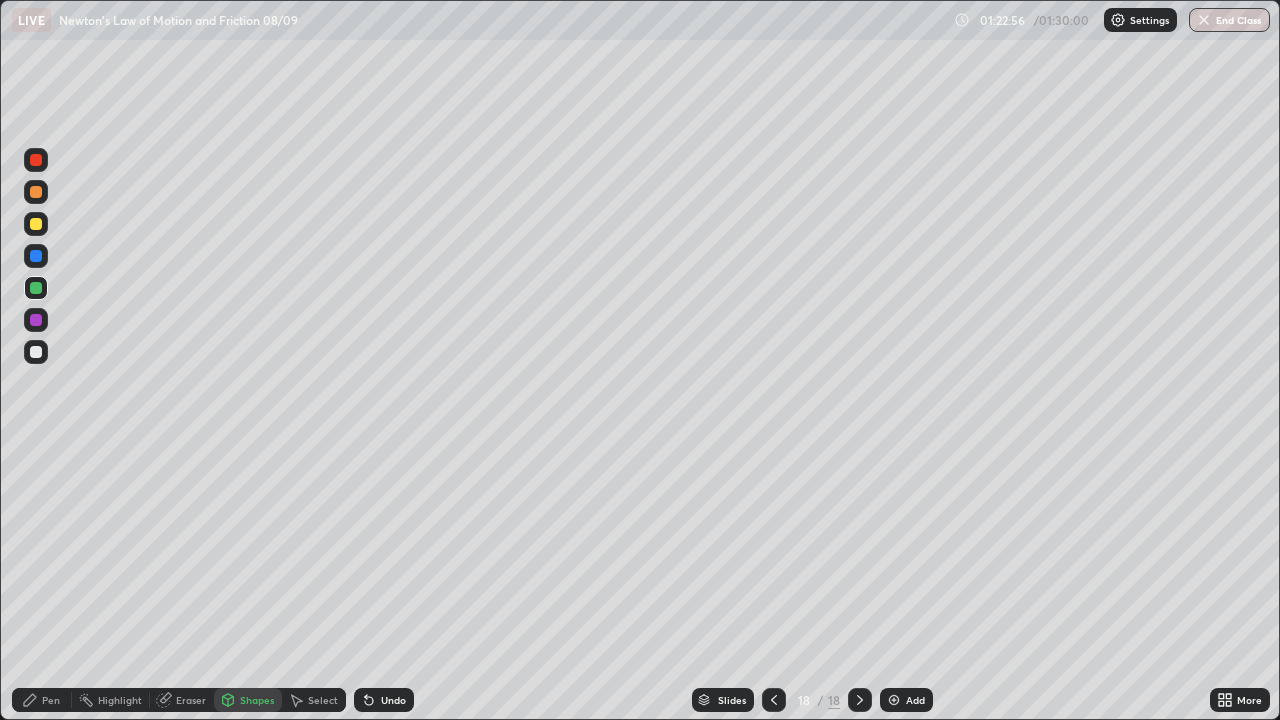 click at bounding box center [36, 224] 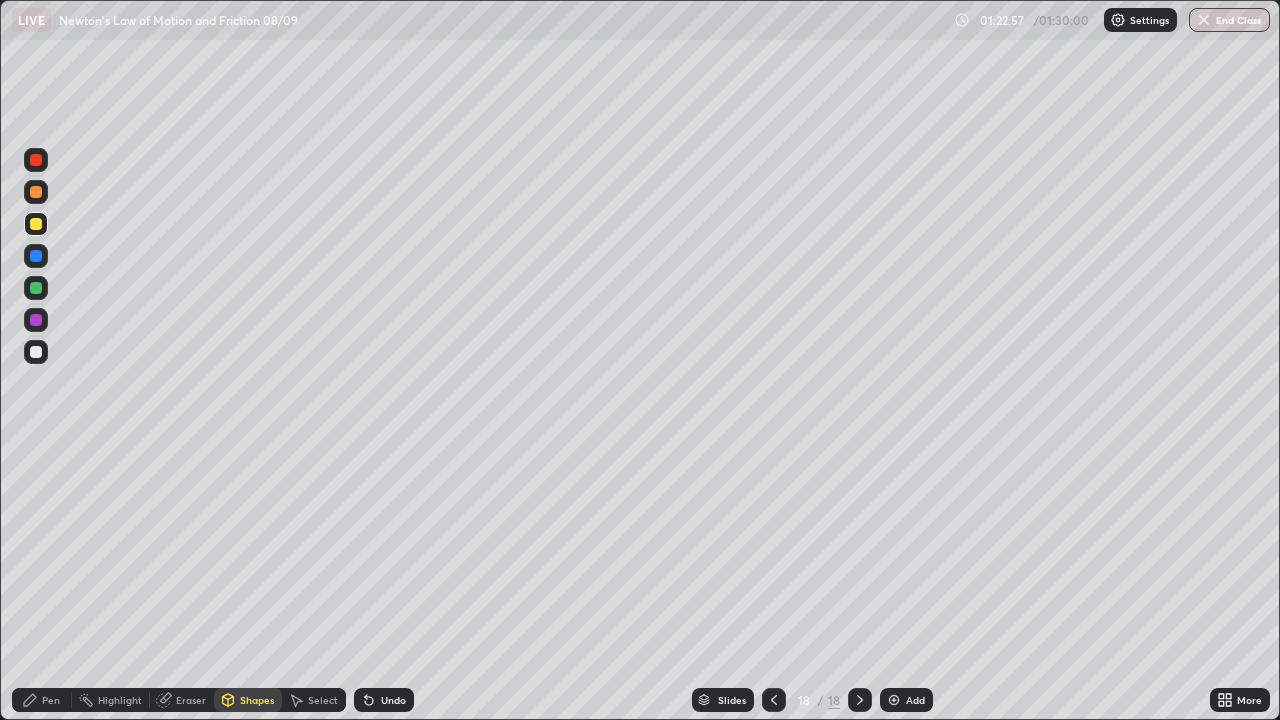 click on "Shapes" at bounding box center [248, 700] 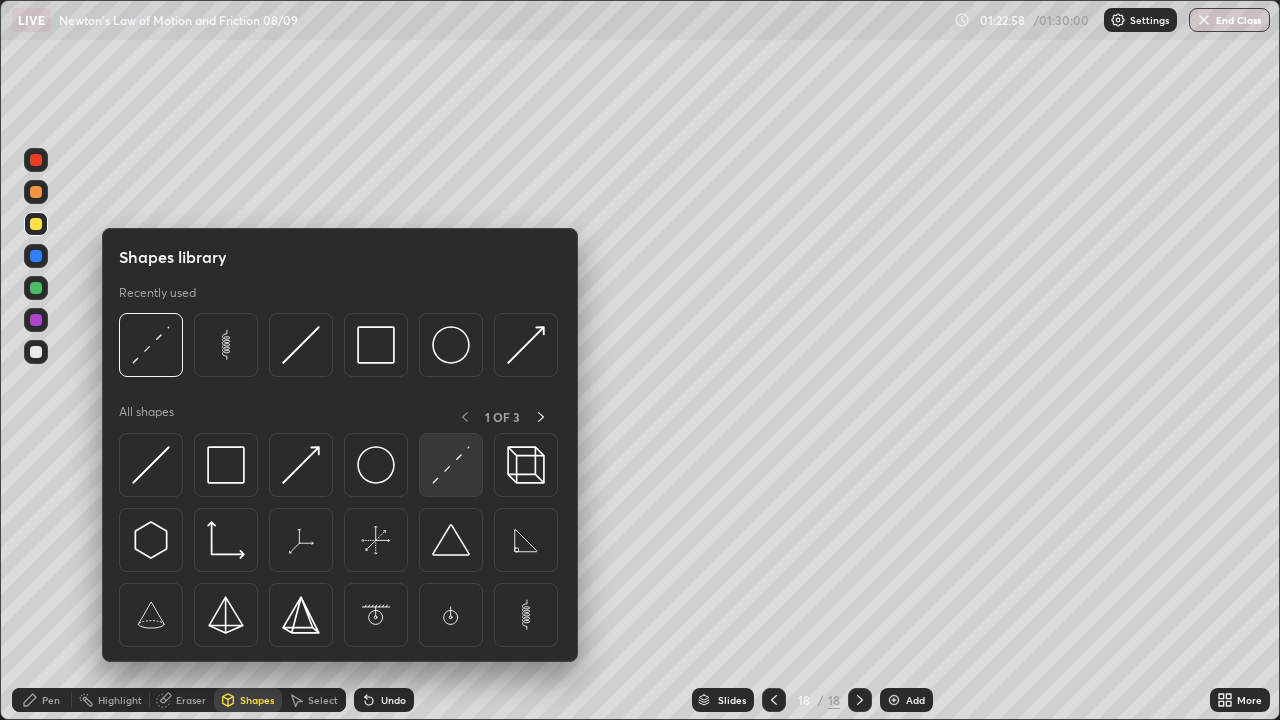 click at bounding box center (451, 465) 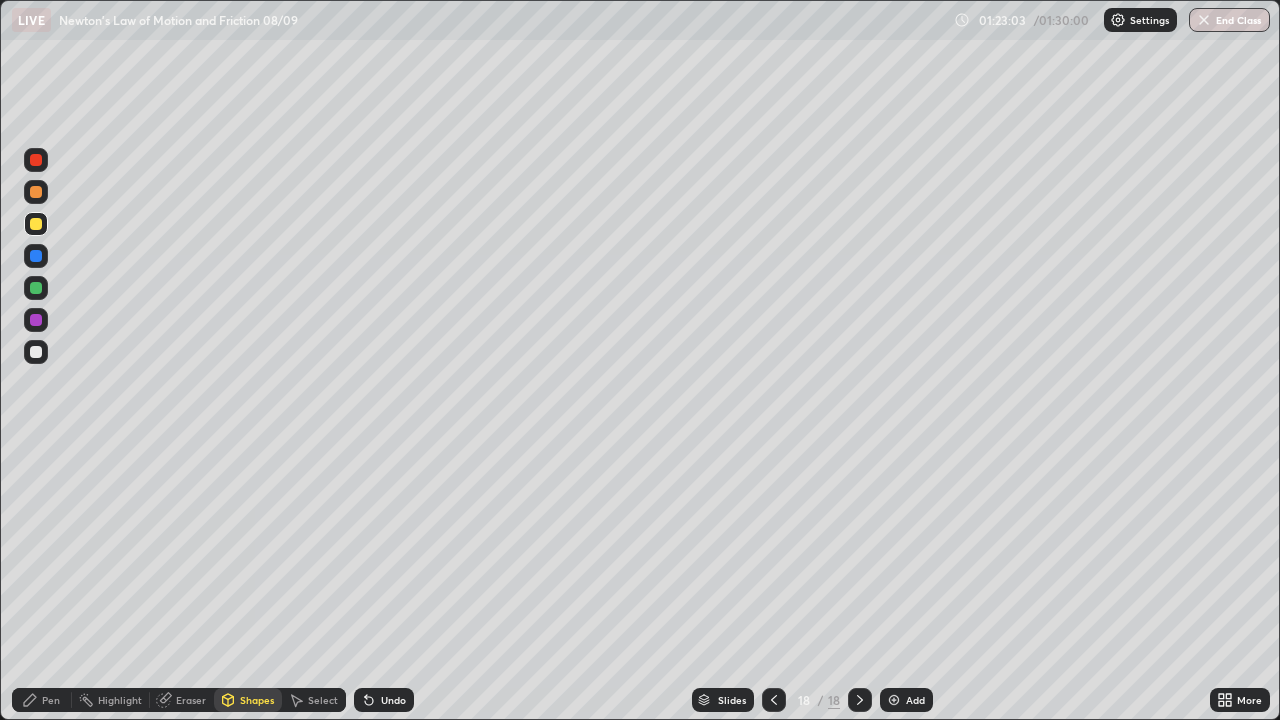 click on "Shapes" at bounding box center (257, 700) 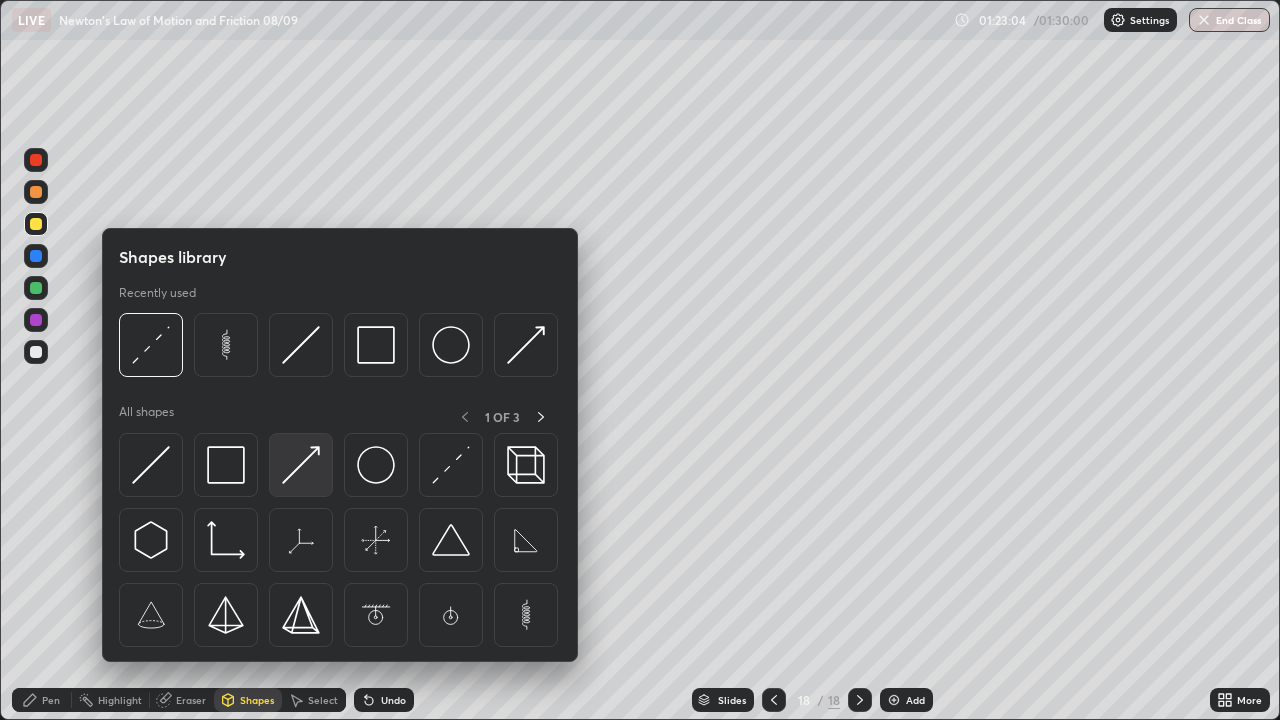 click at bounding box center [301, 465] 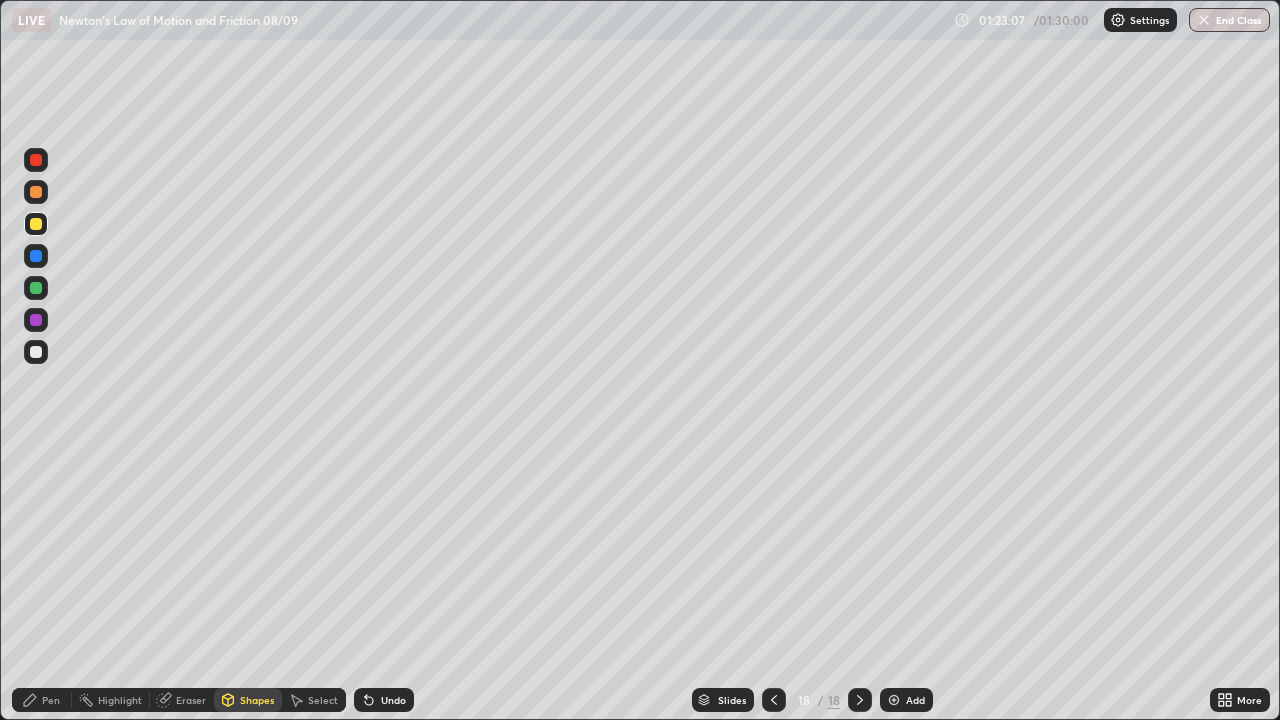 click on "Pen" at bounding box center (42, 700) 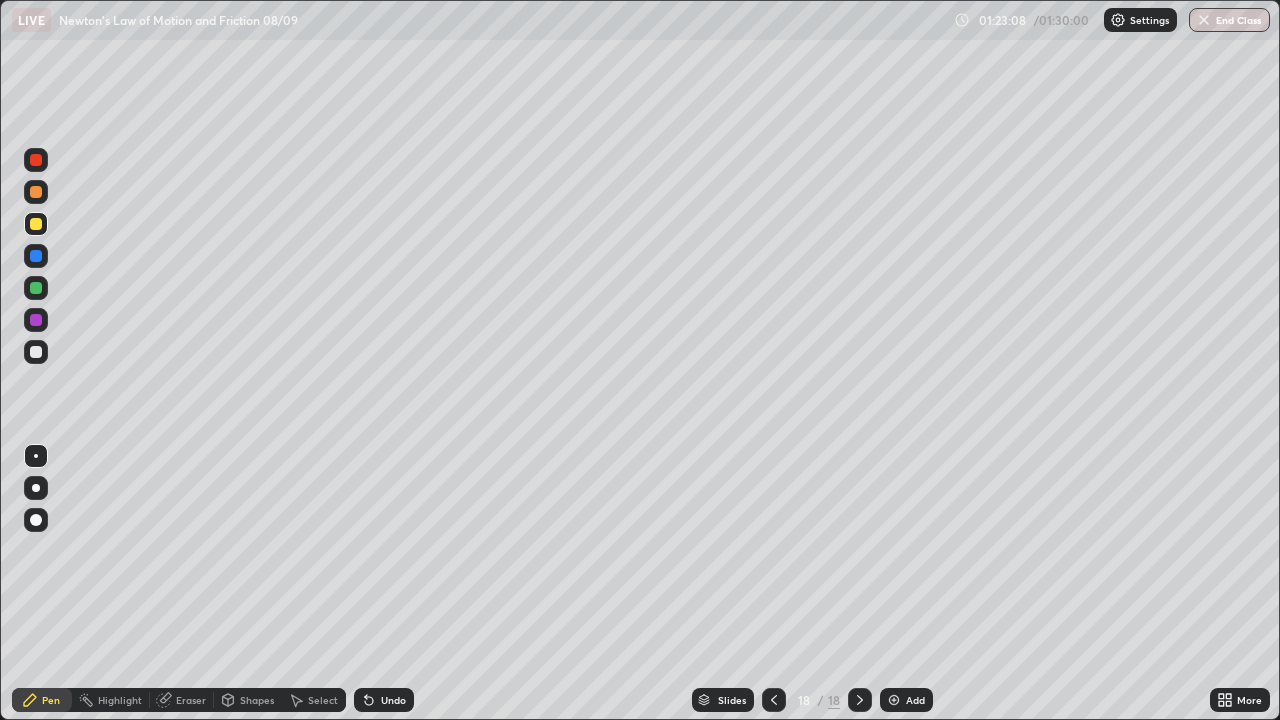 click at bounding box center (36, 288) 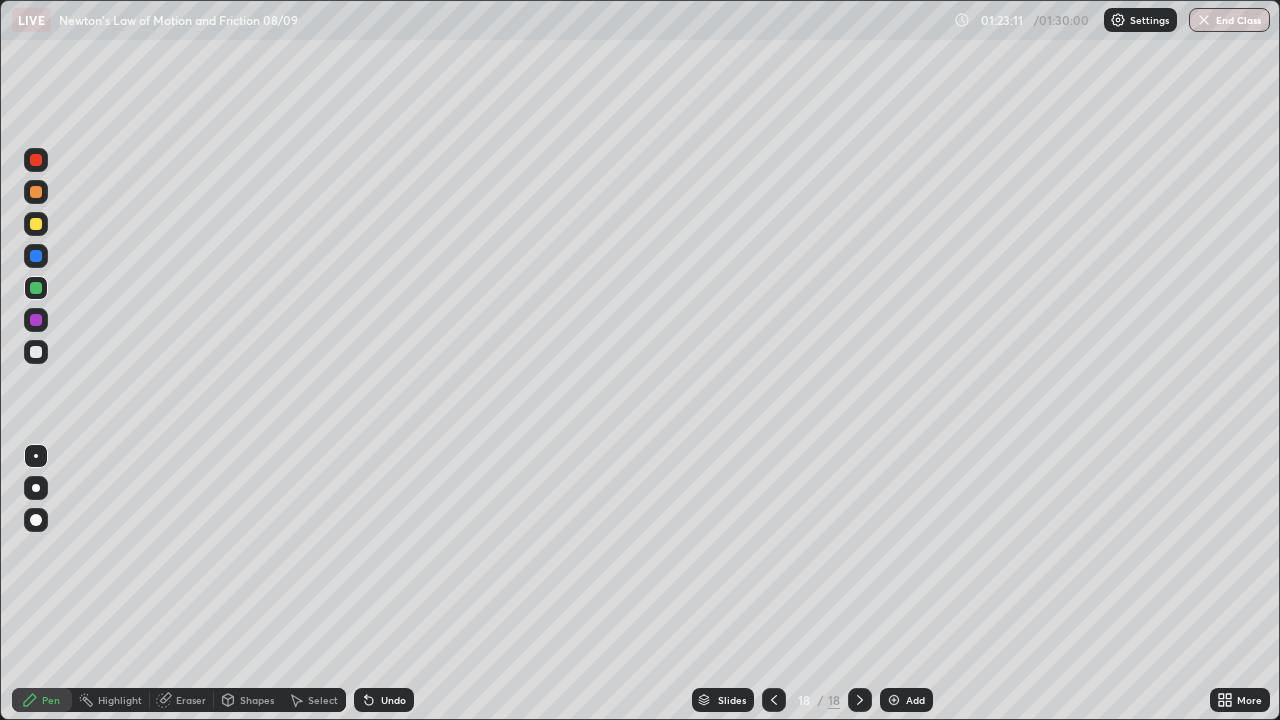 click on "Shapes" at bounding box center (257, 700) 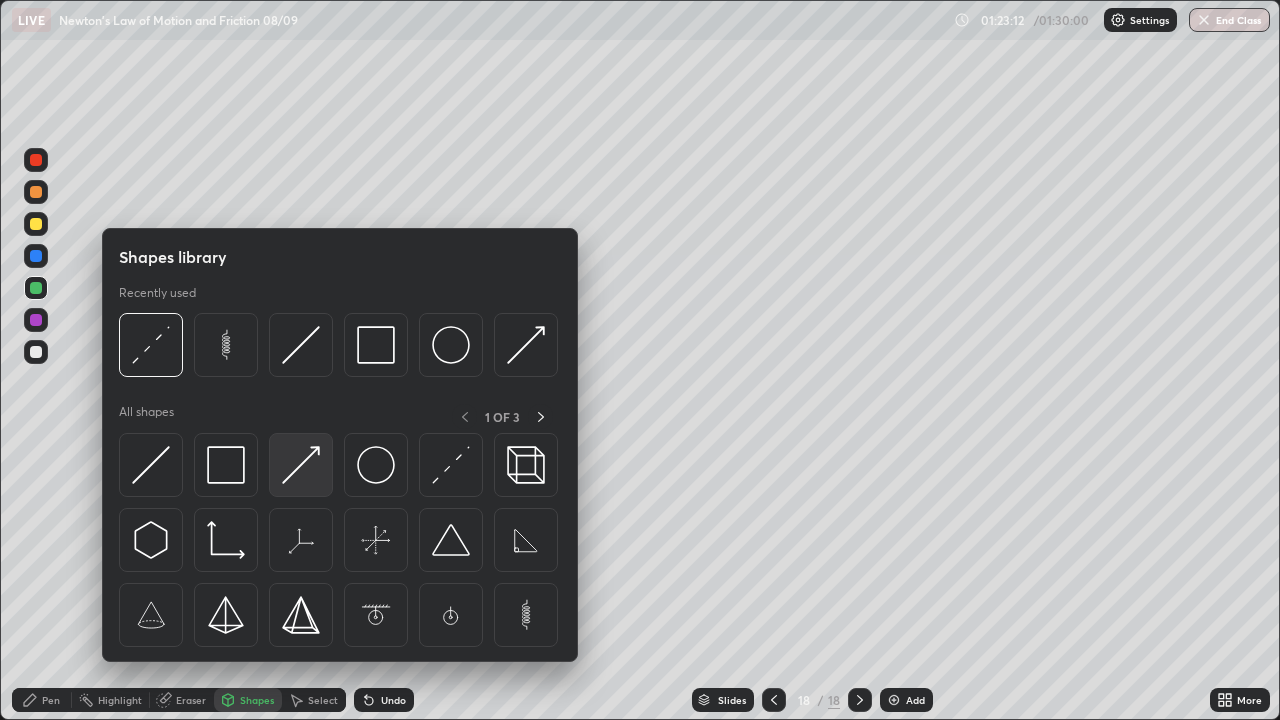 click at bounding box center [301, 465] 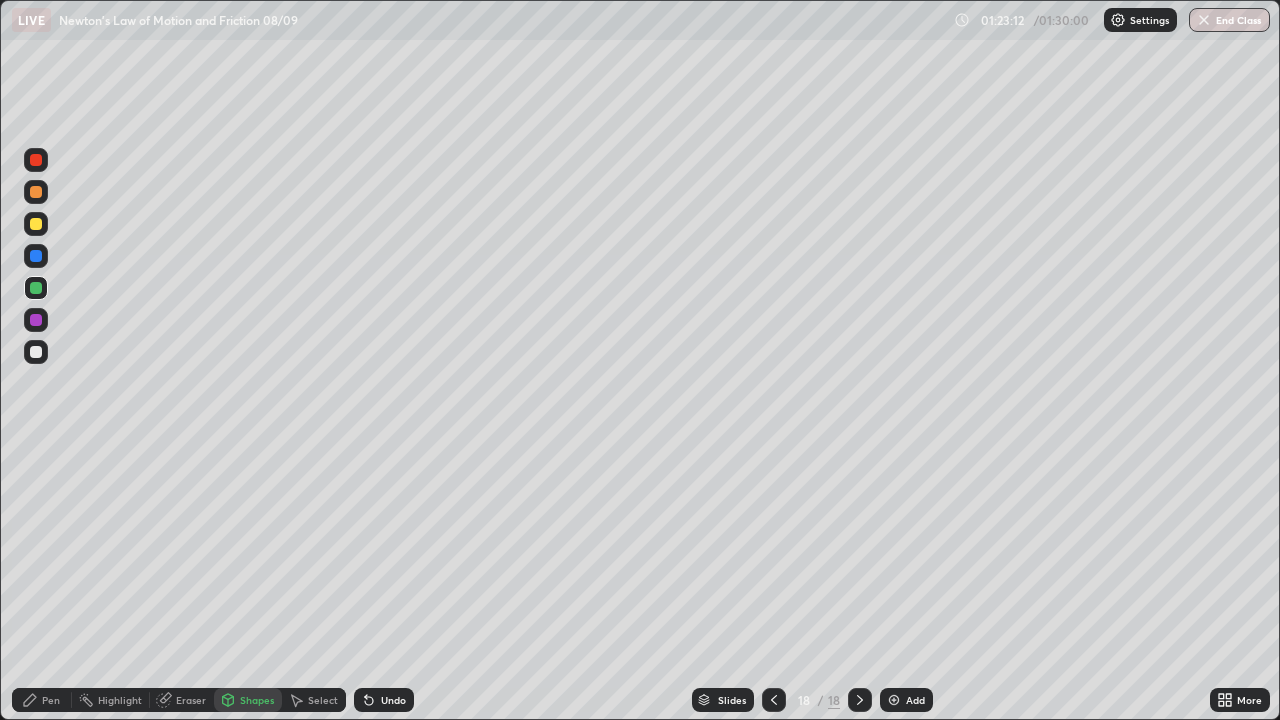 click at bounding box center [36, 224] 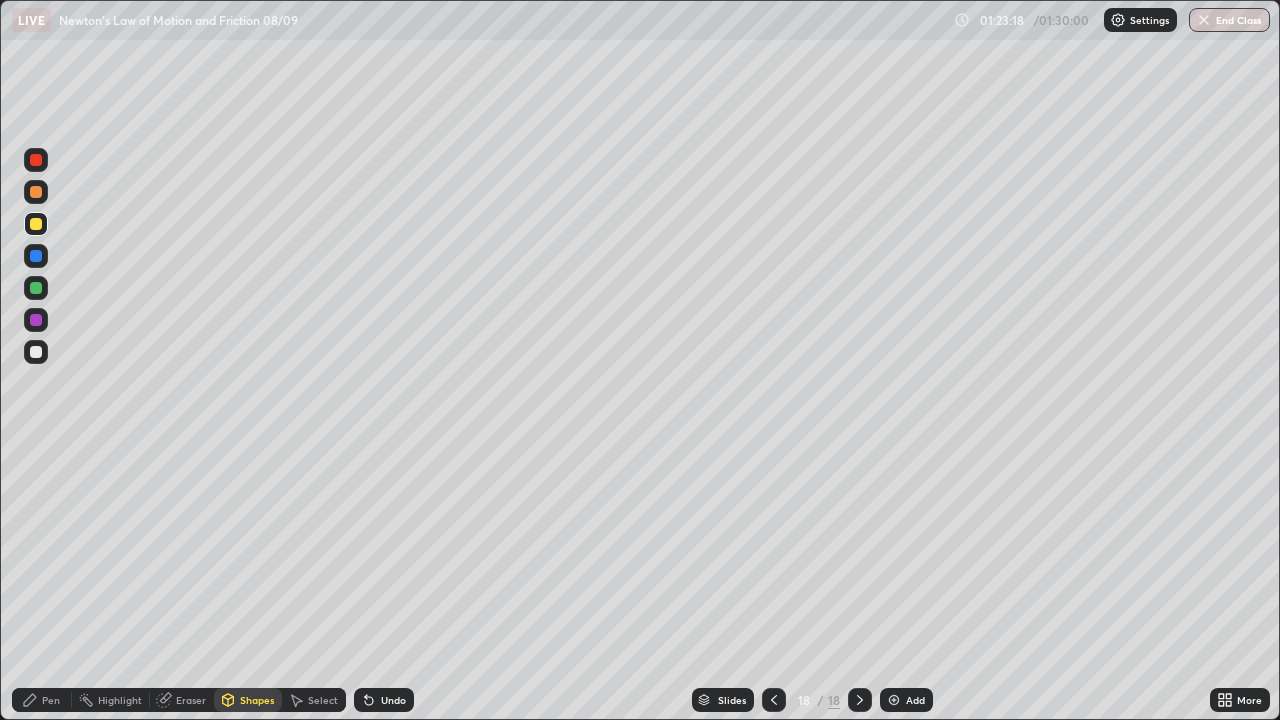 click on "Pen" at bounding box center (51, 700) 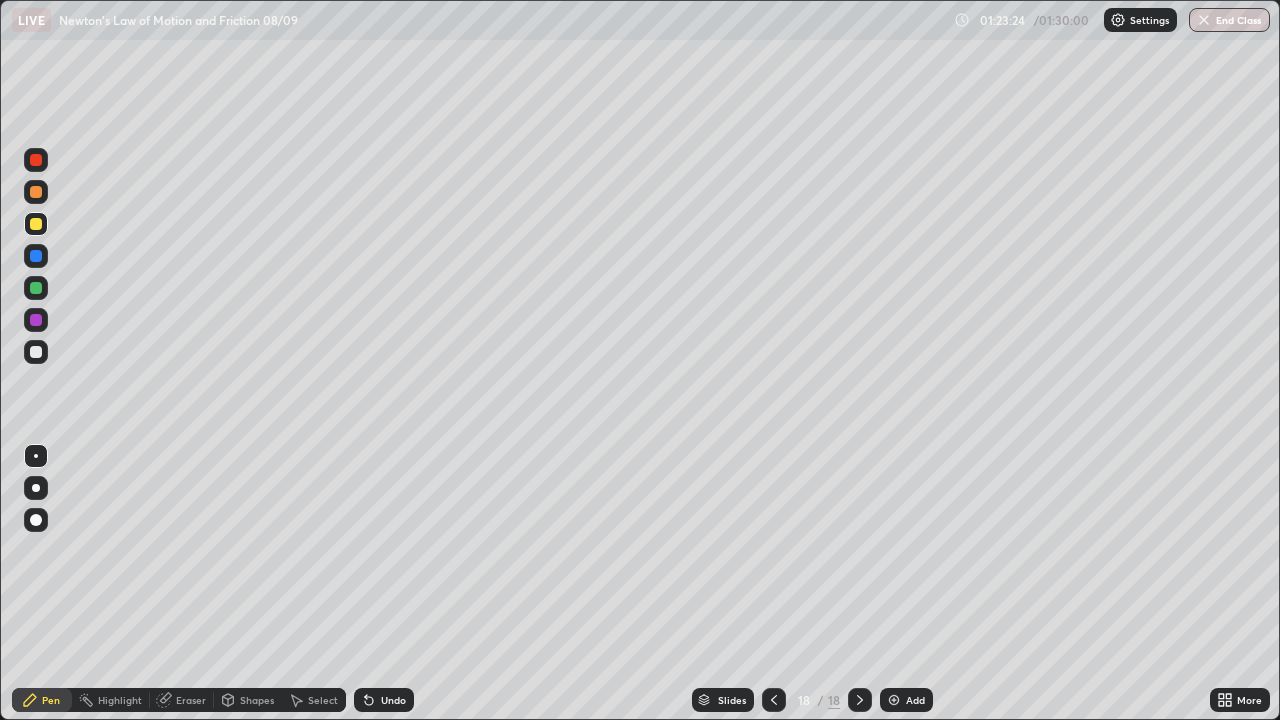 click at bounding box center [36, 224] 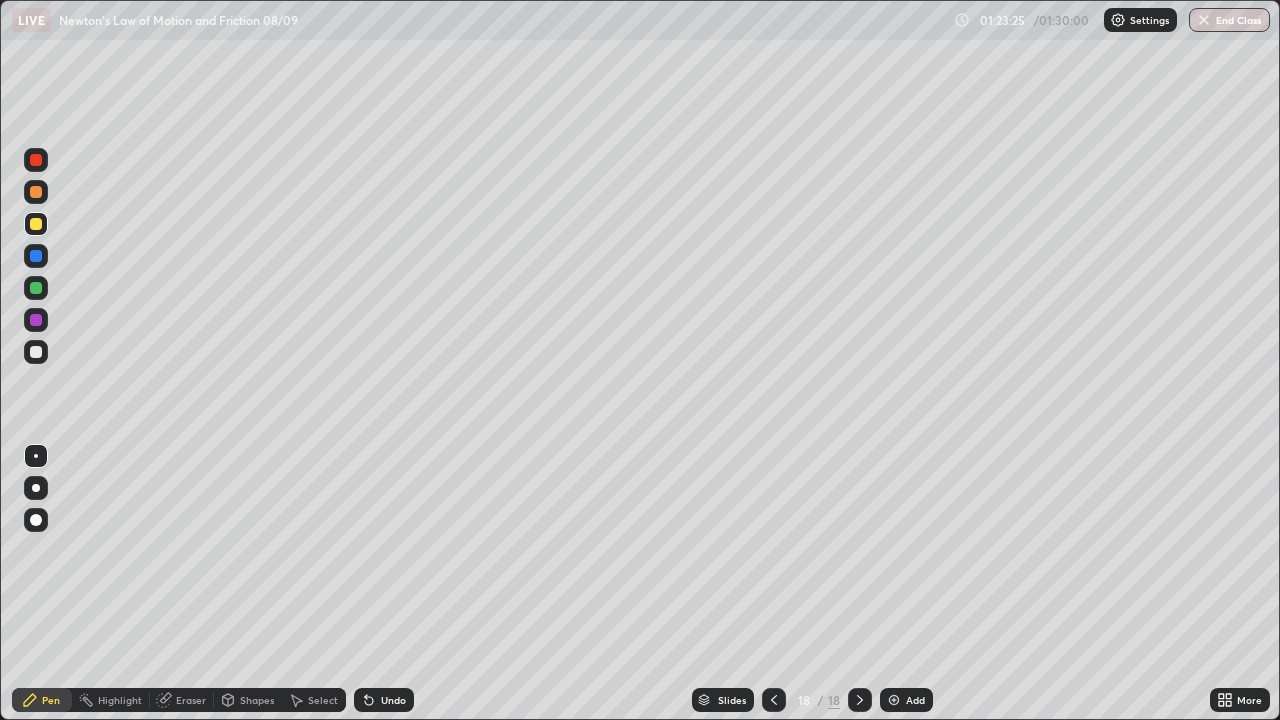 click 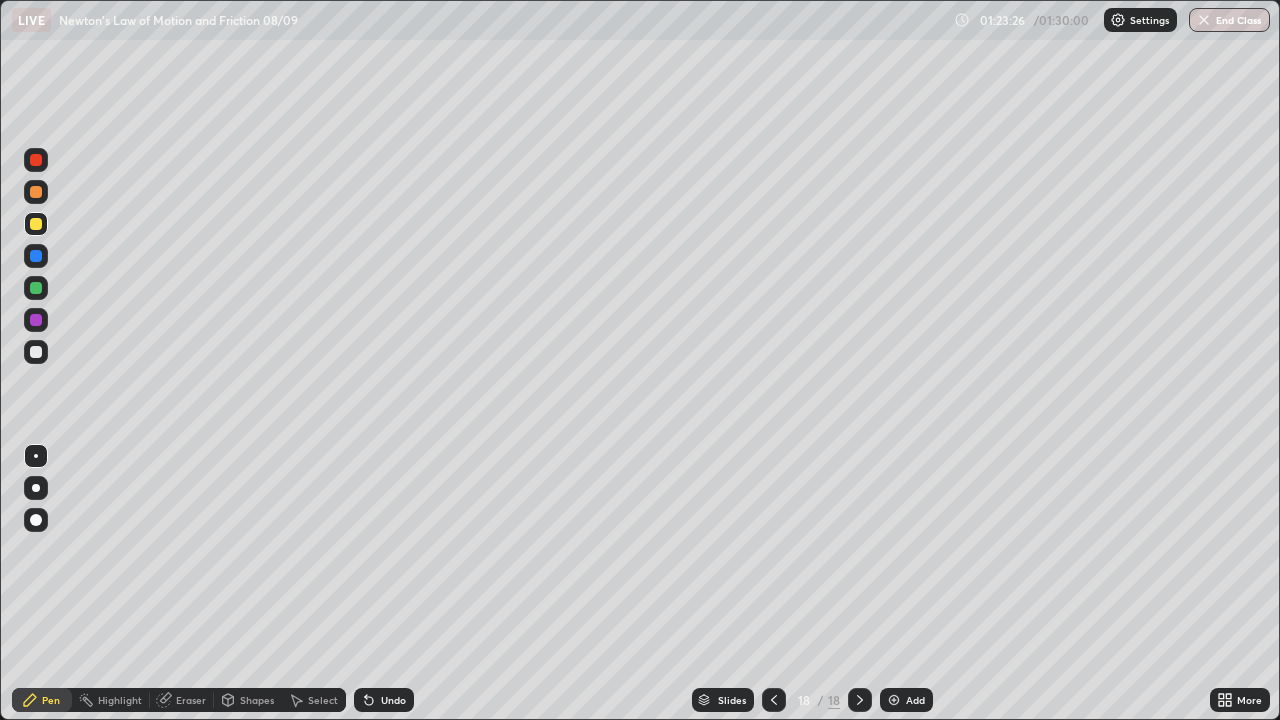 click at bounding box center [36, 320] 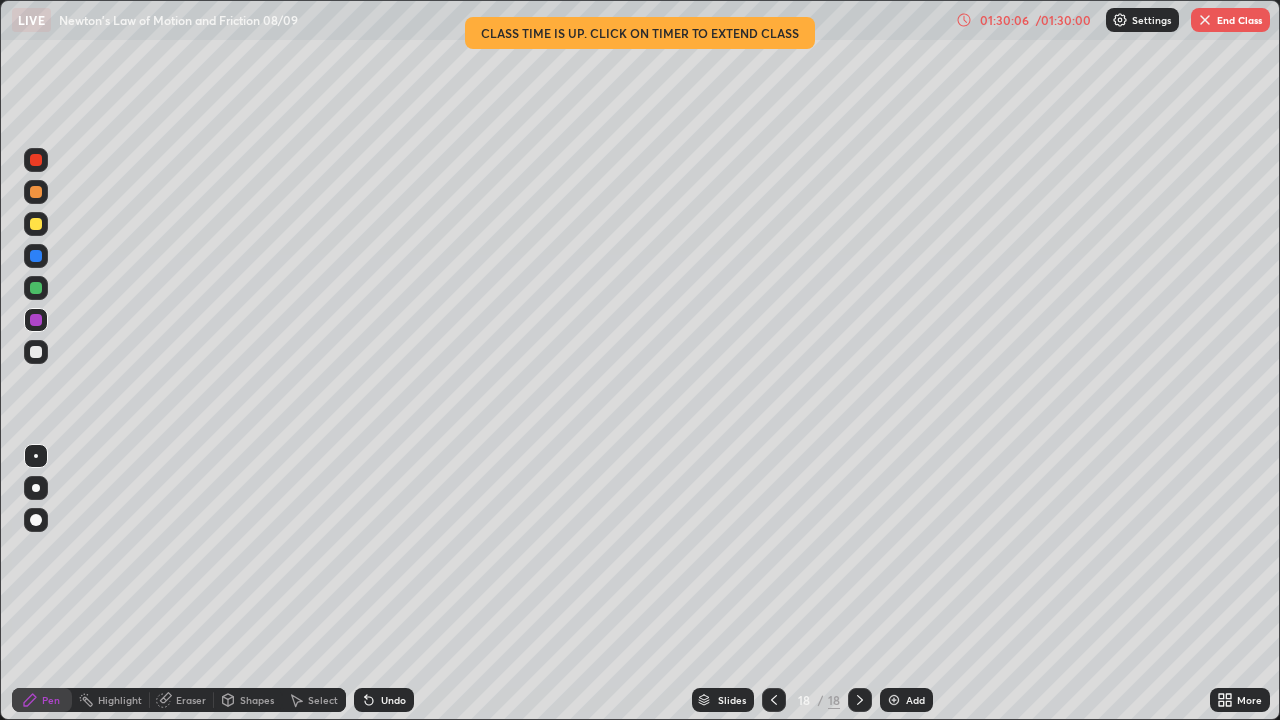 click on "End Class" at bounding box center (1230, 20) 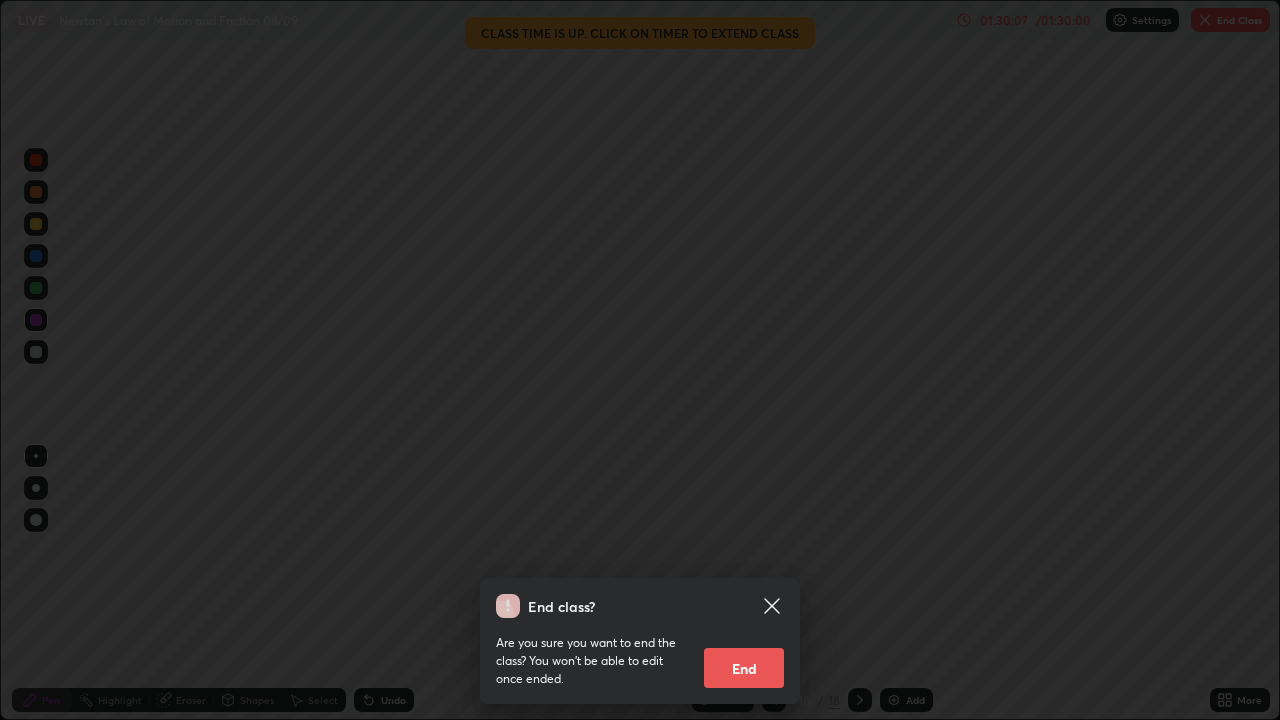 click on "End" at bounding box center [744, 668] 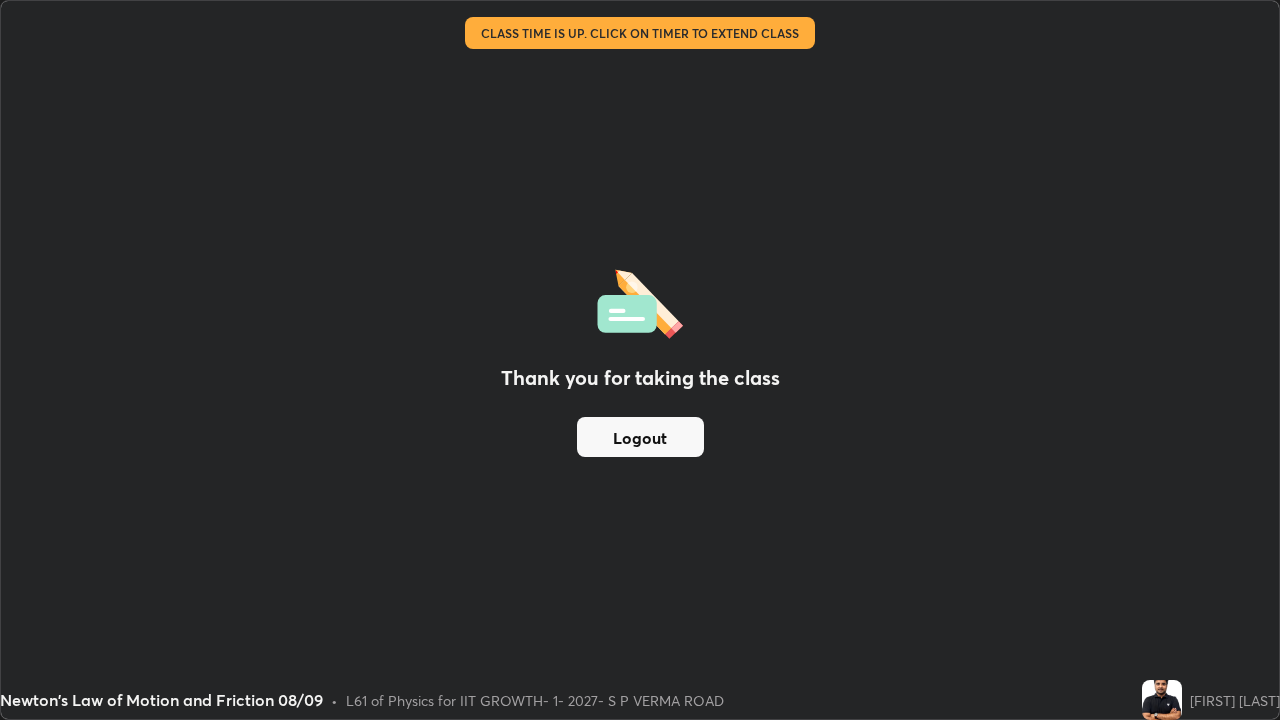 click on "Logout" at bounding box center (640, 437) 